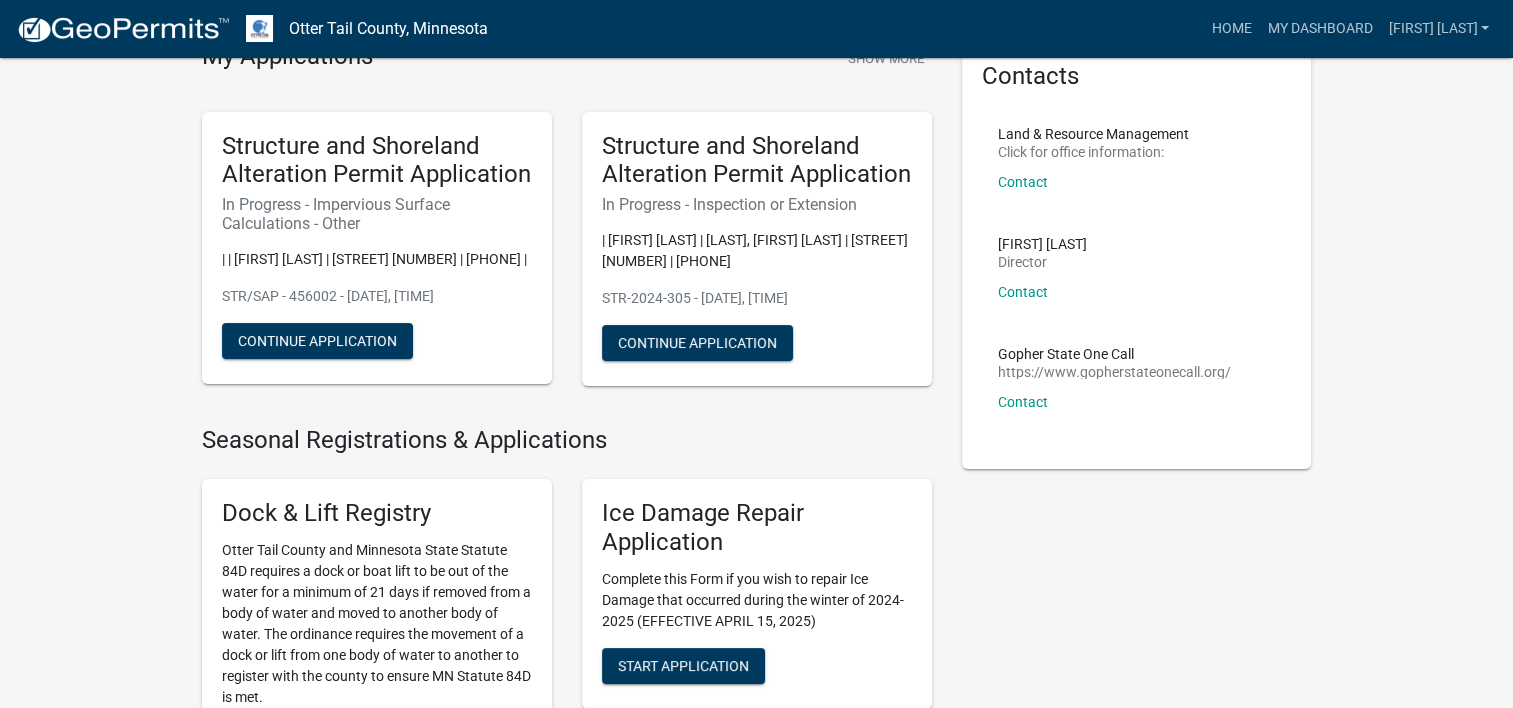 scroll, scrollTop: 100, scrollLeft: 0, axis: vertical 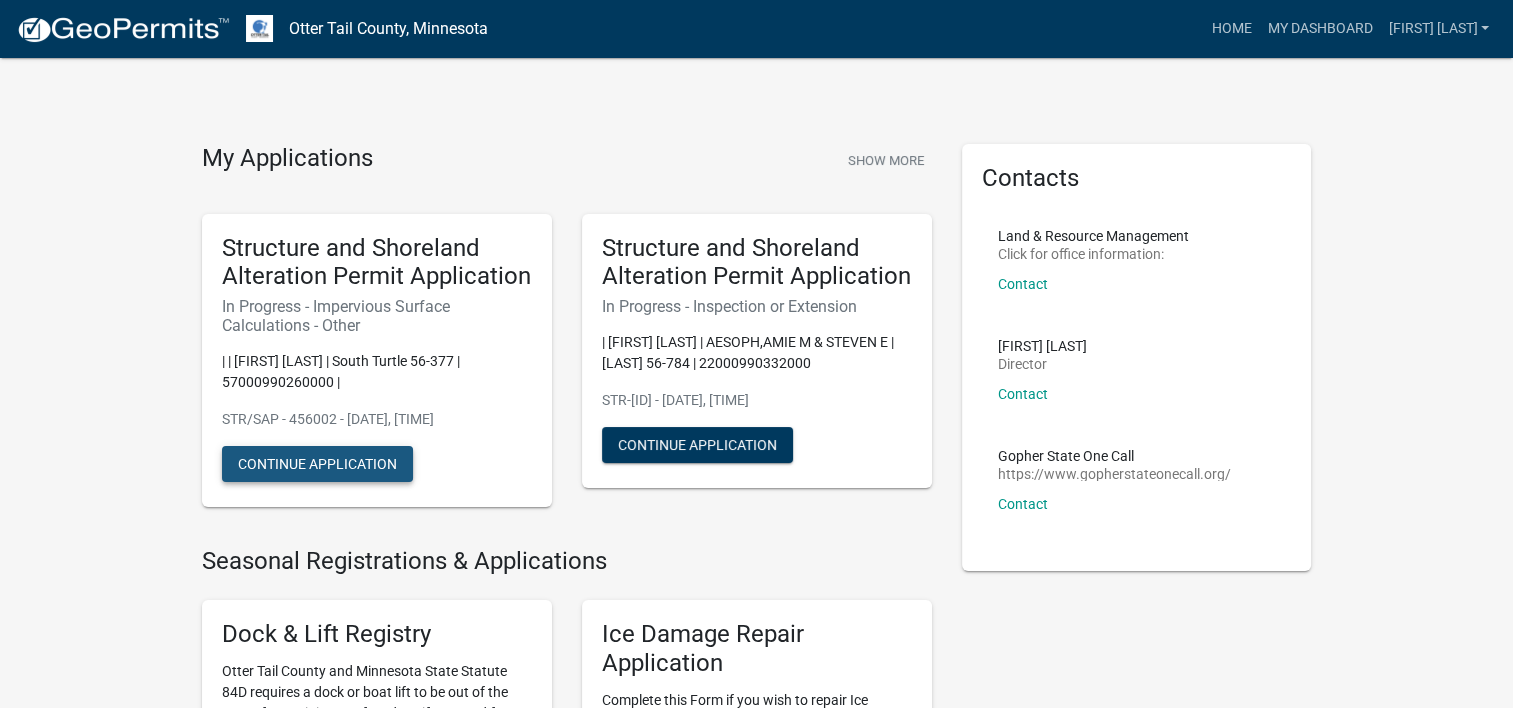 click on "Continue Application" 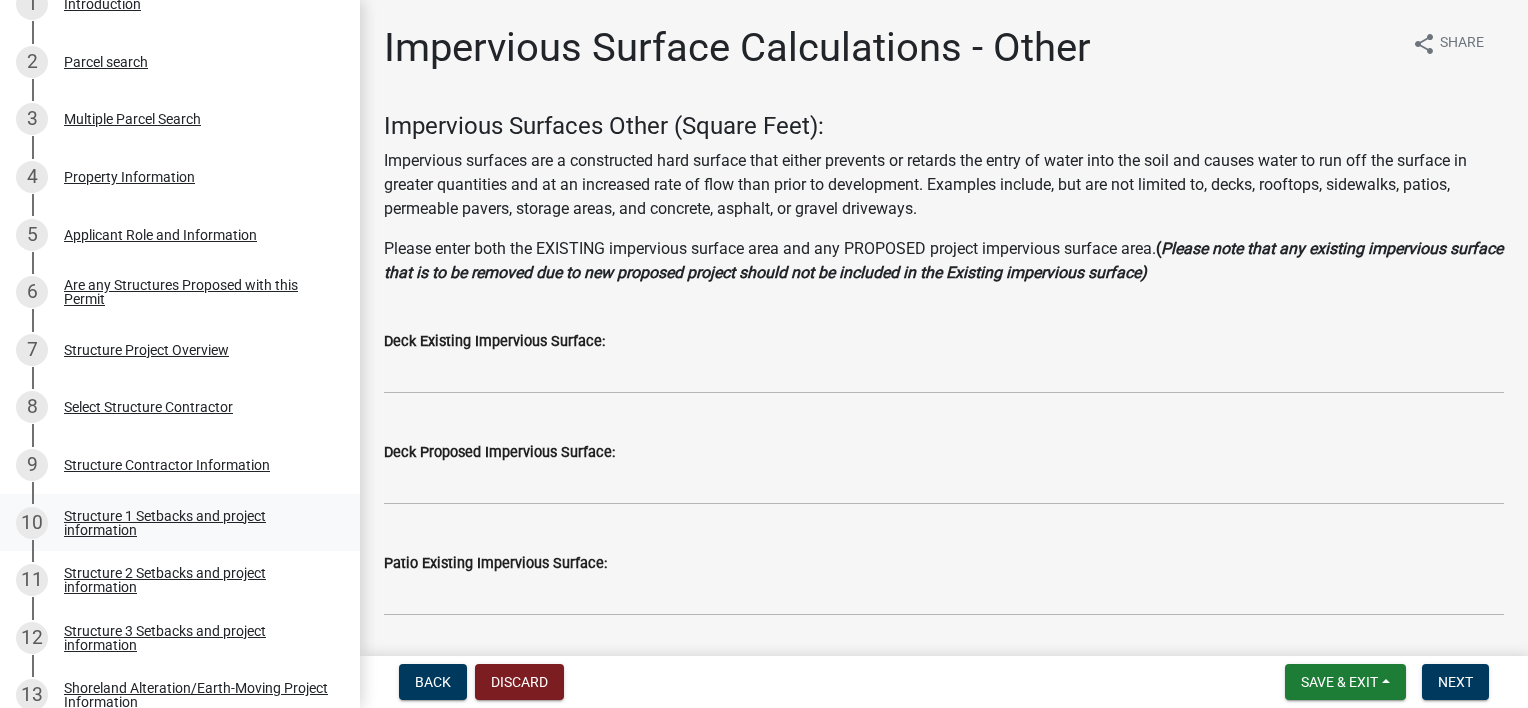 scroll, scrollTop: 0, scrollLeft: 0, axis: both 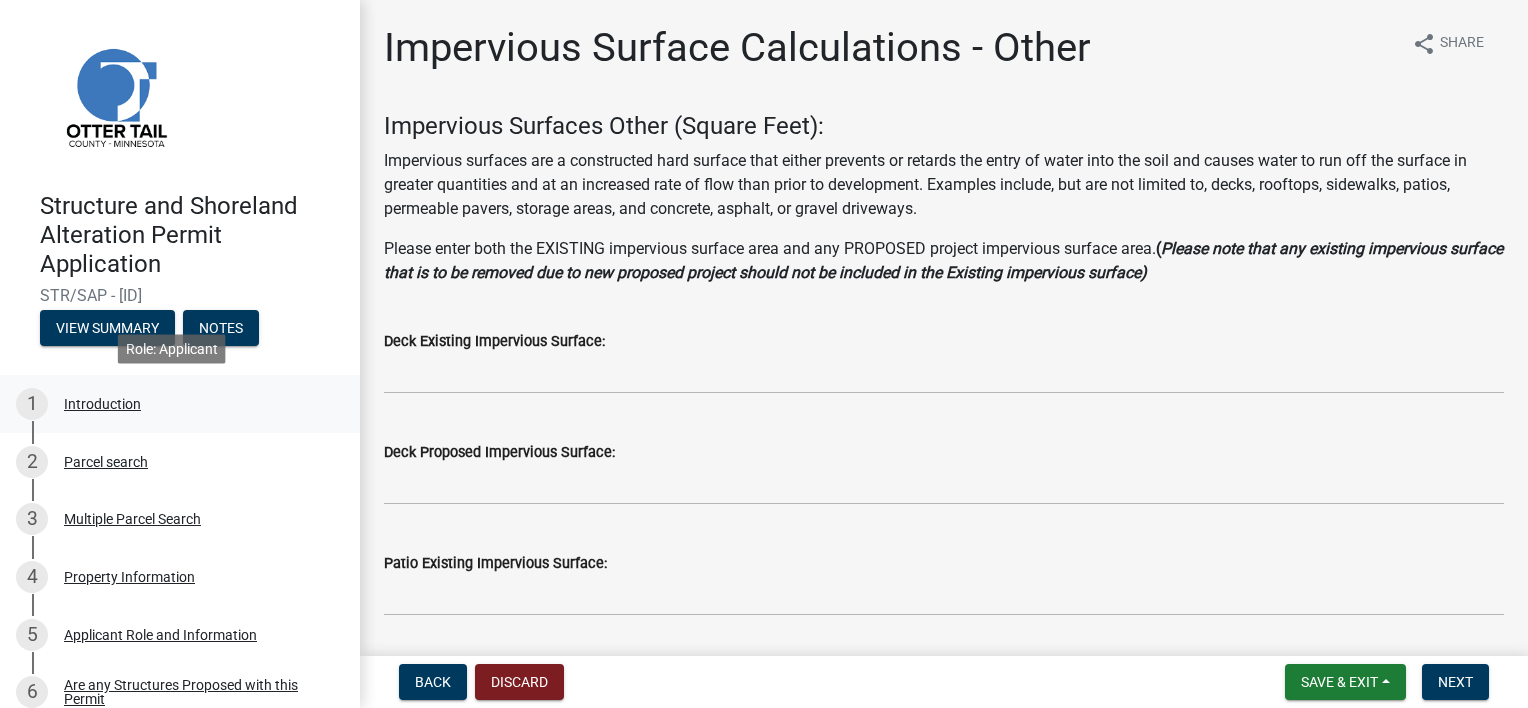 click on "Introduction" at bounding box center (102, 404) 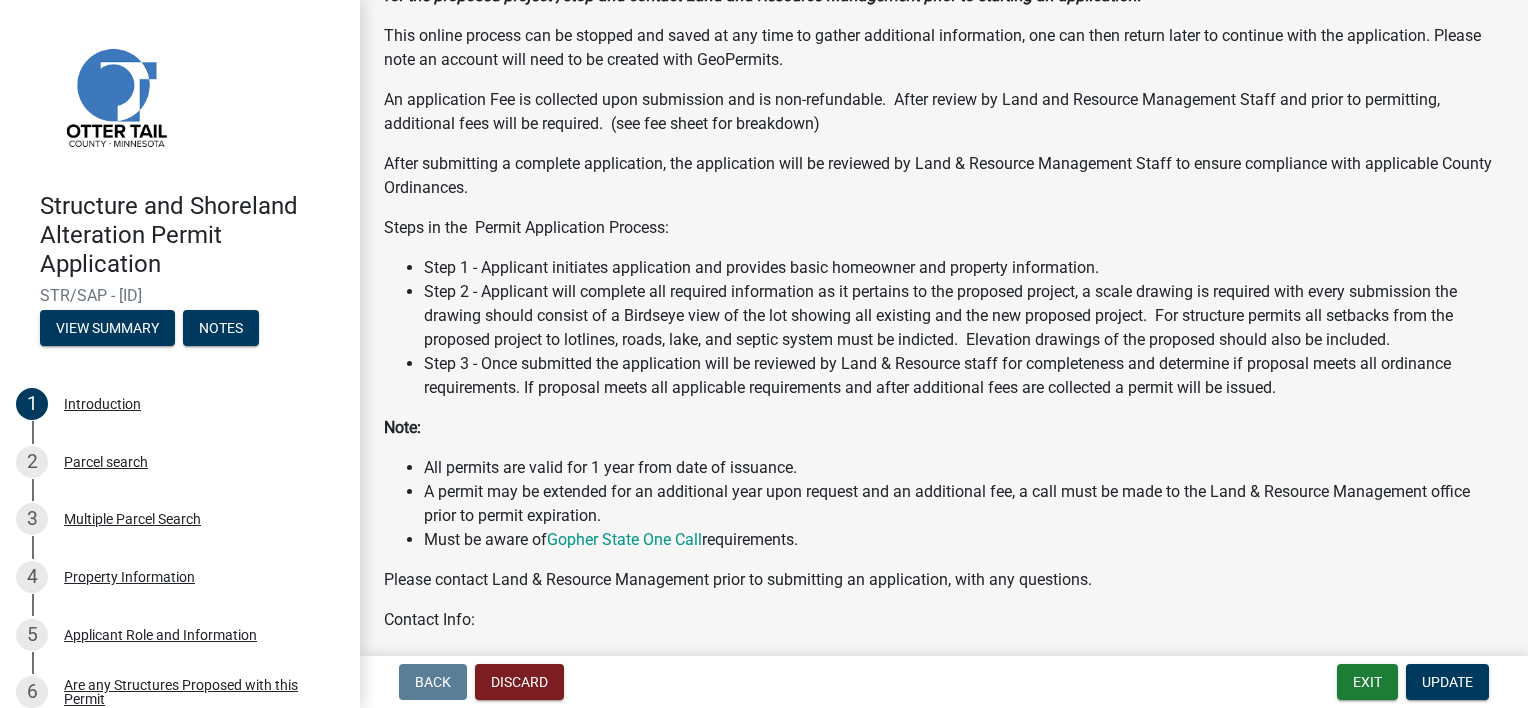 scroll, scrollTop: 563, scrollLeft: 0, axis: vertical 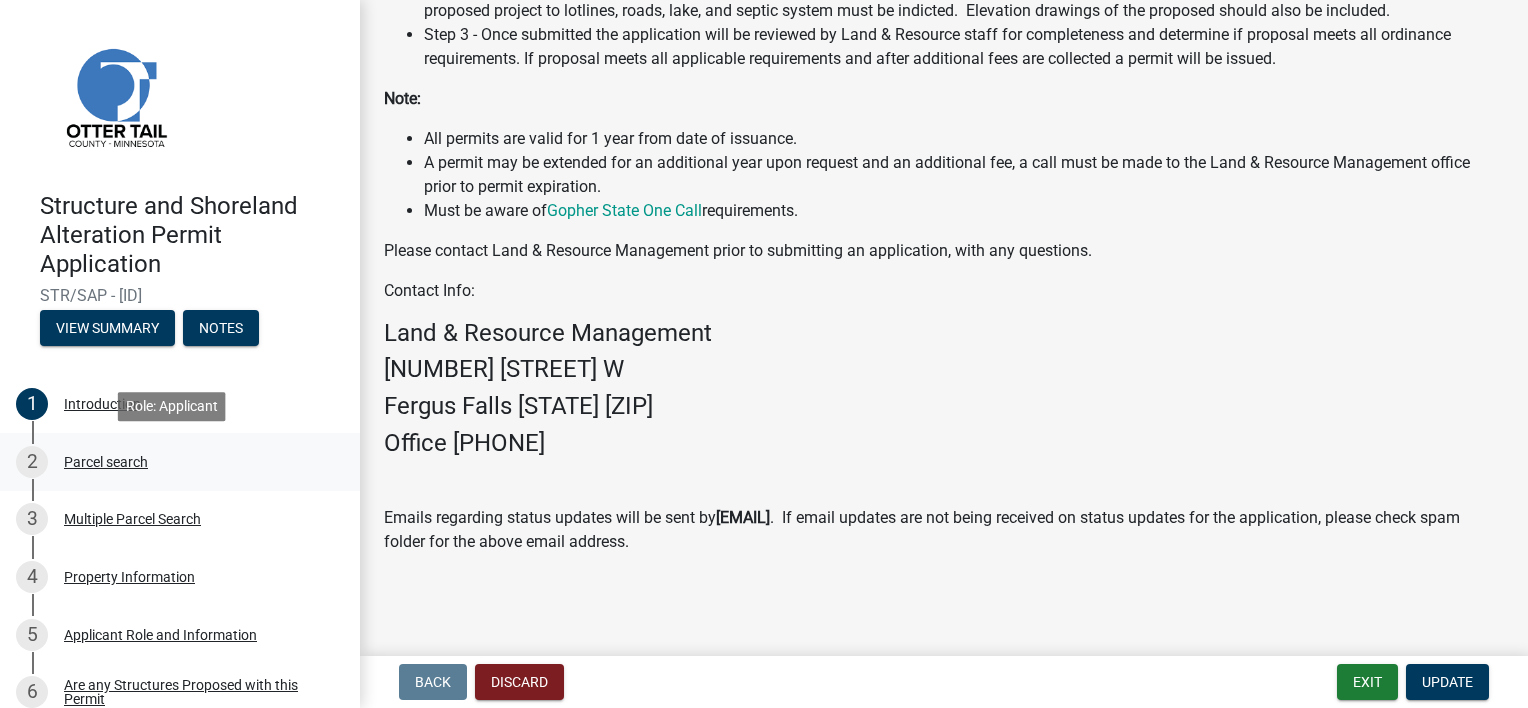 click on "2" at bounding box center [32, 462] 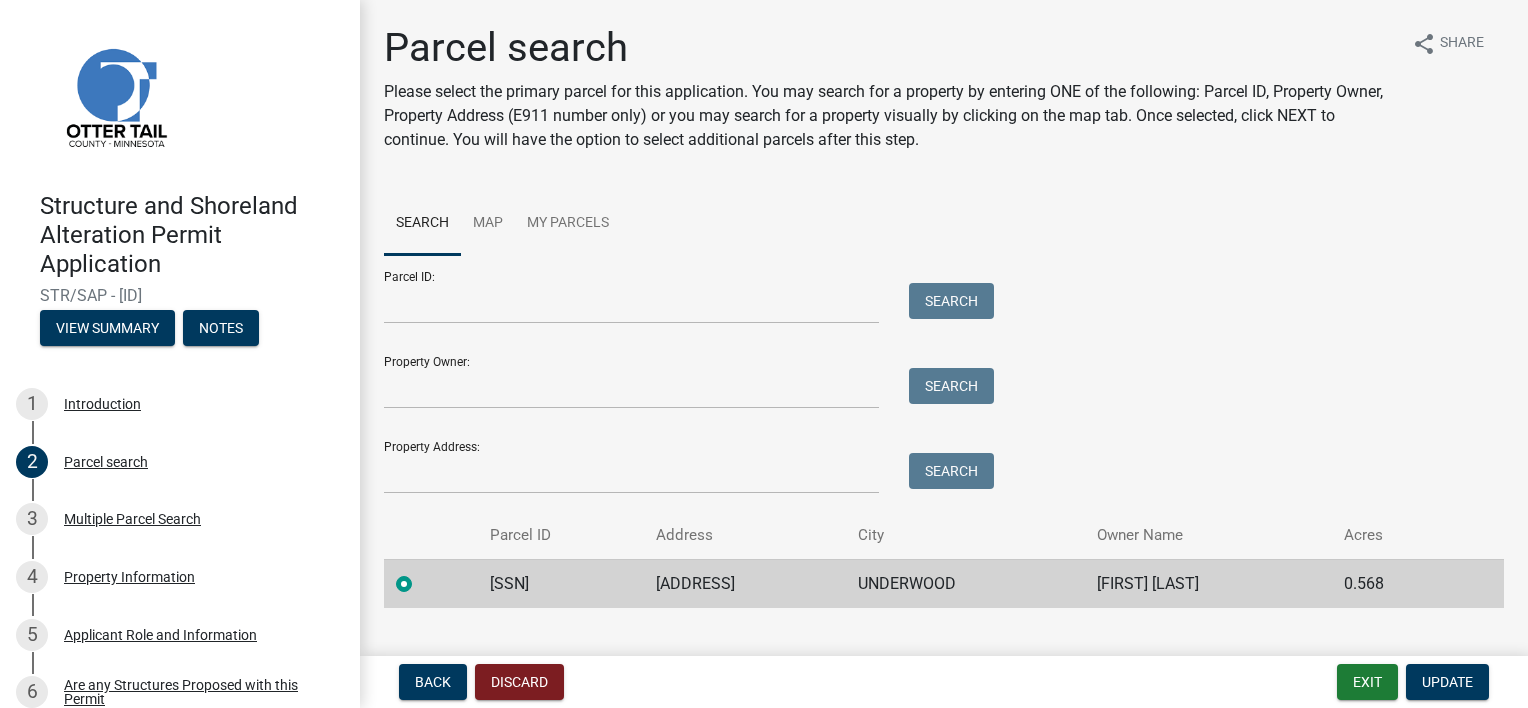scroll, scrollTop: 37, scrollLeft: 0, axis: vertical 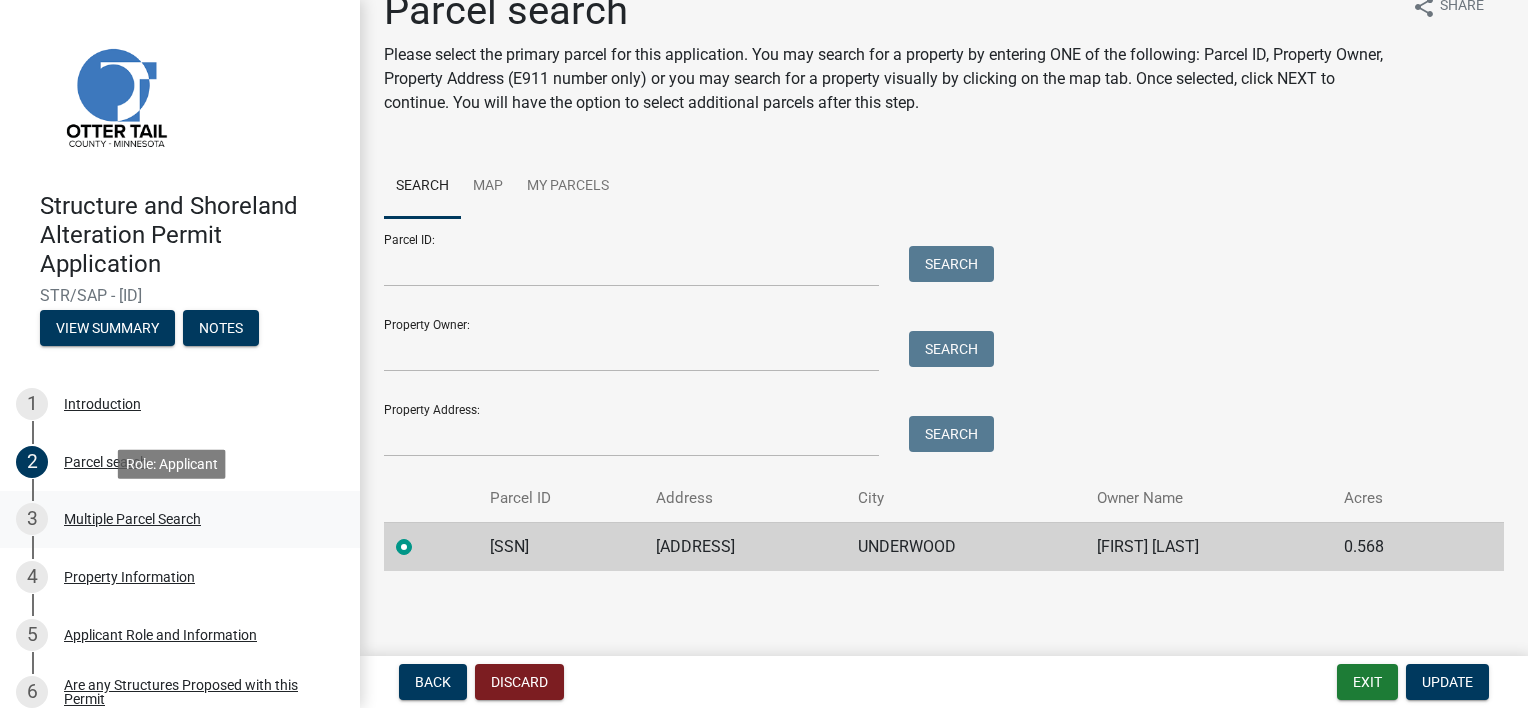 click on "3" at bounding box center [32, 519] 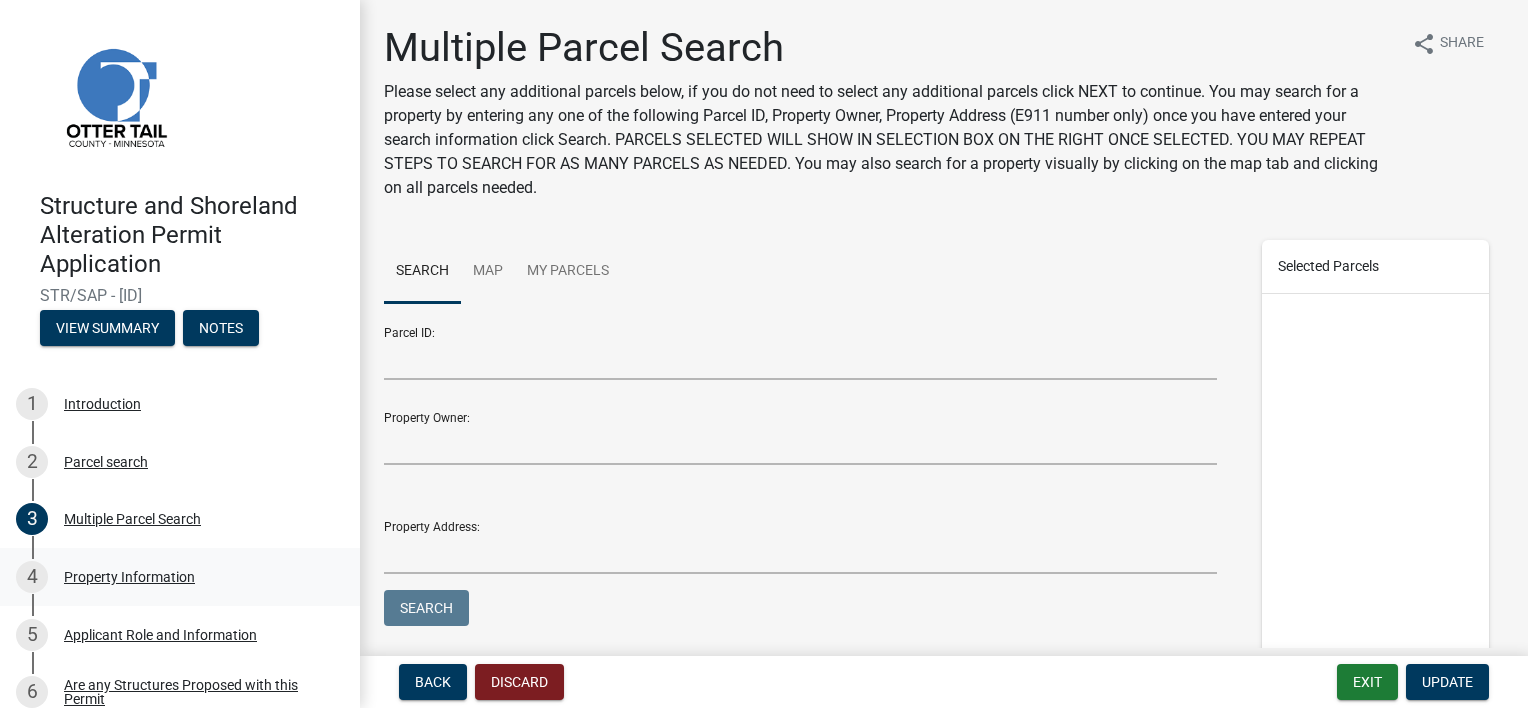 click on "4" at bounding box center [32, 577] 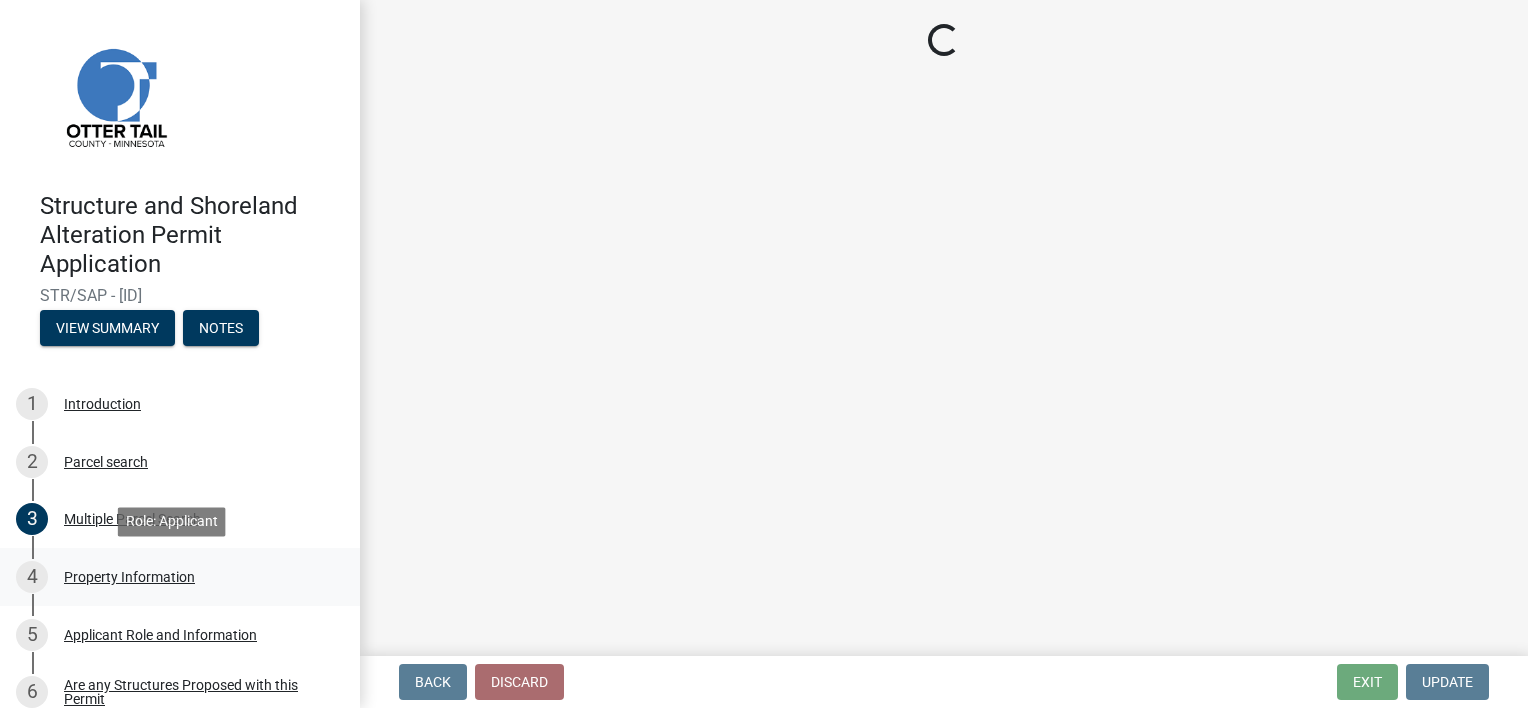select on "[UUID]" 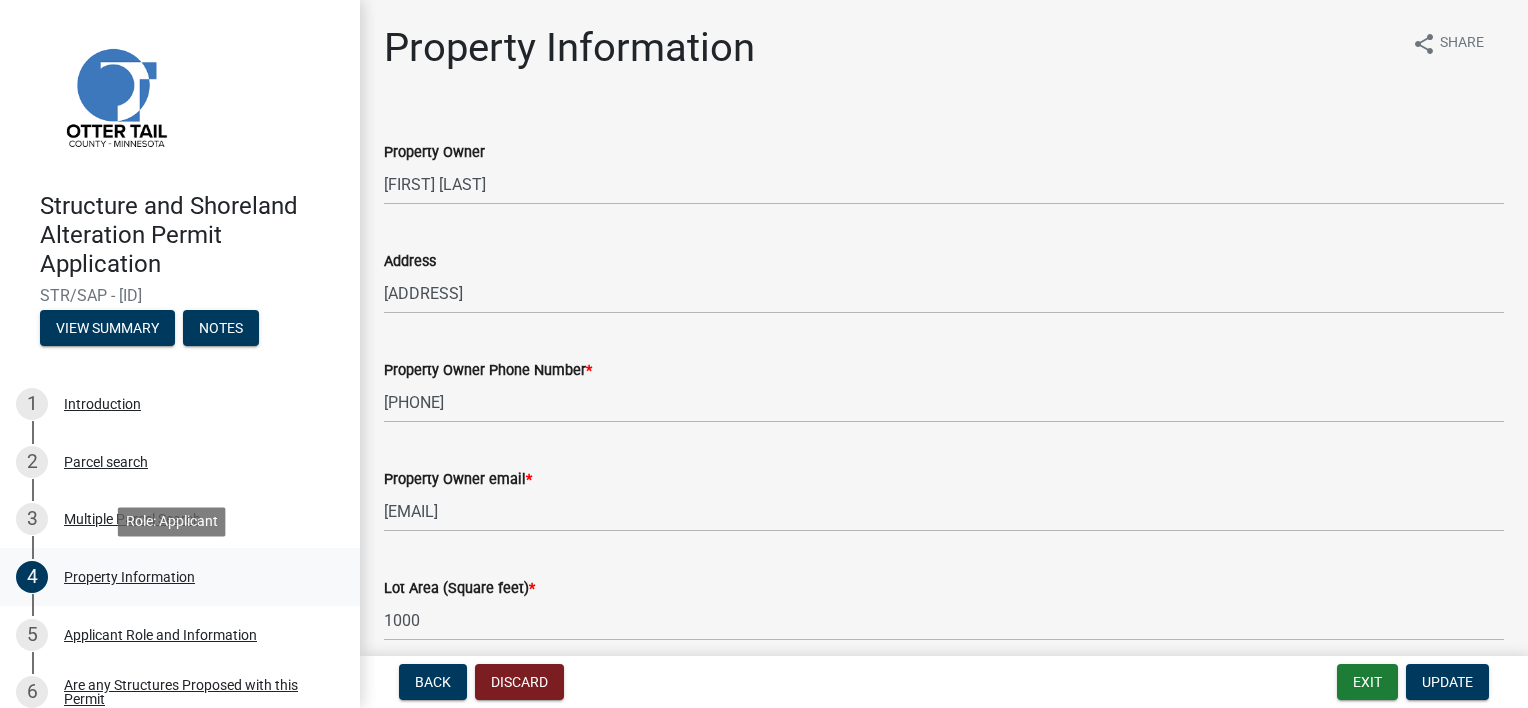 click on "4" at bounding box center [32, 577] 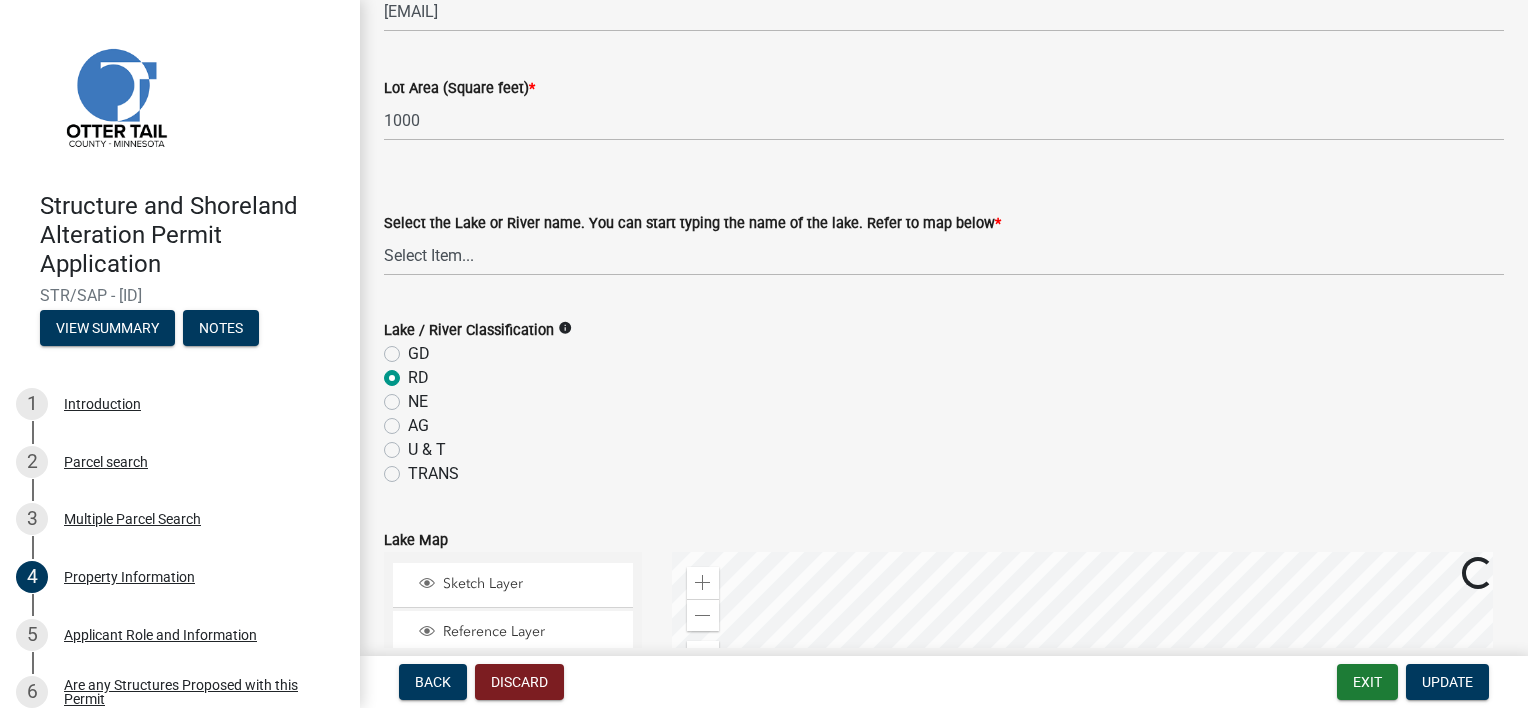 scroll, scrollTop: 600, scrollLeft: 0, axis: vertical 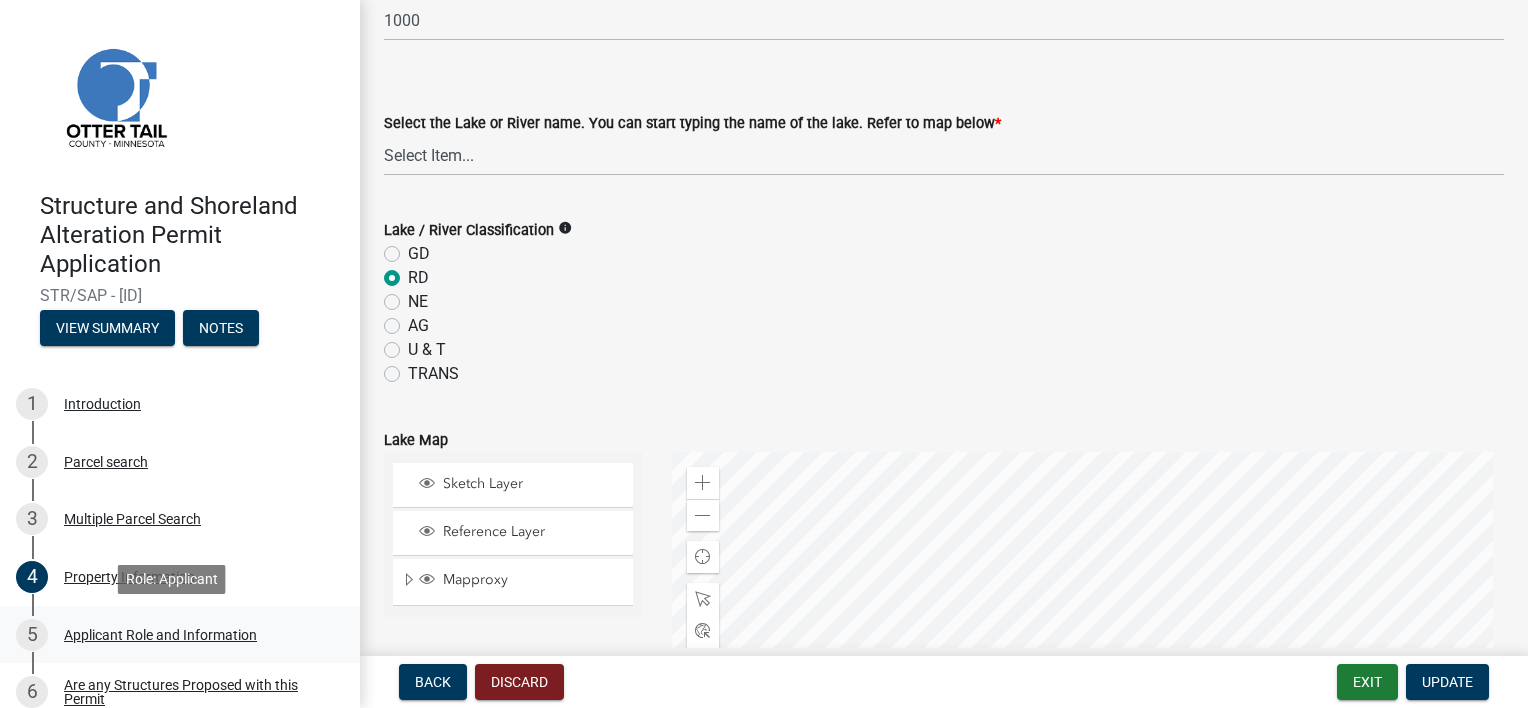click on "5" at bounding box center [32, 635] 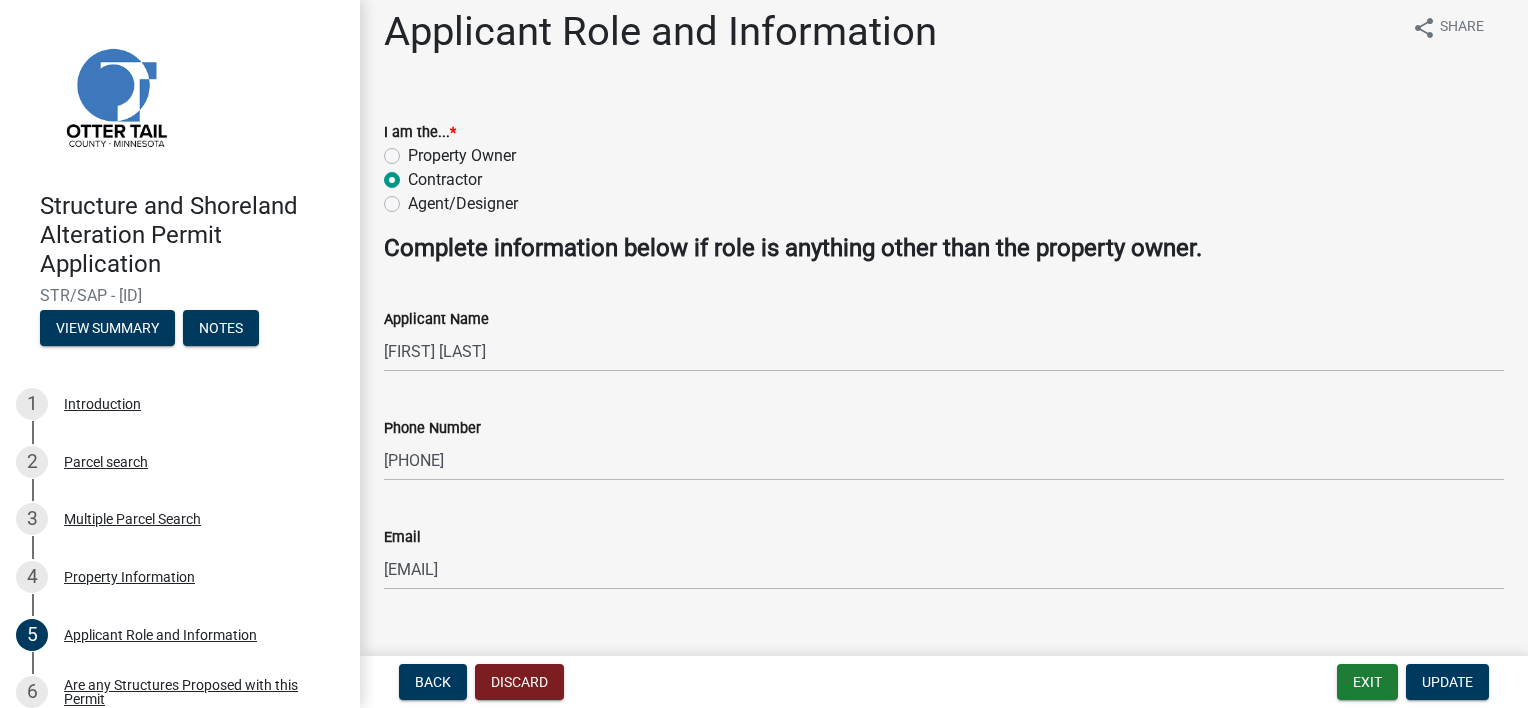 scroll, scrollTop: 0, scrollLeft: 0, axis: both 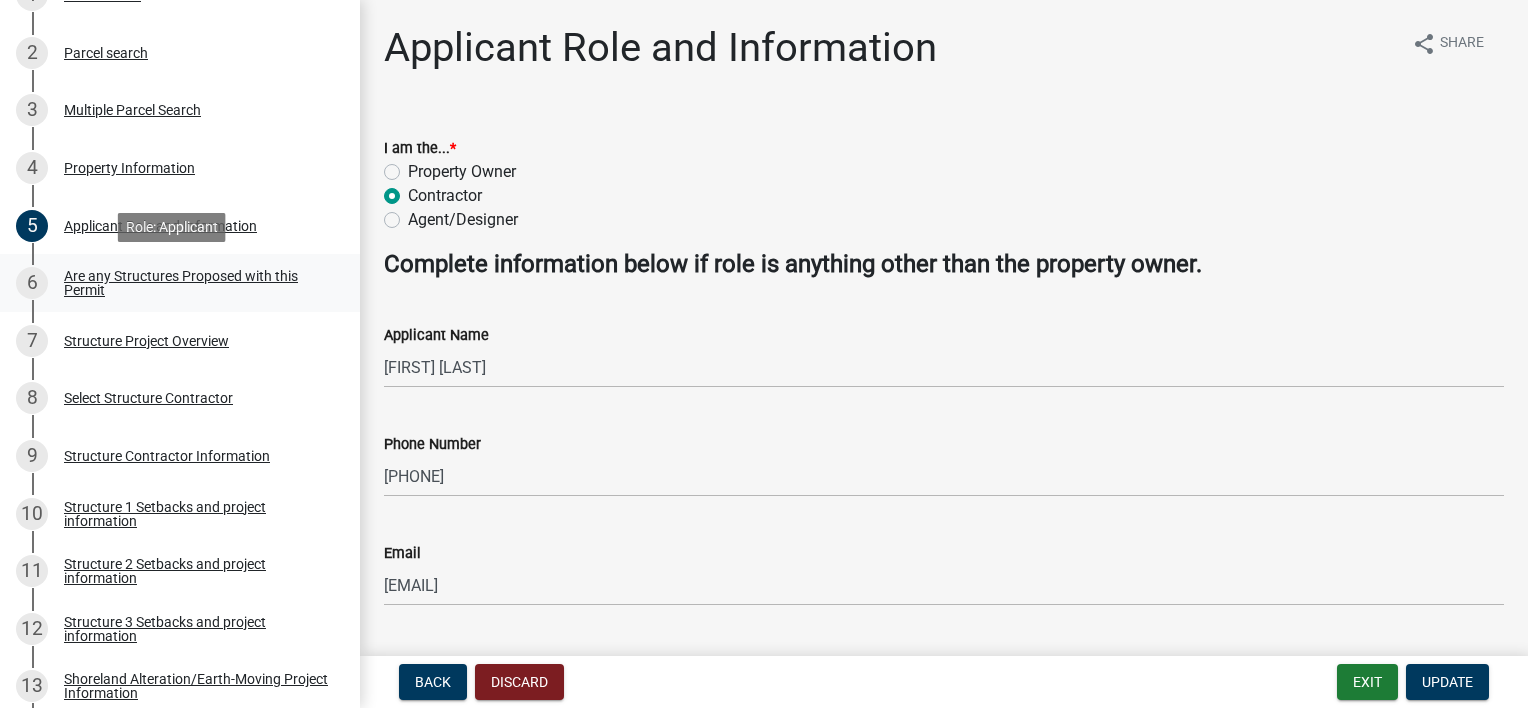 click on "6" at bounding box center [32, 283] 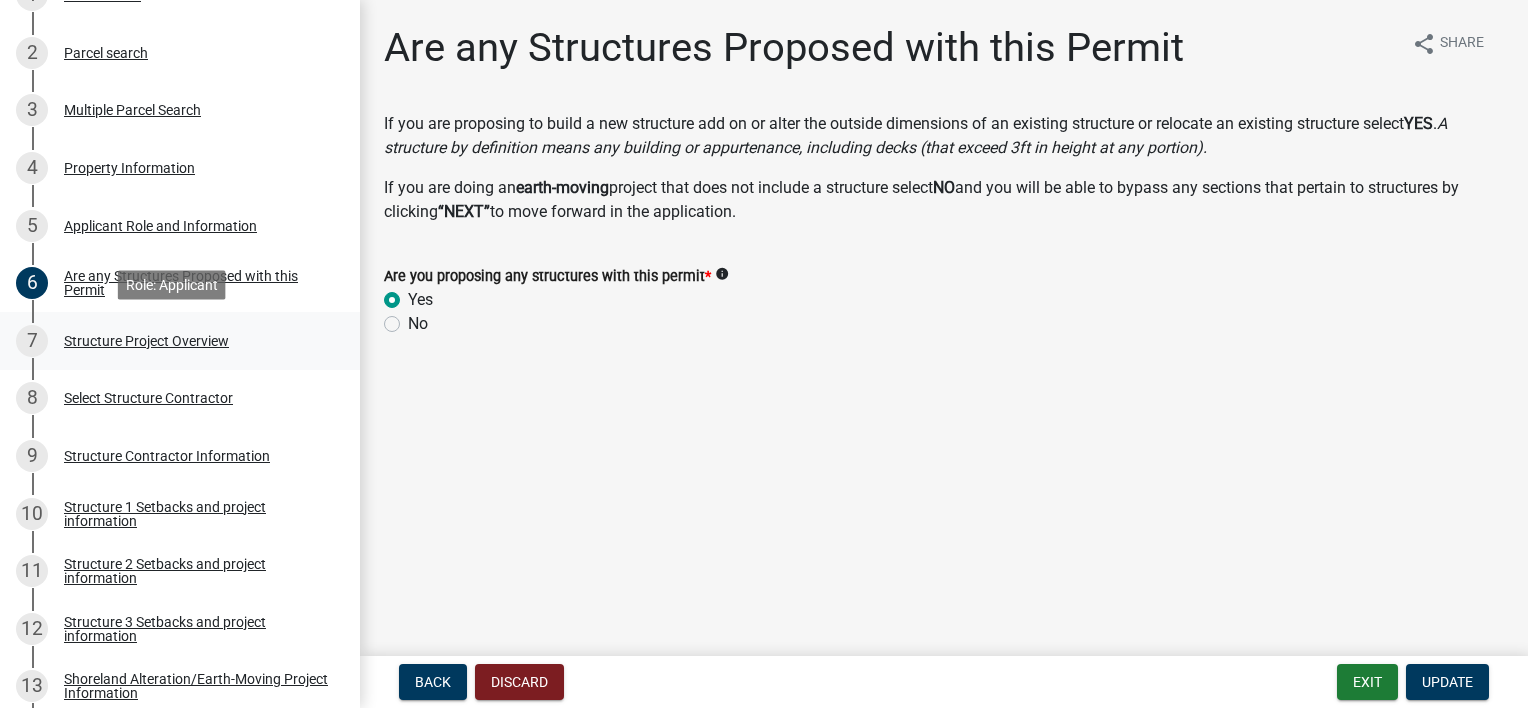 click on "7" at bounding box center (32, 341) 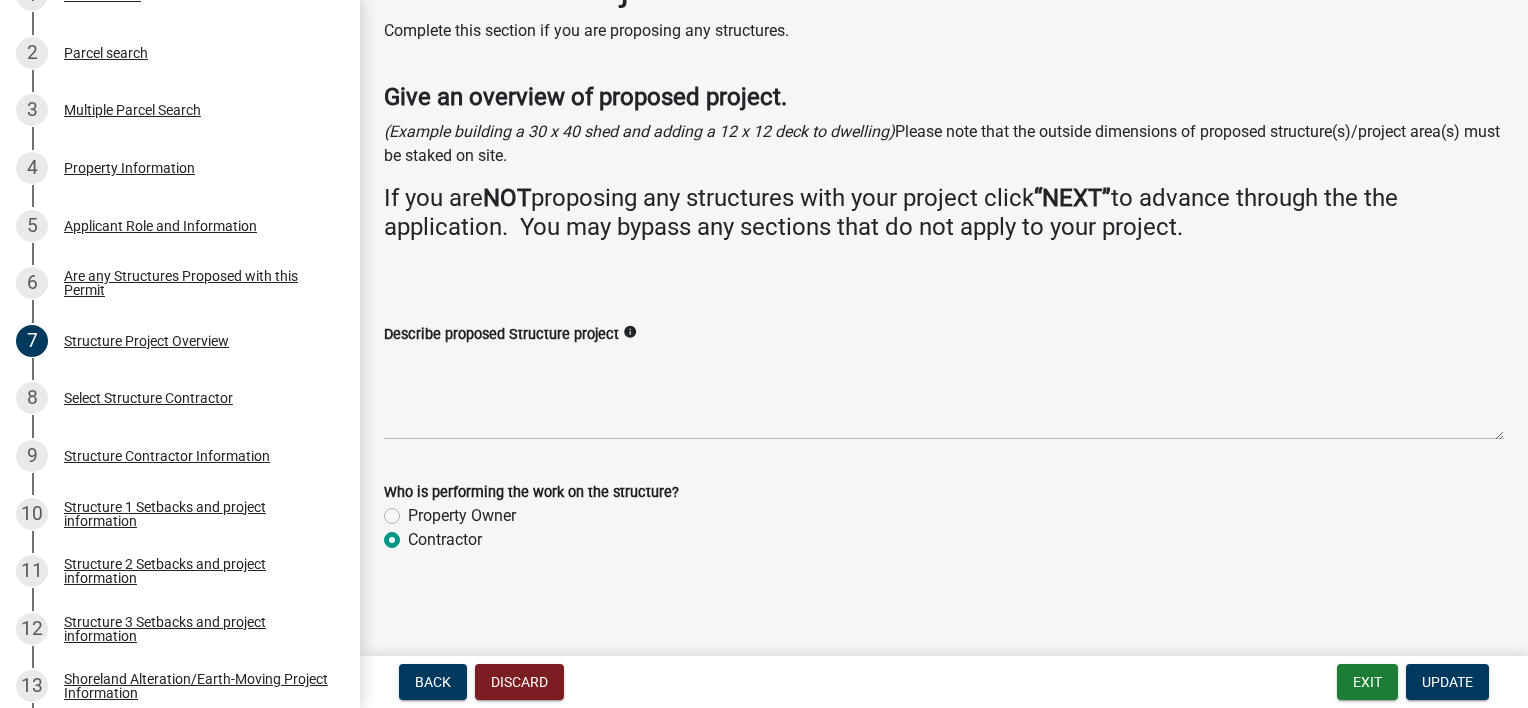 scroll, scrollTop: 0, scrollLeft: 0, axis: both 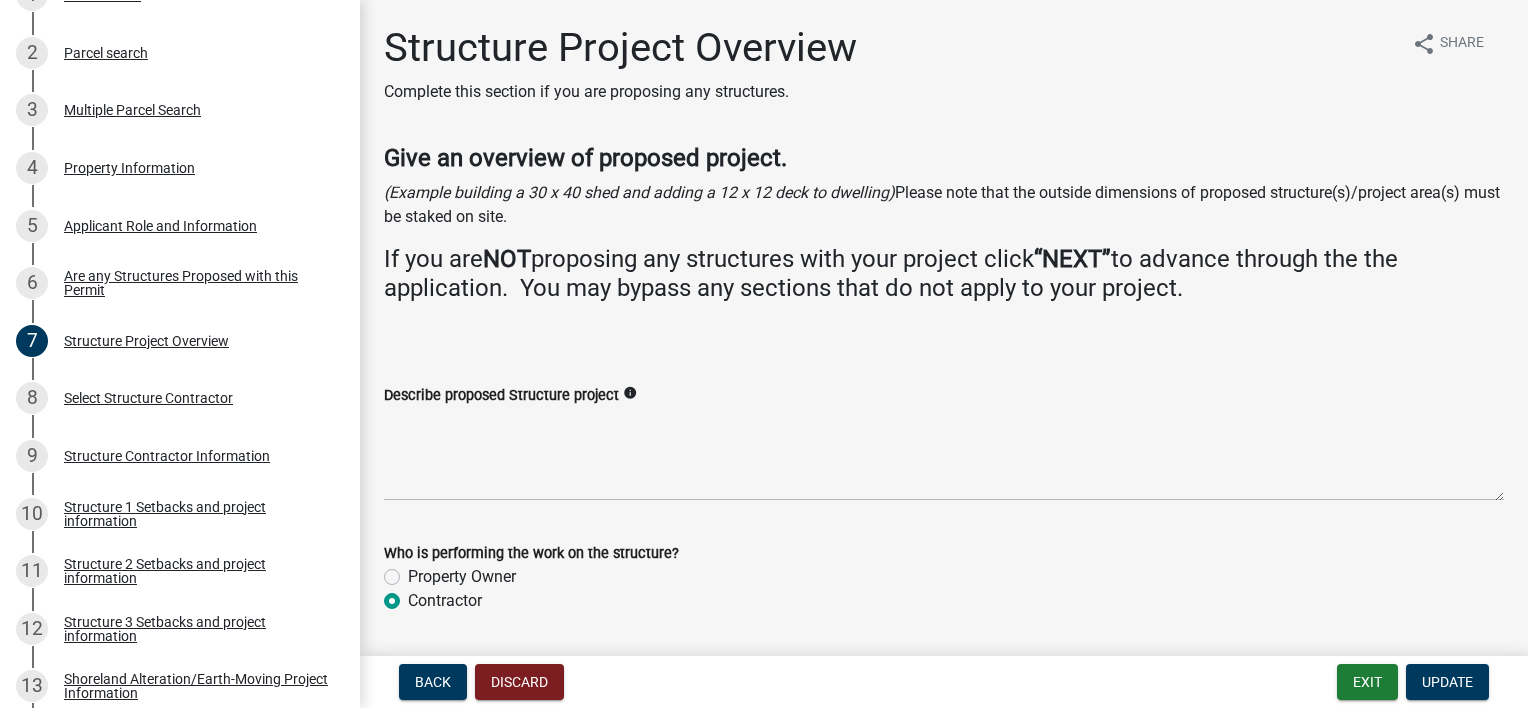 click on "info" 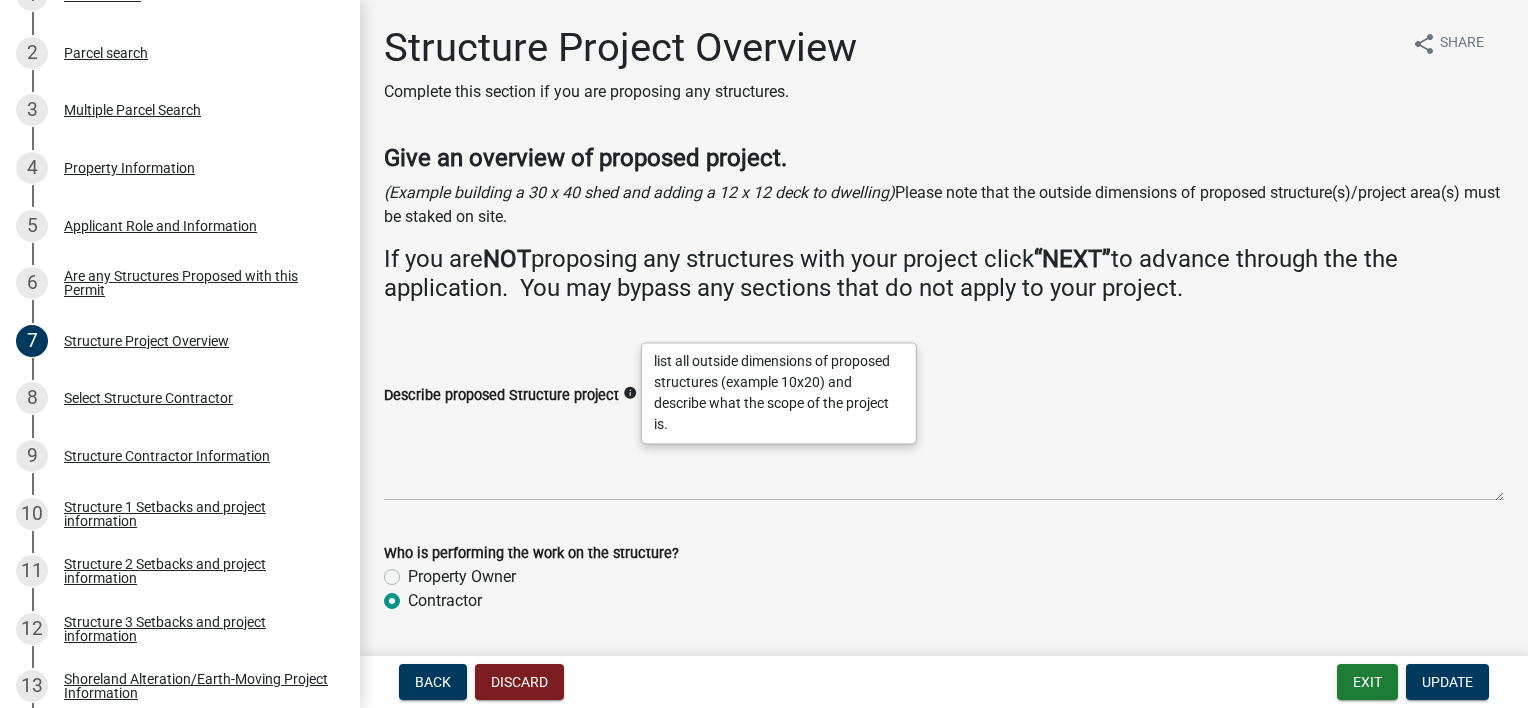 click on "Describe proposed Structure project    info" 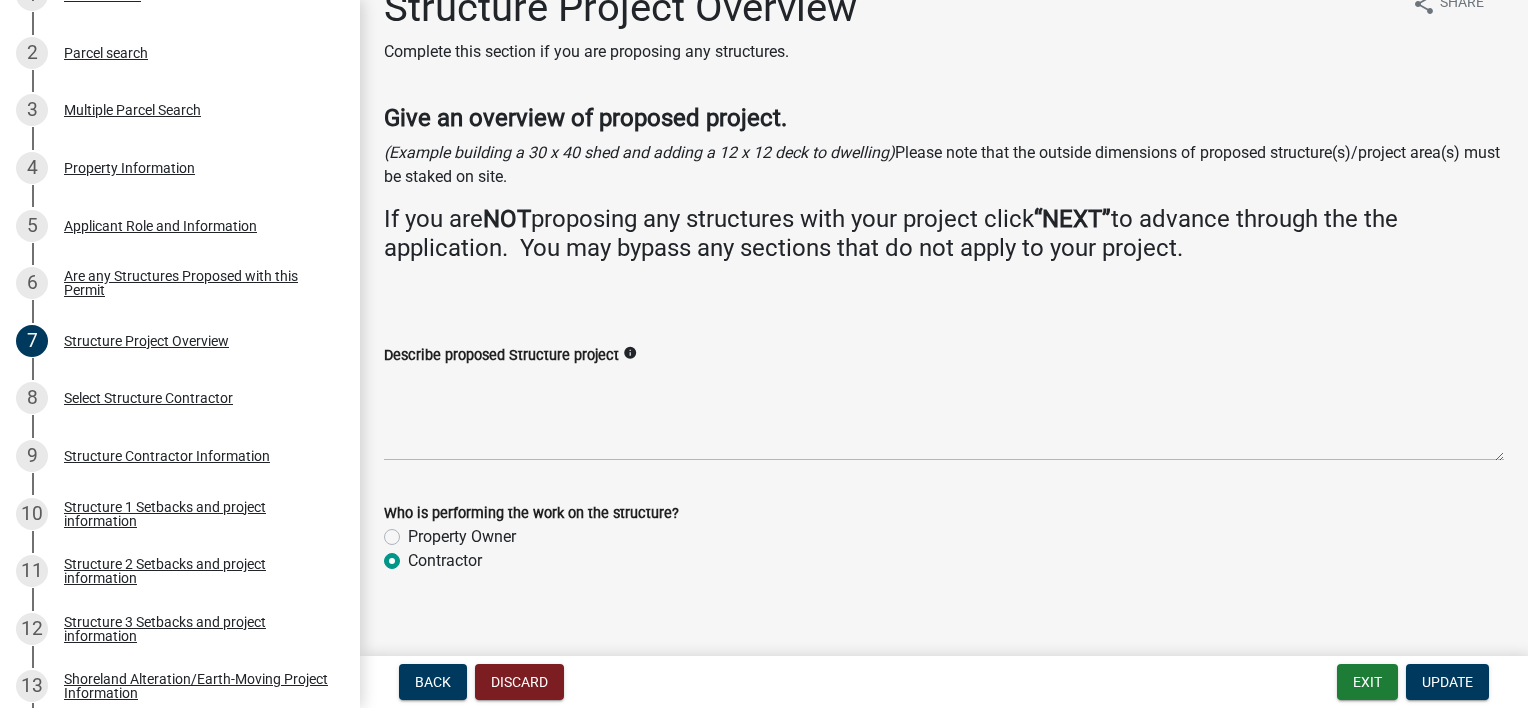 scroll, scrollTop: 61, scrollLeft: 0, axis: vertical 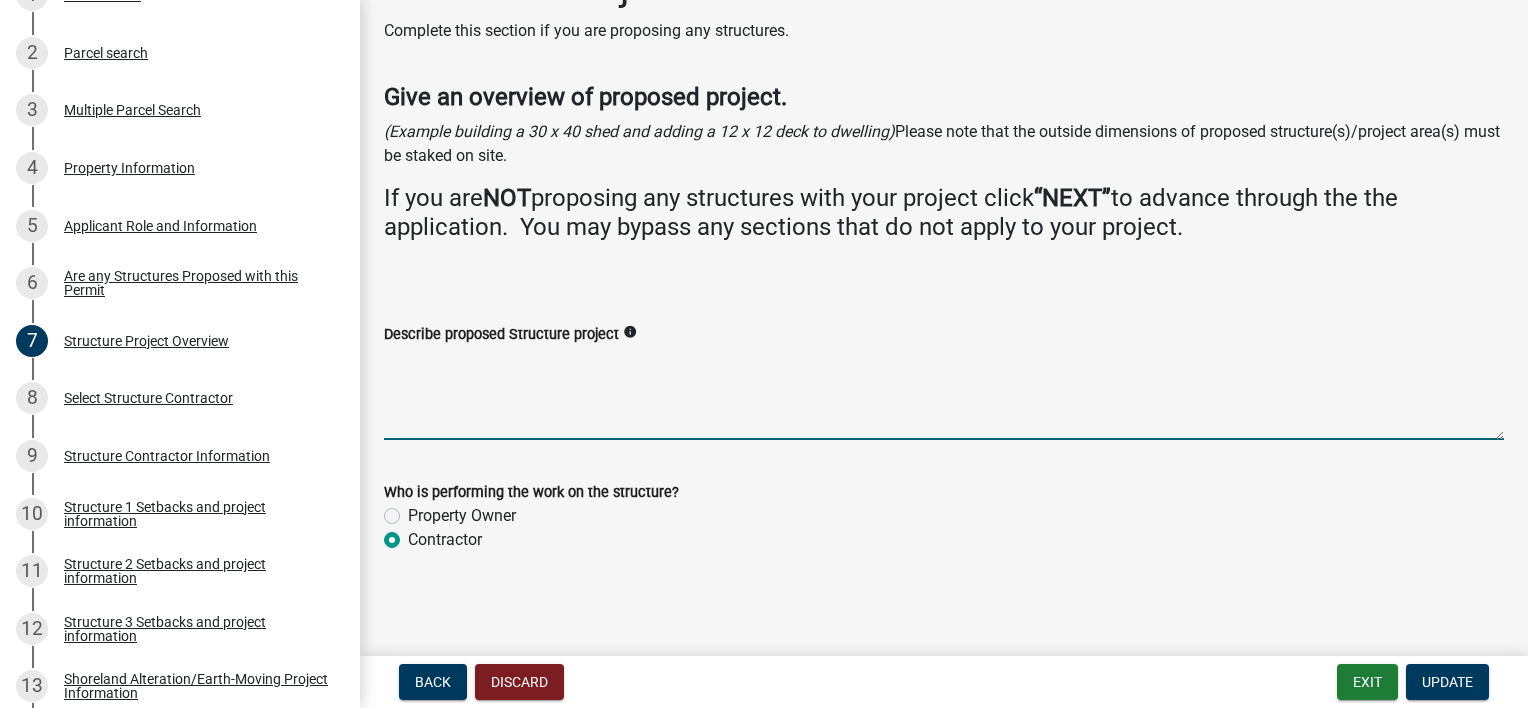 click on "Describe proposed Structure project" at bounding box center [944, 393] 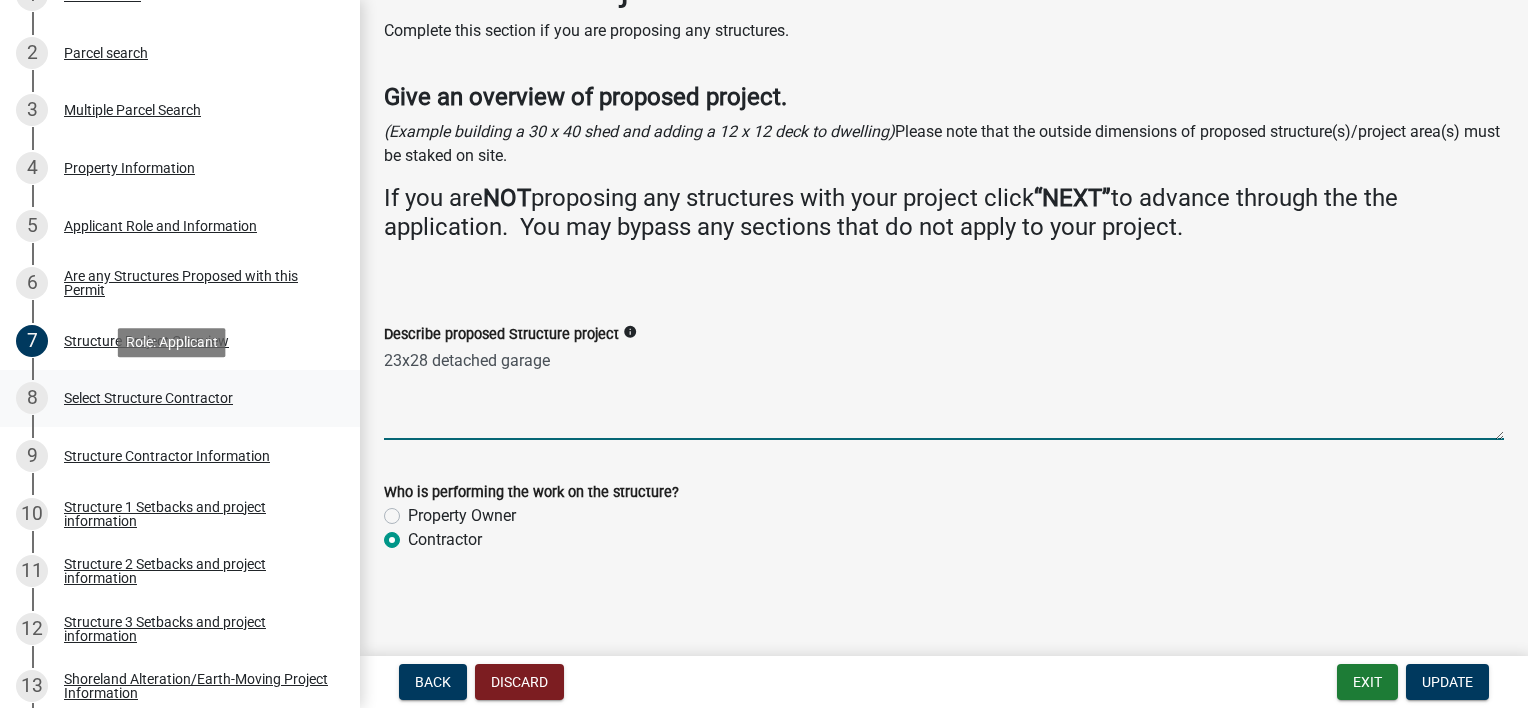 type on "23x28 detached garage" 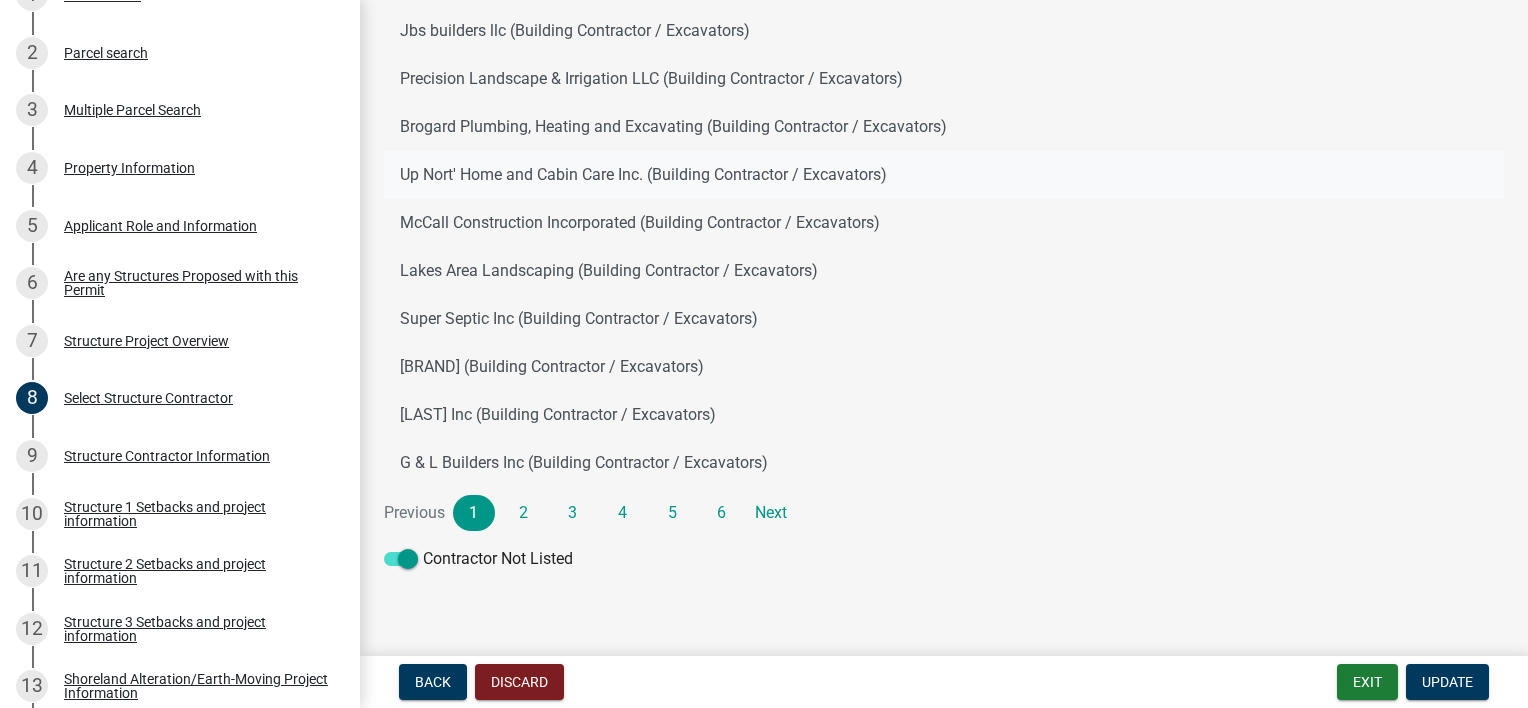 scroll, scrollTop: 207, scrollLeft: 0, axis: vertical 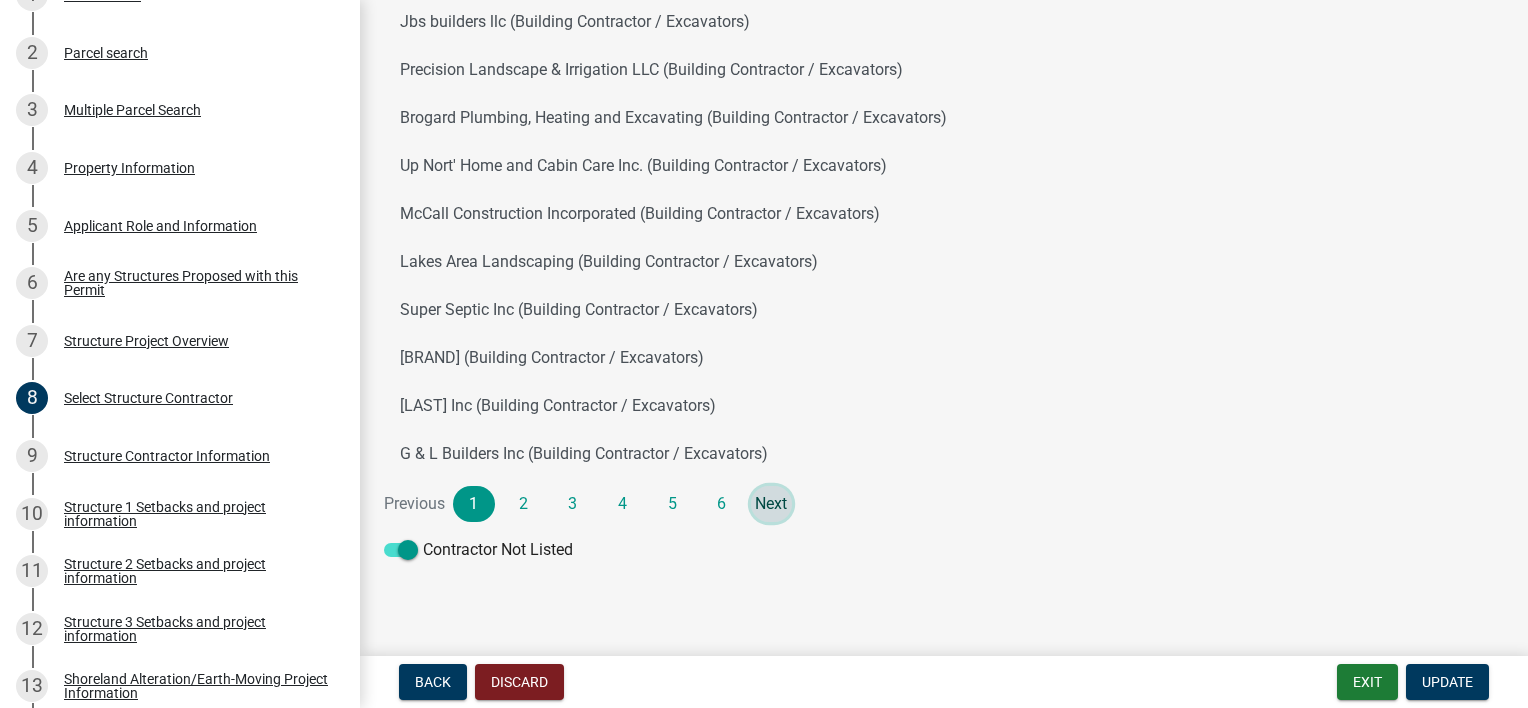 click on "Next" 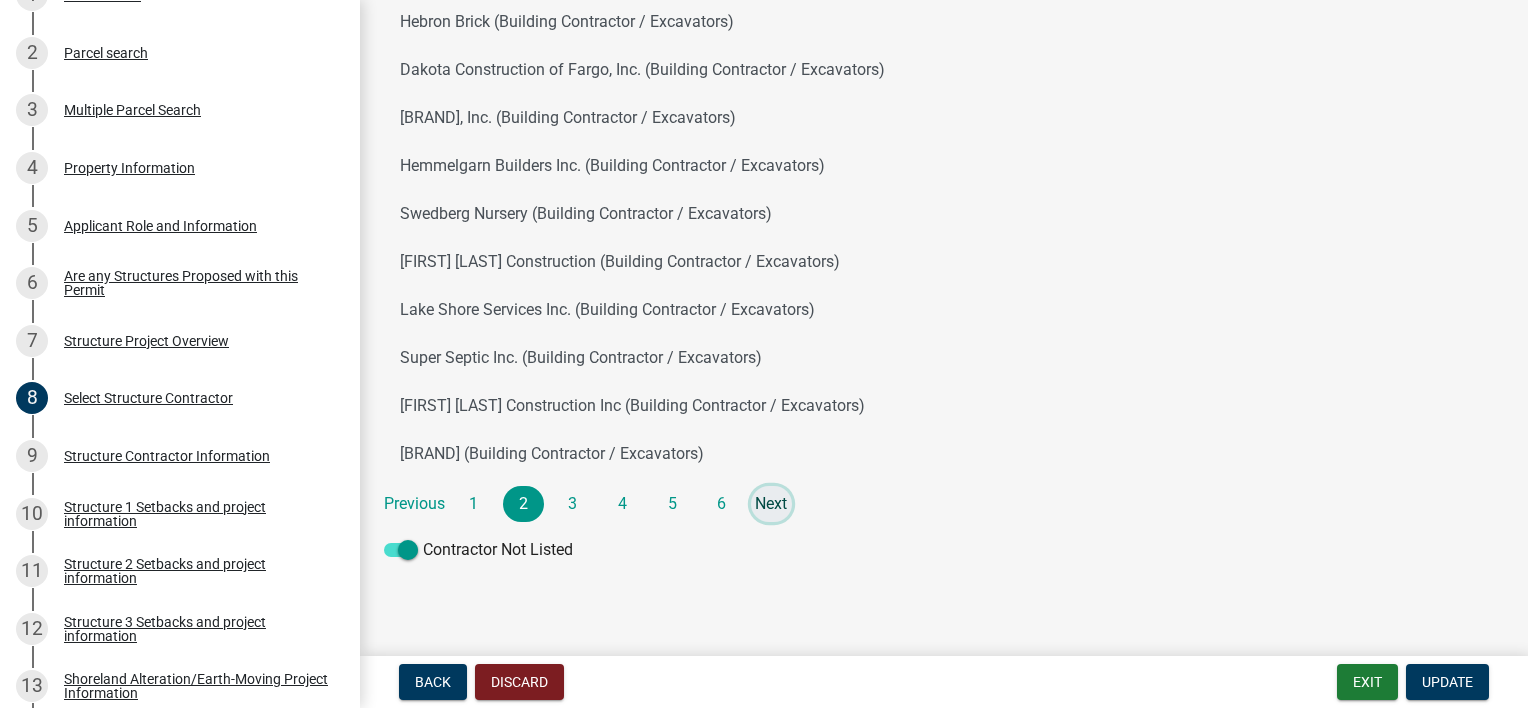 click on "Next" 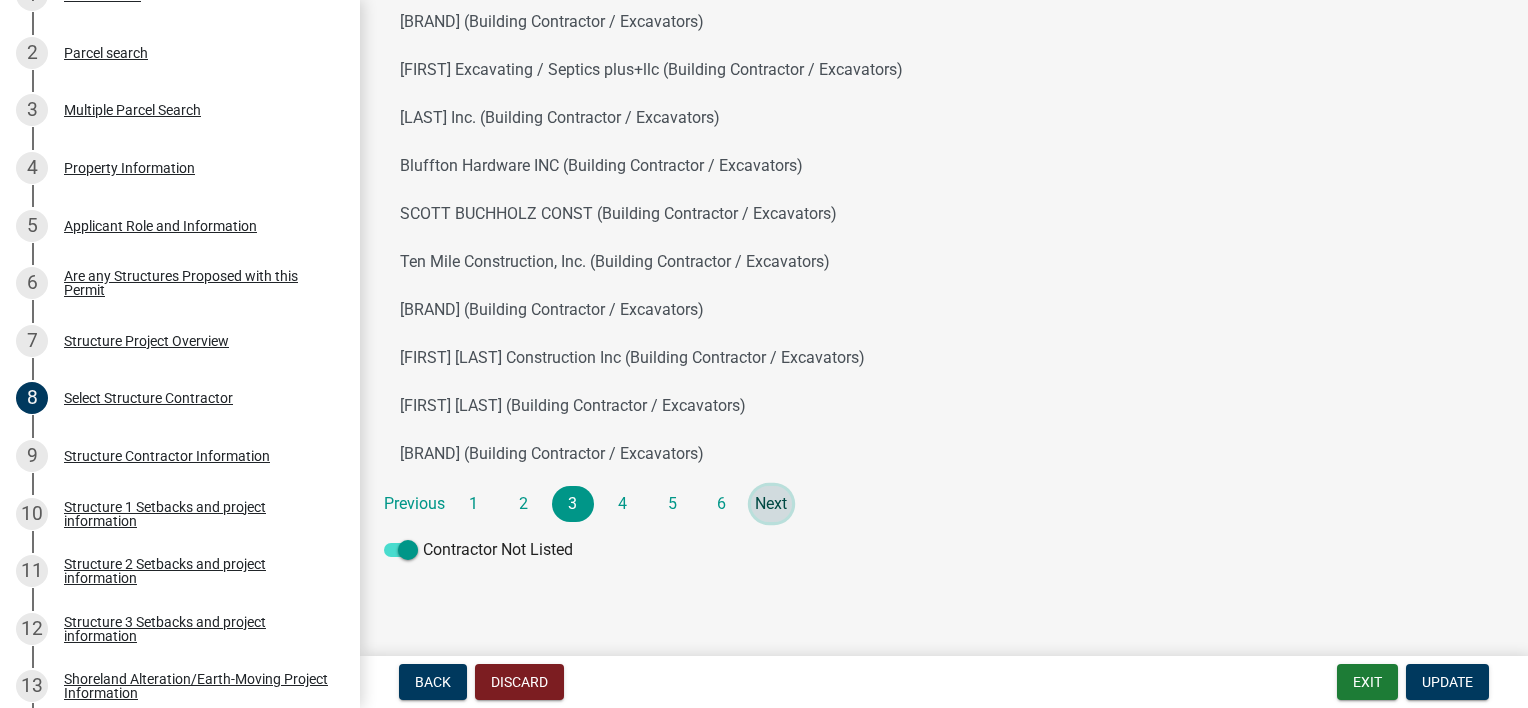 click on "Next" 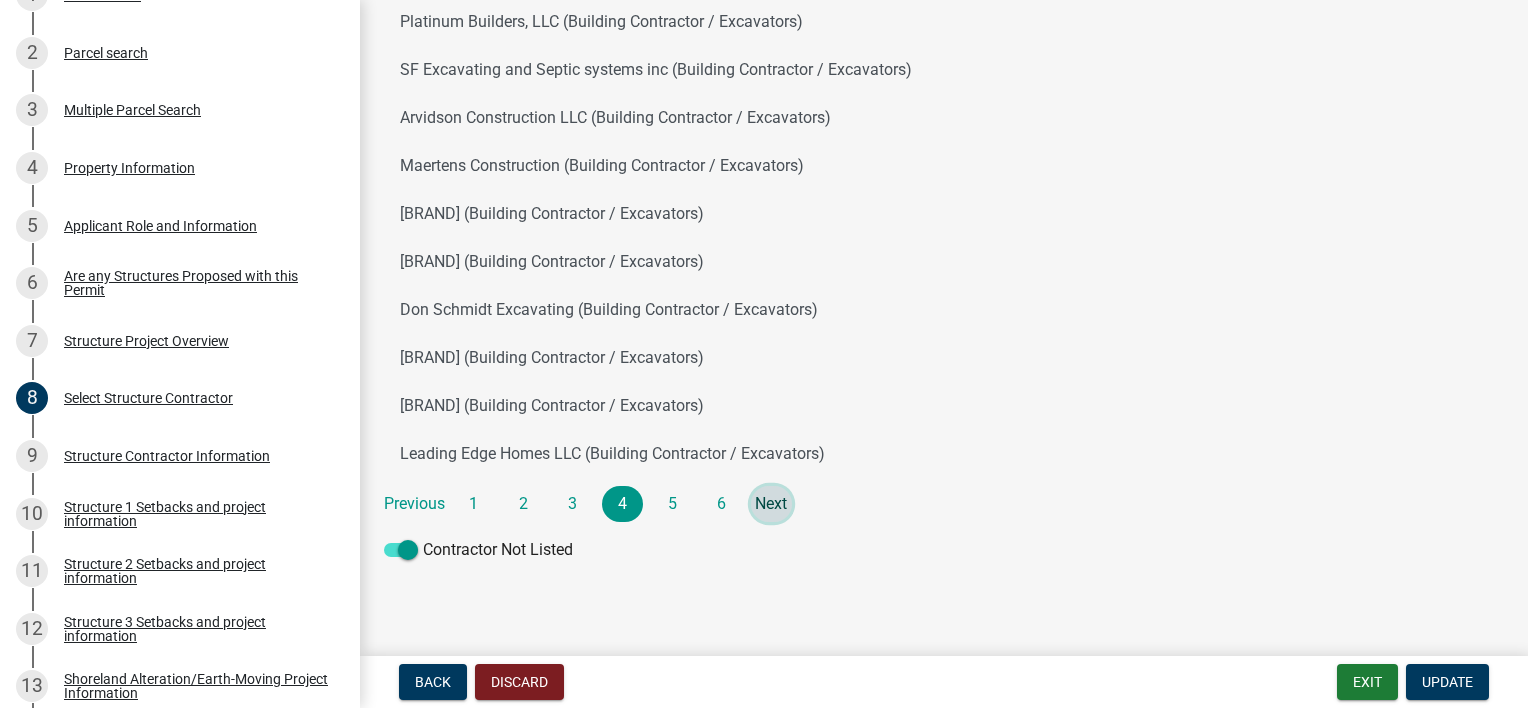 click on "Next" 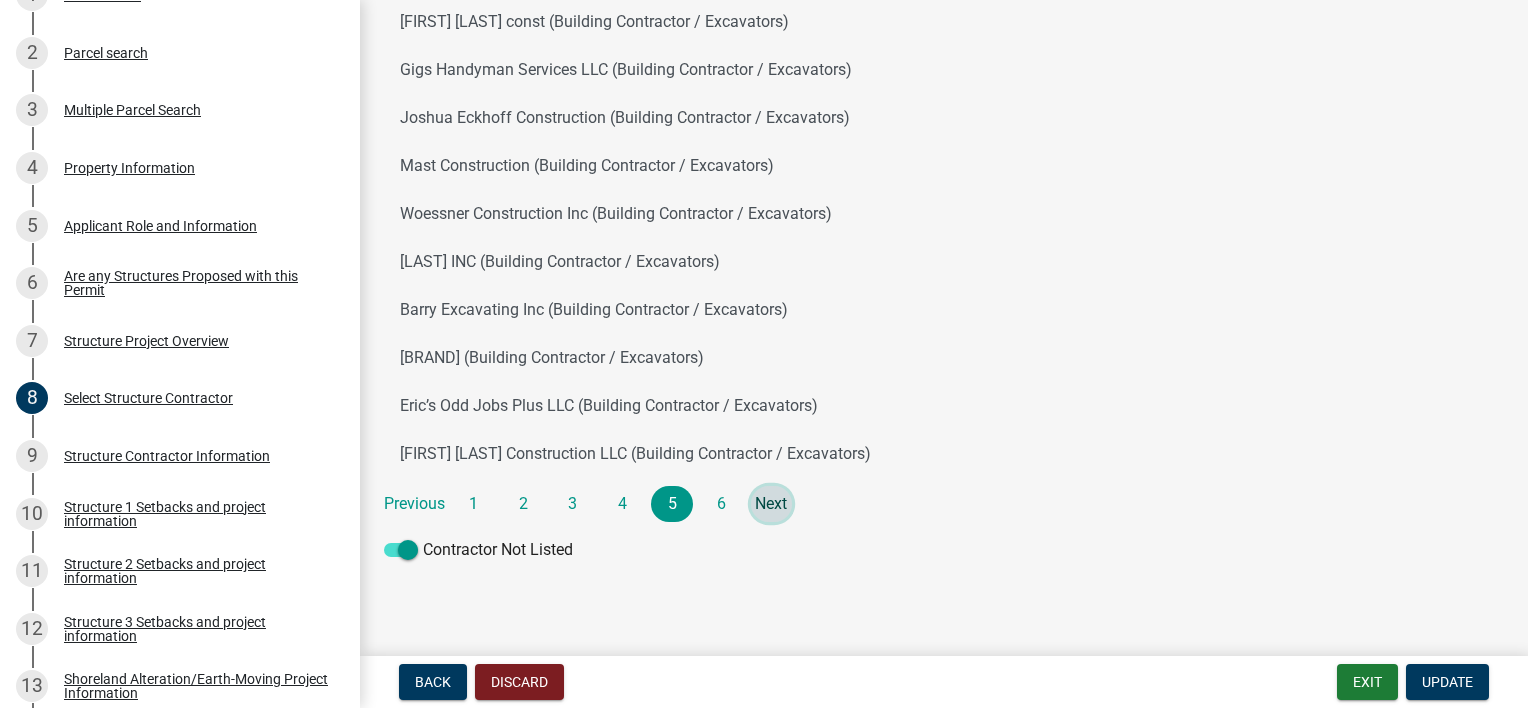 click on "Next" 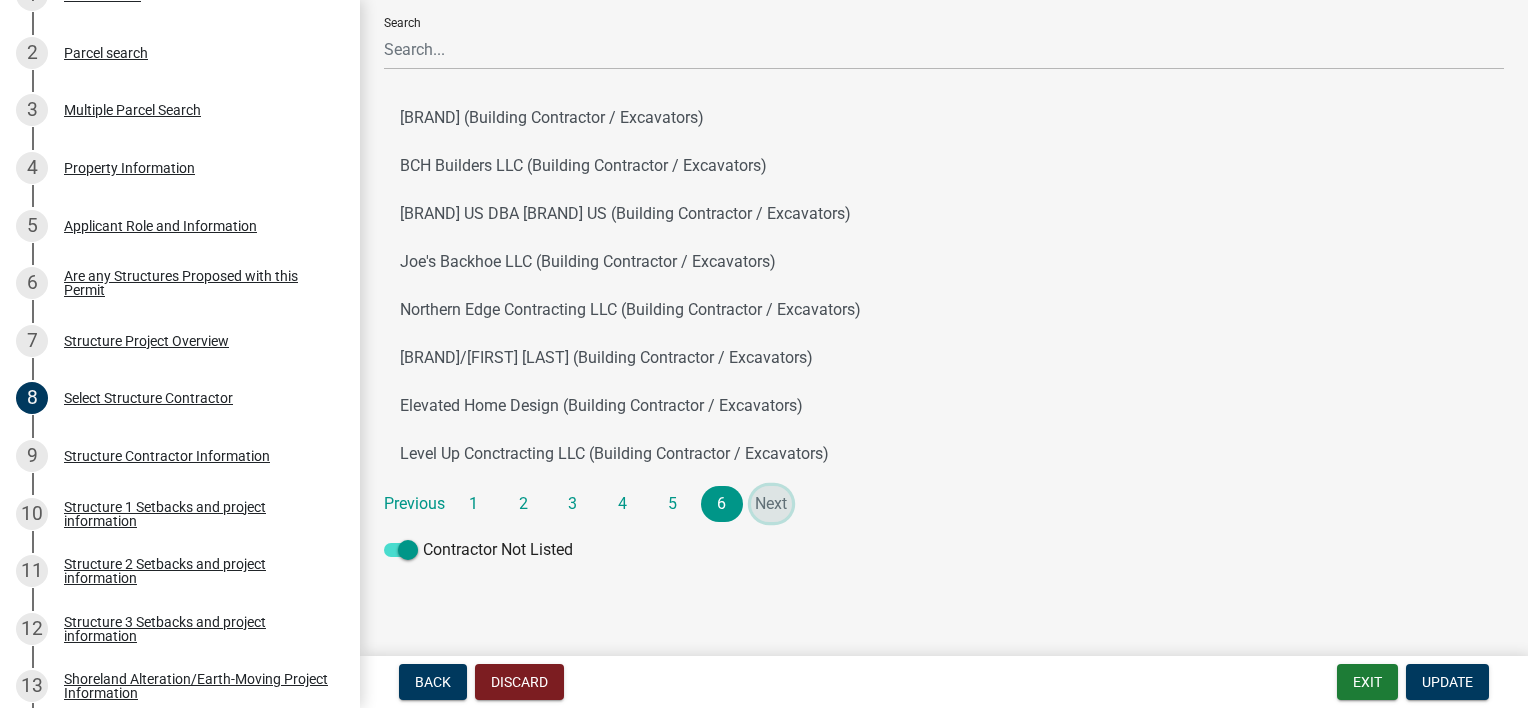 scroll, scrollTop: 111, scrollLeft: 0, axis: vertical 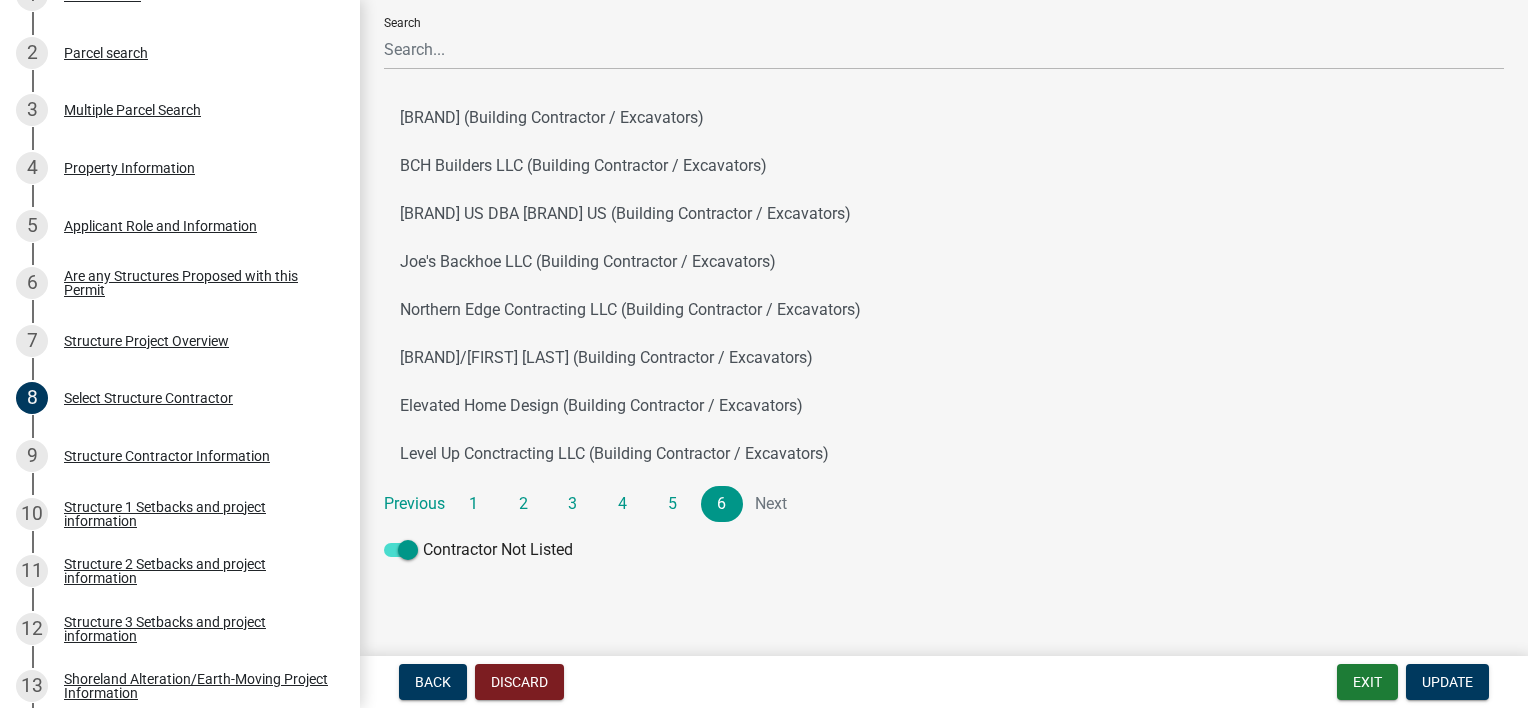 click on "Next" 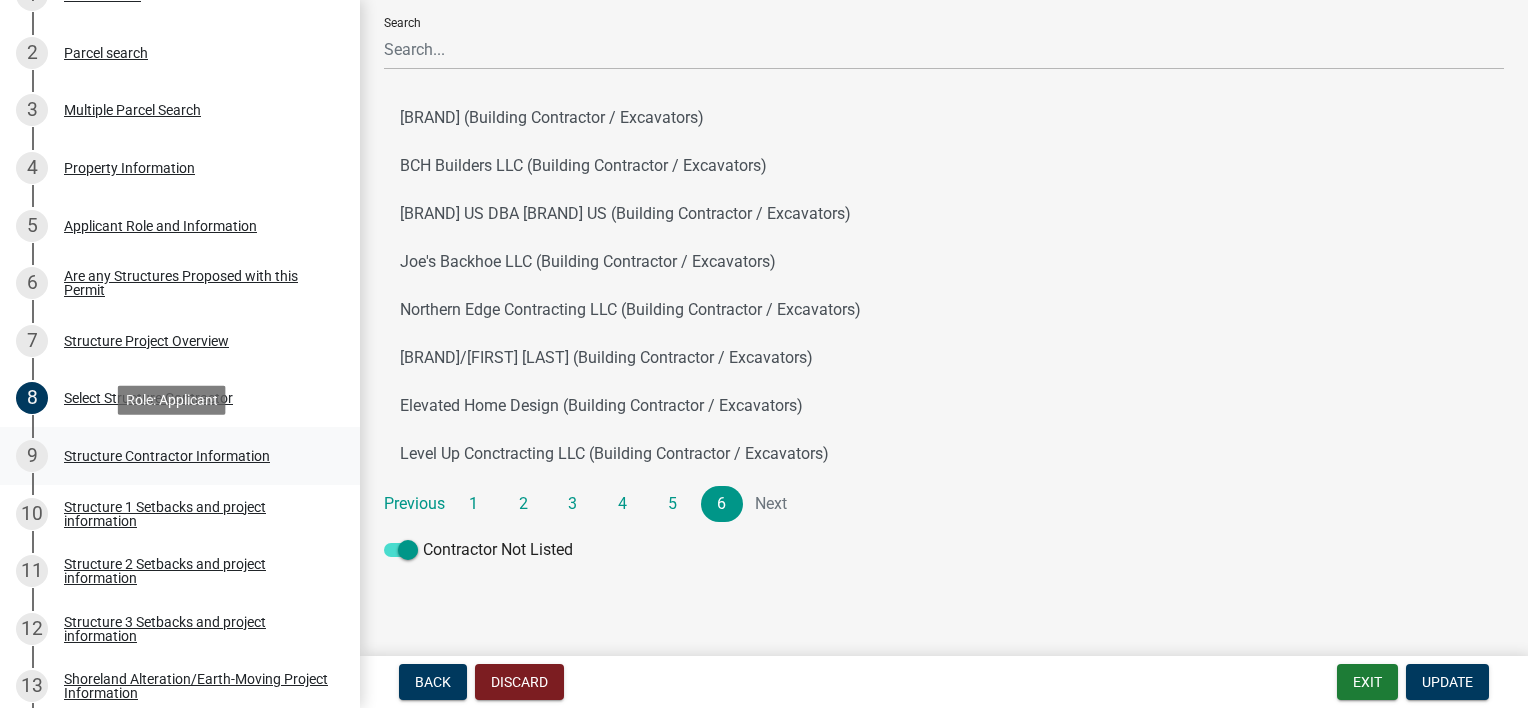 click on "9" at bounding box center (32, 456) 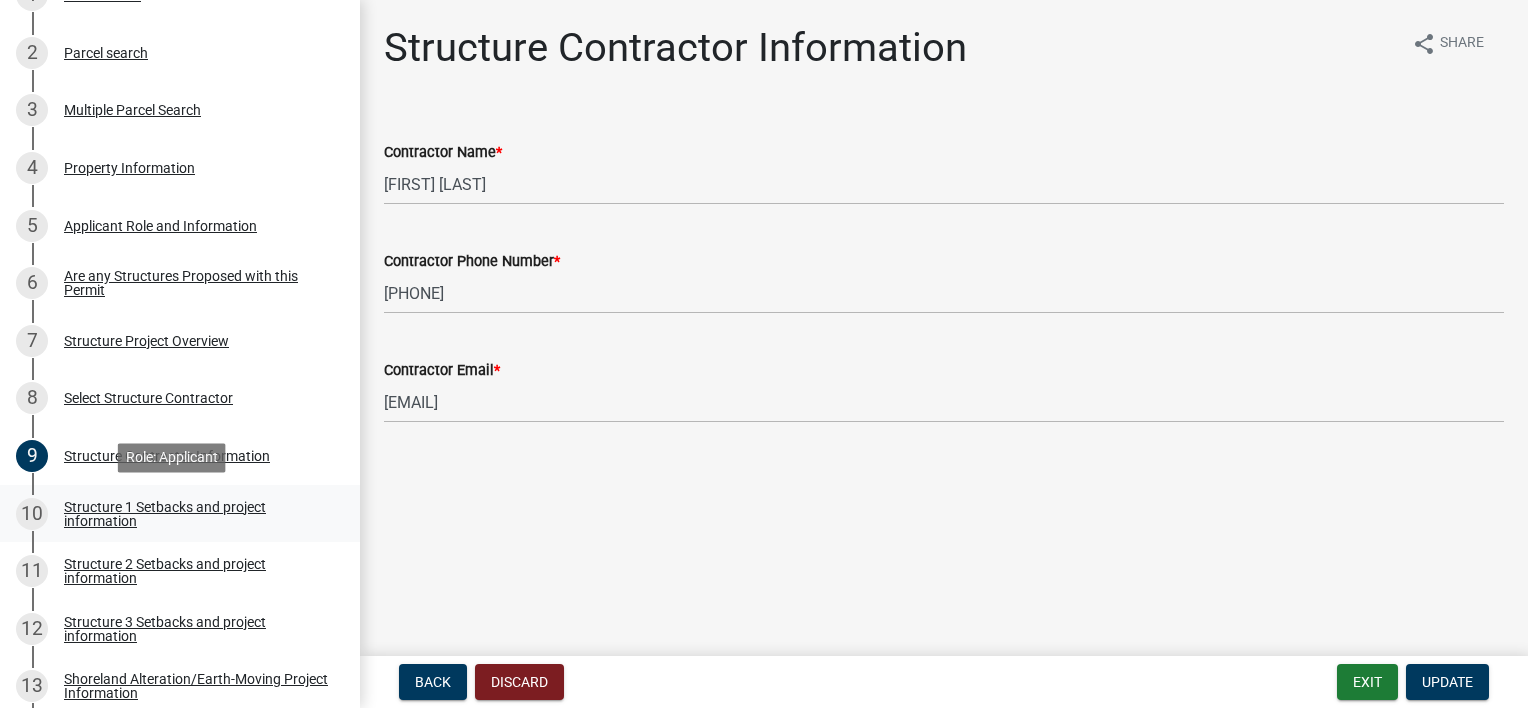 click on "10" at bounding box center [32, 514] 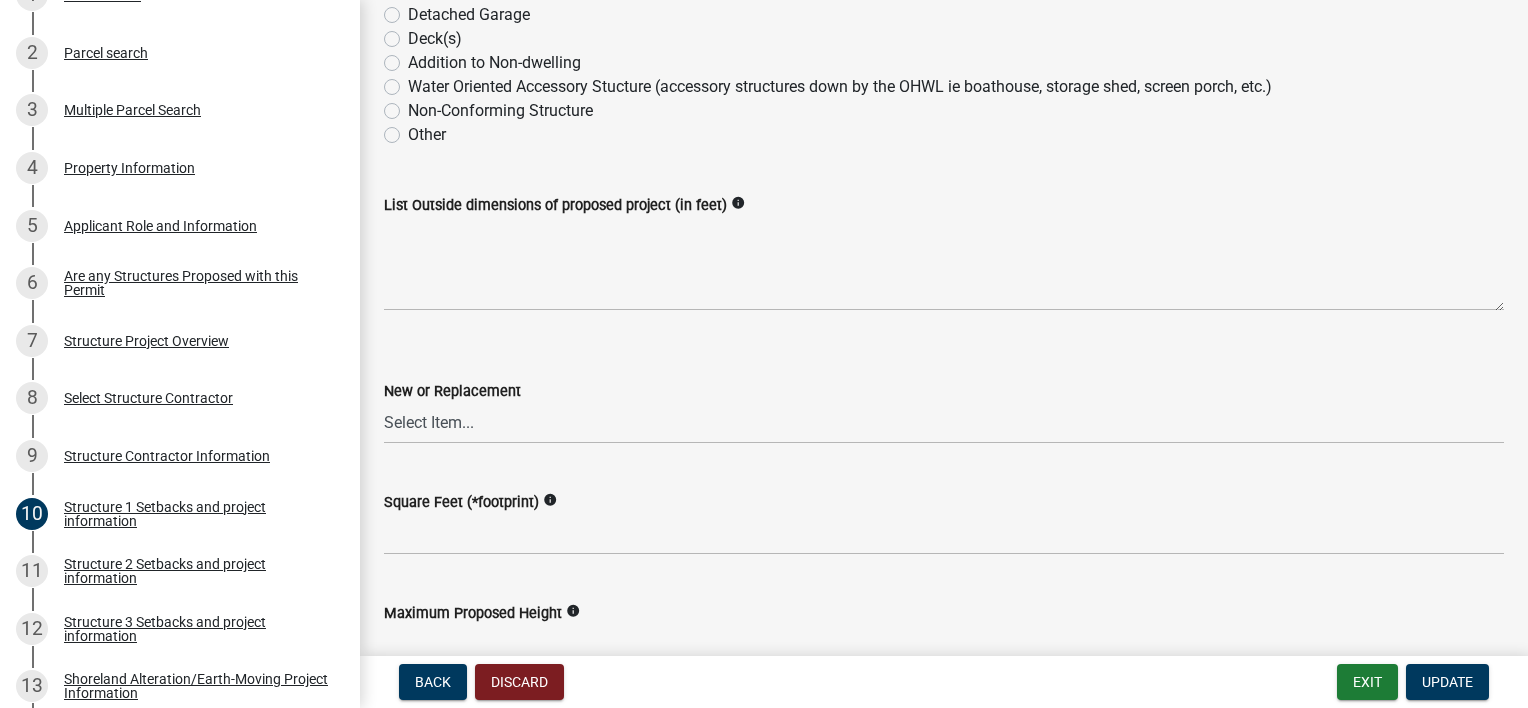 scroll, scrollTop: 600, scrollLeft: 0, axis: vertical 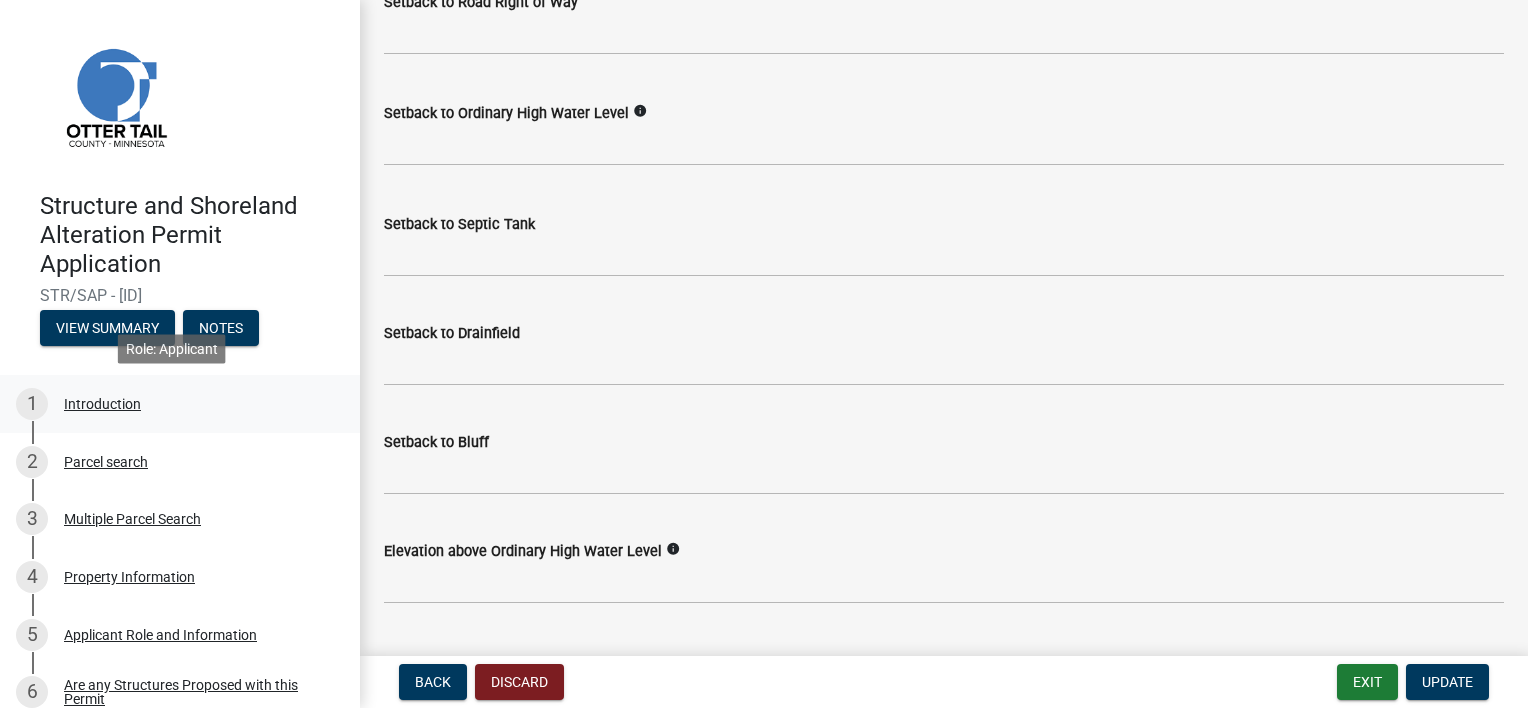 click on "1" at bounding box center [32, 404] 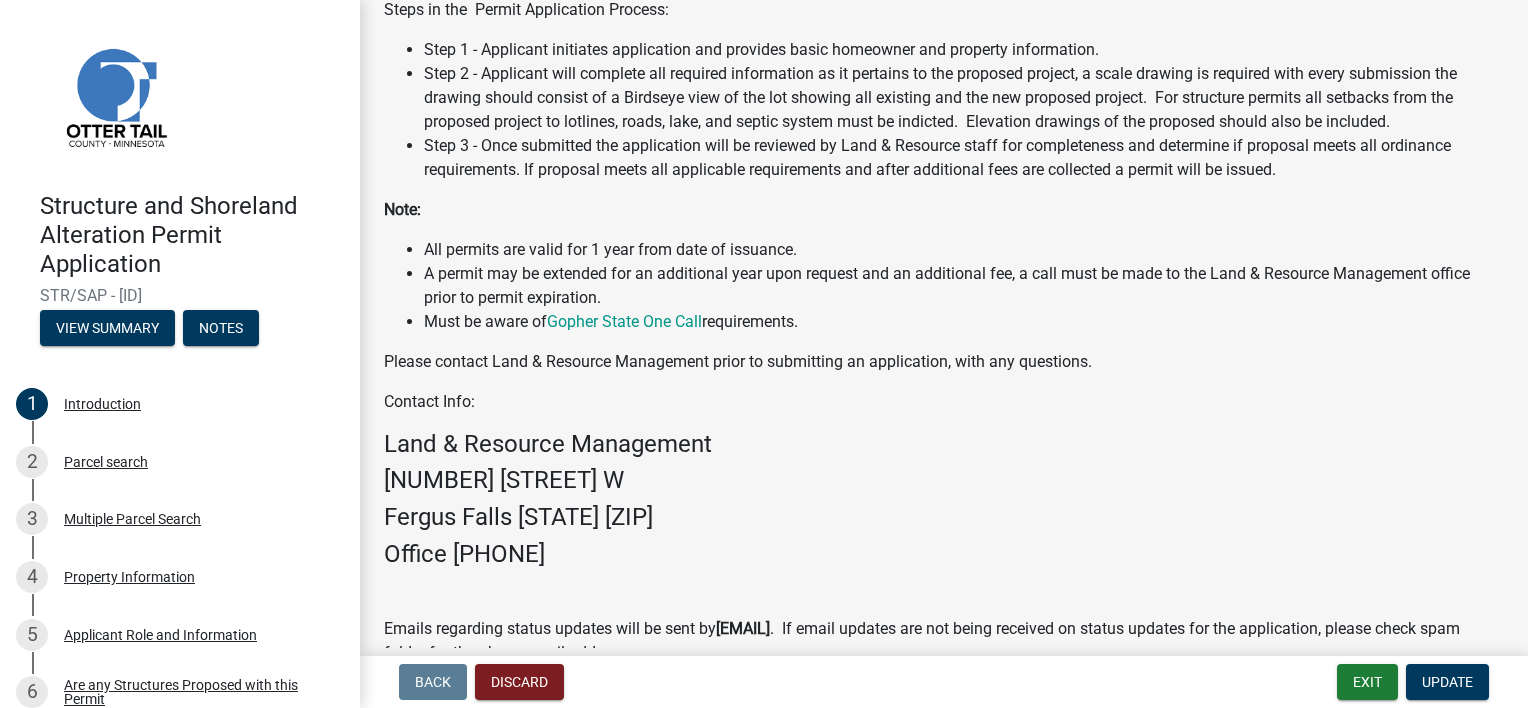 scroll, scrollTop: 563, scrollLeft: 0, axis: vertical 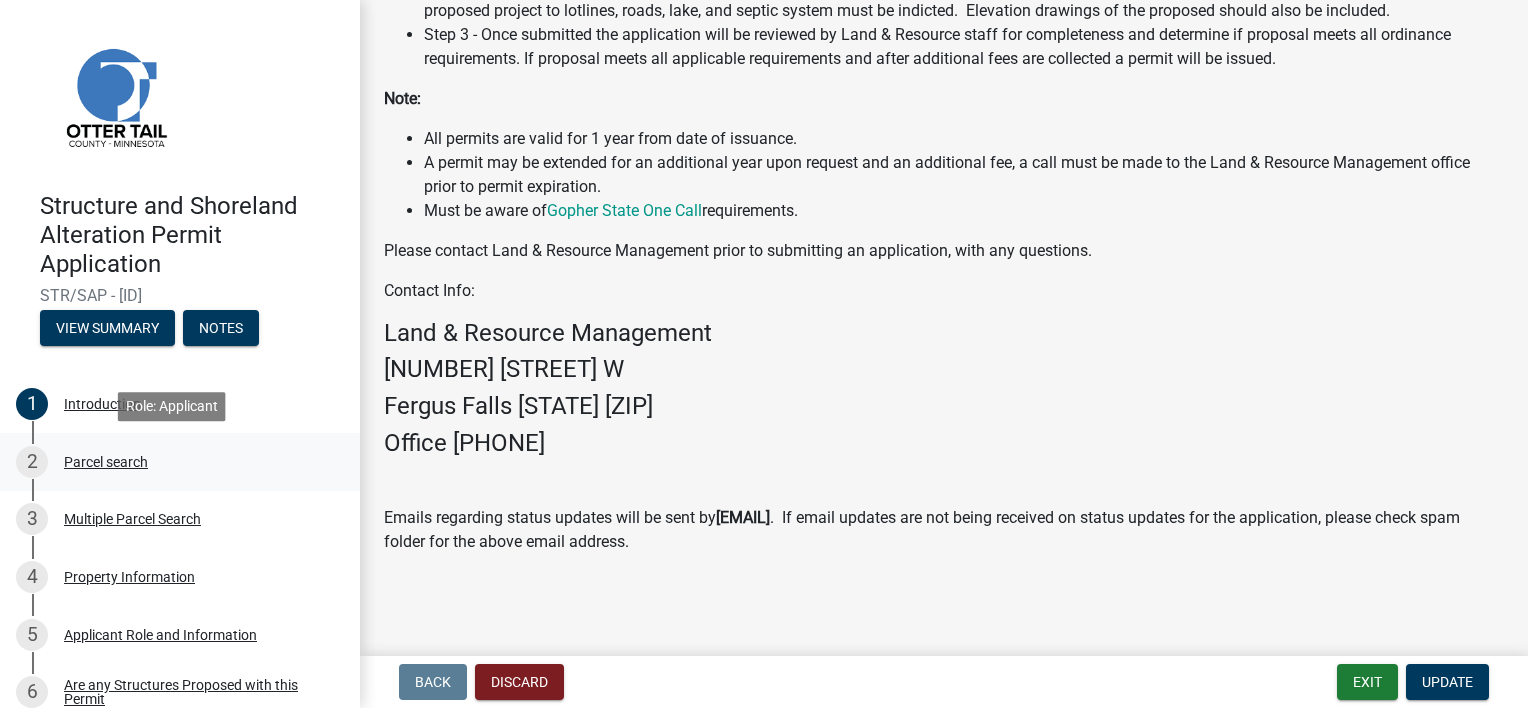 click on "2" at bounding box center (32, 462) 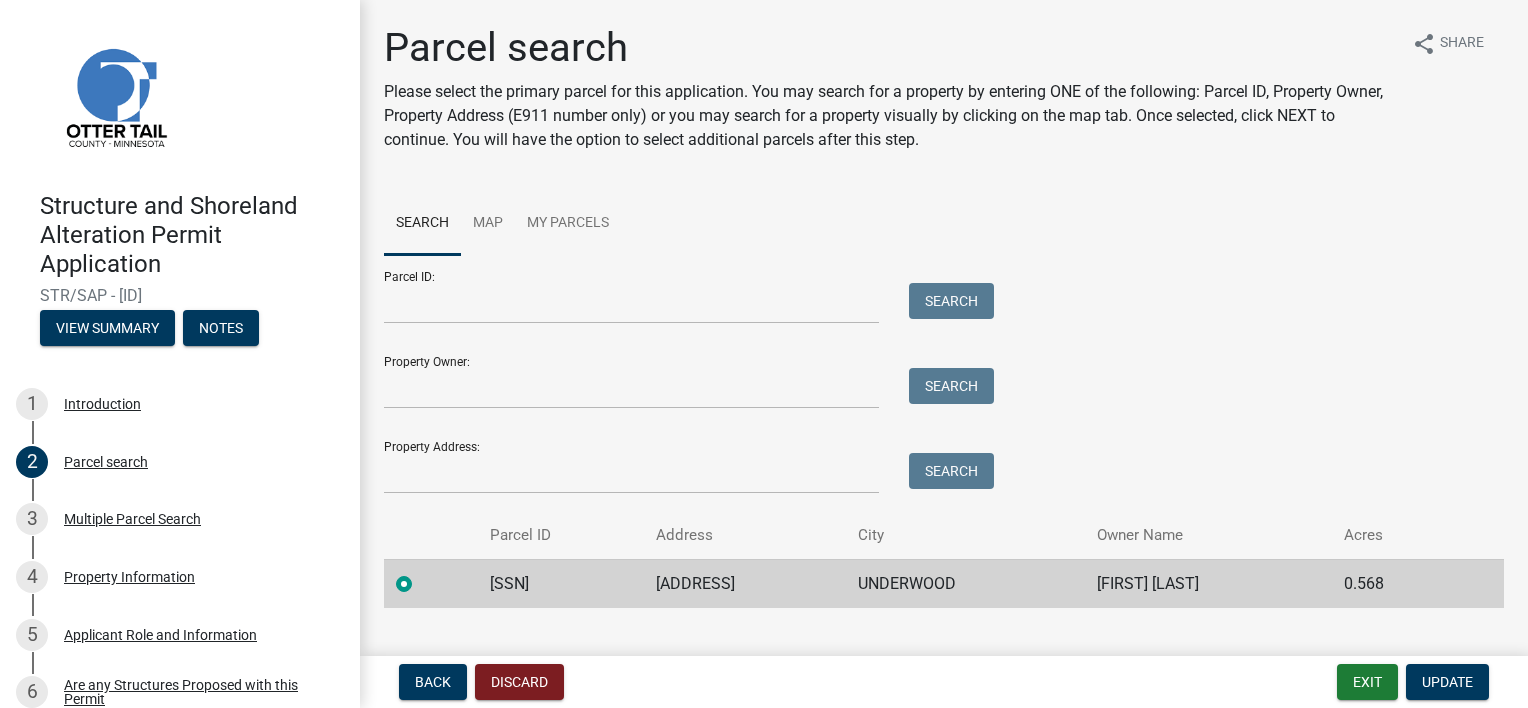 scroll, scrollTop: 37, scrollLeft: 0, axis: vertical 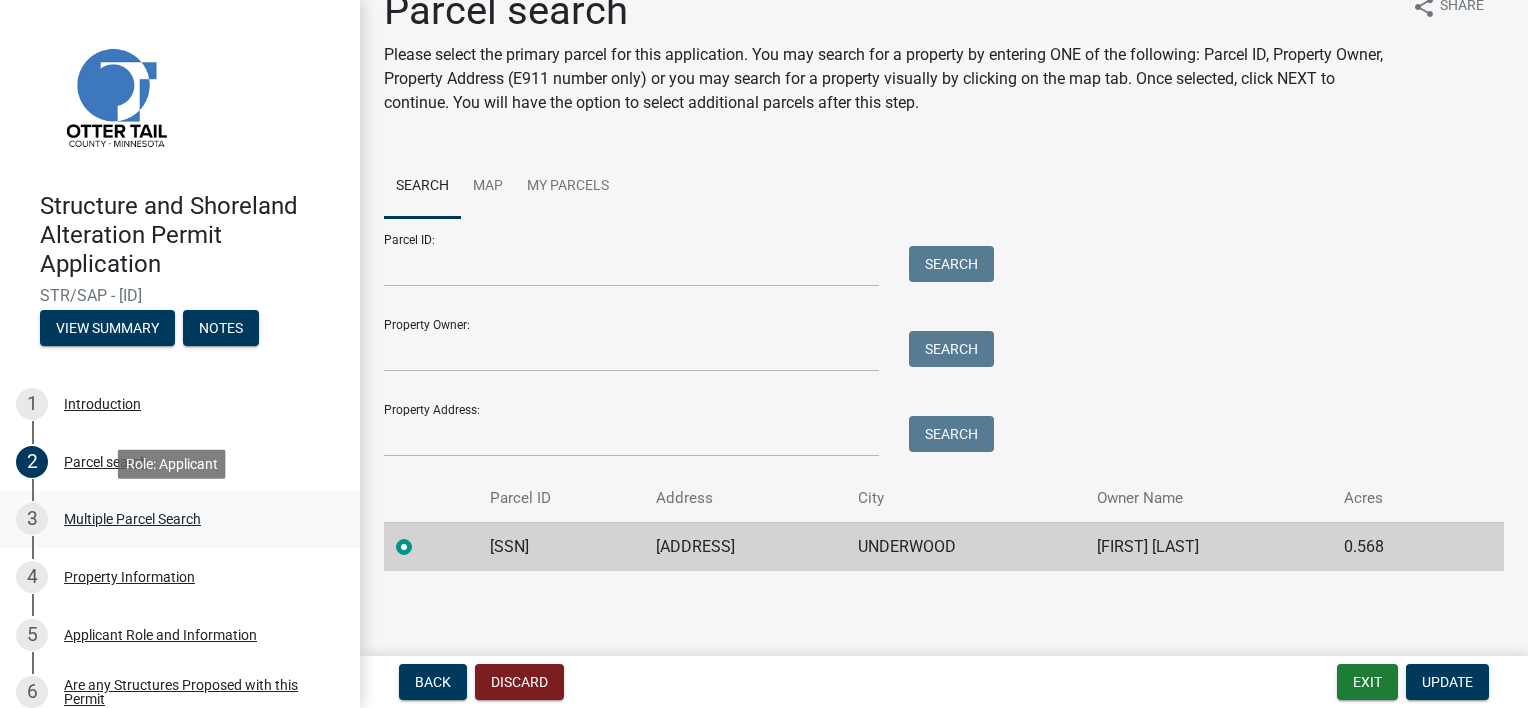click on "3" at bounding box center [32, 519] 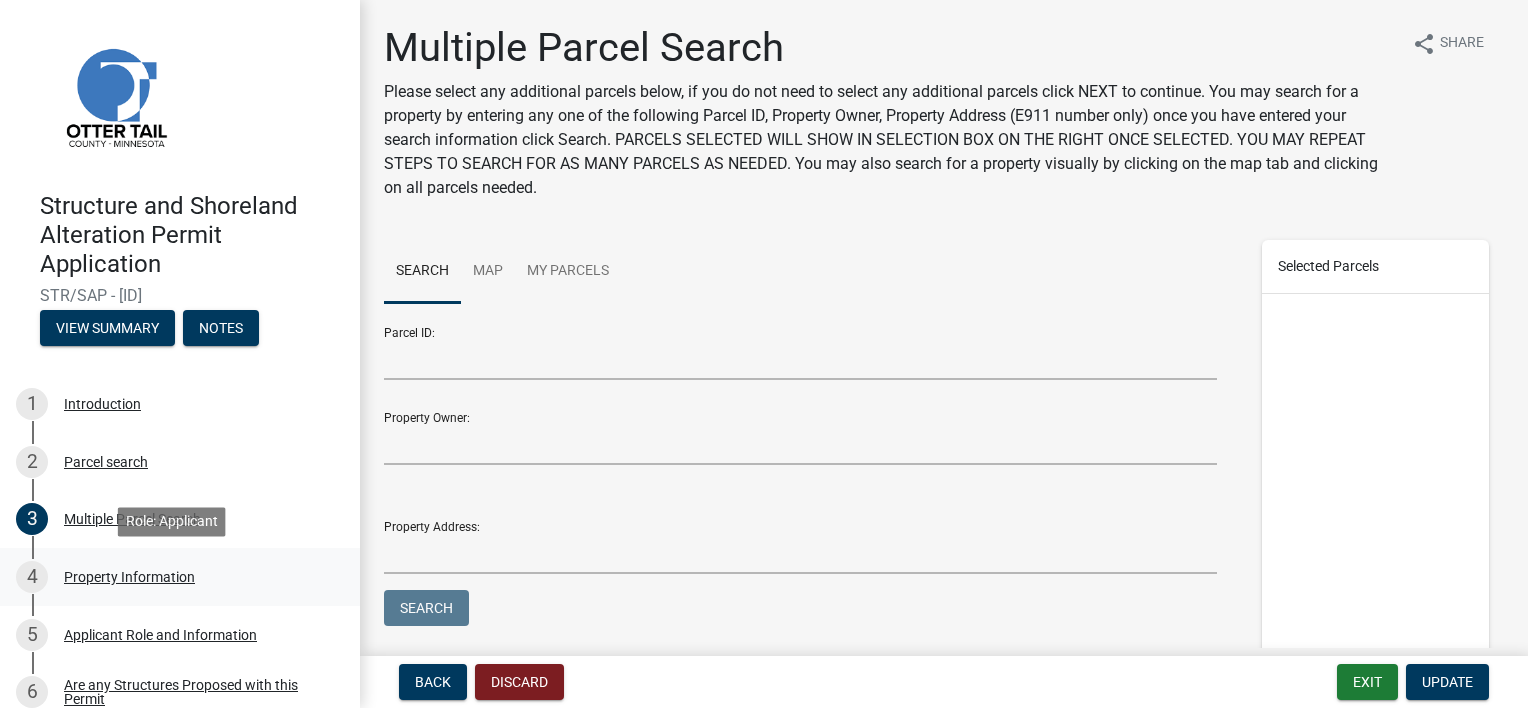 click on "4" at bounding box center (32, 577) 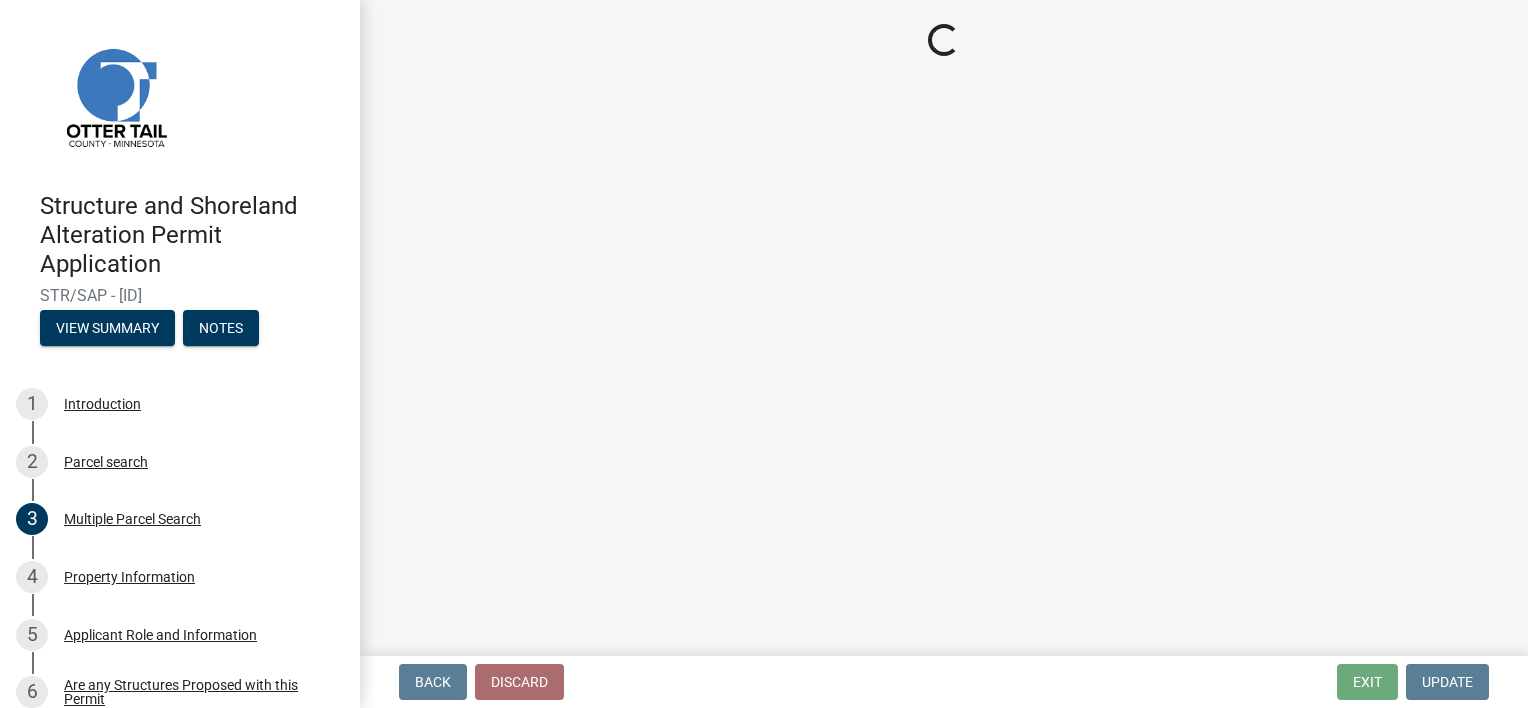 select on "[UUID]" 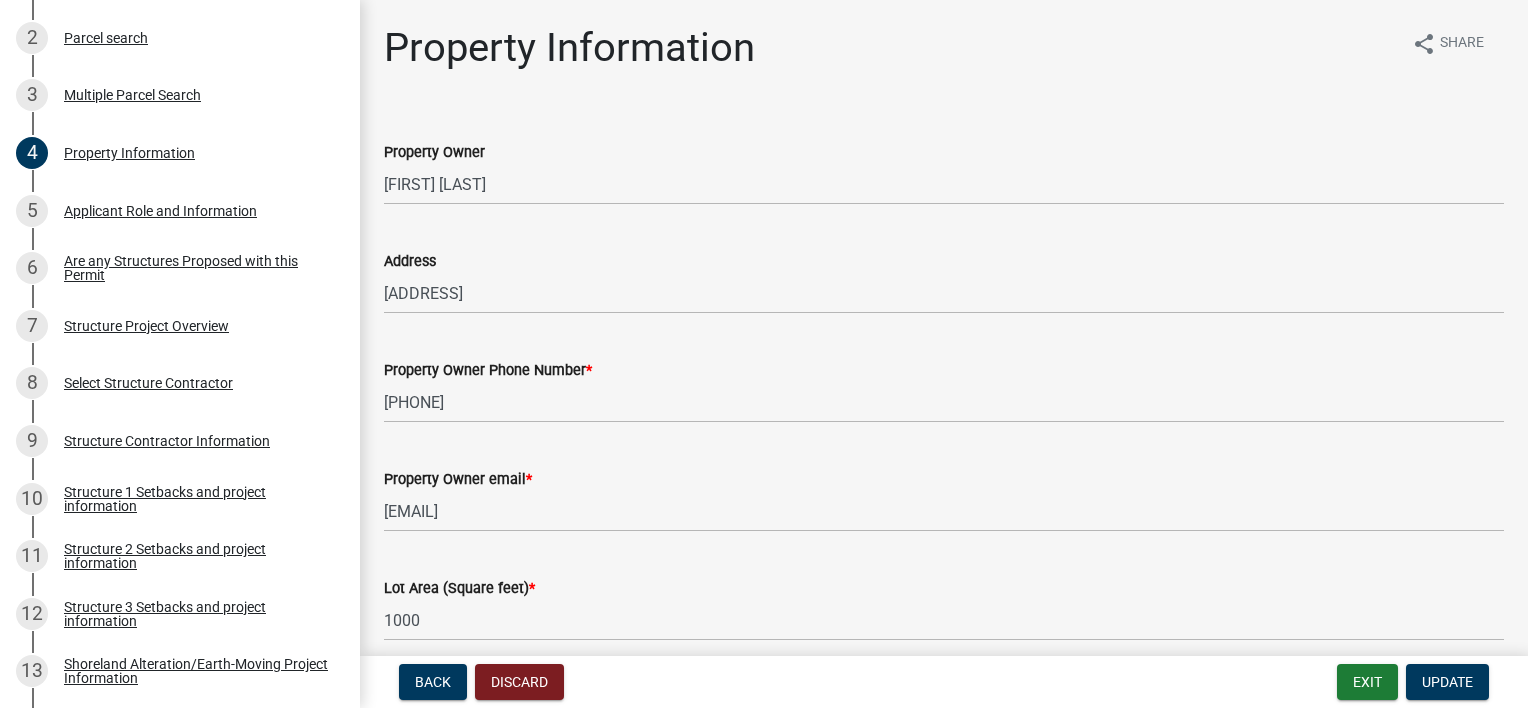 scroll, scrollTop: 458, scrollLeft: 0, axis: vertical 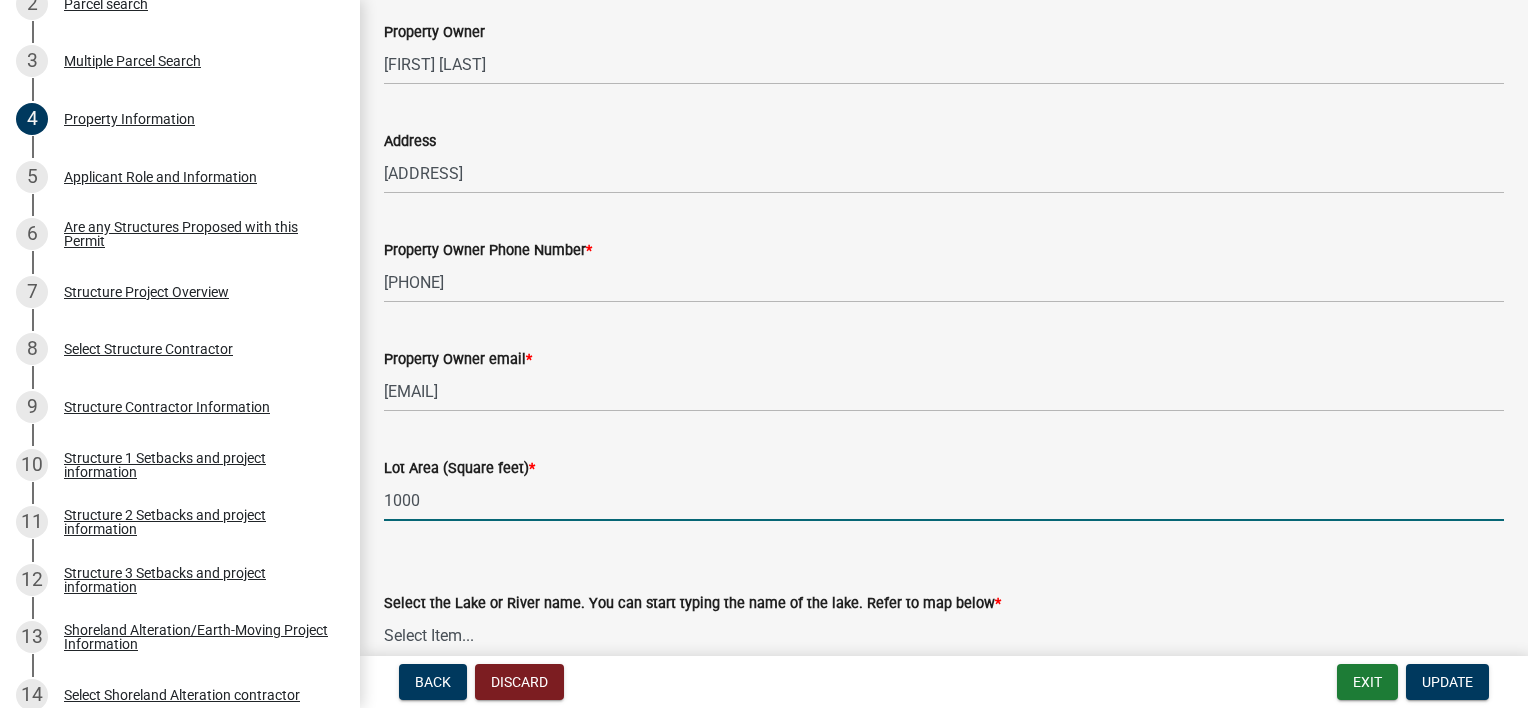 drag, startPoint x: 384, startPoint y: 500, endPoint x: 436, endPoint y: 493, distance: 52.46904 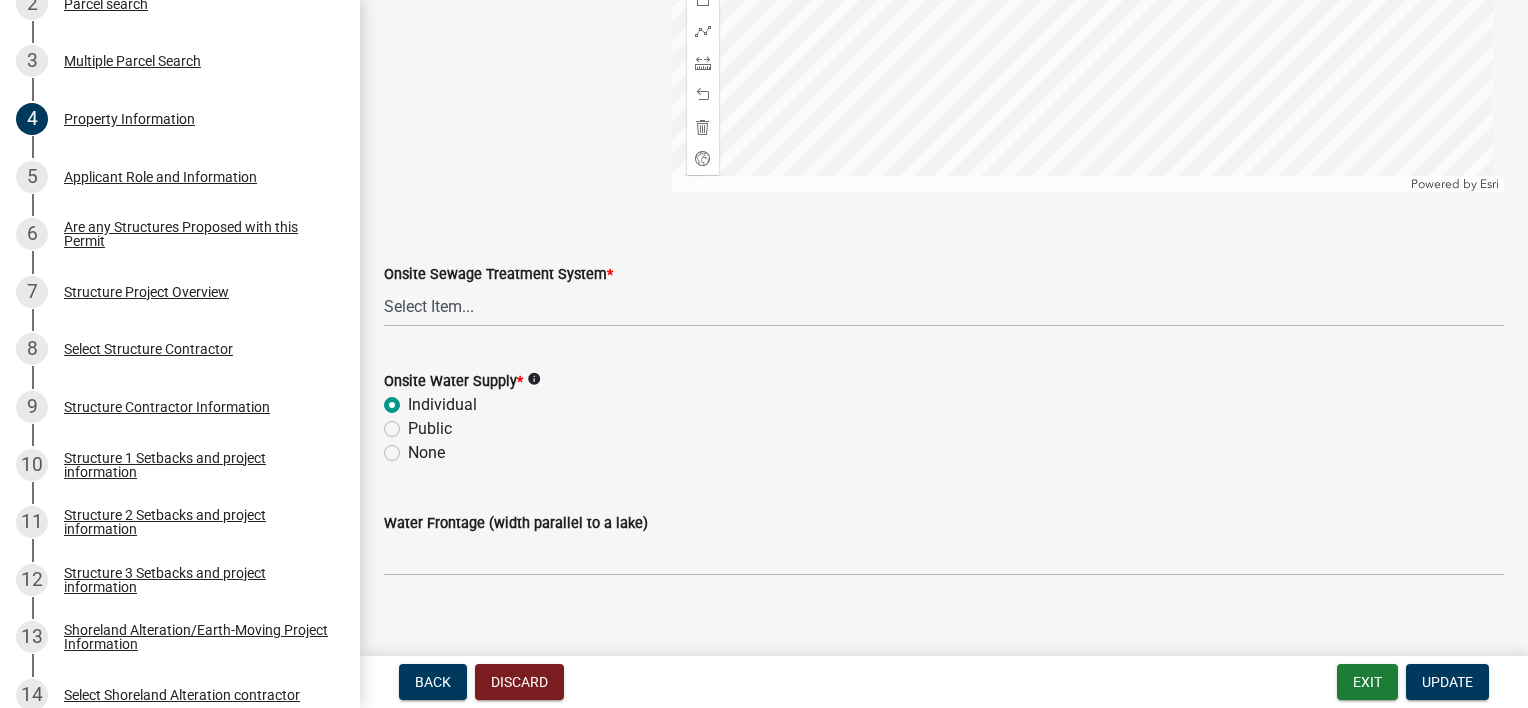 scroll, scrollTop: 1382, scrollLeft: 0, axis: vertical 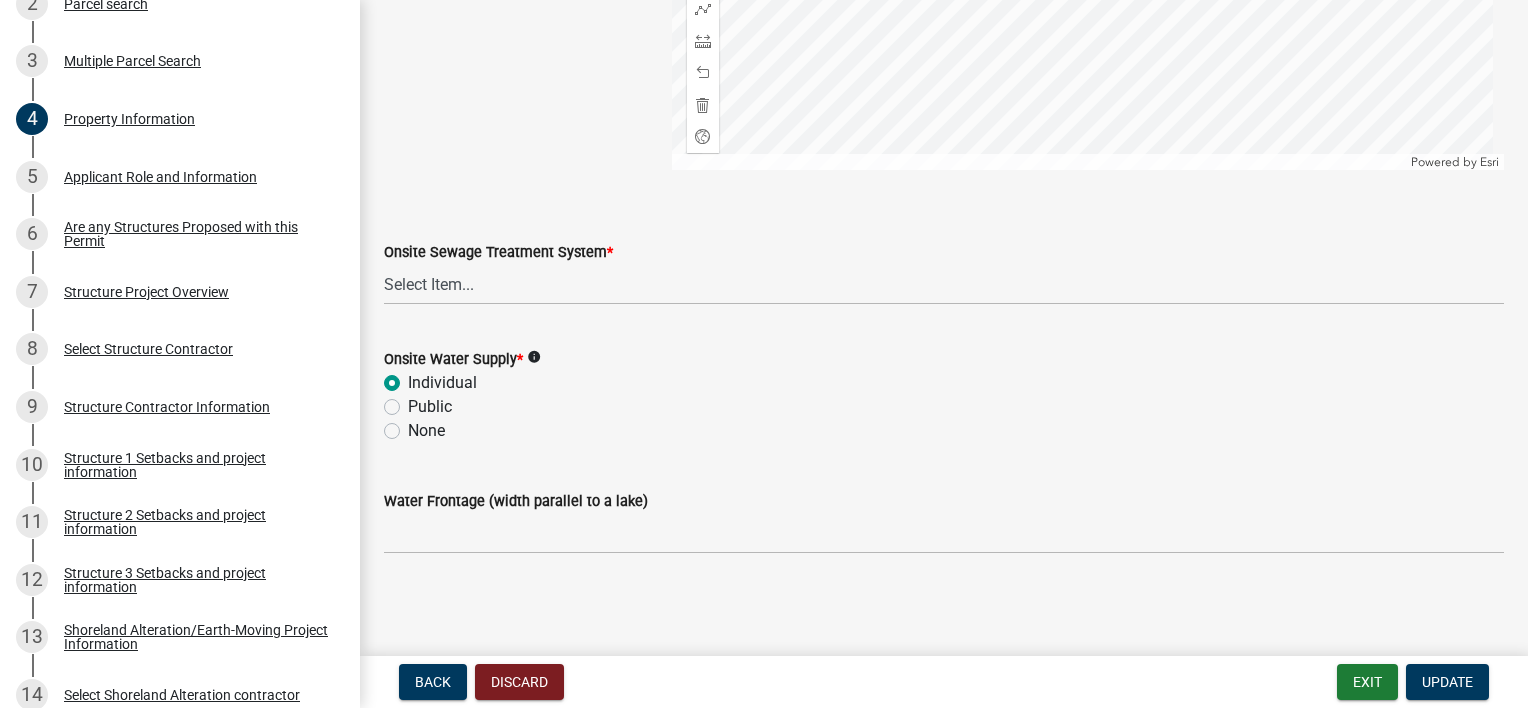 type on "[NUMBER]" 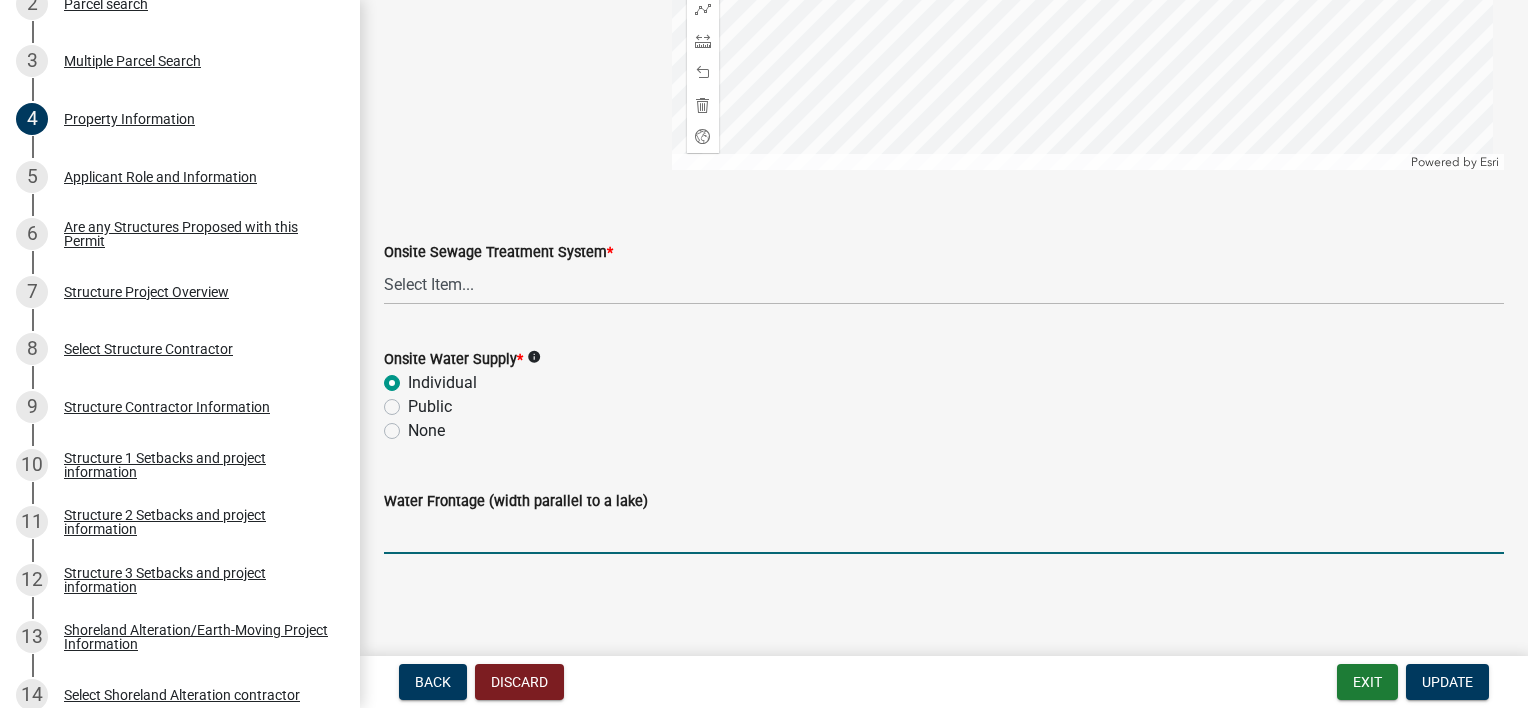 click on "Water Frontage (width parallel to a lake)" at bounding box center (944, 533) 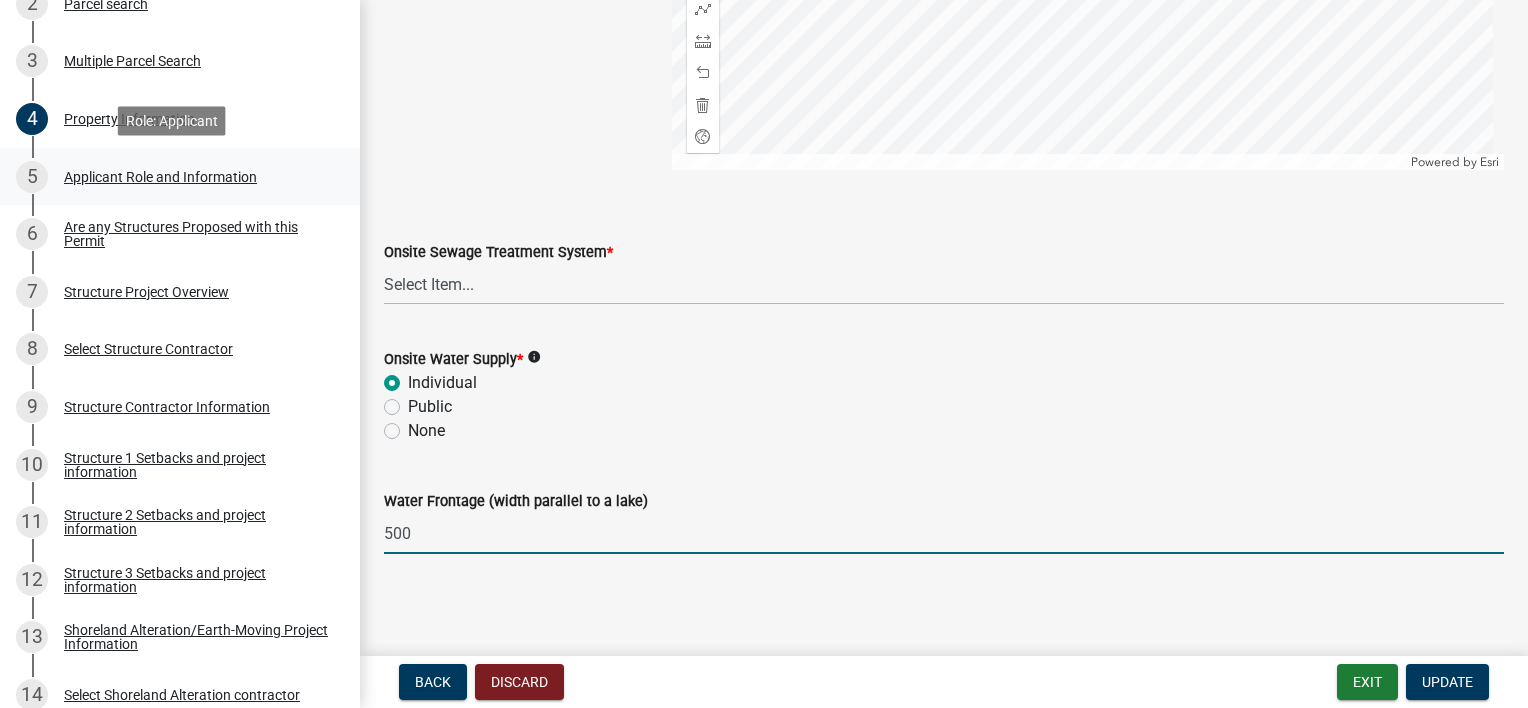 type on "500" 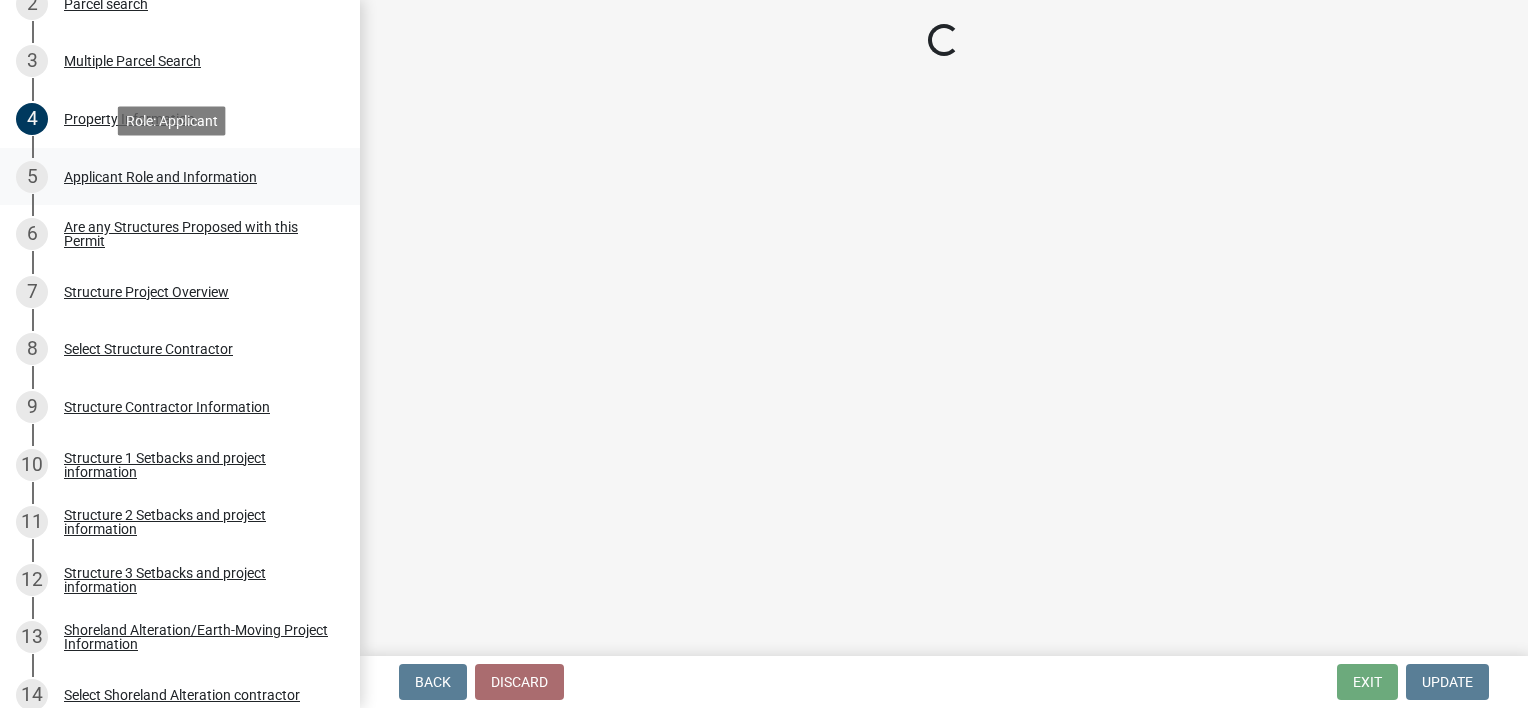 scroll, scrollTop: 0, scrollLeft: 0, axis: both 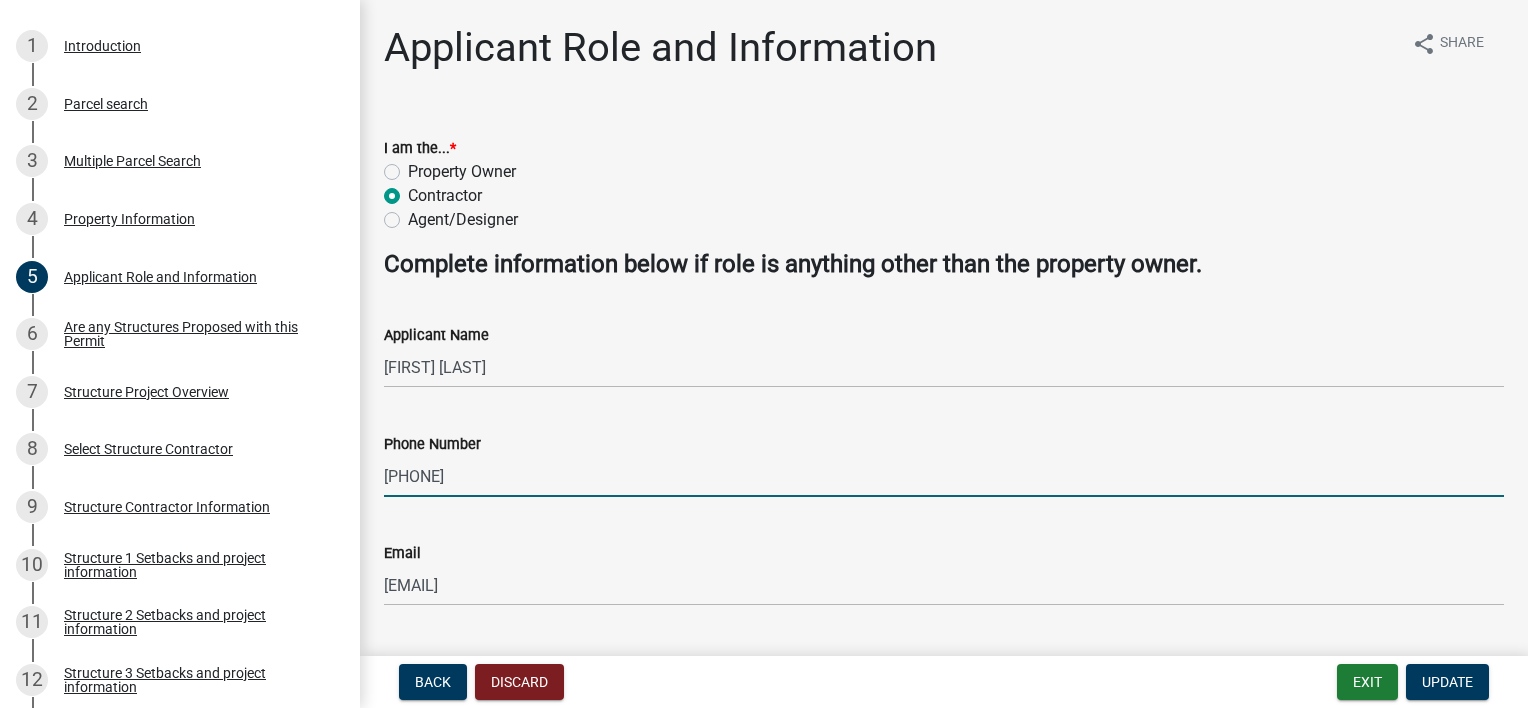 drag, startPoint x: 388, startPoint y: 479, endPoint x: 478, endPoint y: 469, distance: 90.55385 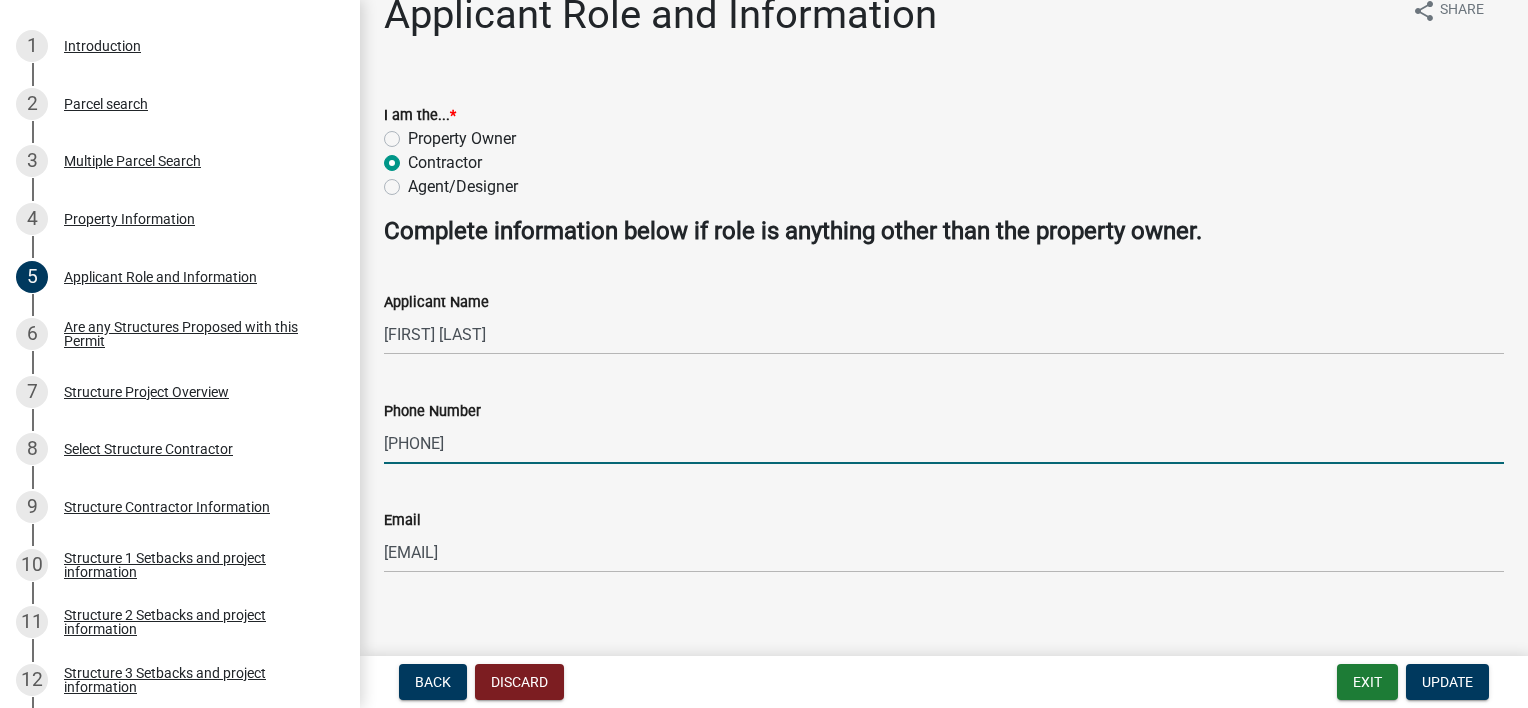 scroll, scrollTop: 52, scrollLeft: 0, axis: vertical 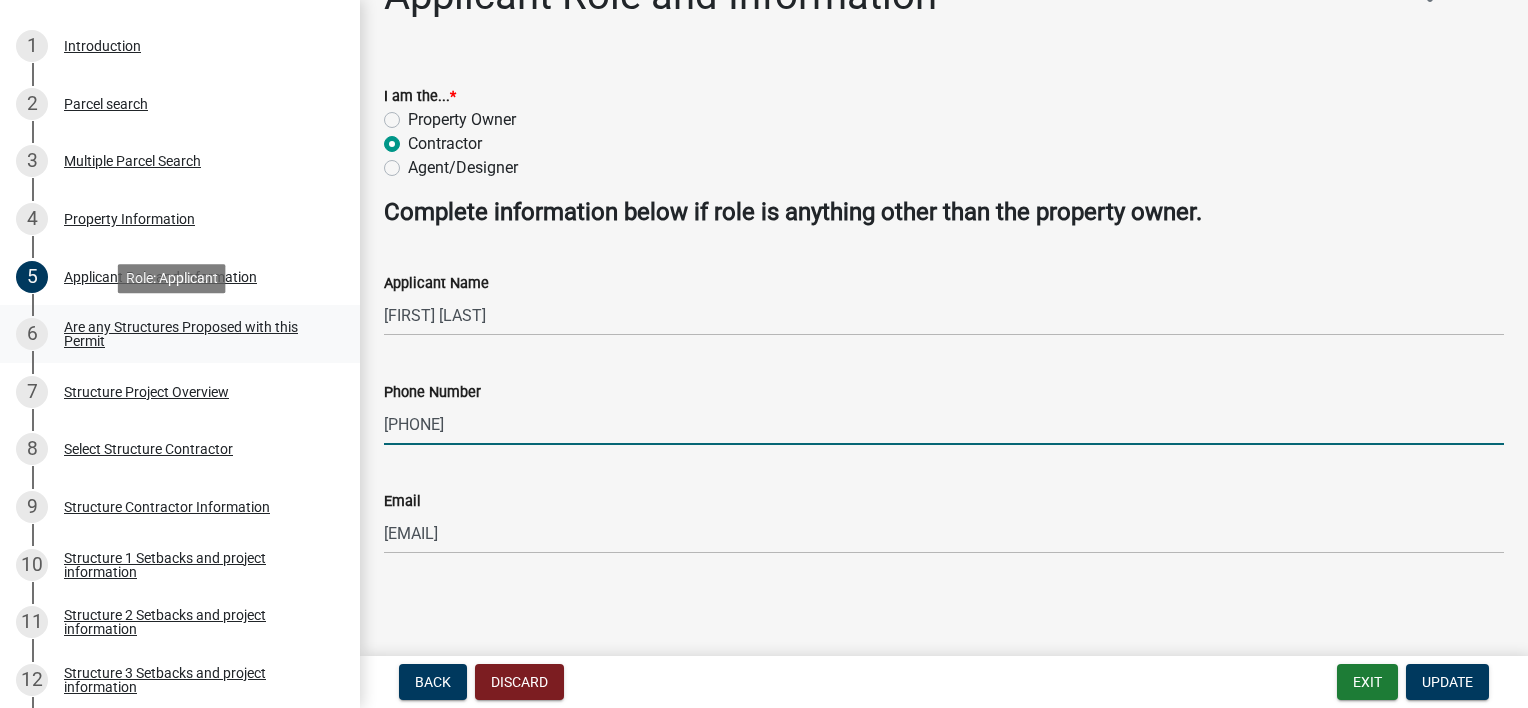type on "[PHONE]" 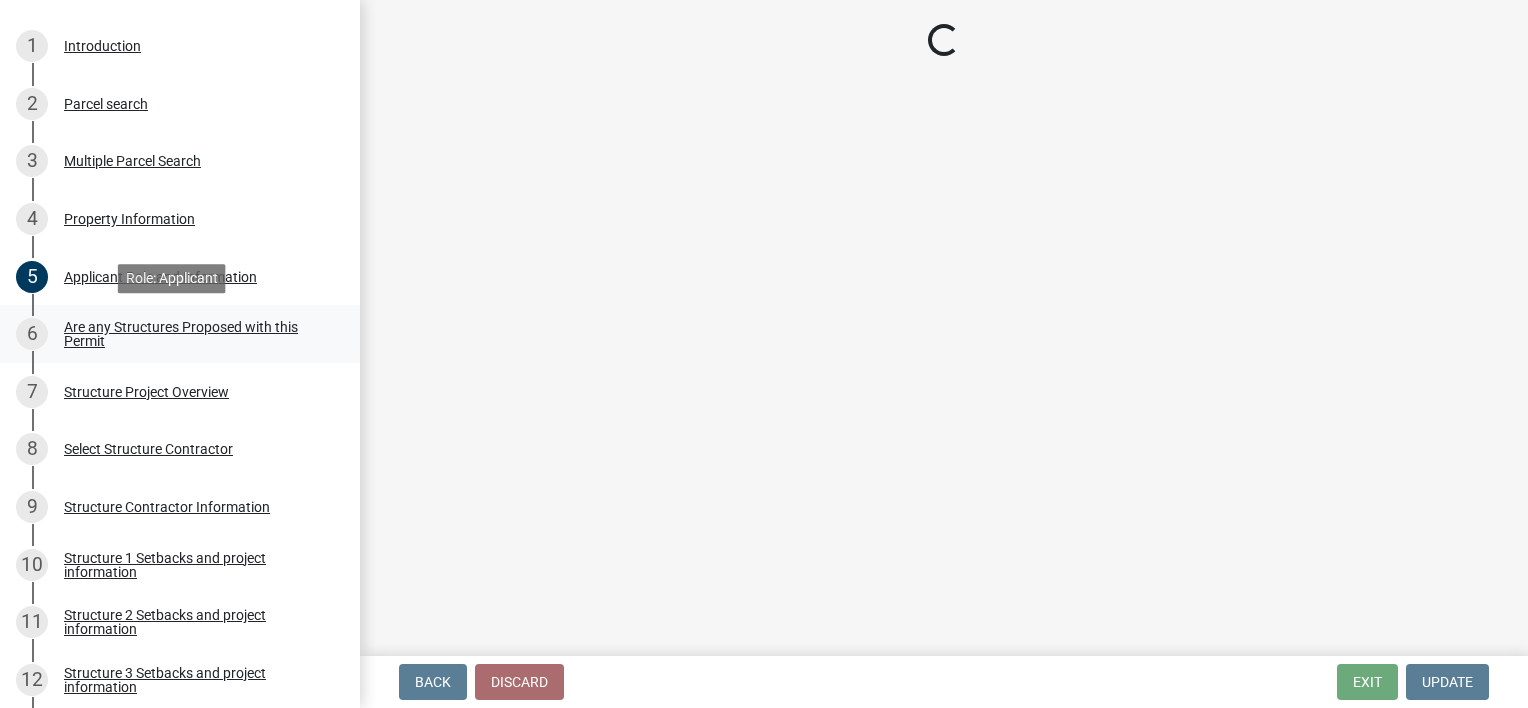 scroll, scrollTop: 0, scrollLeft: 0, axis: both 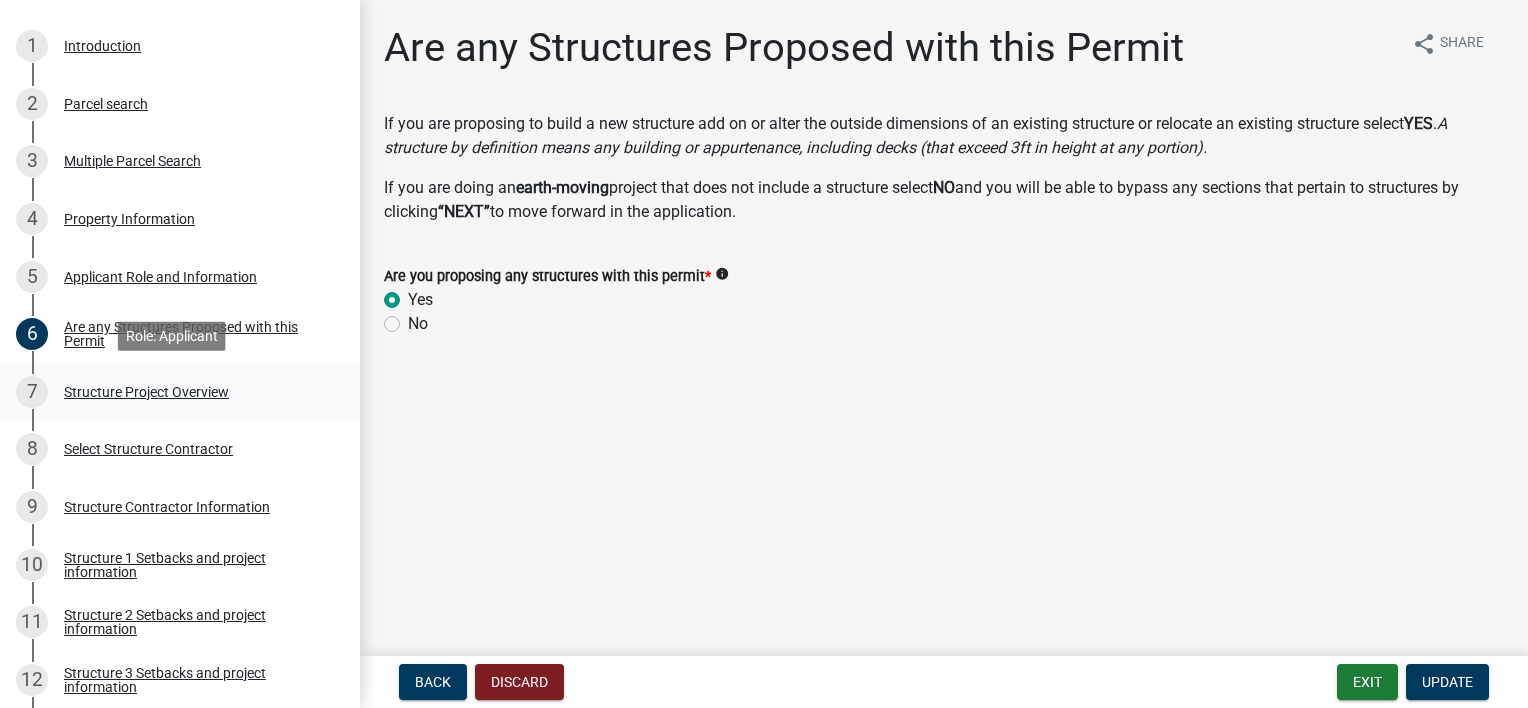 click on "7" at bounding box center (32, 392) 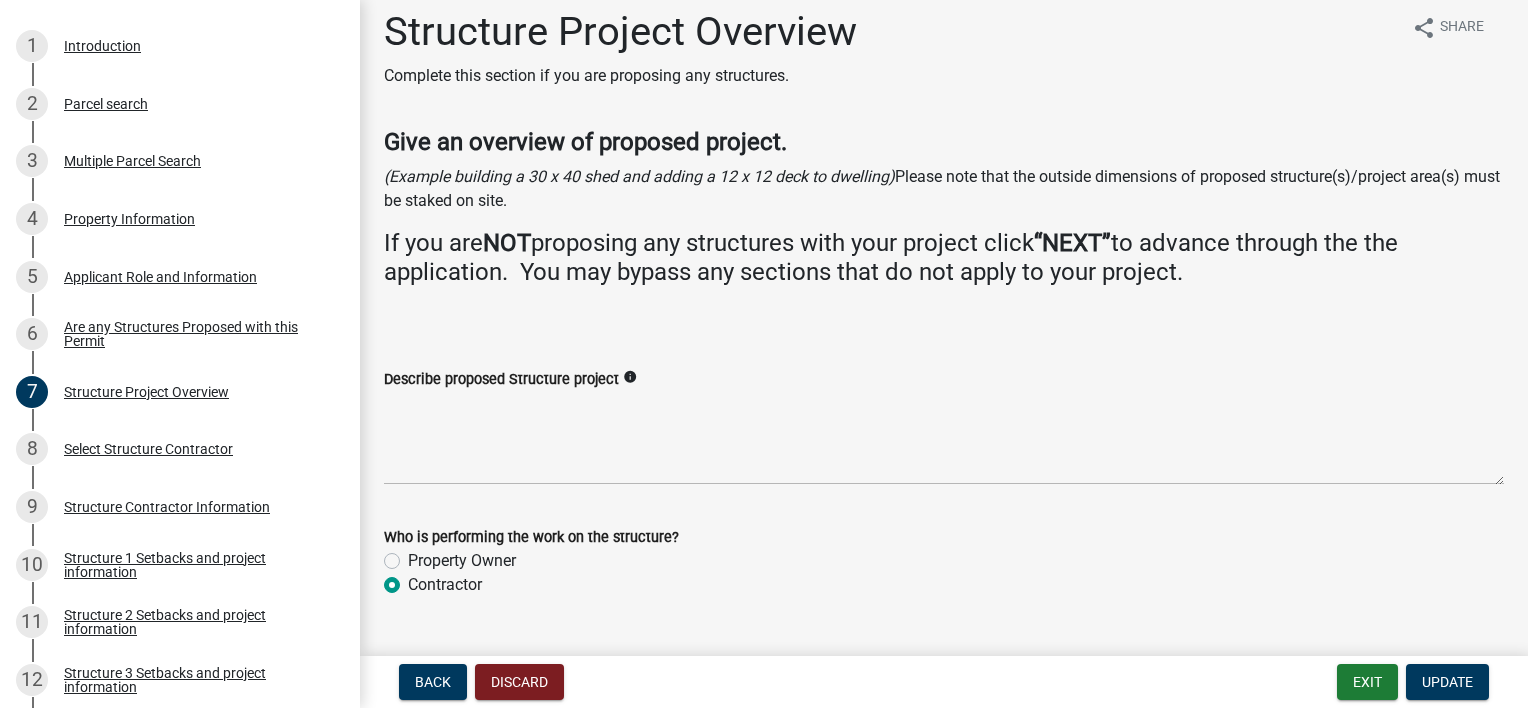 scroll, scrollTop: 61, scrollLeft: 0, axis: vertical 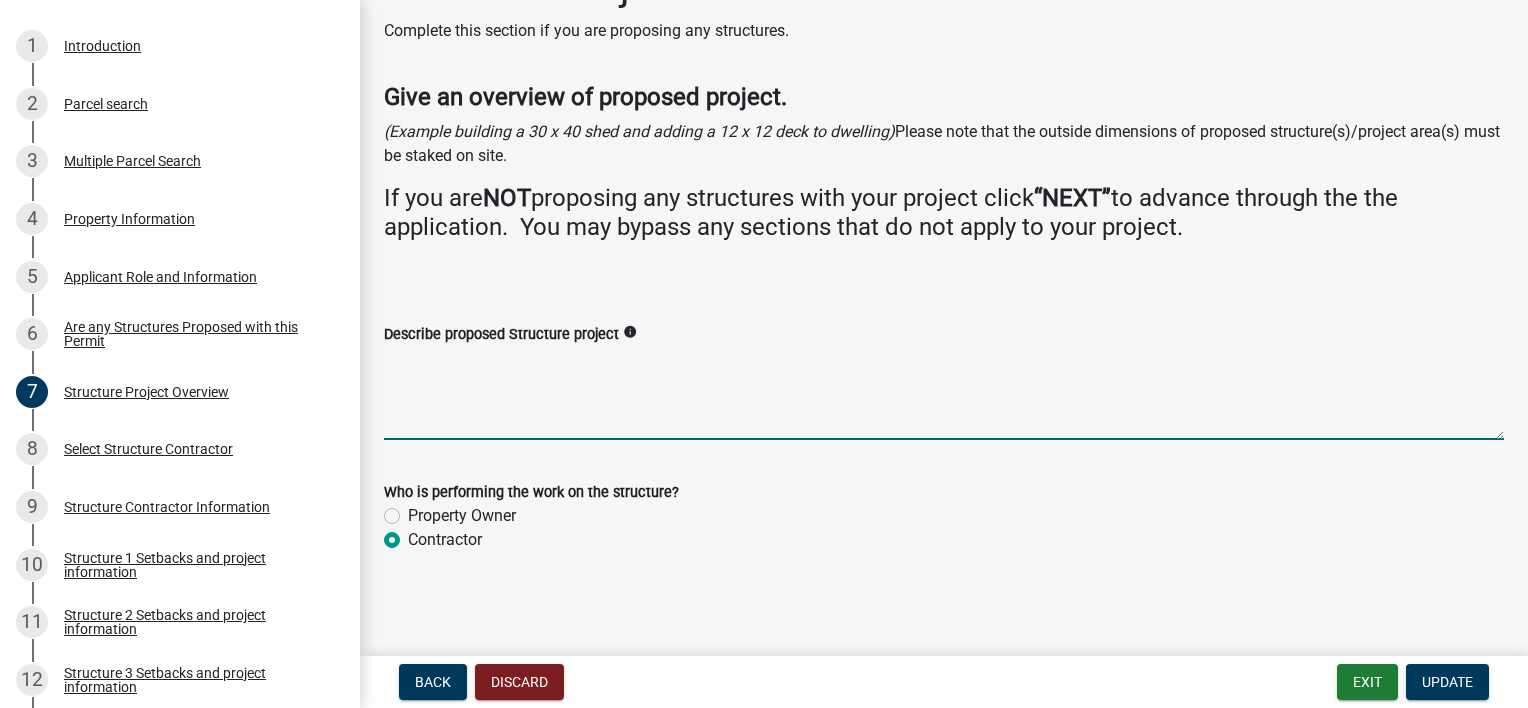click on "Describe proposed Structure project" at bounding box center (944, 393) 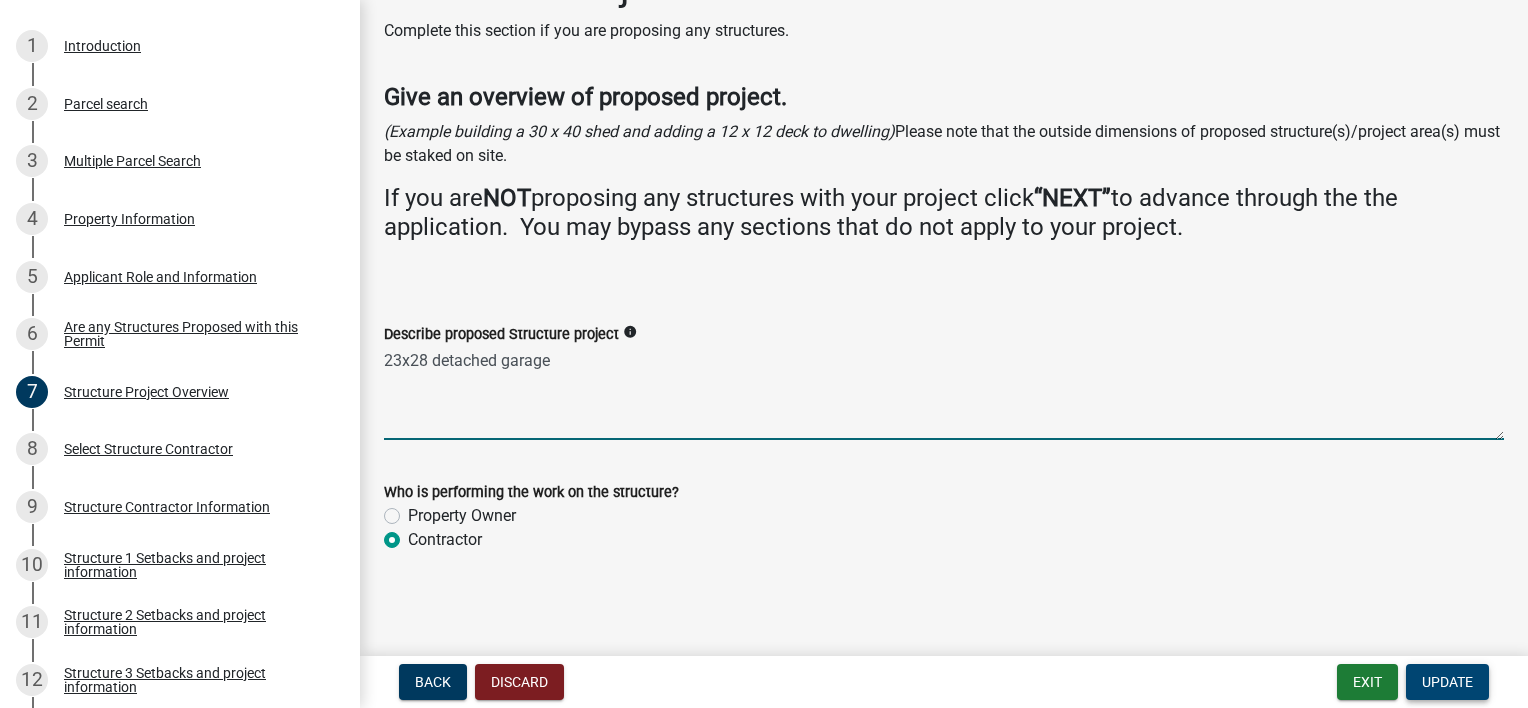 type on "23x28 detached garage" 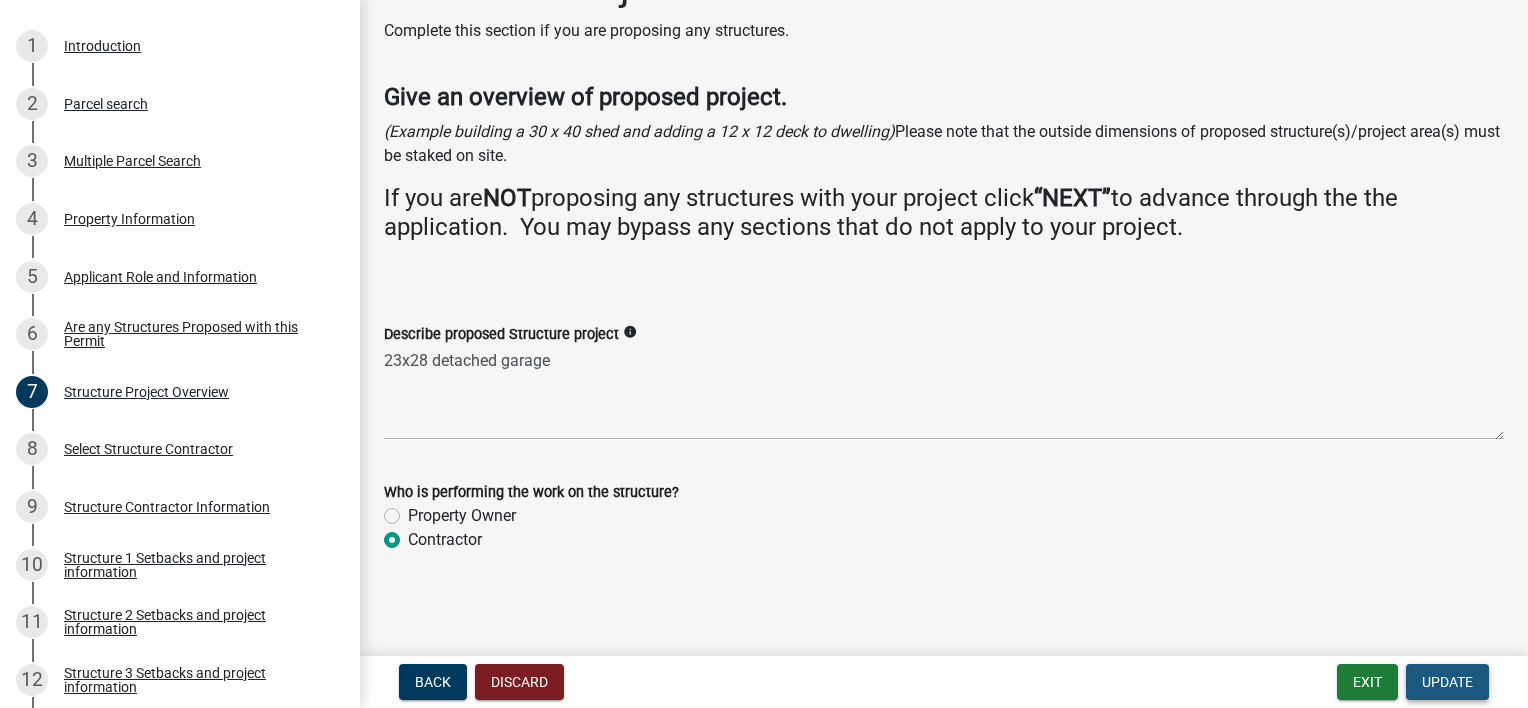 click on "Update" at bounding box center [1447, 682] 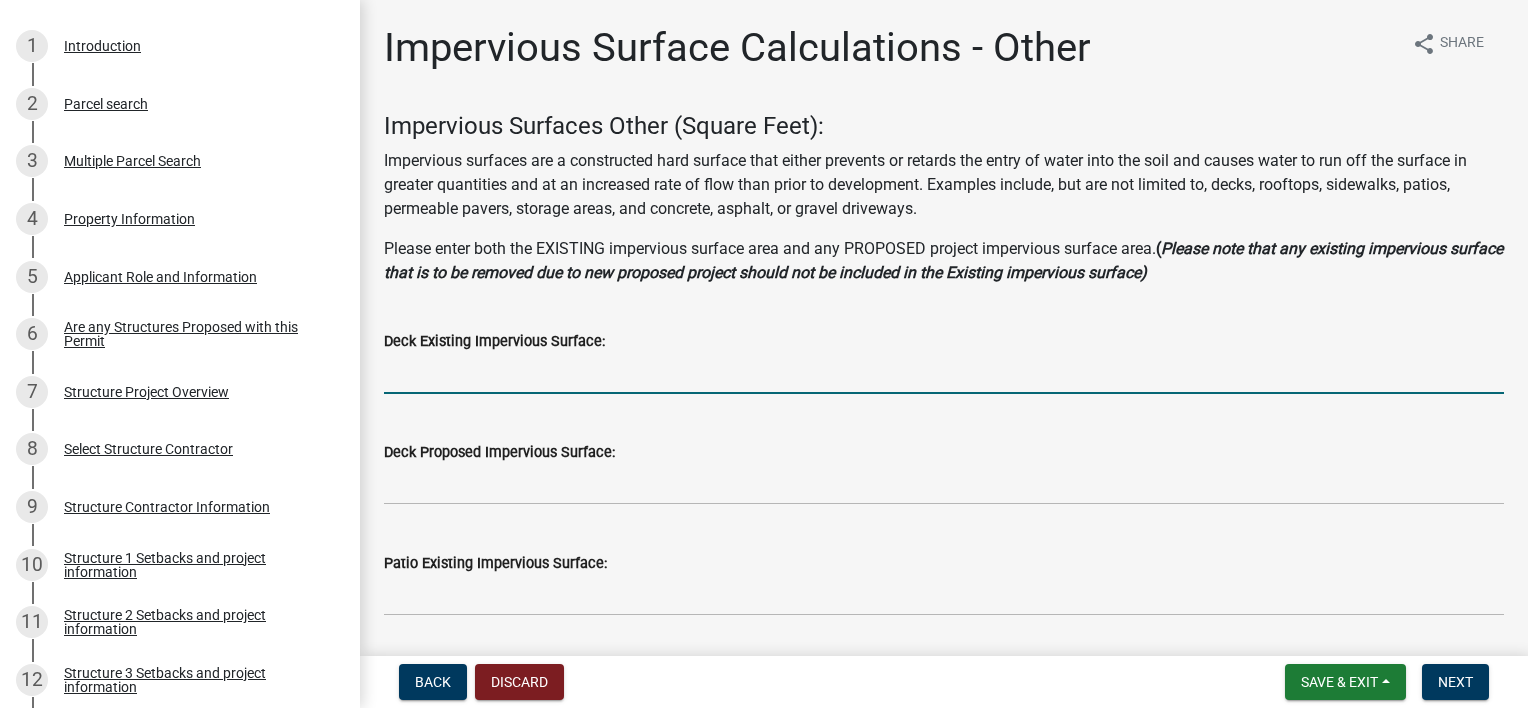 click 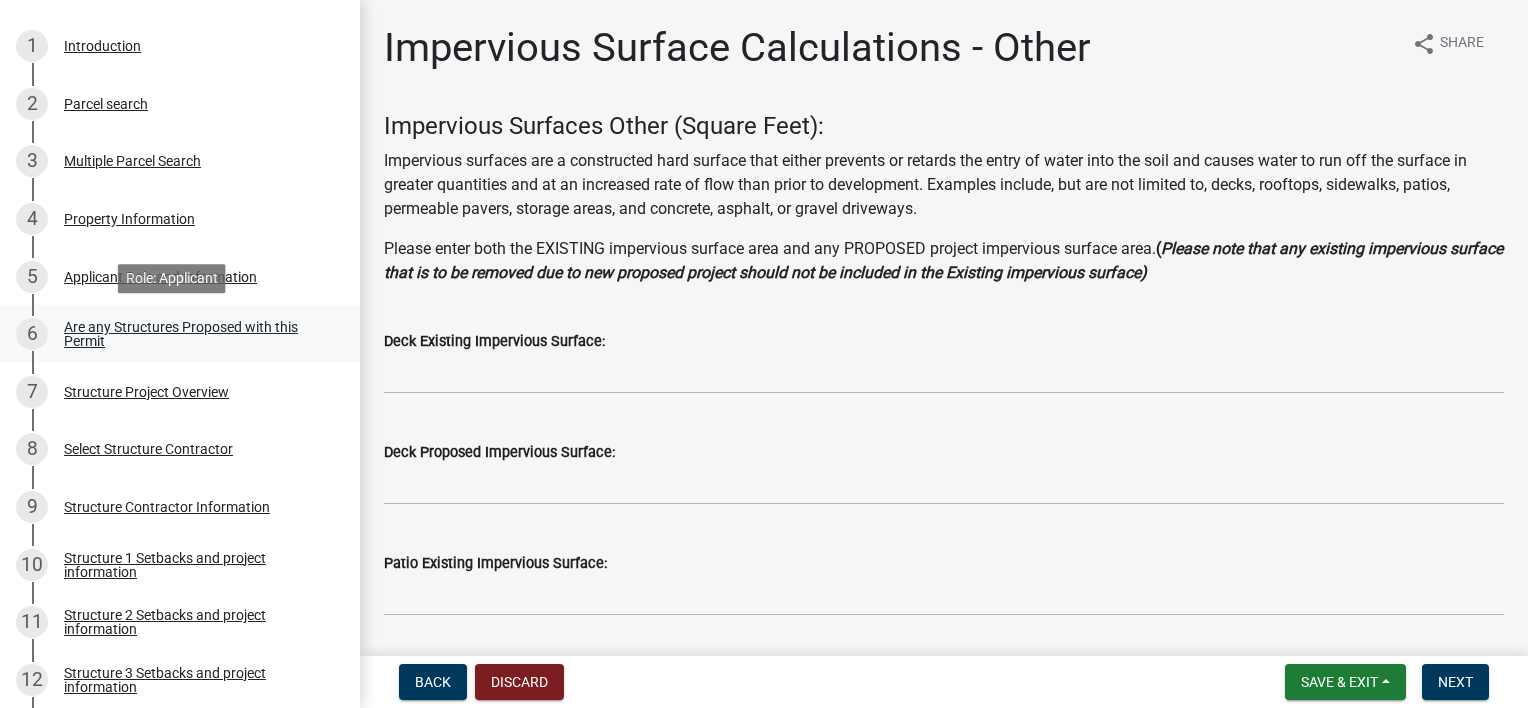 click on "6" at bounding box center [32, 334] 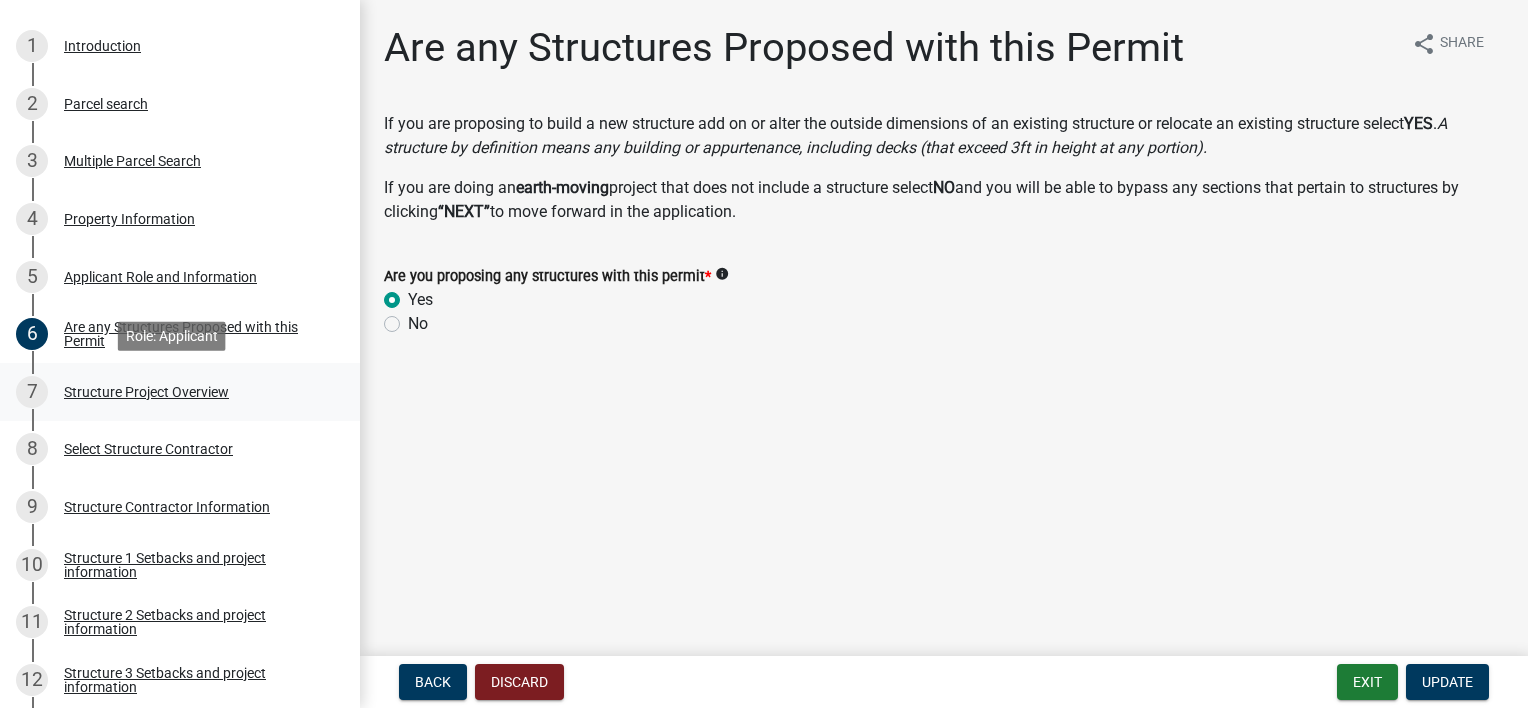 click on "7" at bounding box center [32, 392] 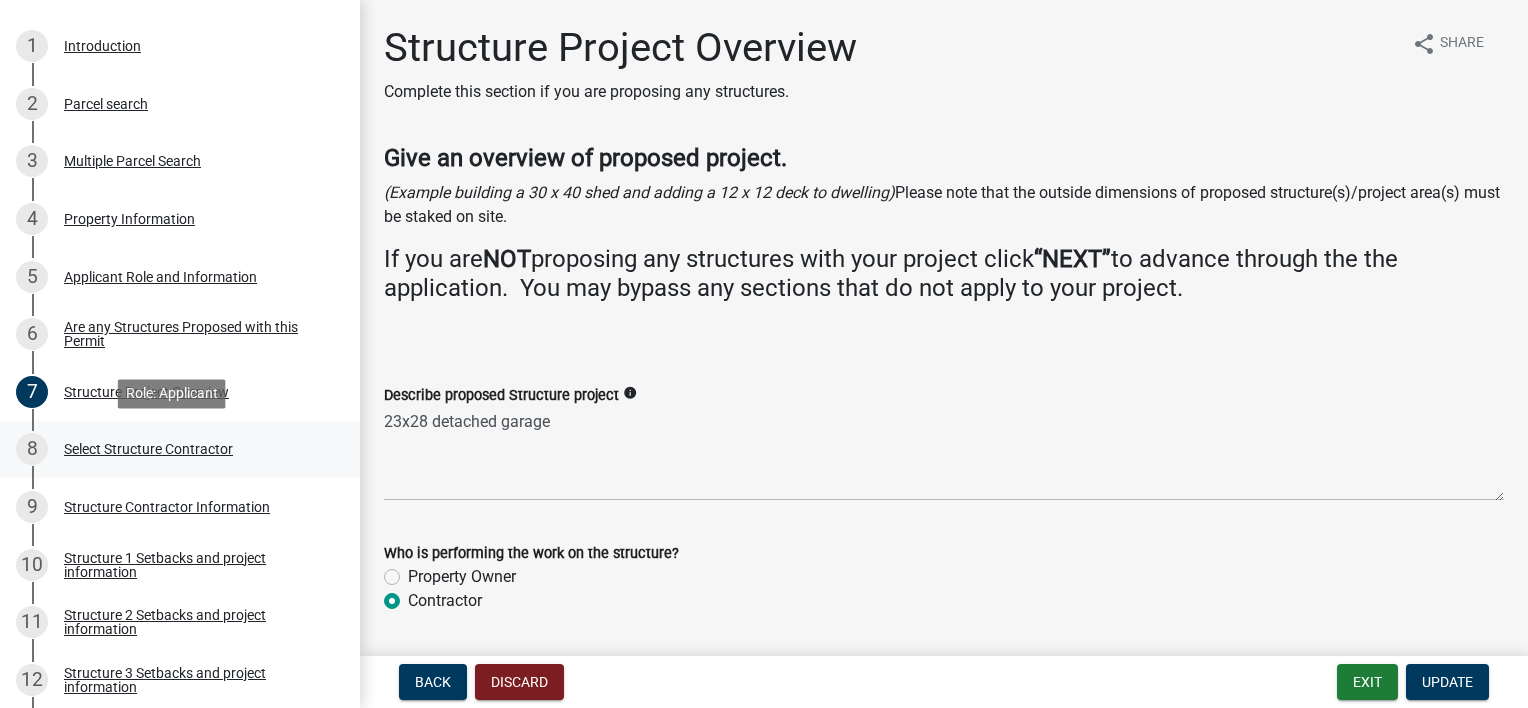 click on "8" at bounding box center [32, 449] 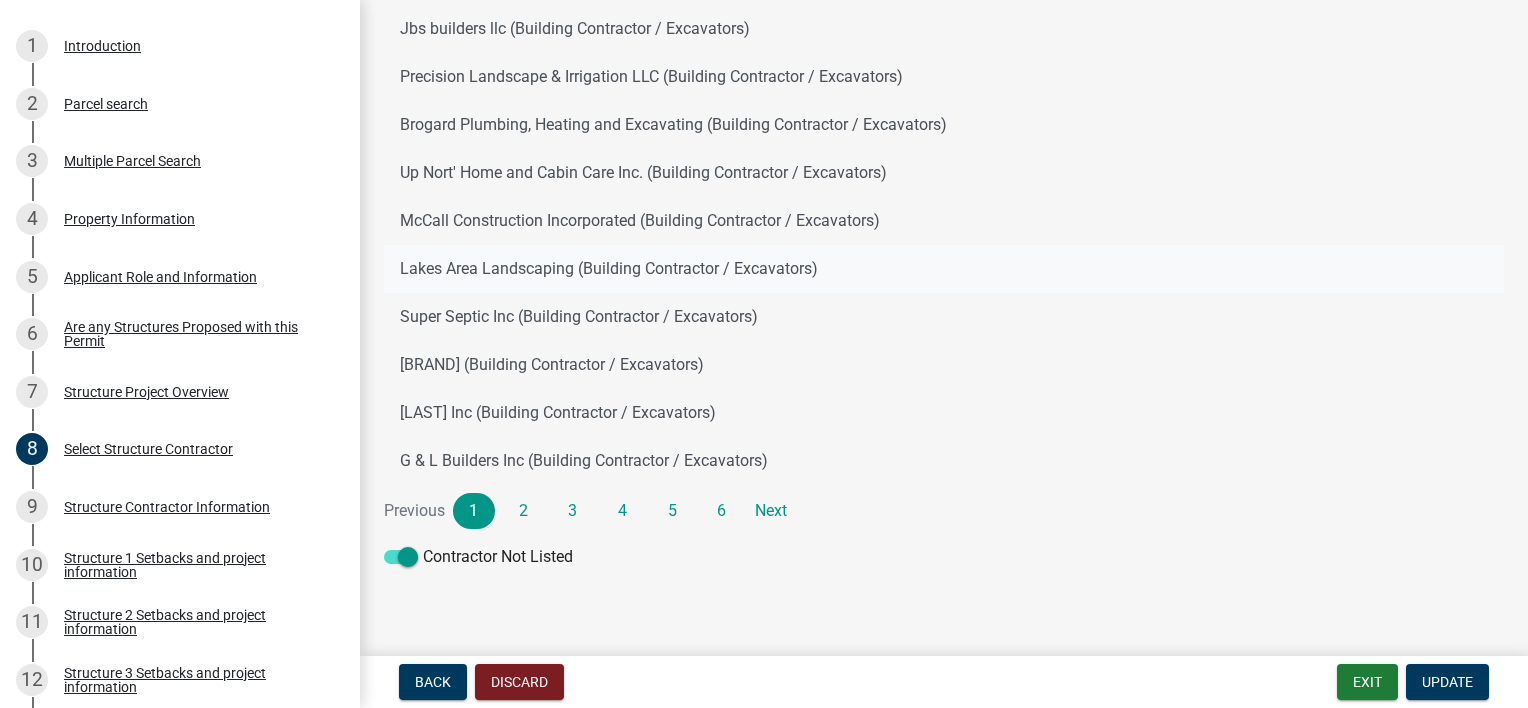 scroll, scrollTop: 207, scrollLeft: 0, axis: vertical 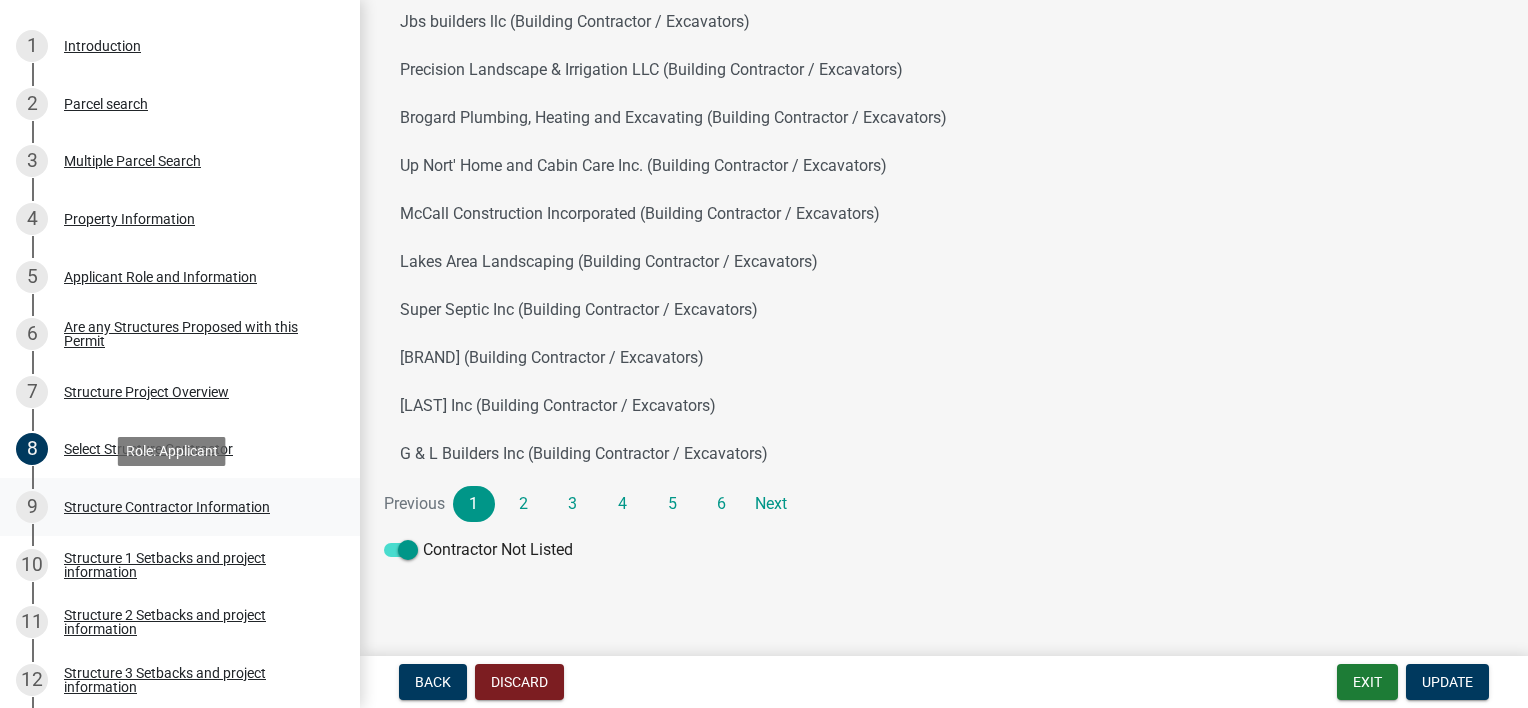 click on "9" at bounding box center [32, 507] 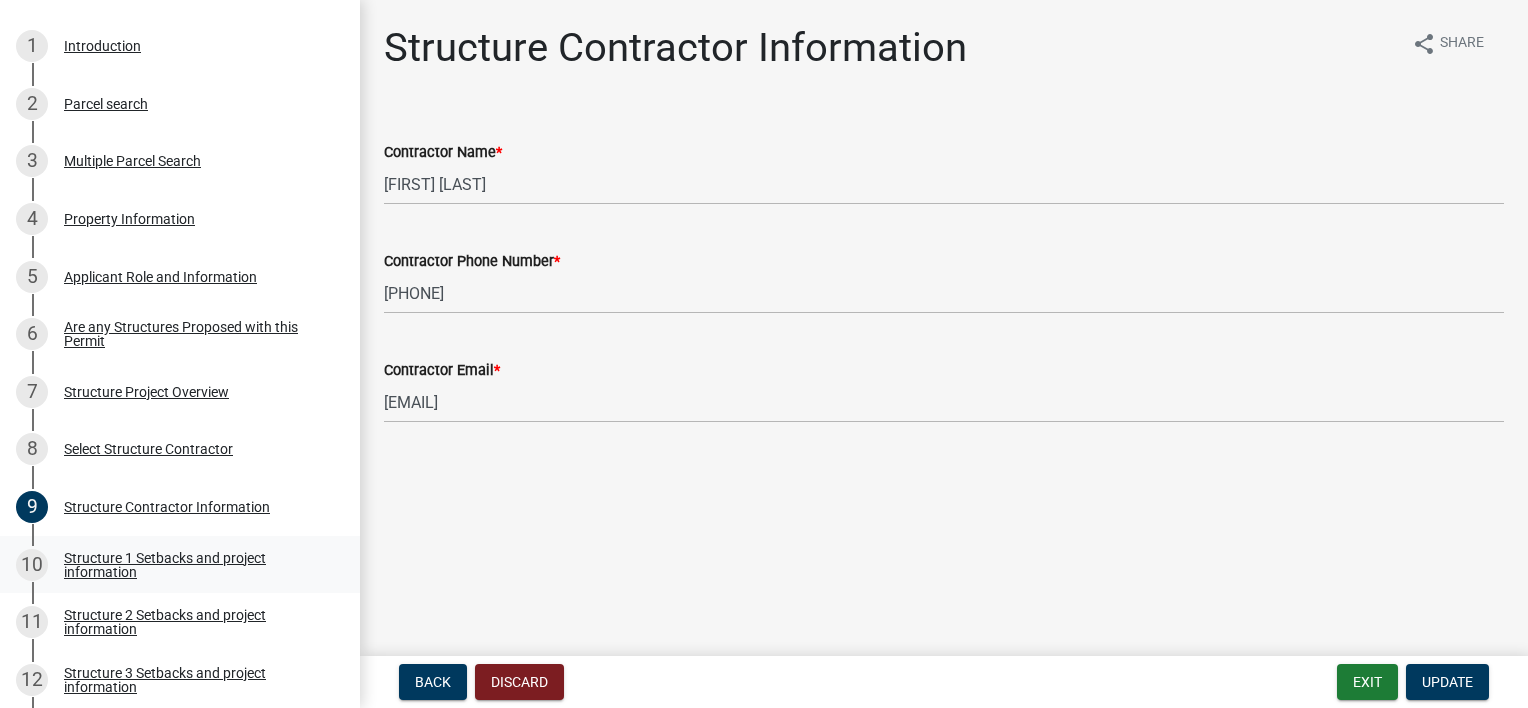 click on "10" at bounding box center (32, 565) 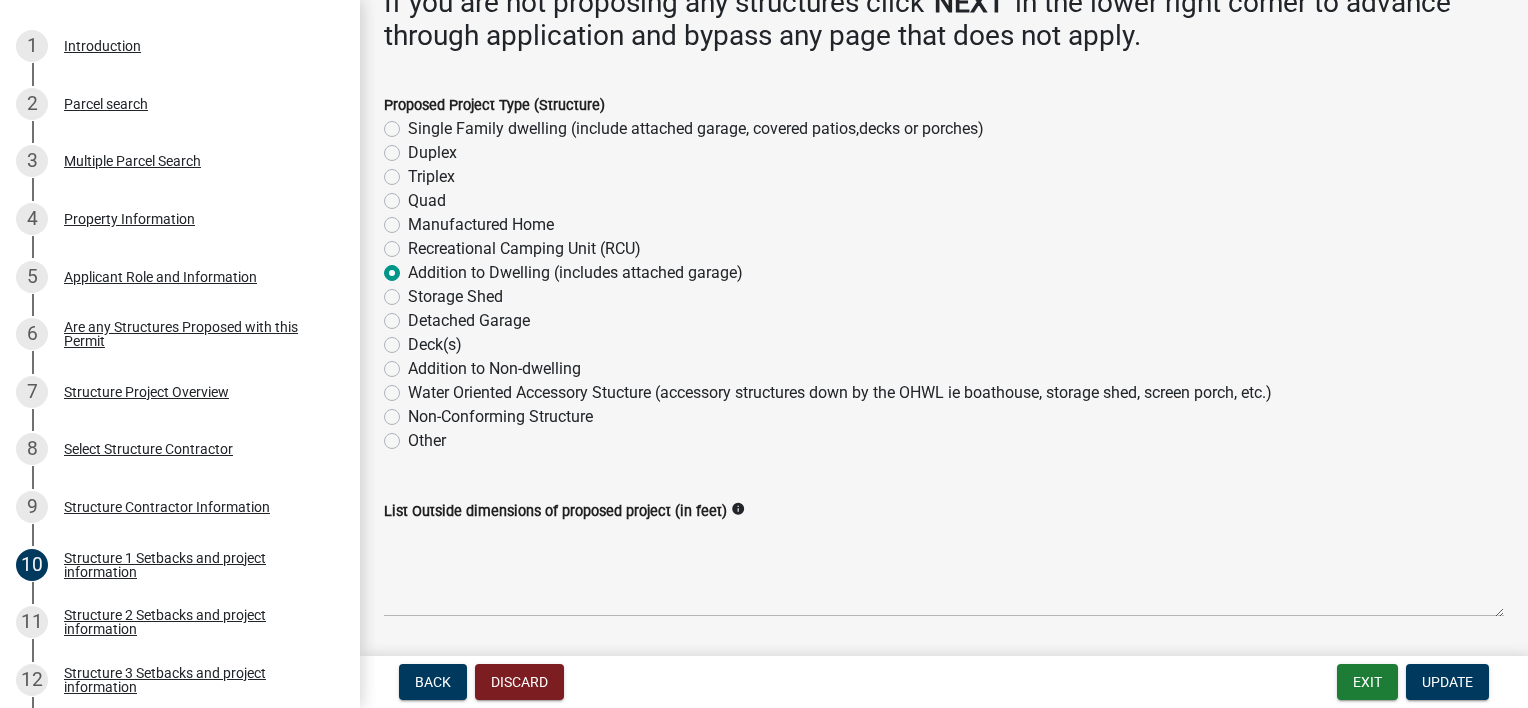 scroll, scrollTop: 300, scrollLeft: 0, axis: vertical 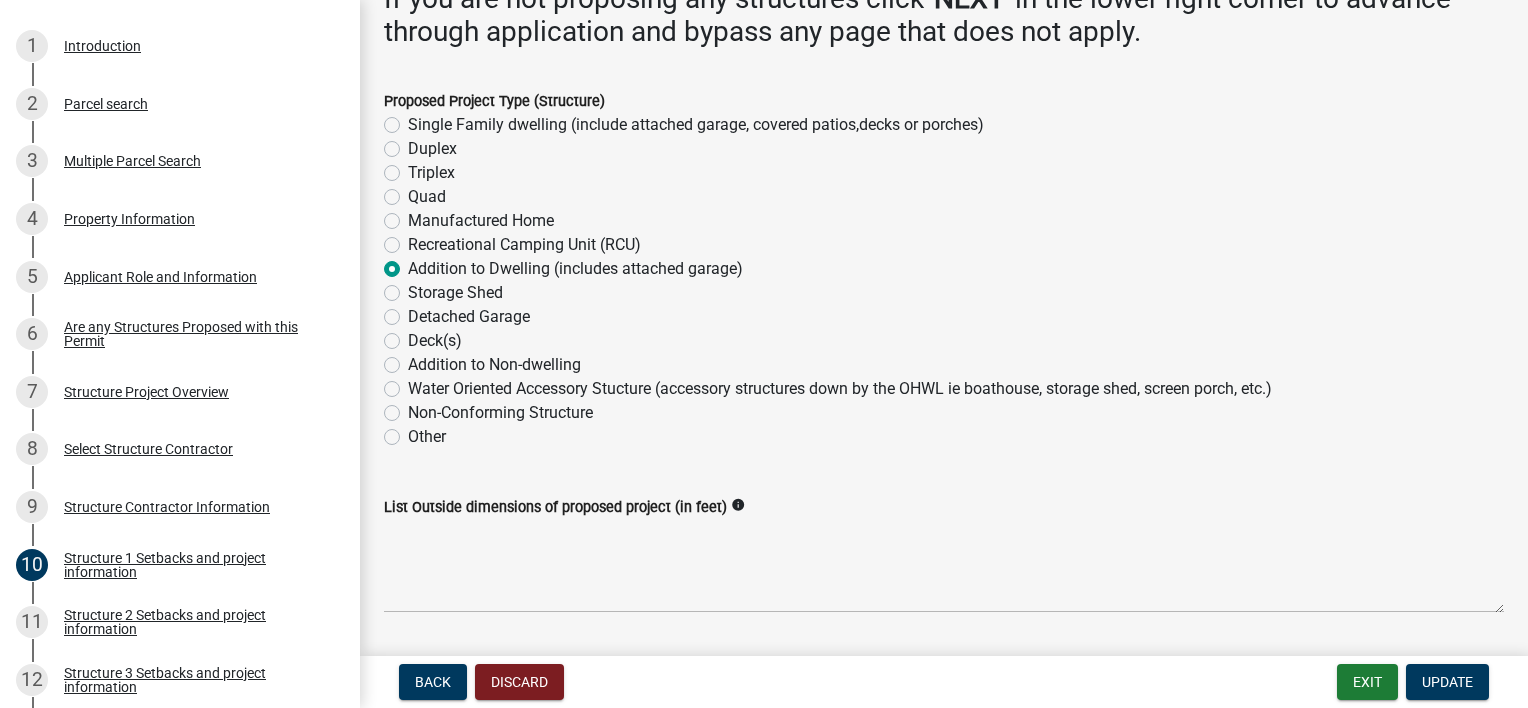 click on "Detached Garage" 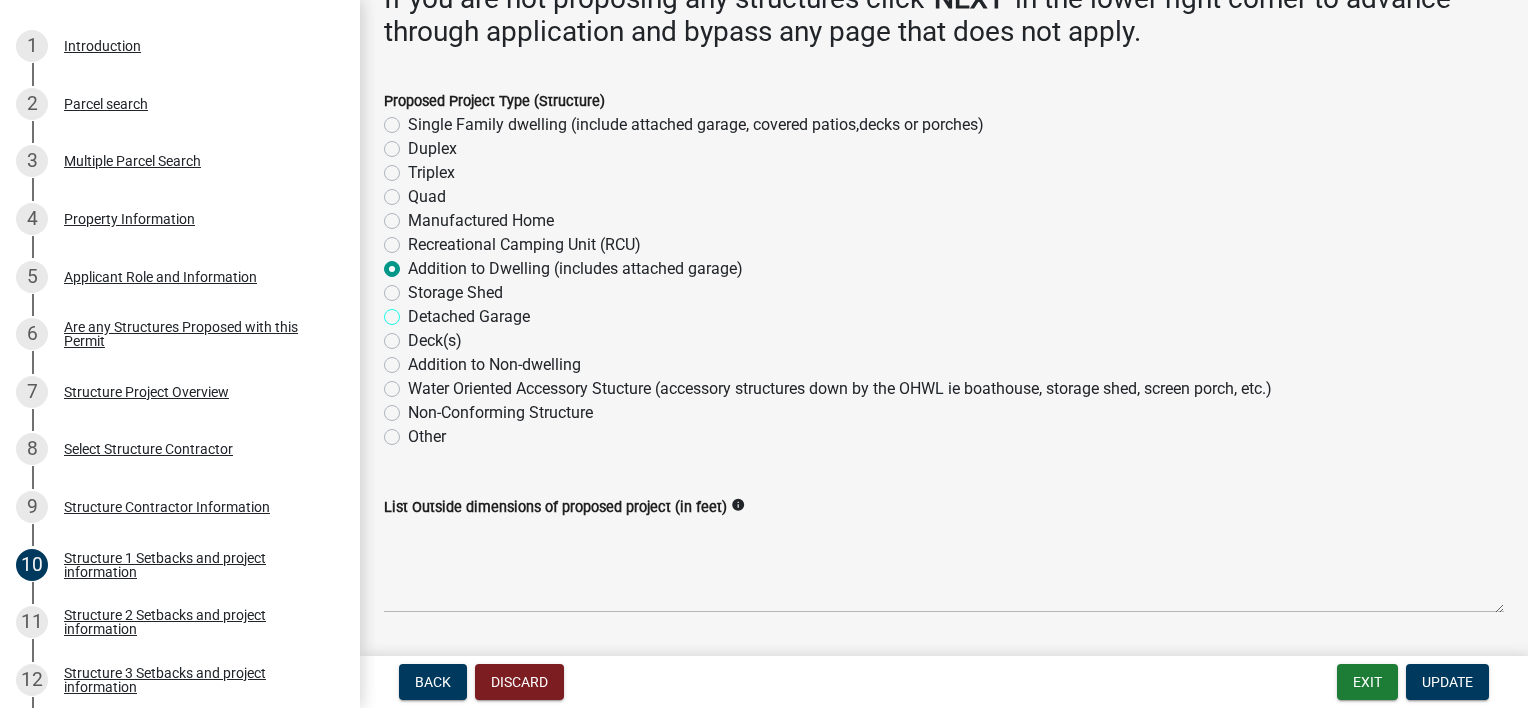 click on "Detached Garage" at bounding box center (414, 311) 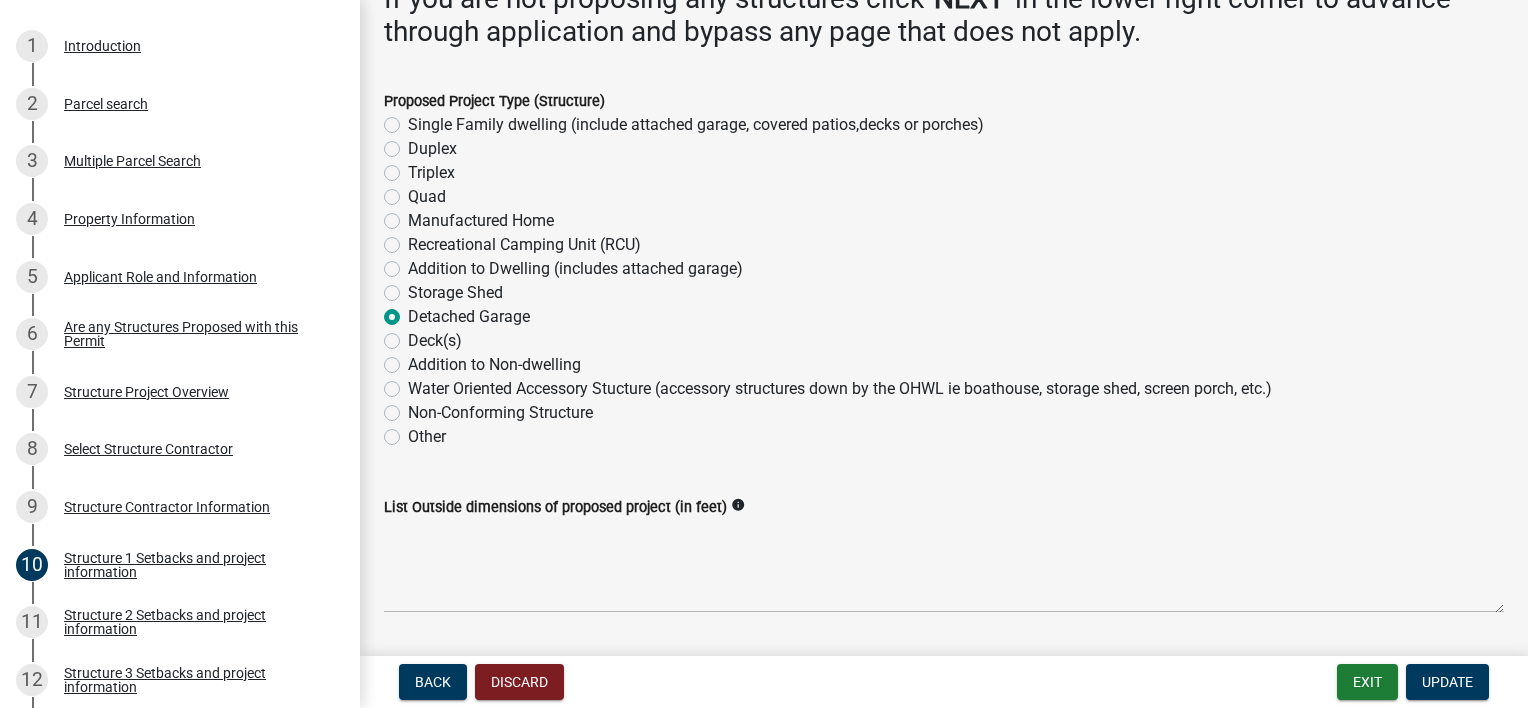 radio on "true" 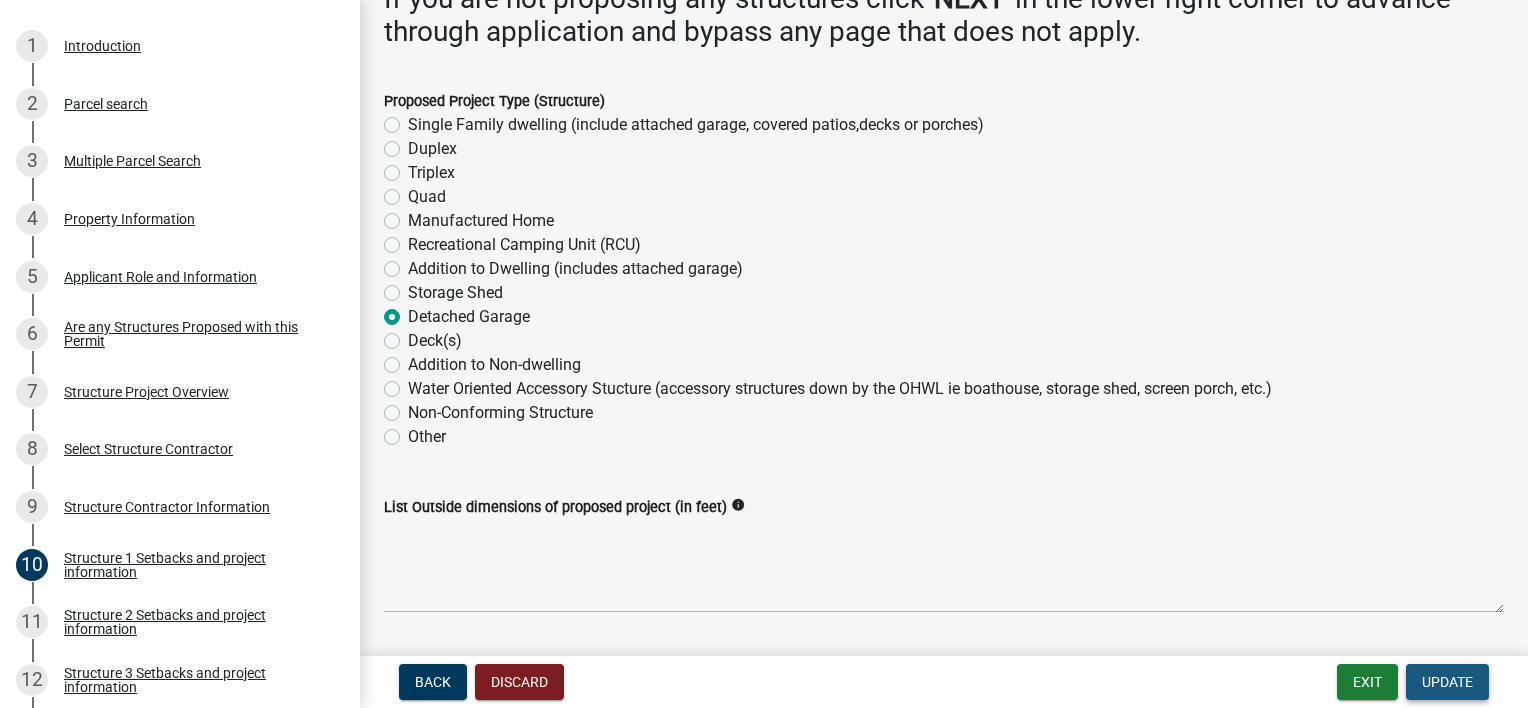 click on "Update" at bounding box center (1447, 682) 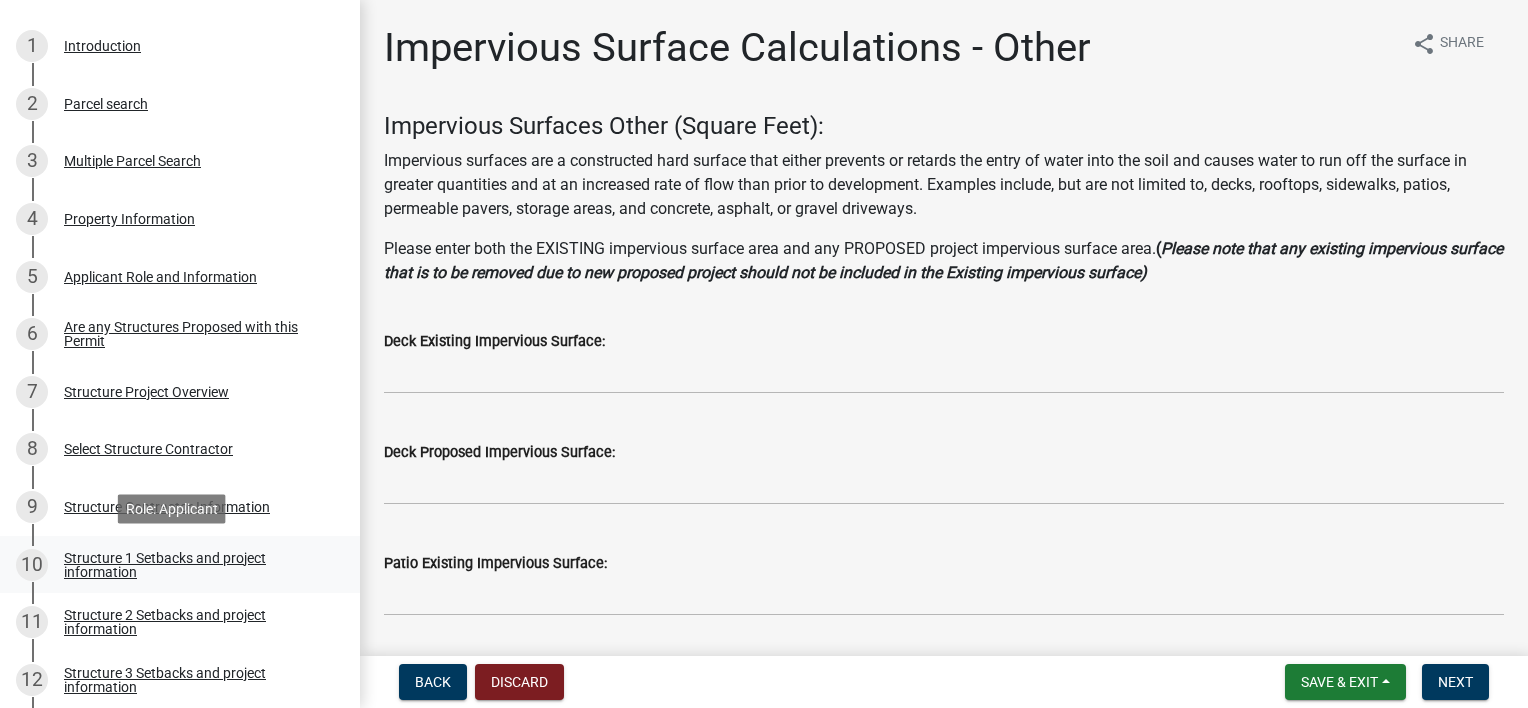 click on "10" at bounding box center (32, 565) 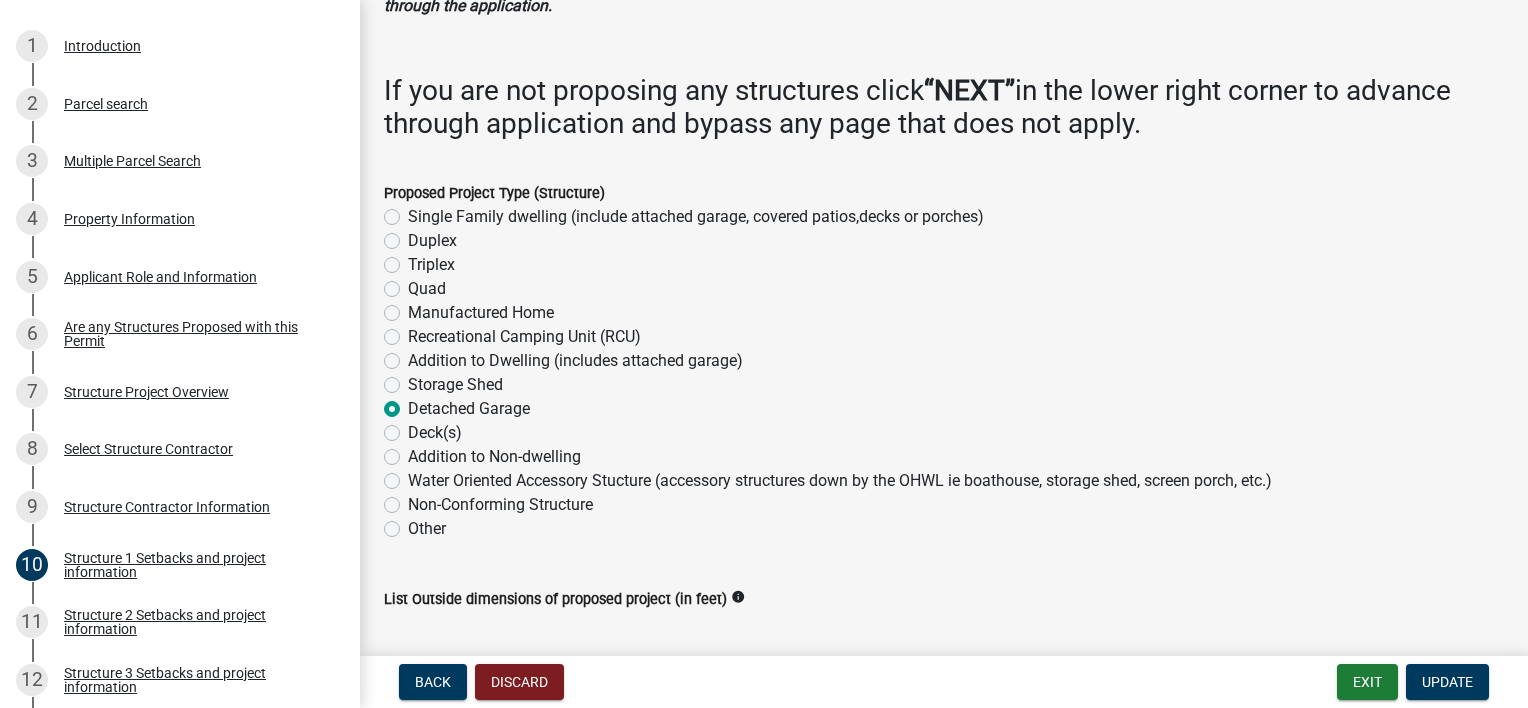 scroll, scrollTop: 400, scrollLeft: 0, axis: vertical 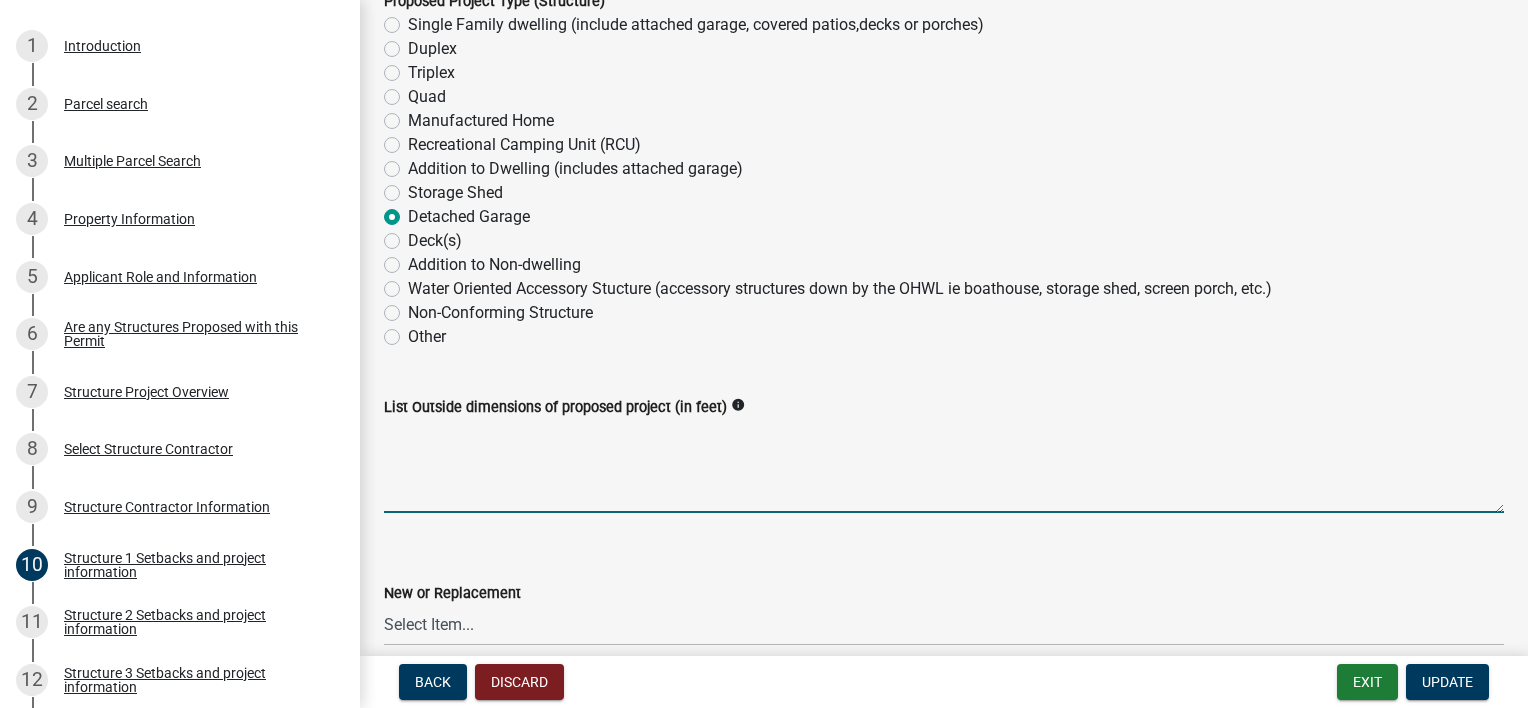 click on "List Outside dimensions of proposed project (in feet)" at bounding box center (944, 466) 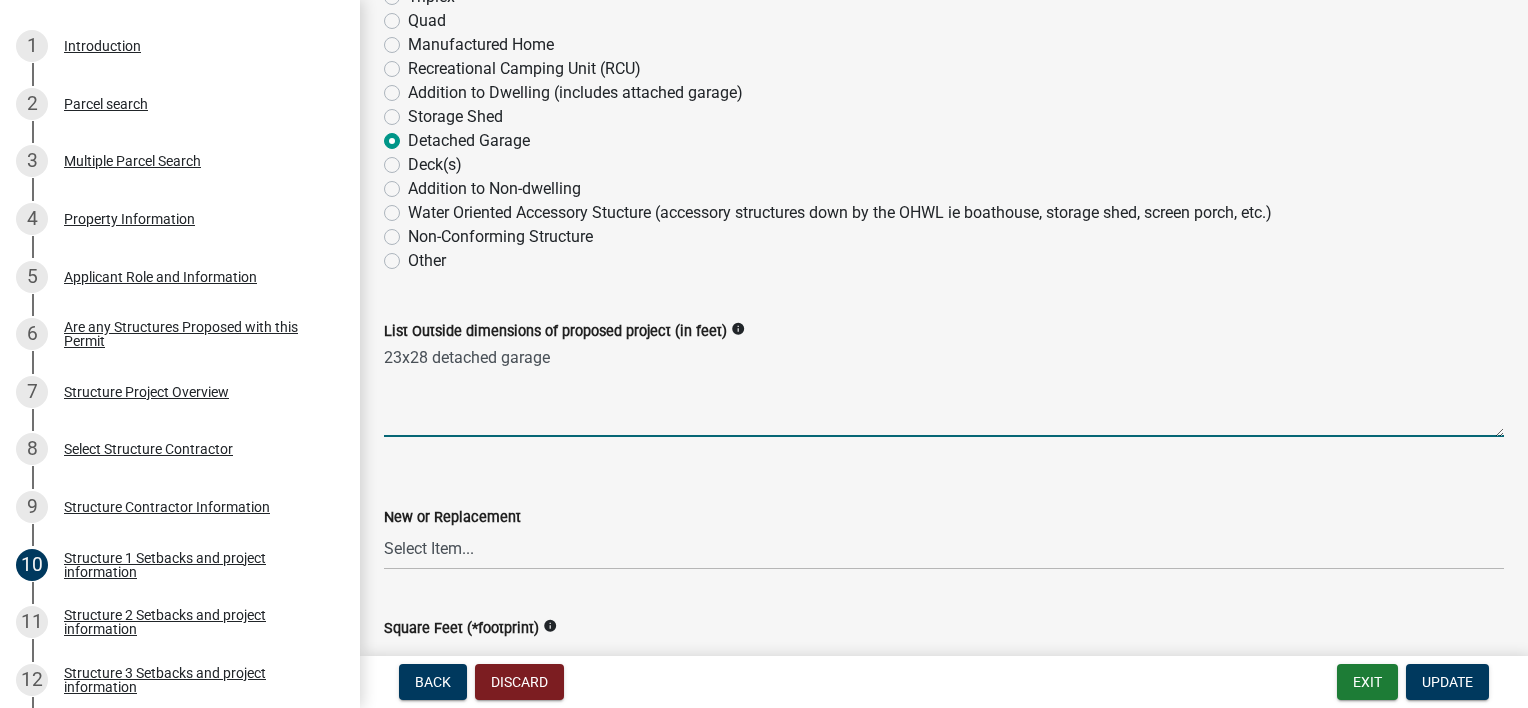 scroll, scrollTop: 700, scrollLeft: 0, axis: vertical 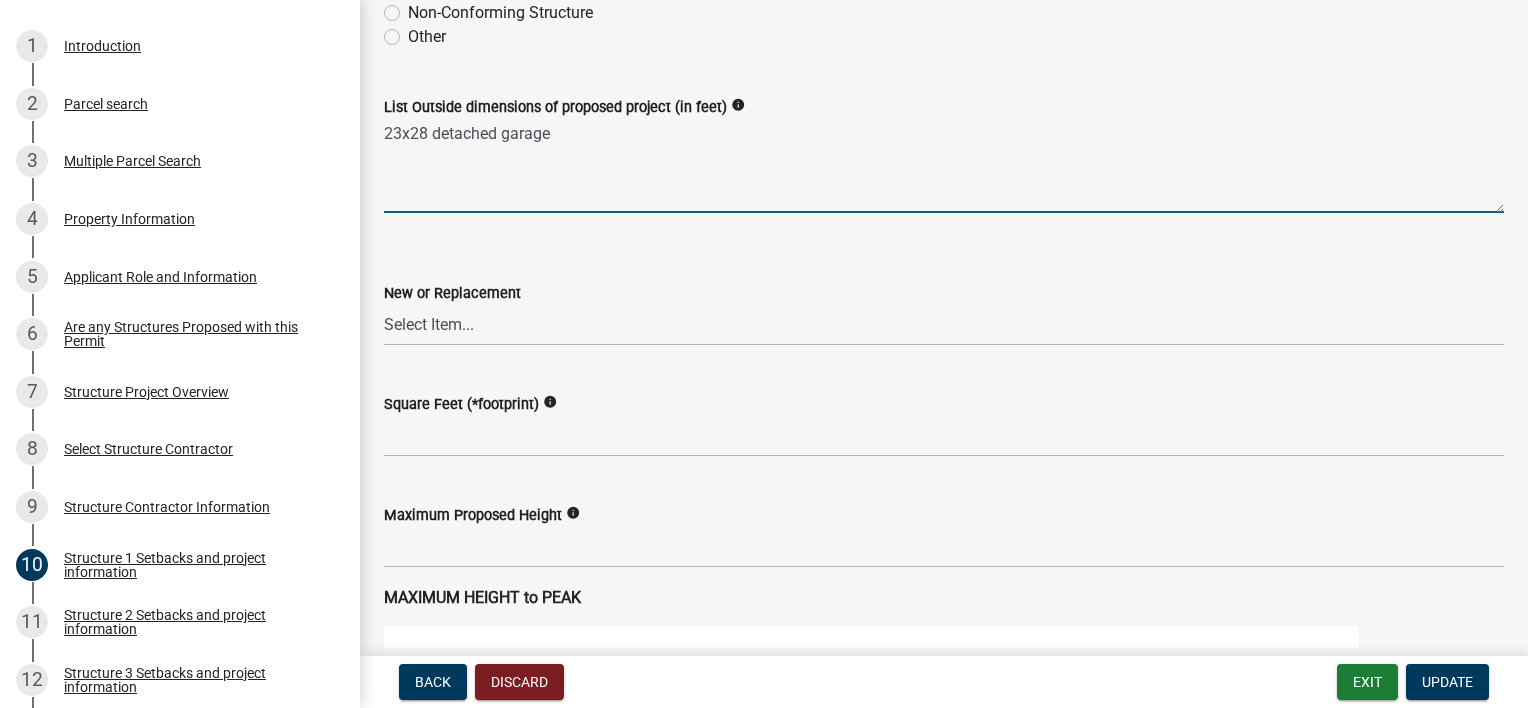 type on "23x28 detached garage" 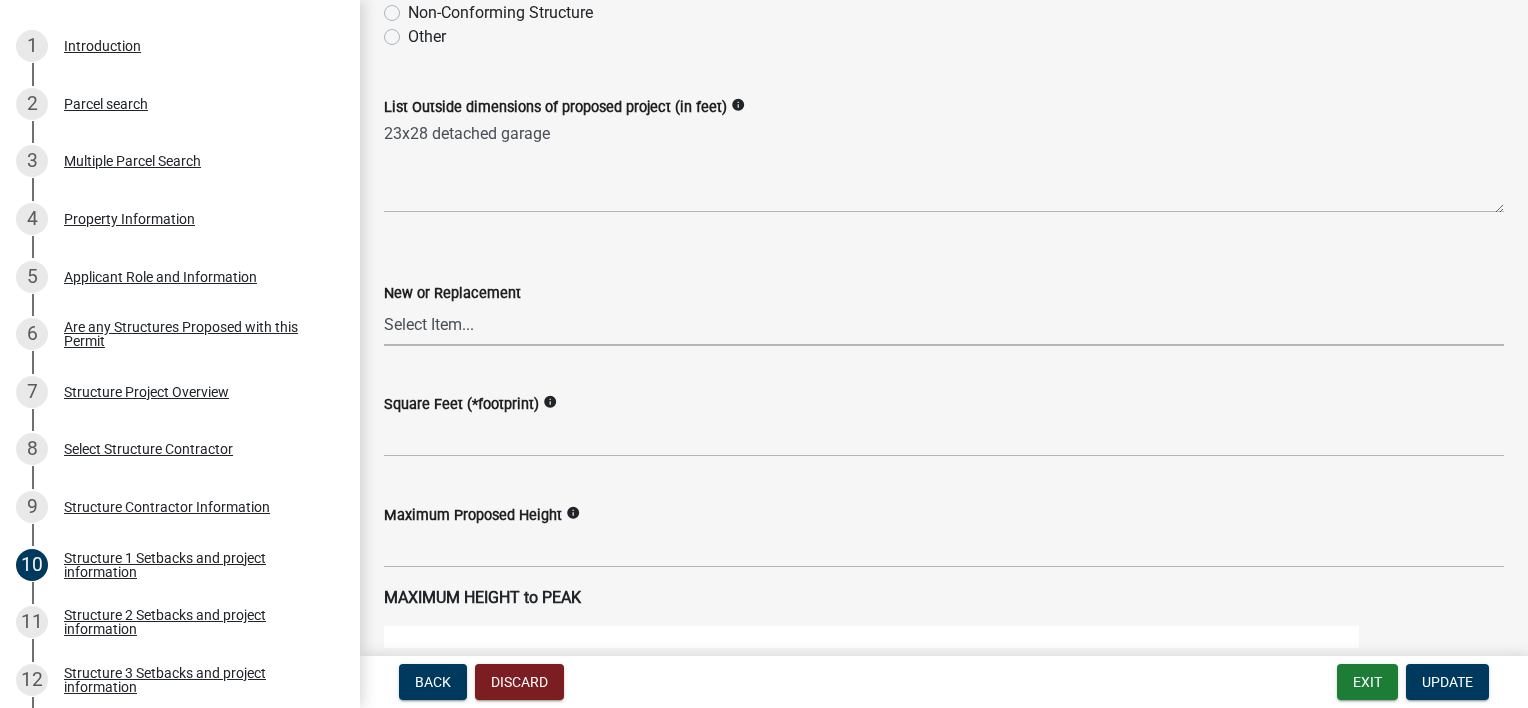 click on "Select Item...   New   Replacement" at bounding box center [944, 325] 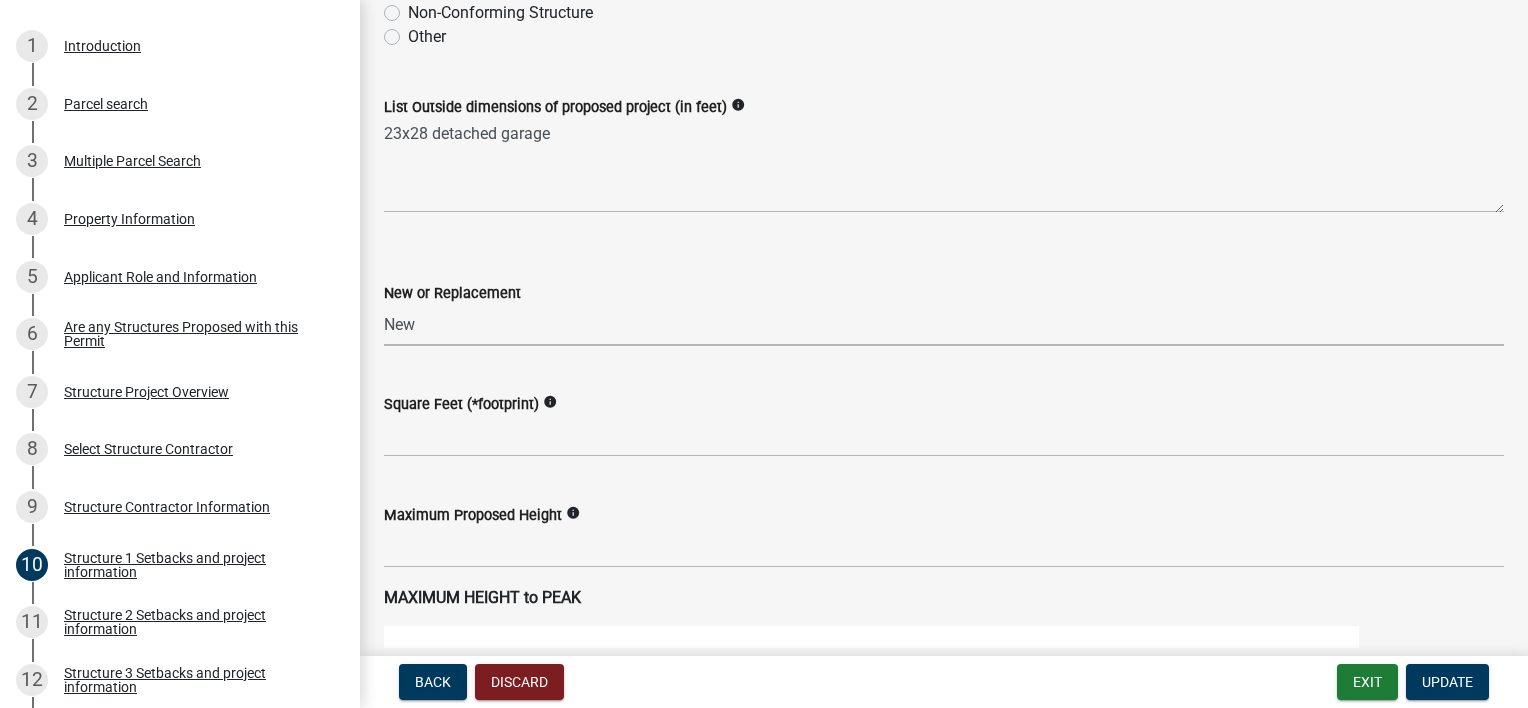 click on "Select Item...   New   Replacement" at bounding box center [944, 325] 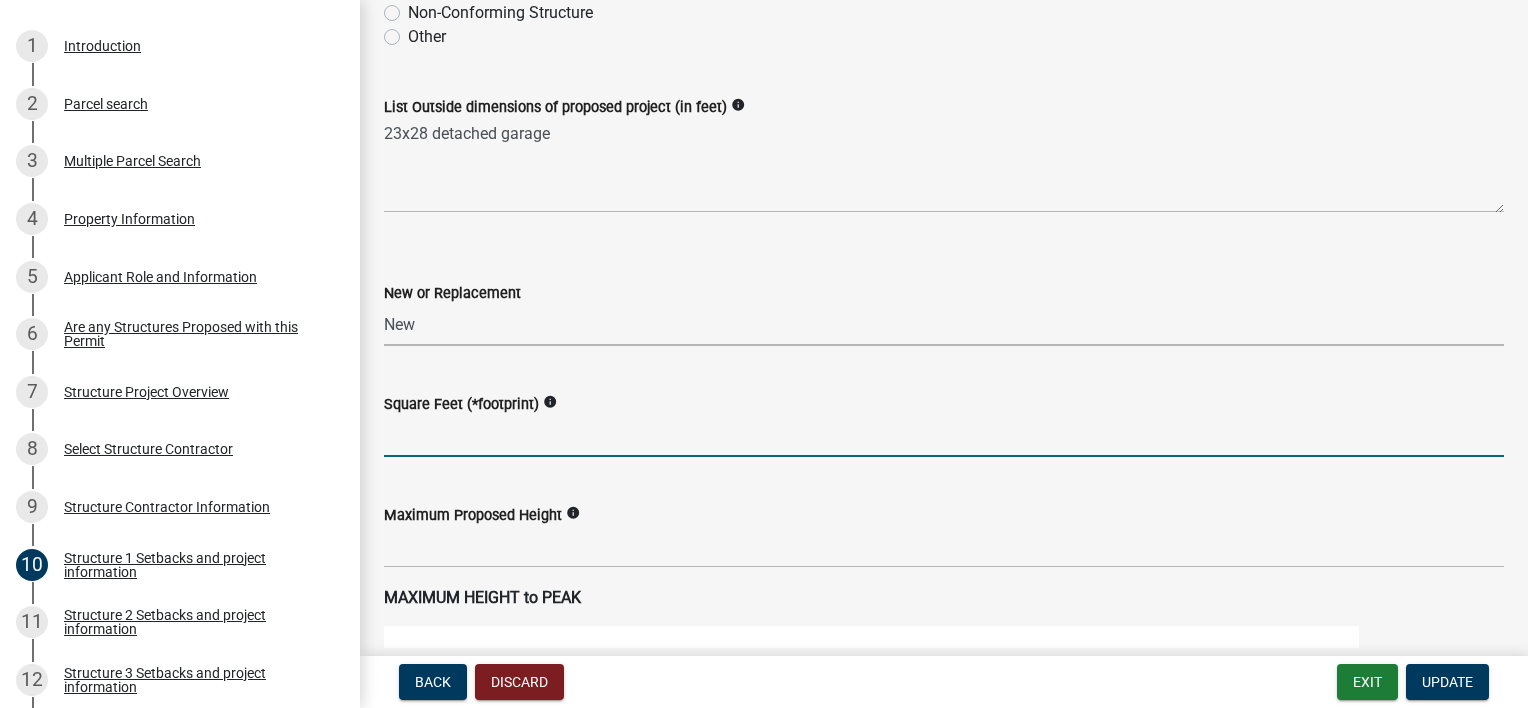 click 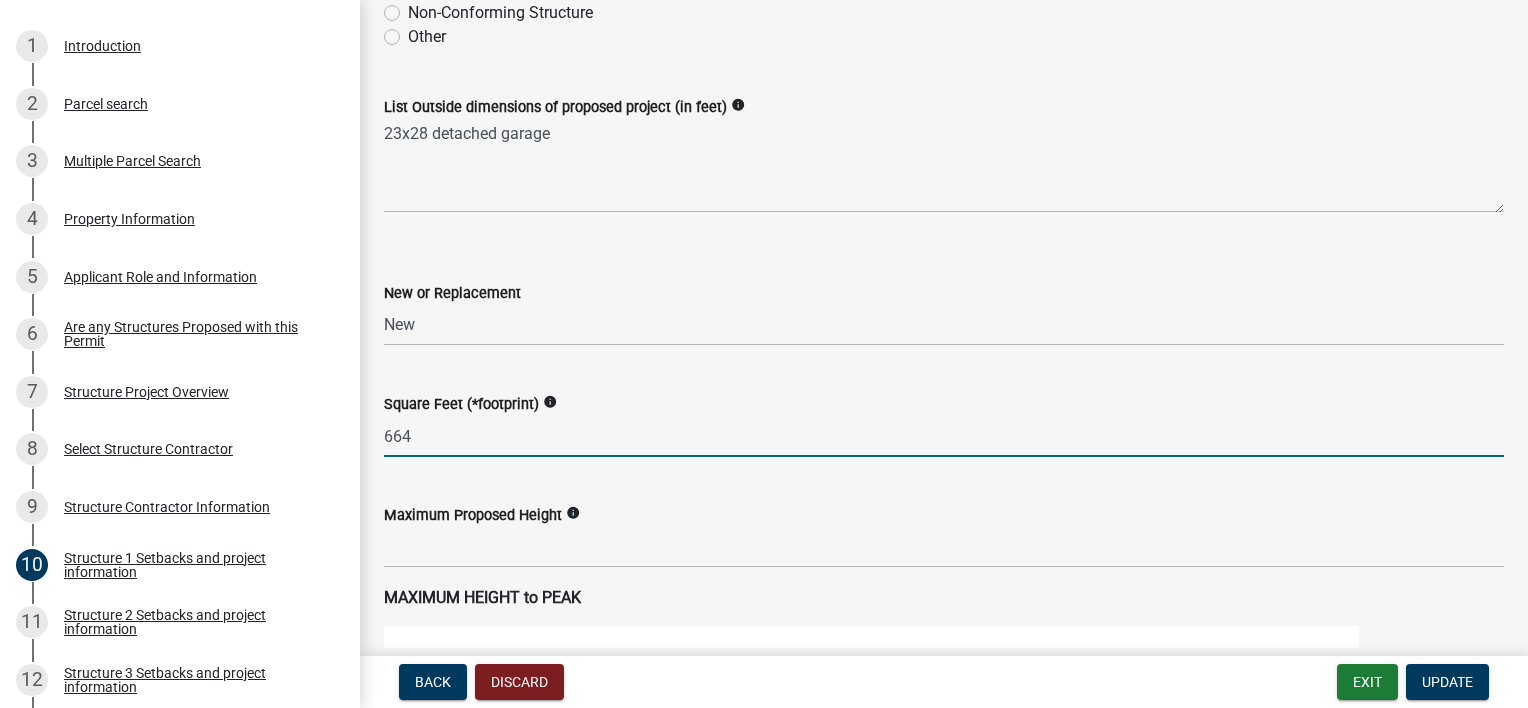 type on "664" 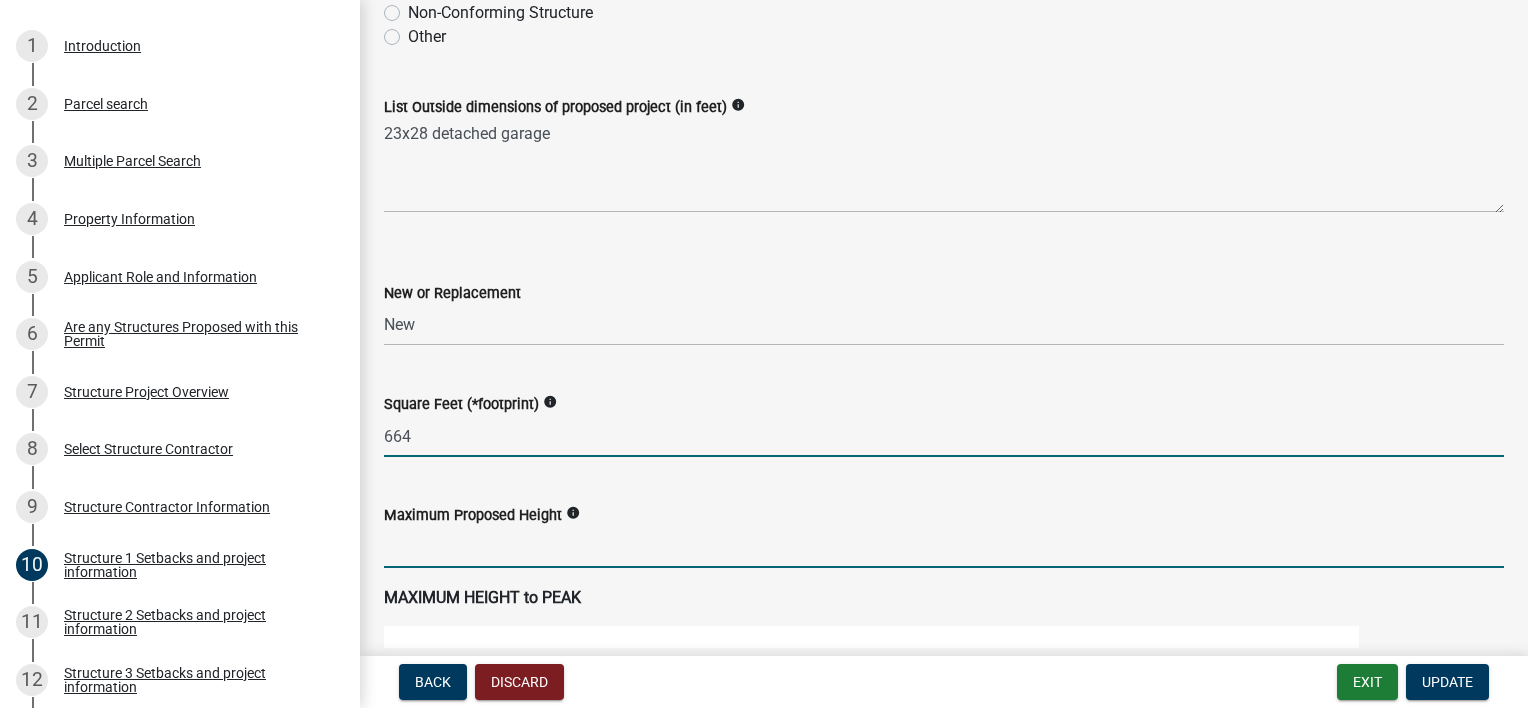 click 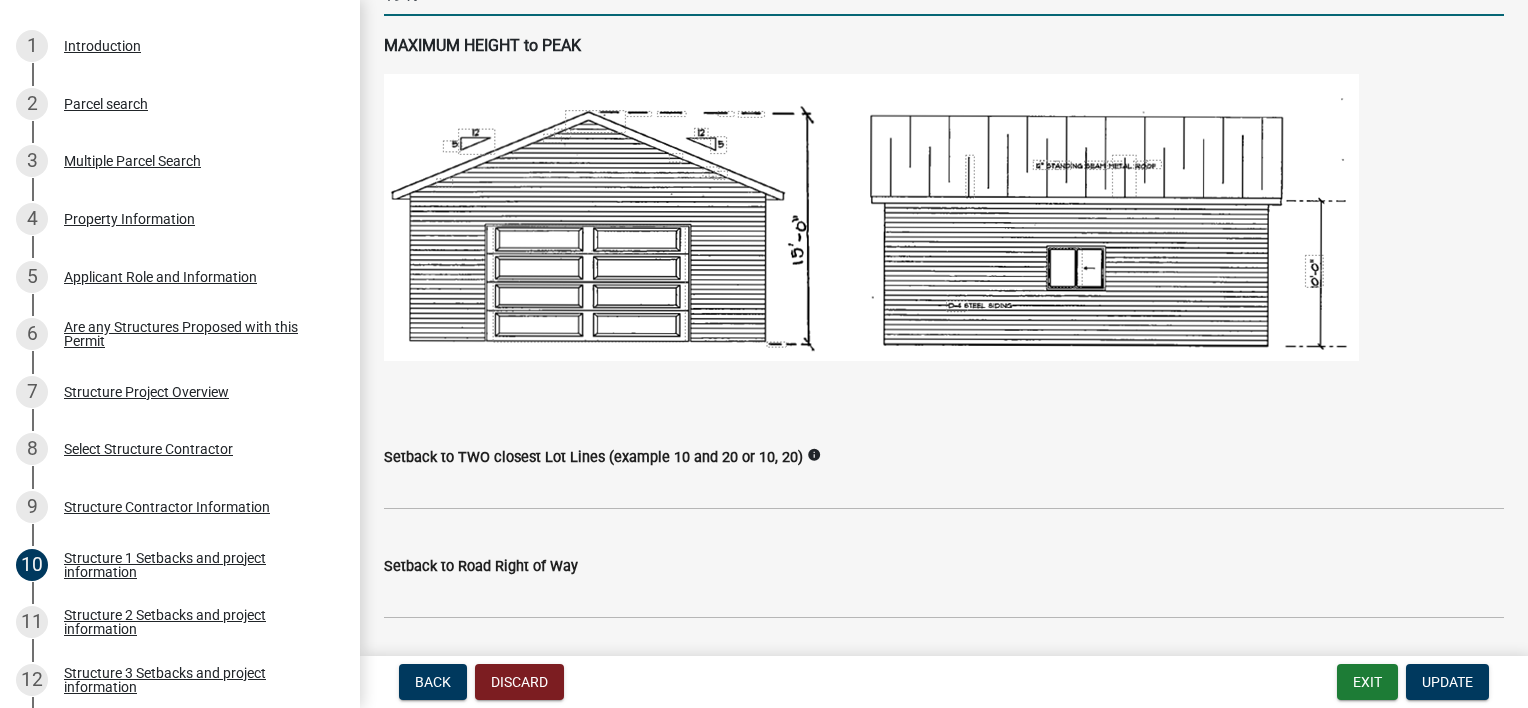 scroll, scrollTop: 1300, scrollLeft: 0, axis: vertical 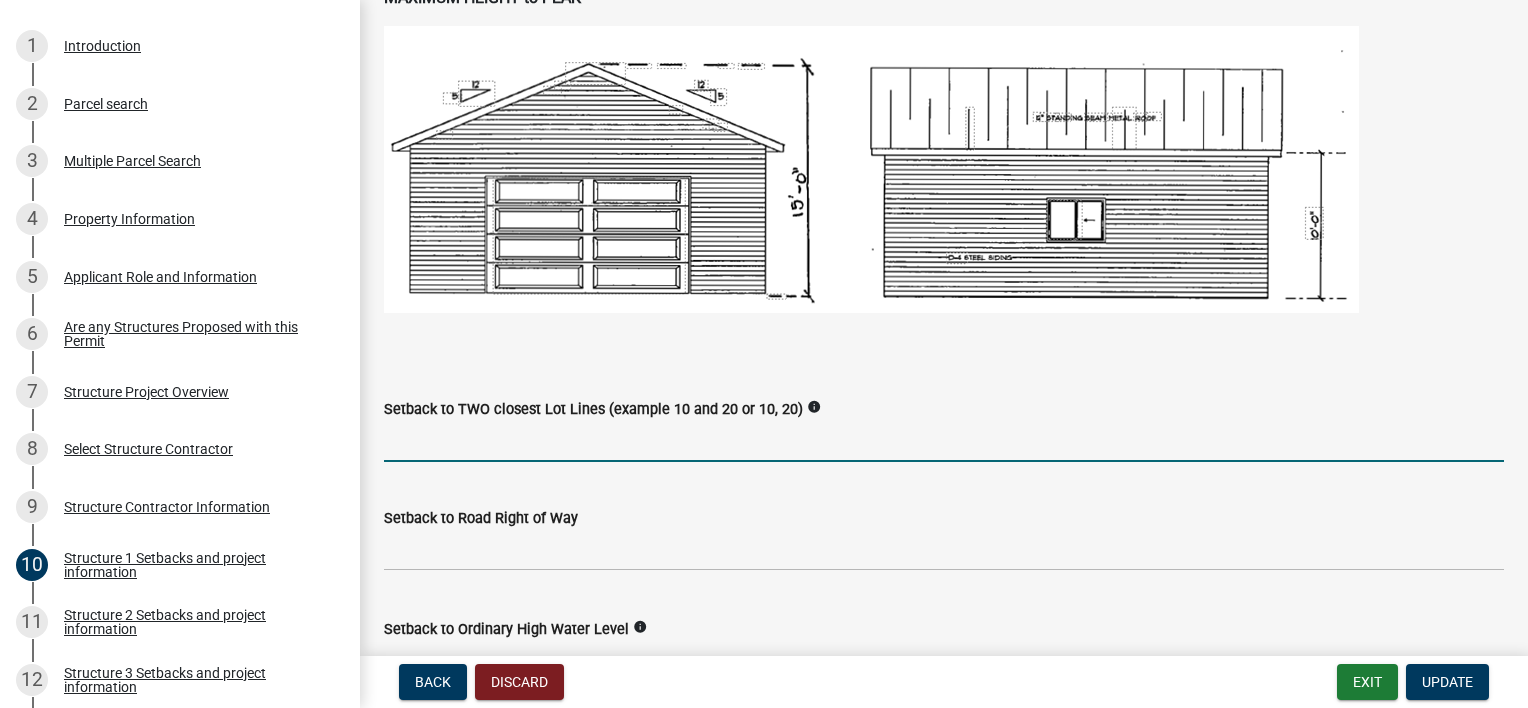 type on "19" 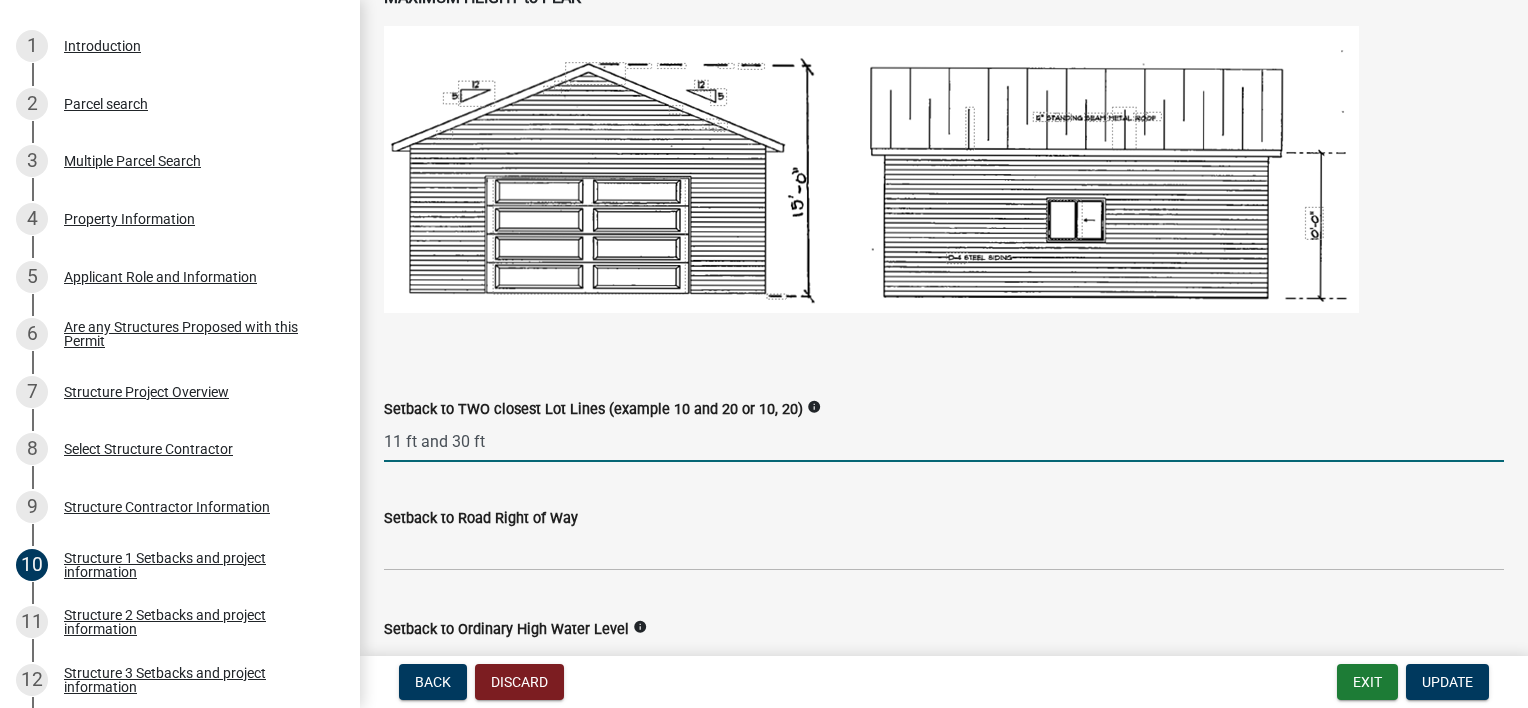 type on "11 ft and 30 ft" 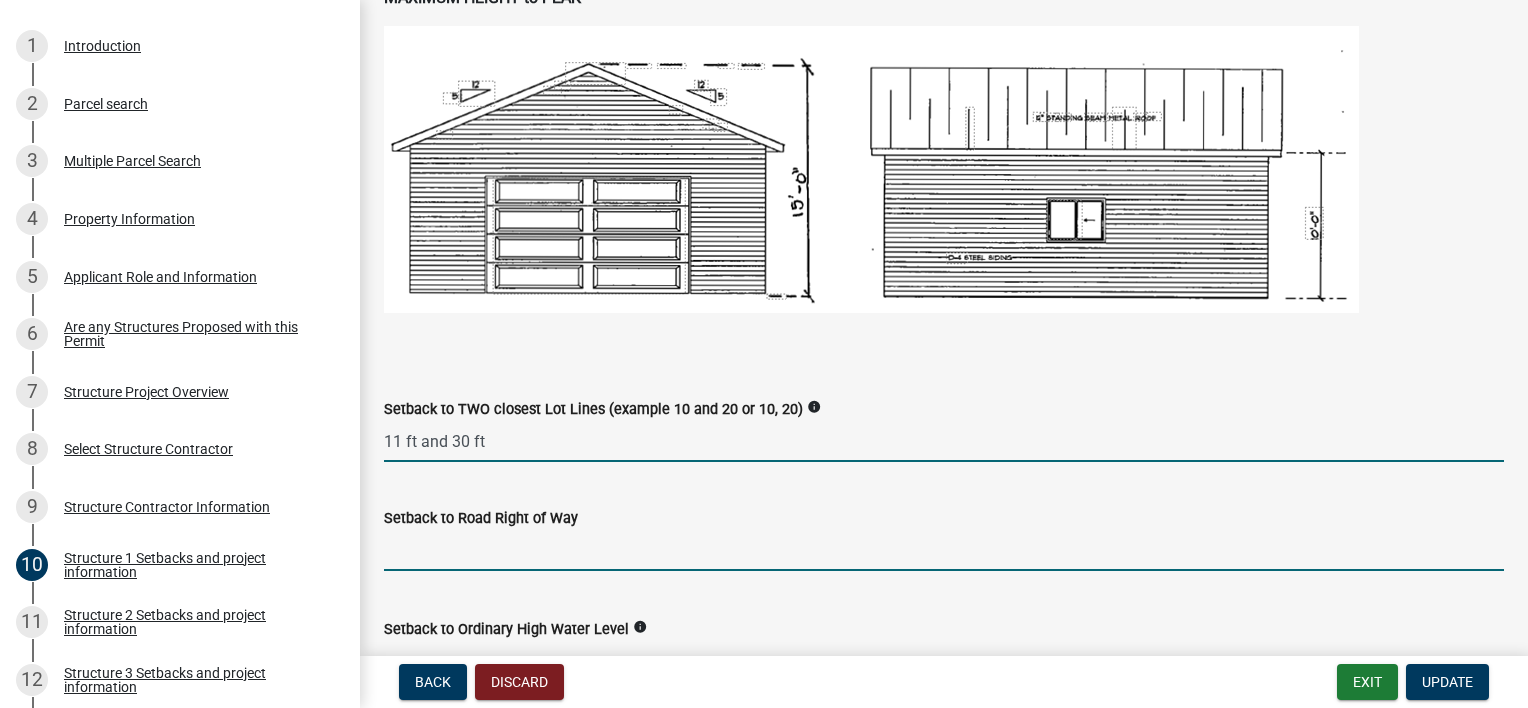 click 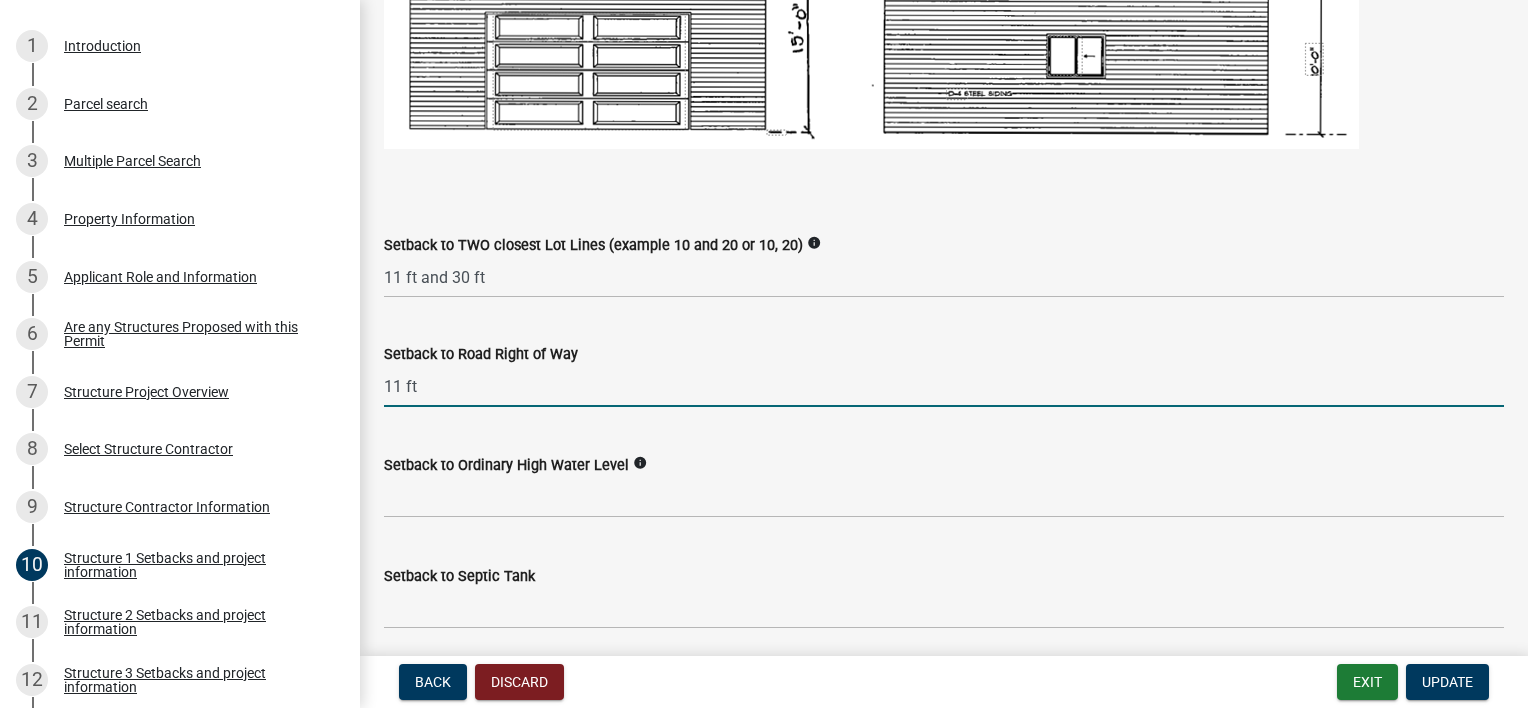 scroll, scrollTop: 1500, scrollLeft: 0, axis: vertical 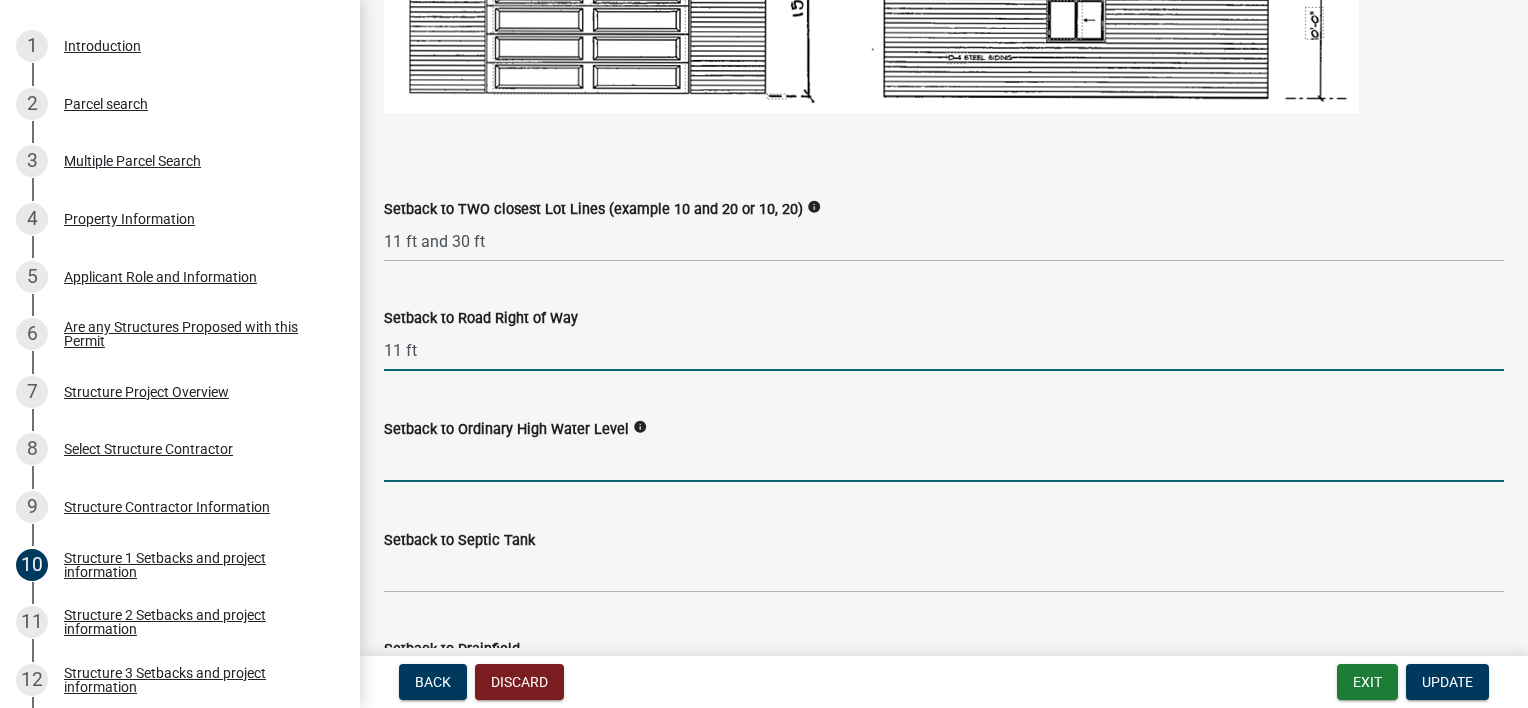 type on "11" 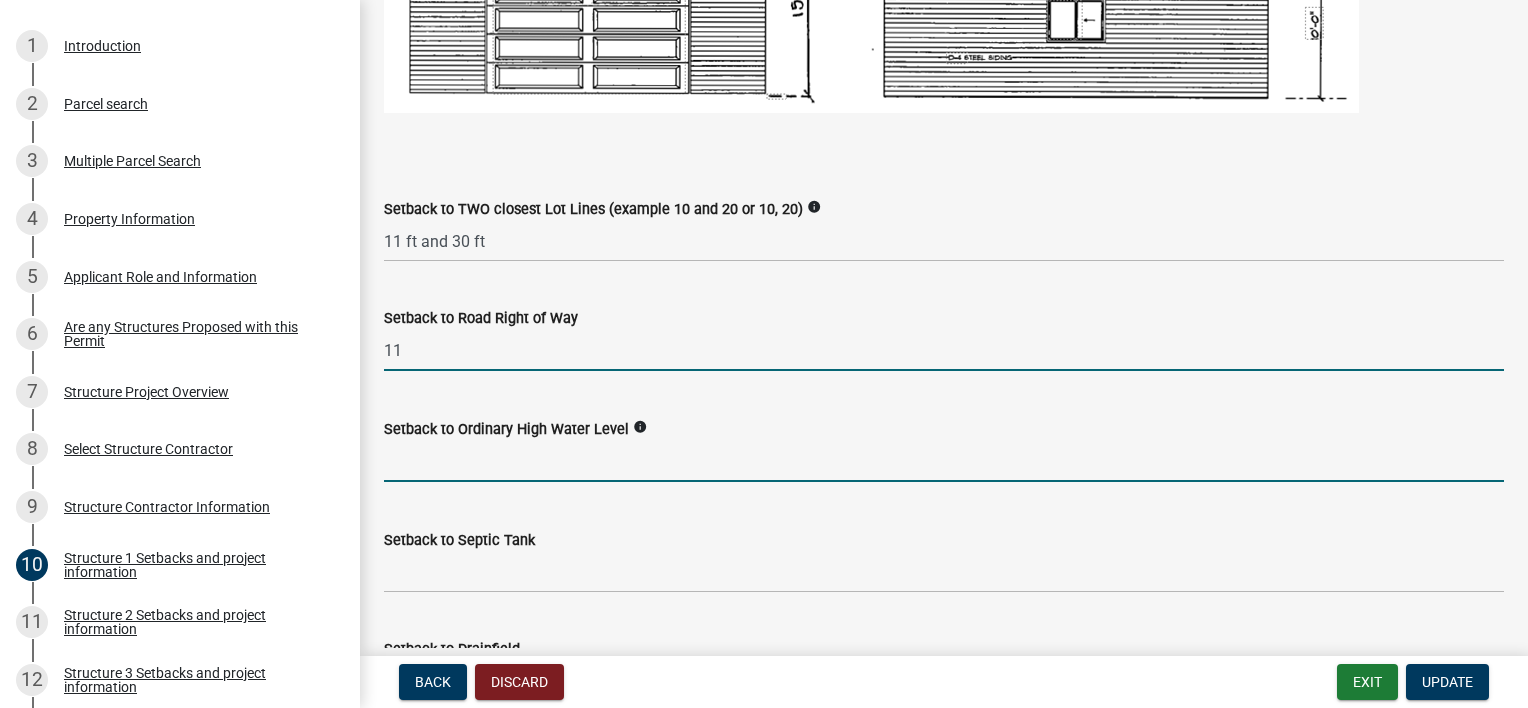 click 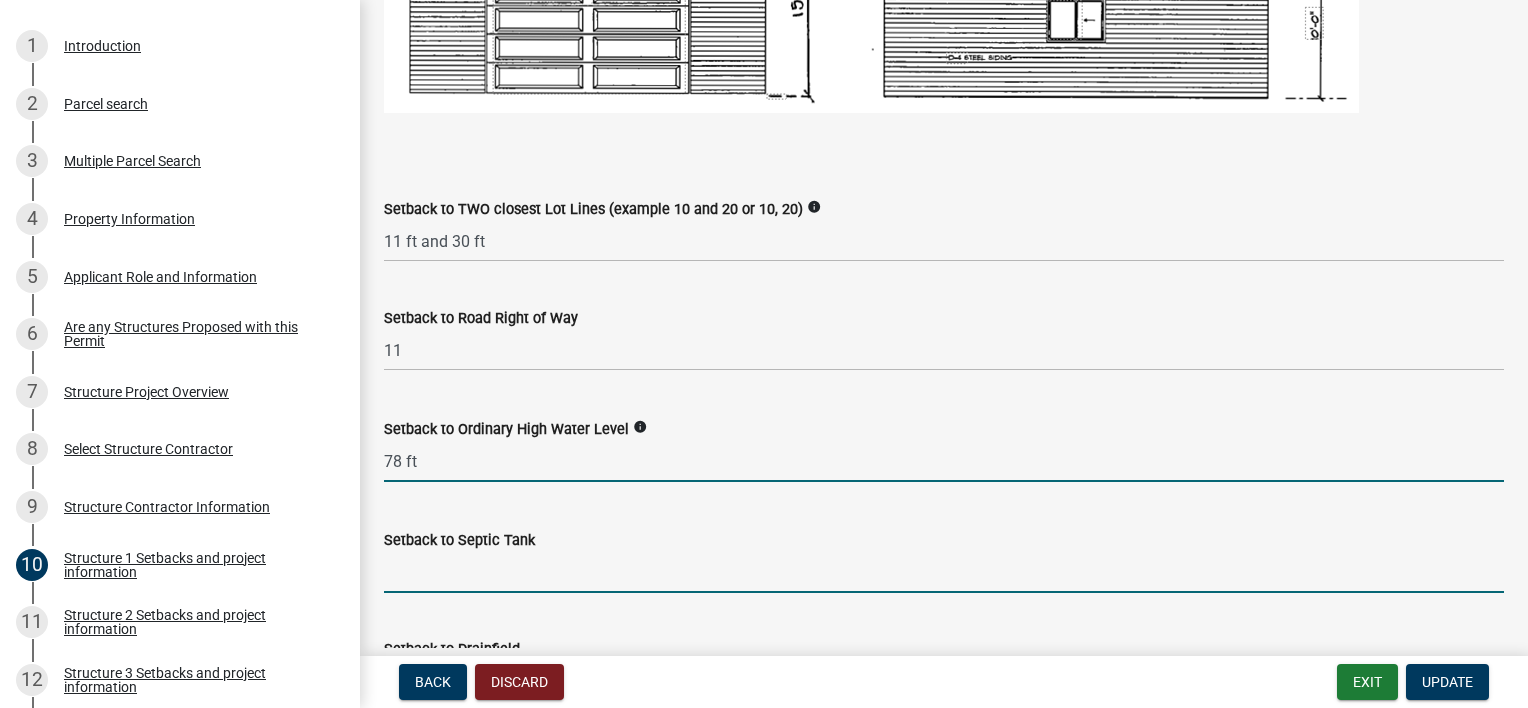 type on "78" 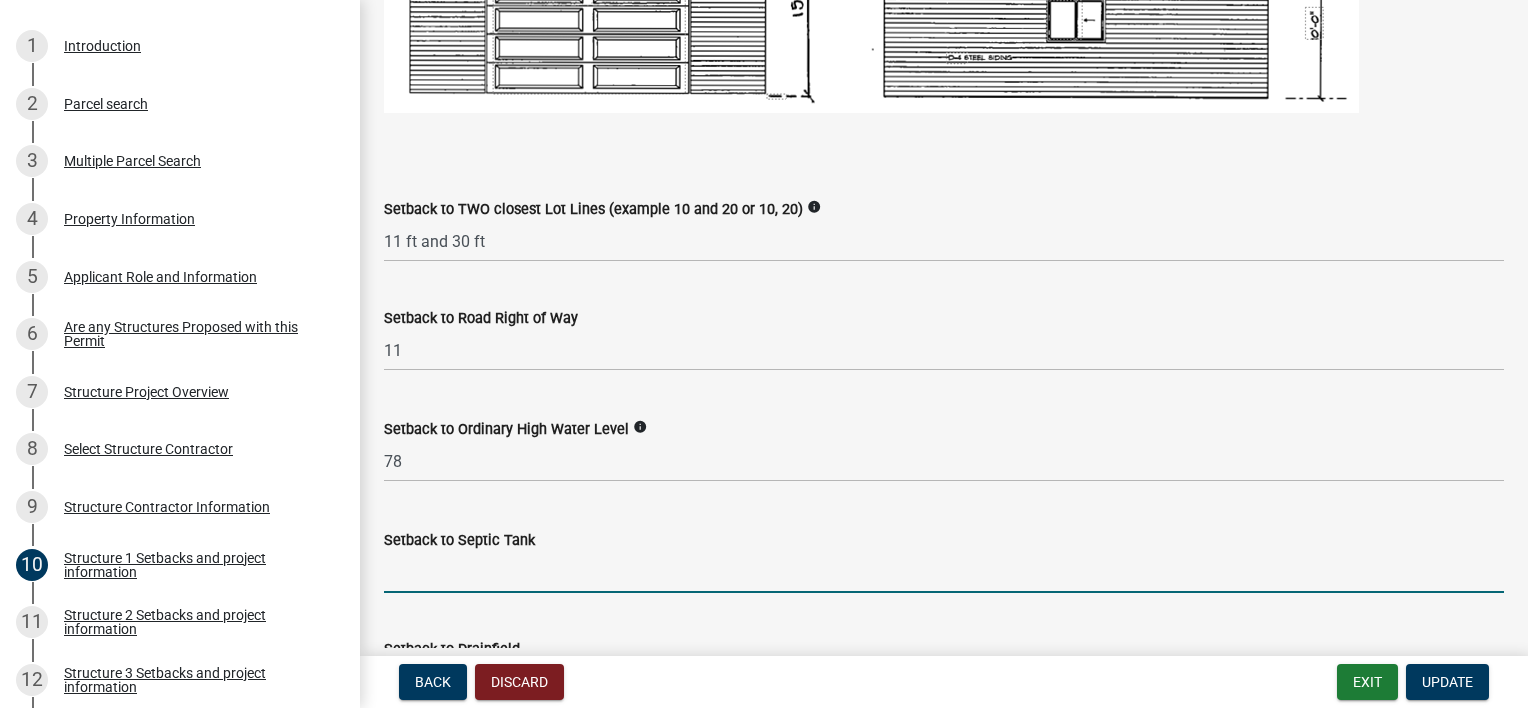 click on "Setback to Septic Tank" at bounding box center [944, 572] 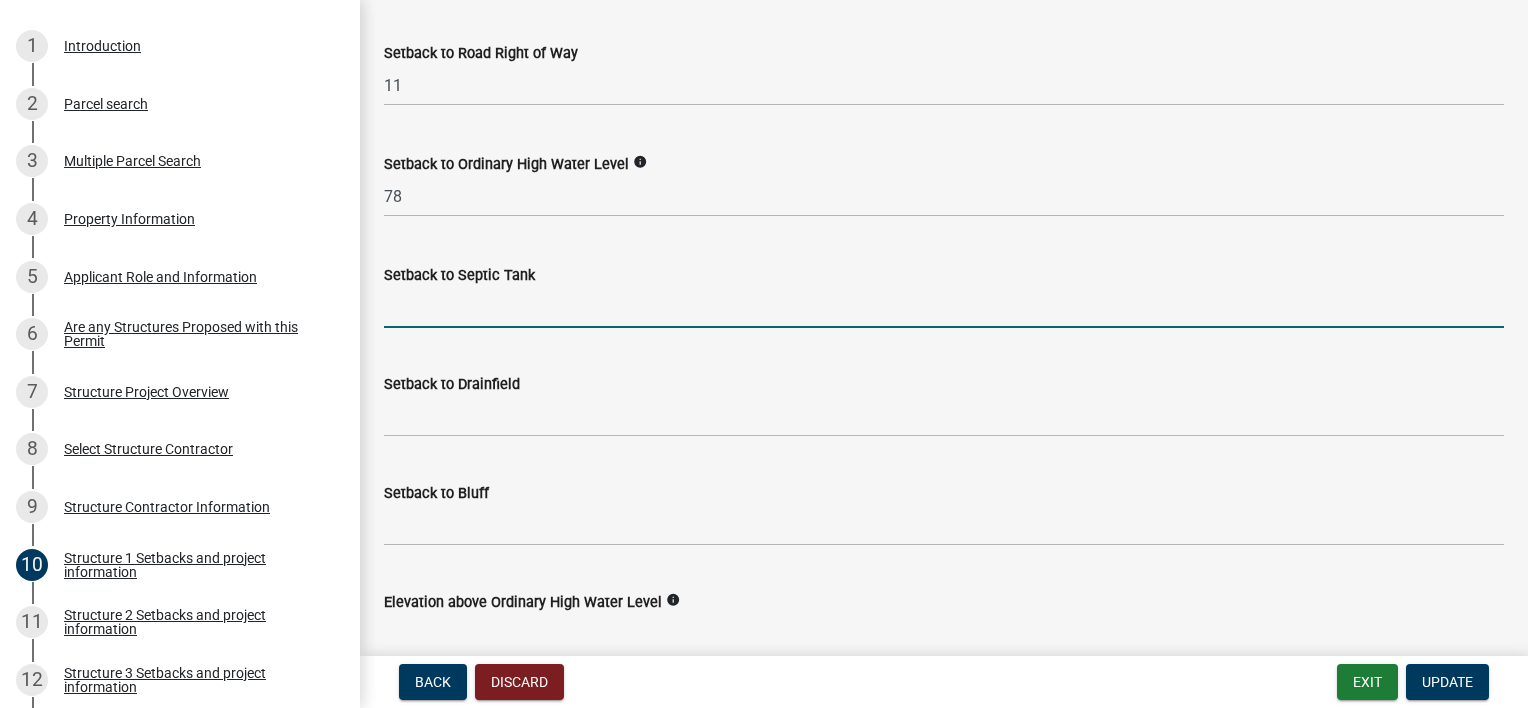 scroll, scrollTop: 1800, scrollLeft: 0, axis: vertical 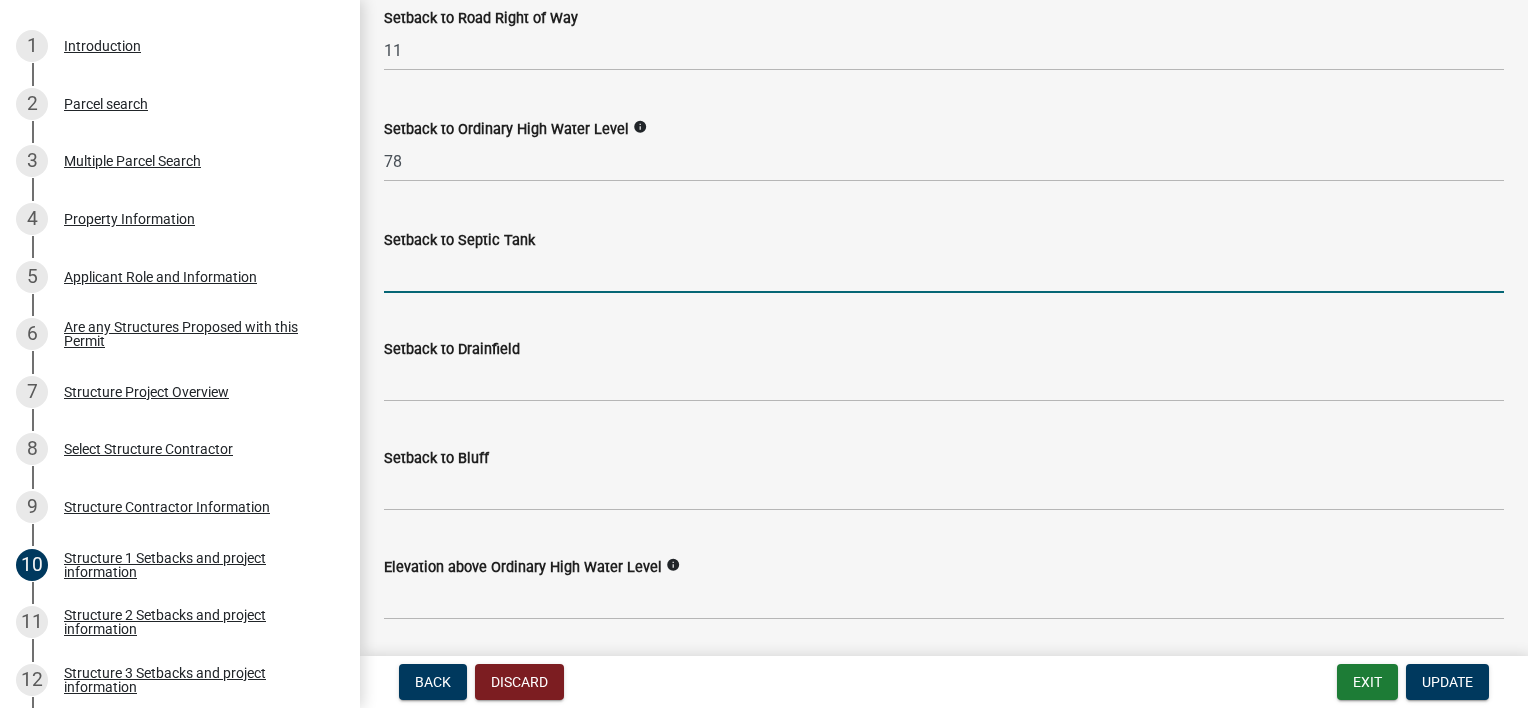 click on "Setback to Septic Tank" at bounding box center [944, 272] 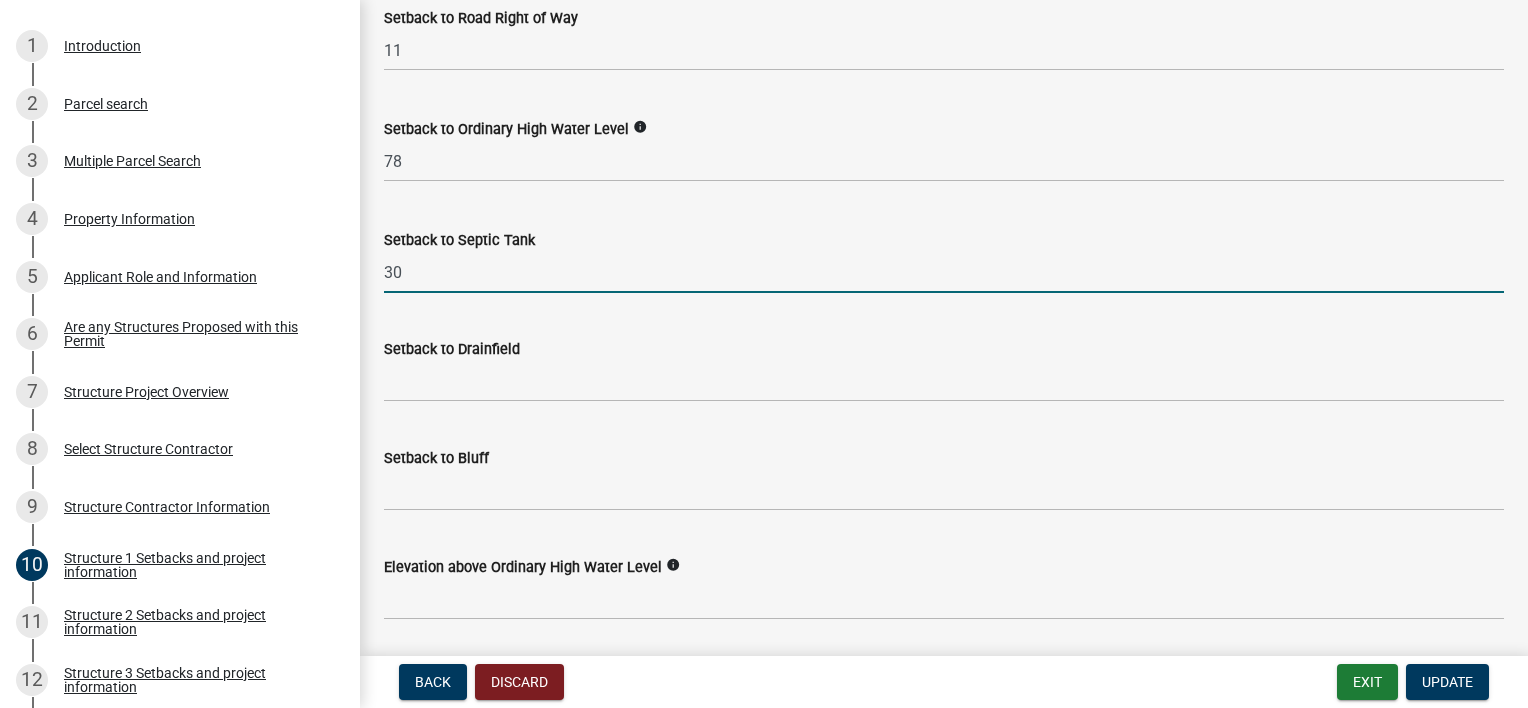 type on "30" 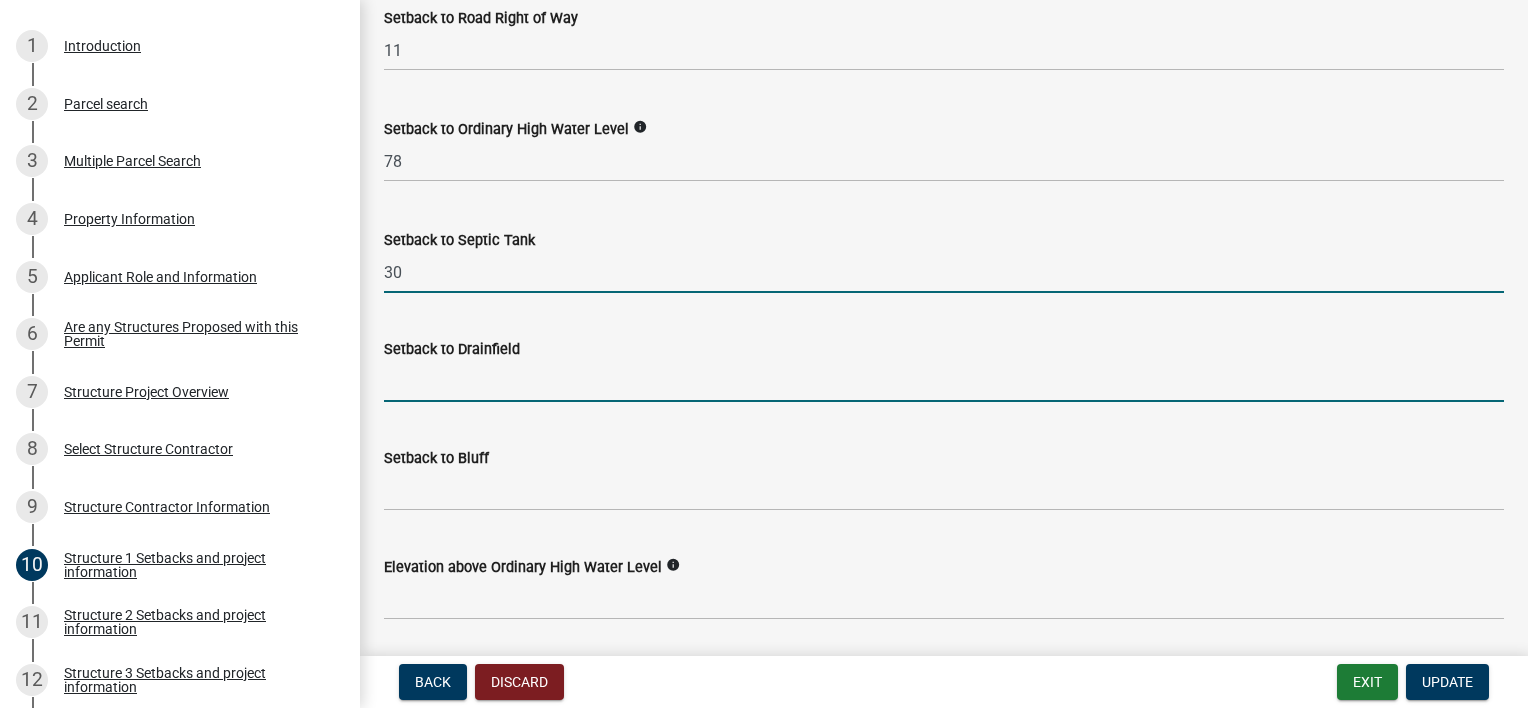 click on "Setback to Drainfield" at bounding box center (944, 381) 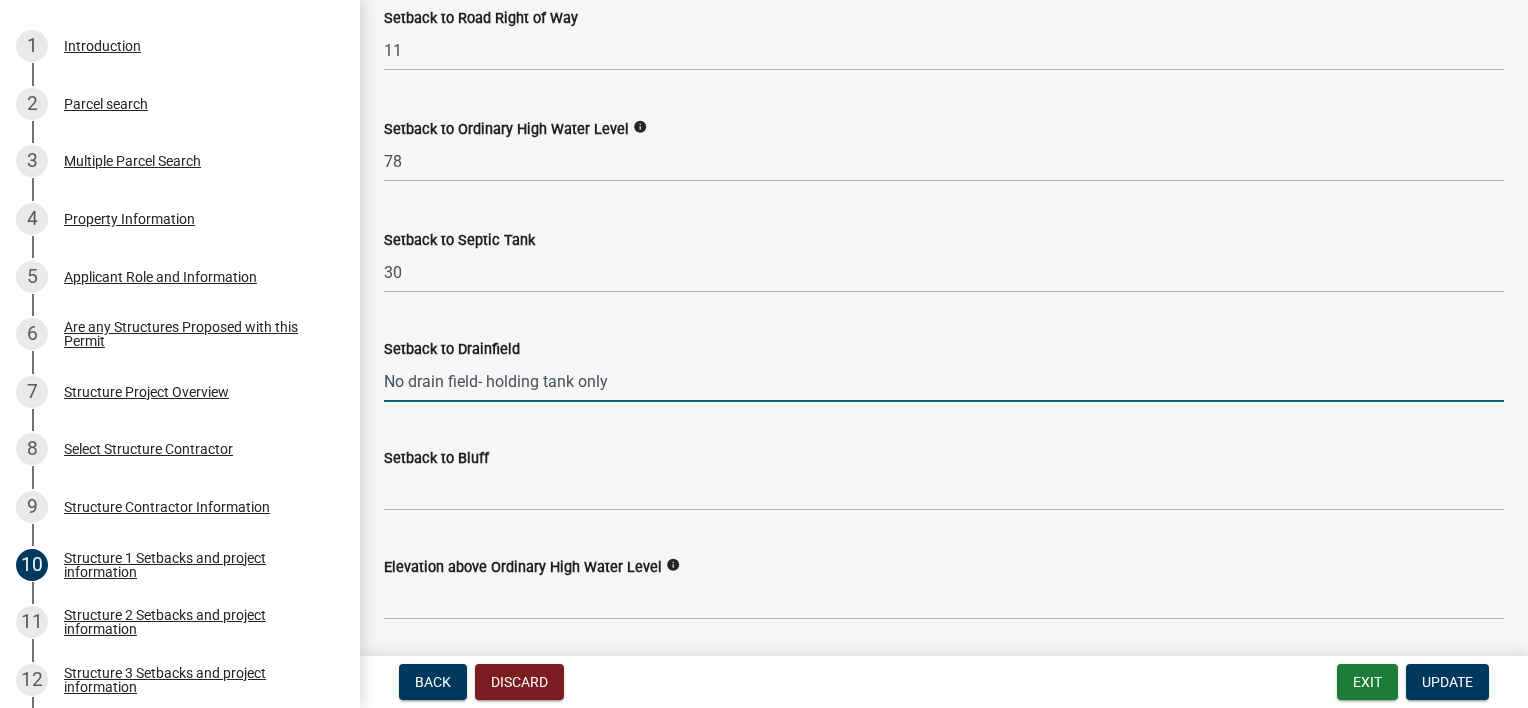 type on "No drain field- holding tank only" 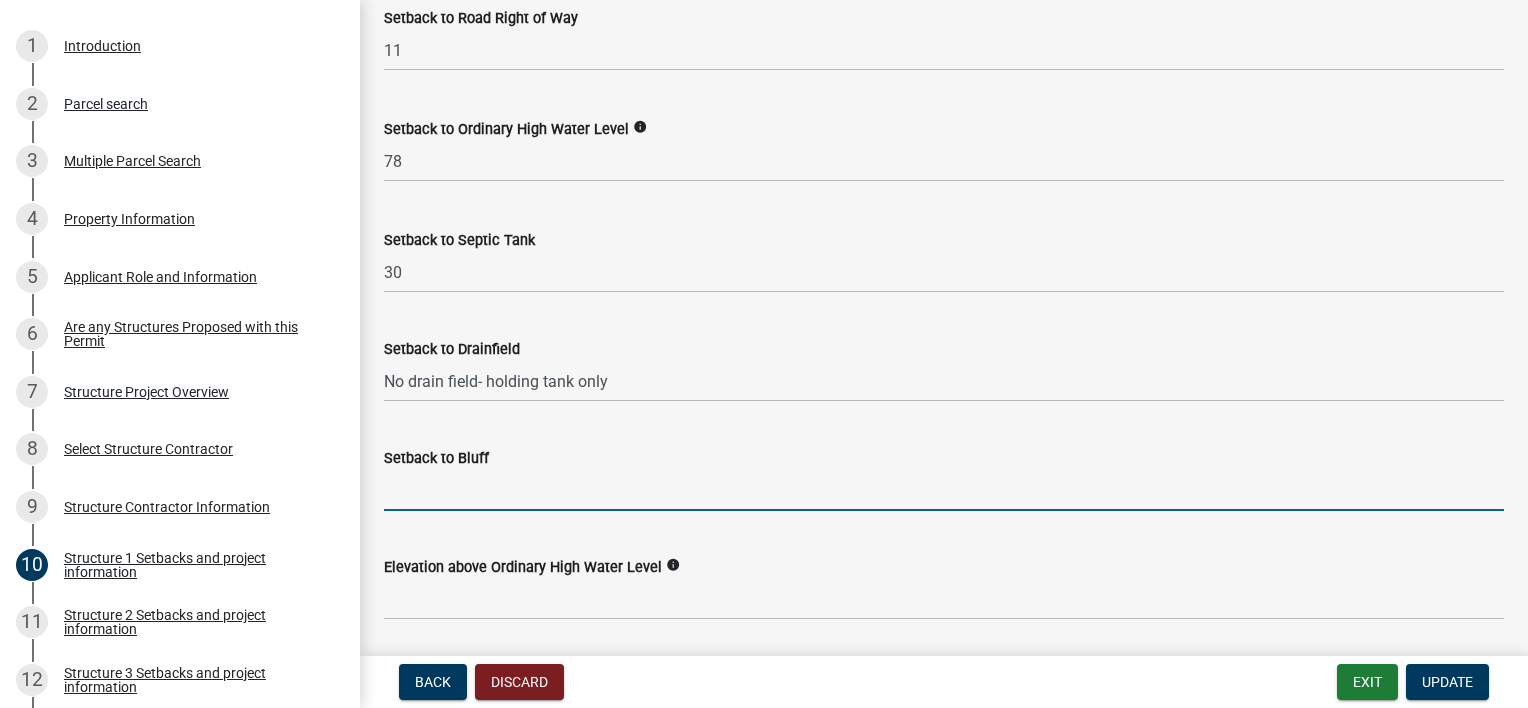 click on "Setback to Bluff" at bounding box center [944, 490] 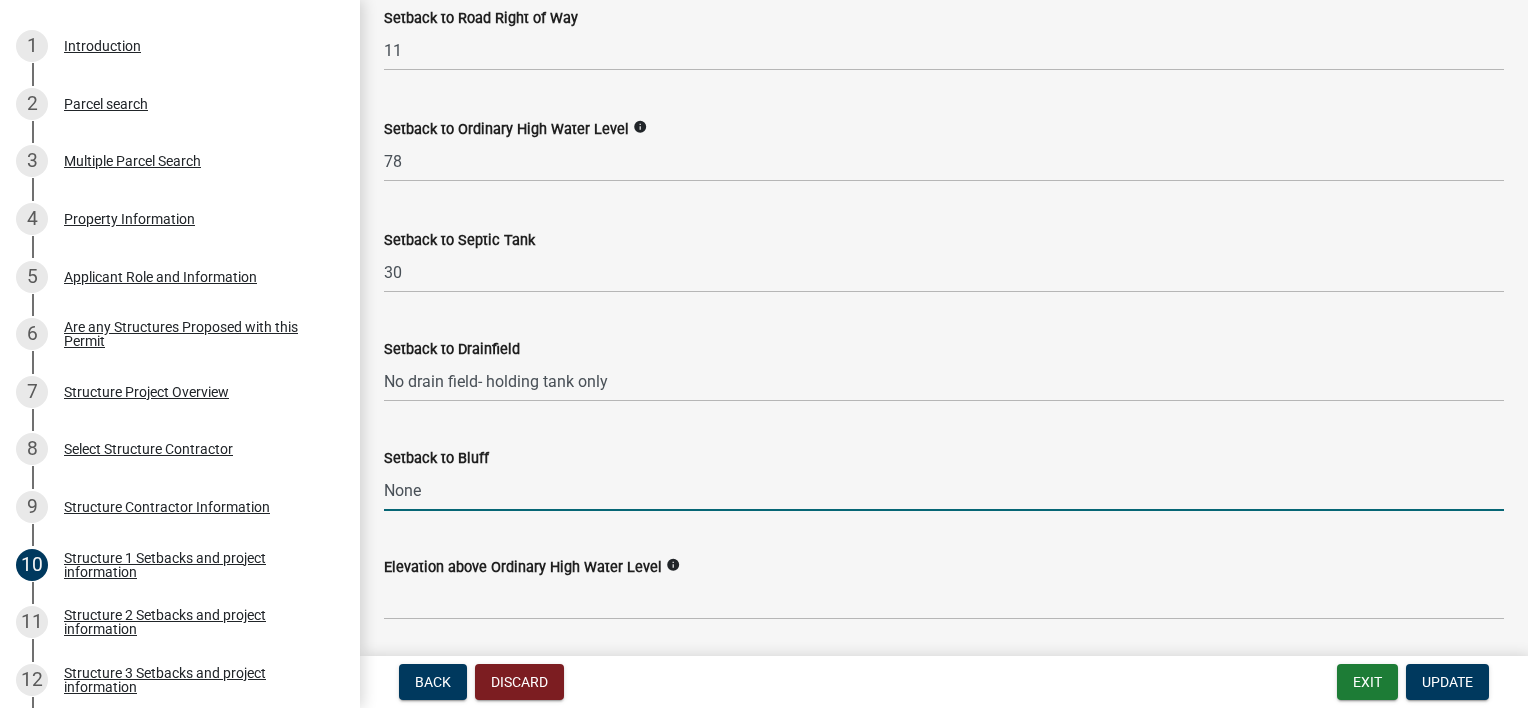 type on "None" 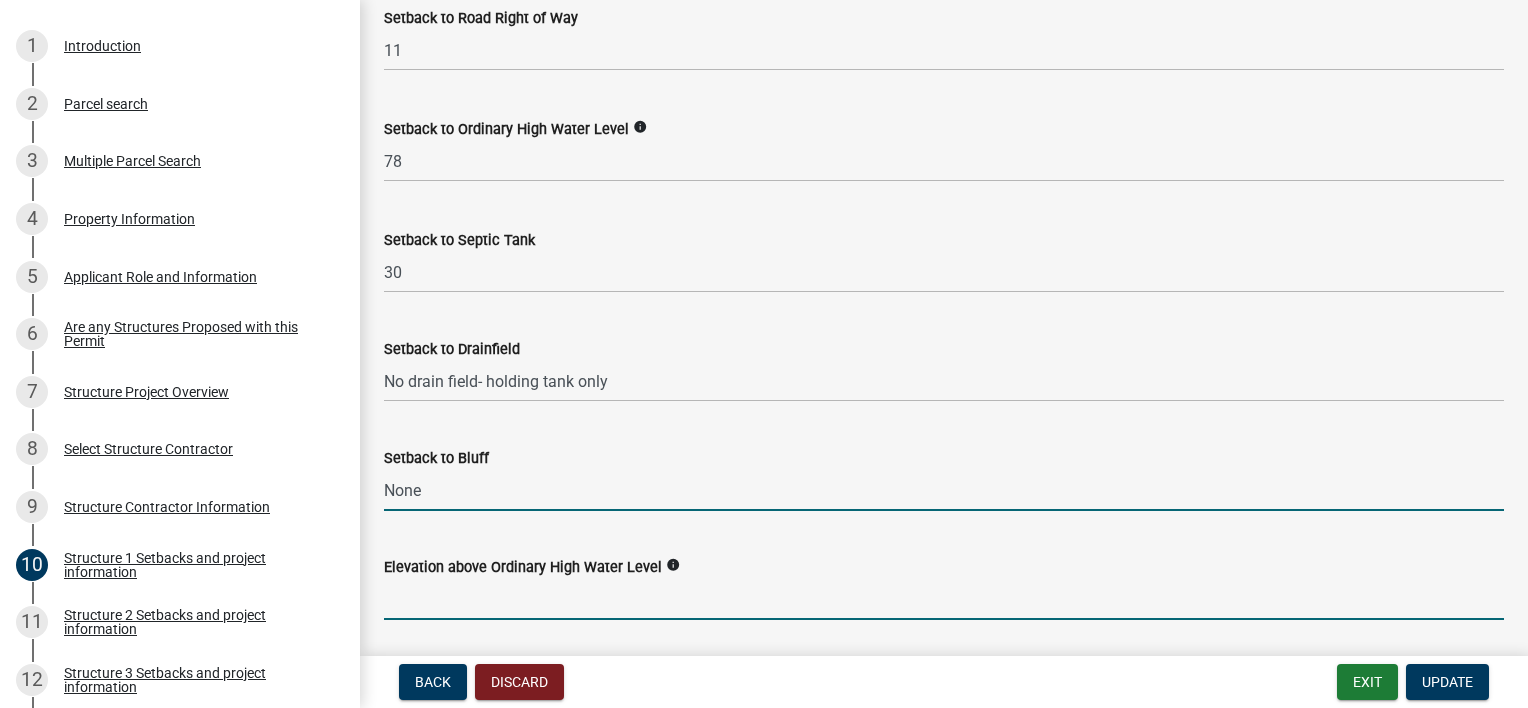 click 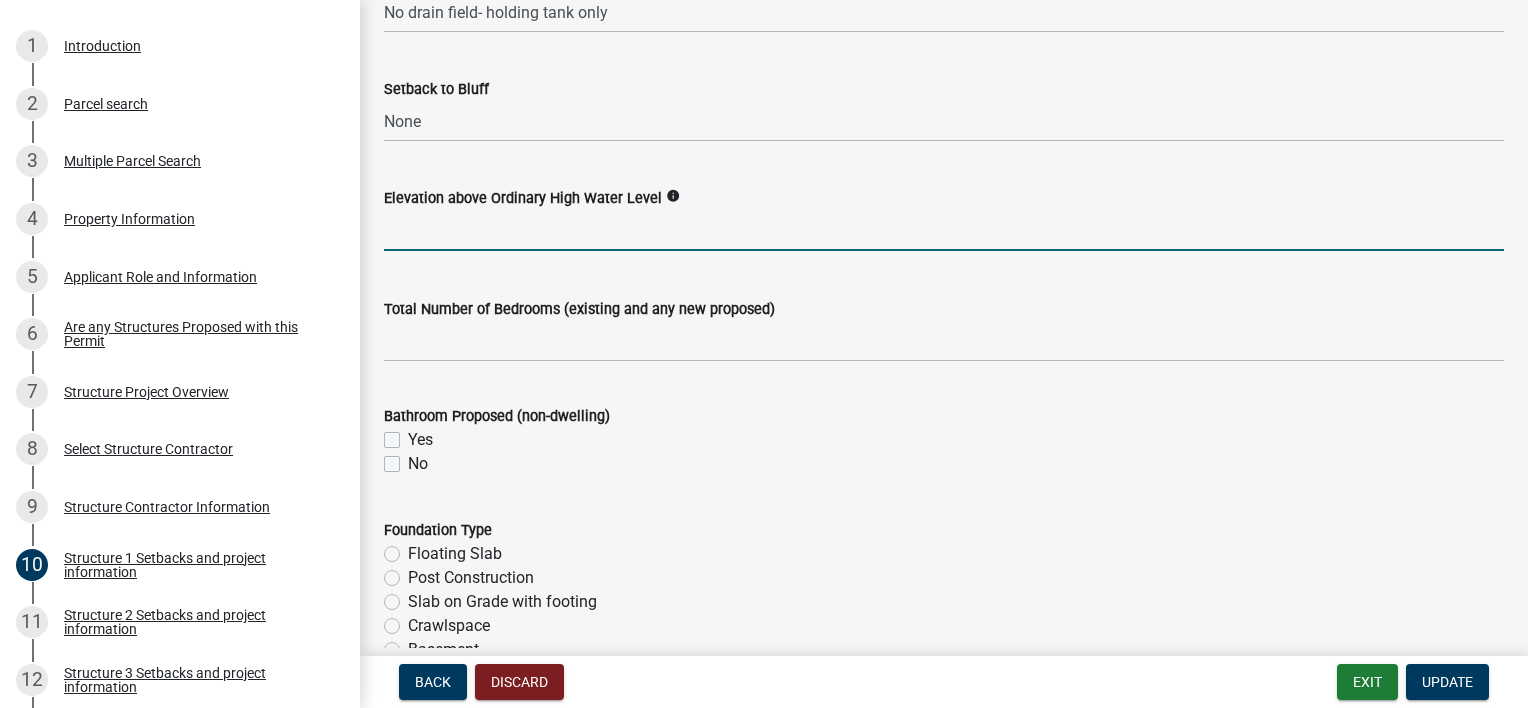 scroll, scrollTop: 2200, scrollLeft: 0, axis: vertical 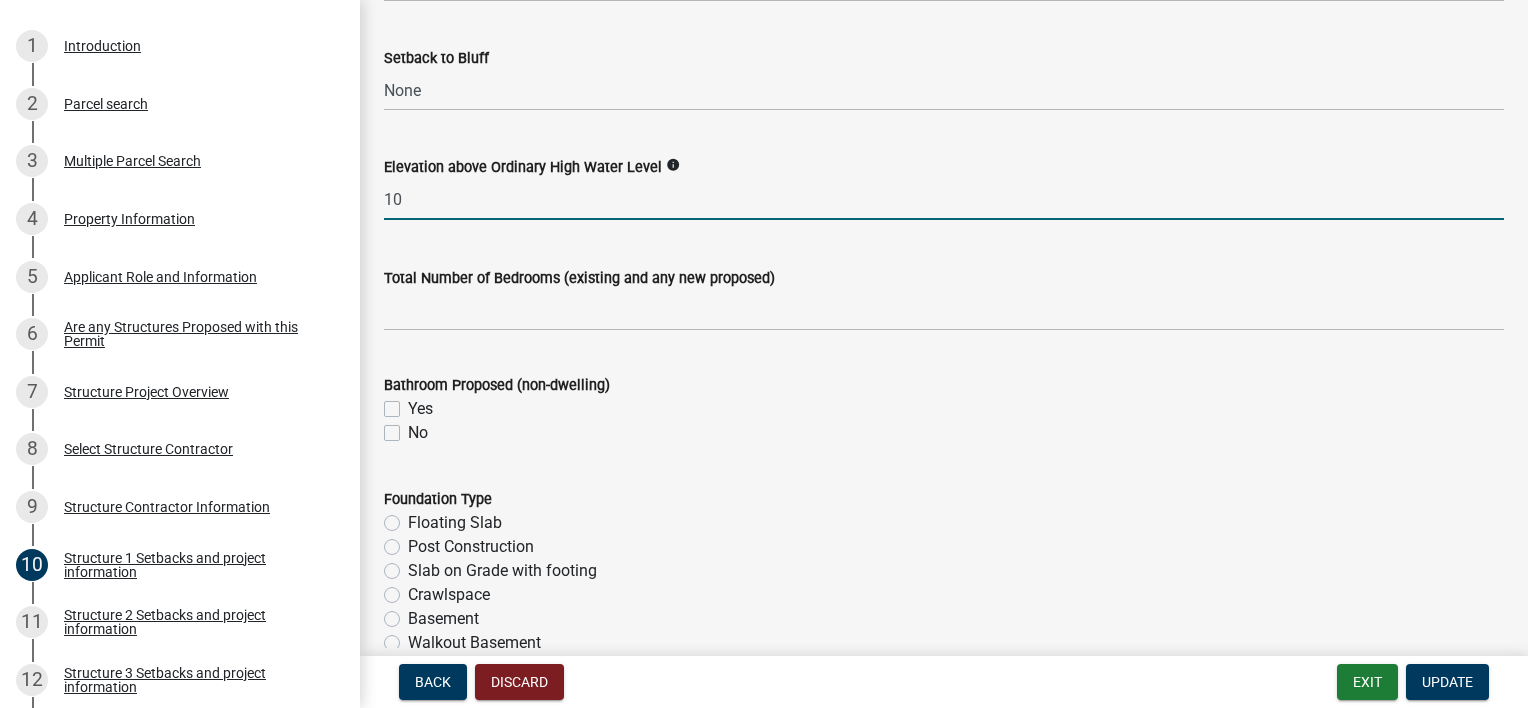 type on "10" 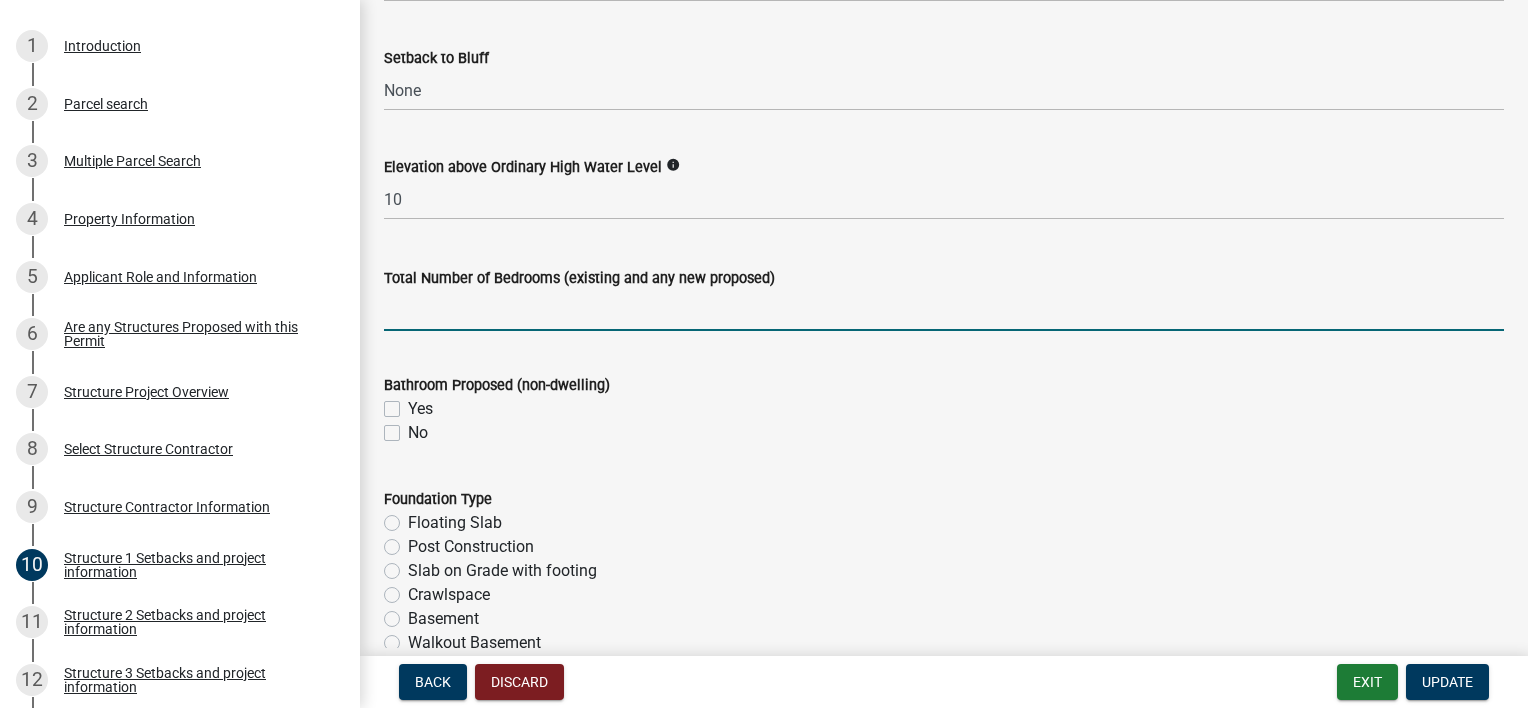 click 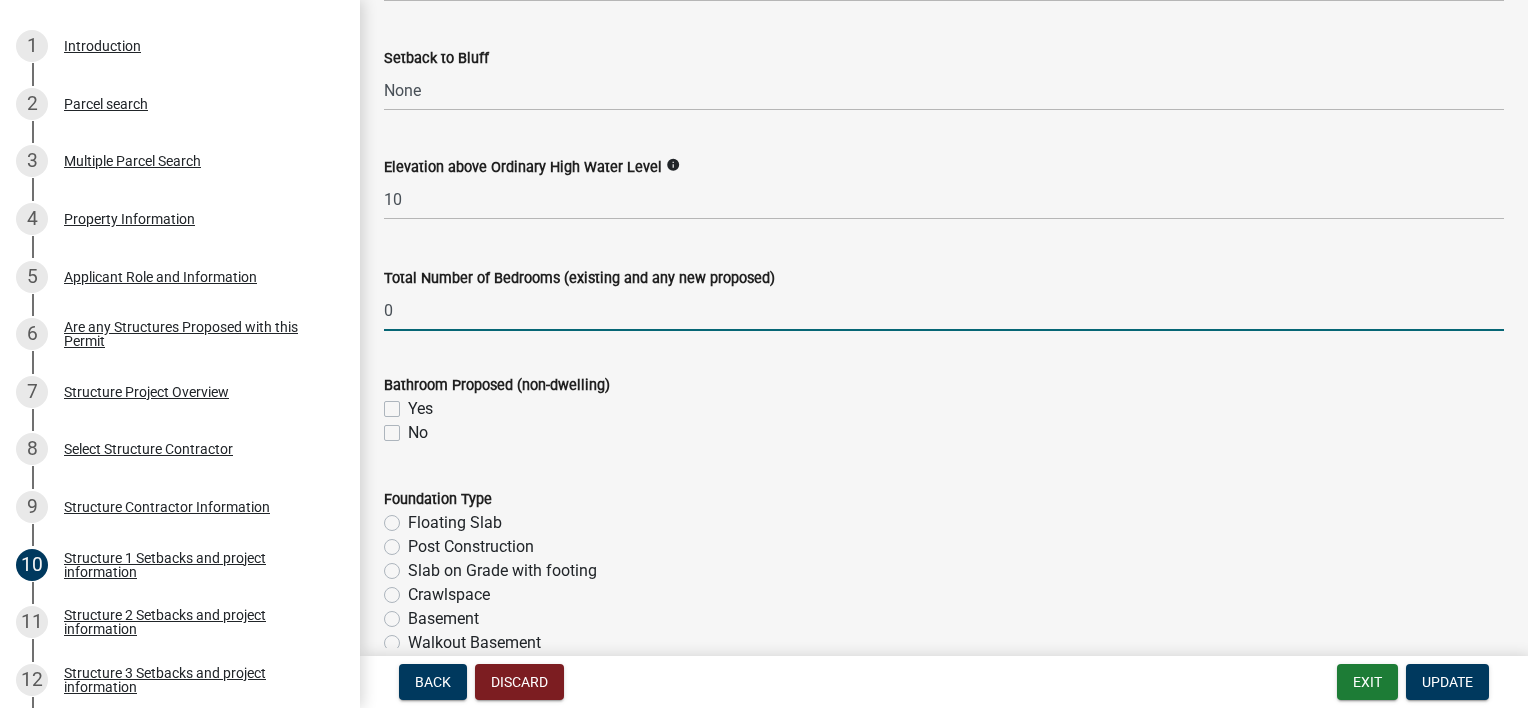 type on "0" 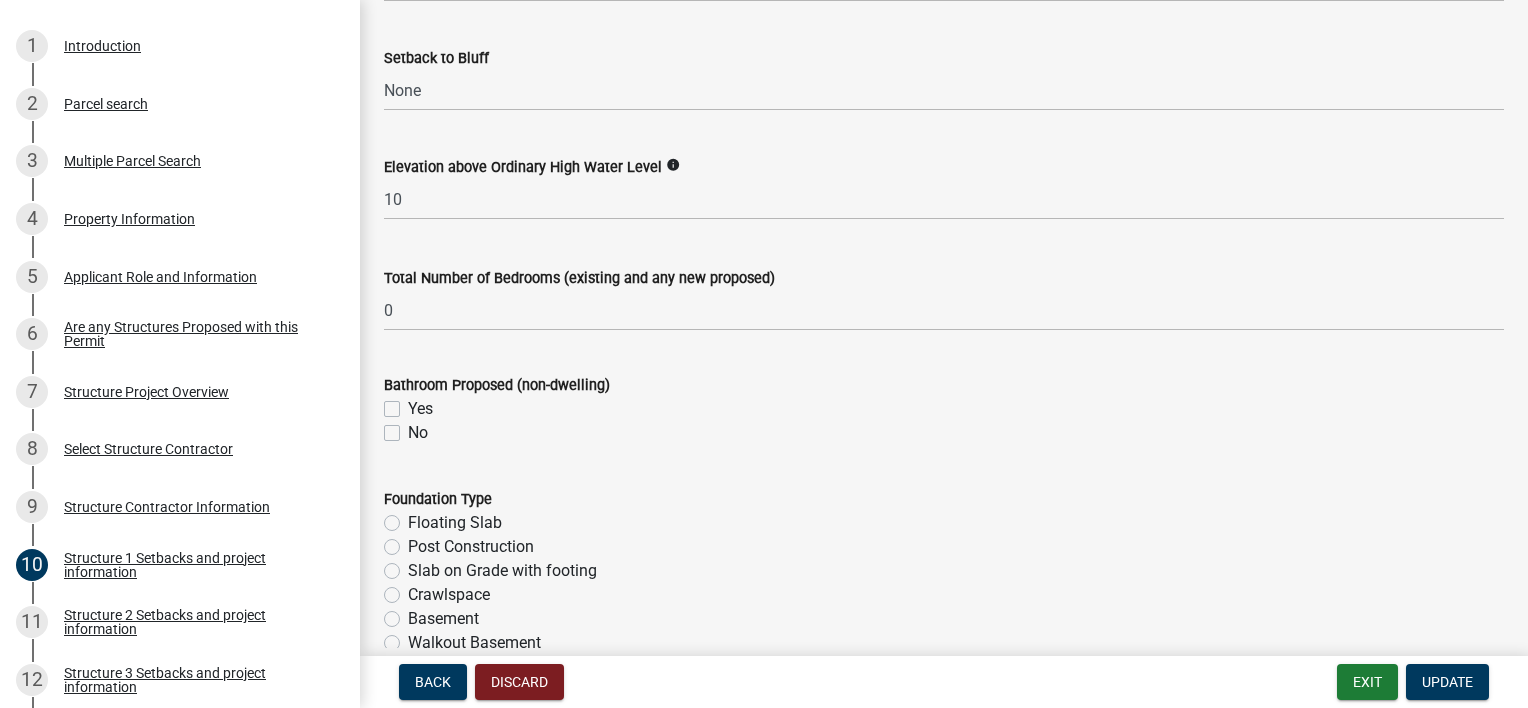 click on "No" 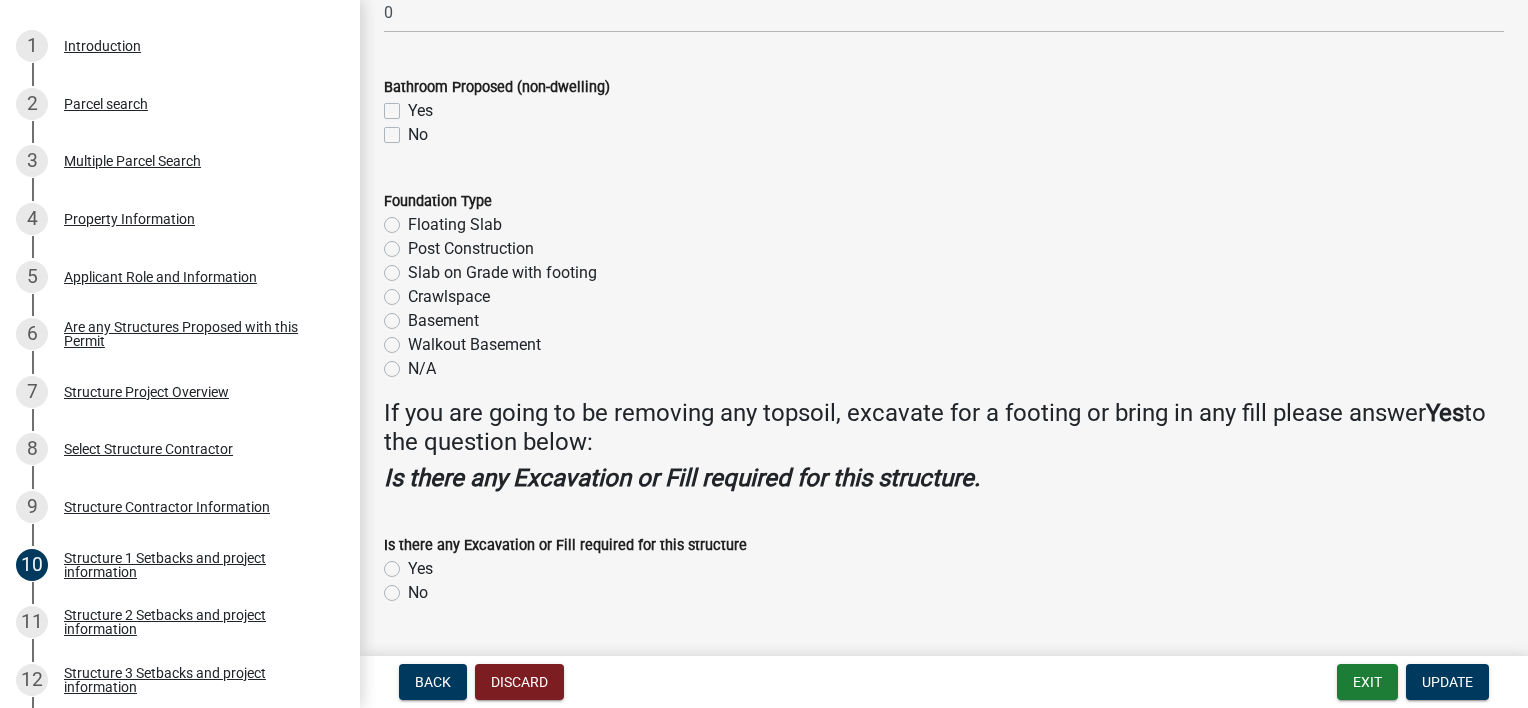 scroll, scrollTop: 2500, scrollLeft: 0, axis: vertical 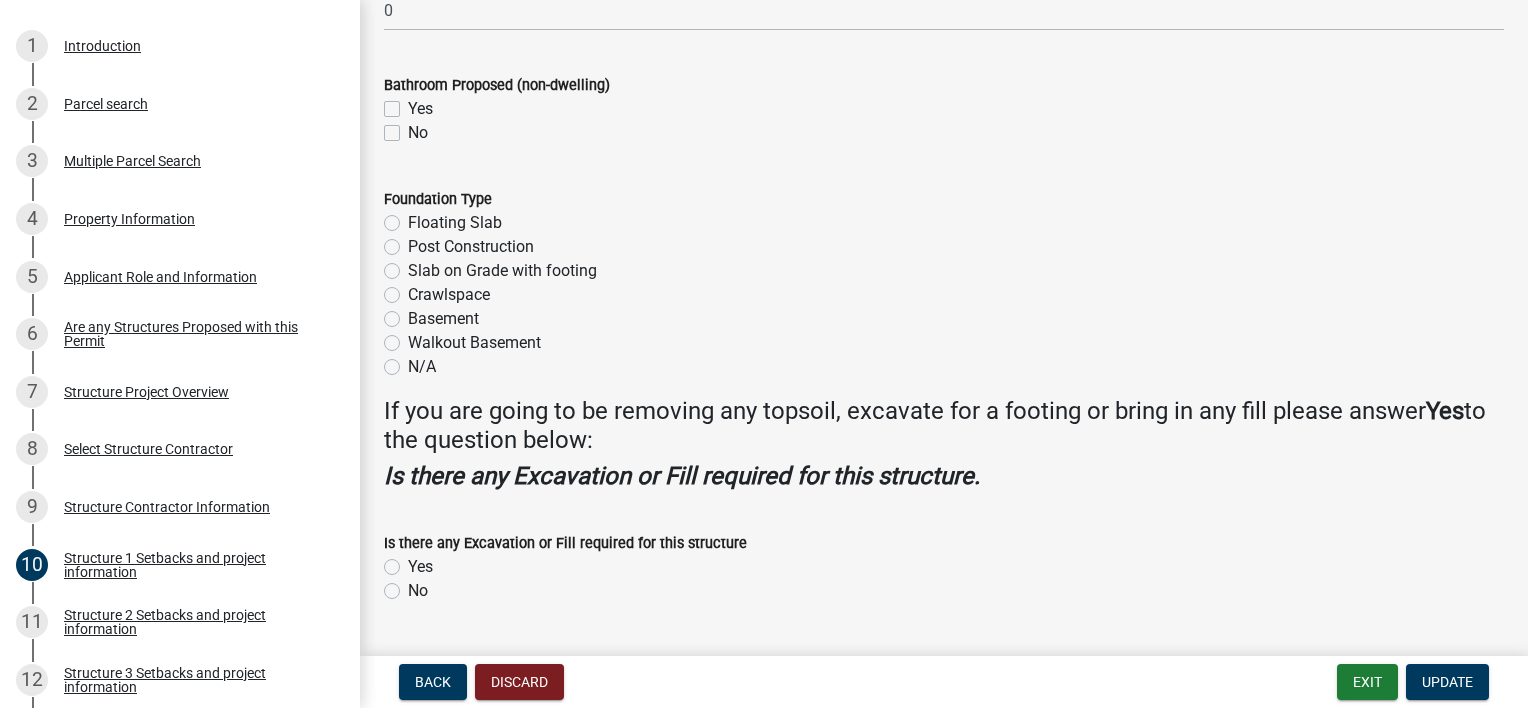 click on "Floating Slab" 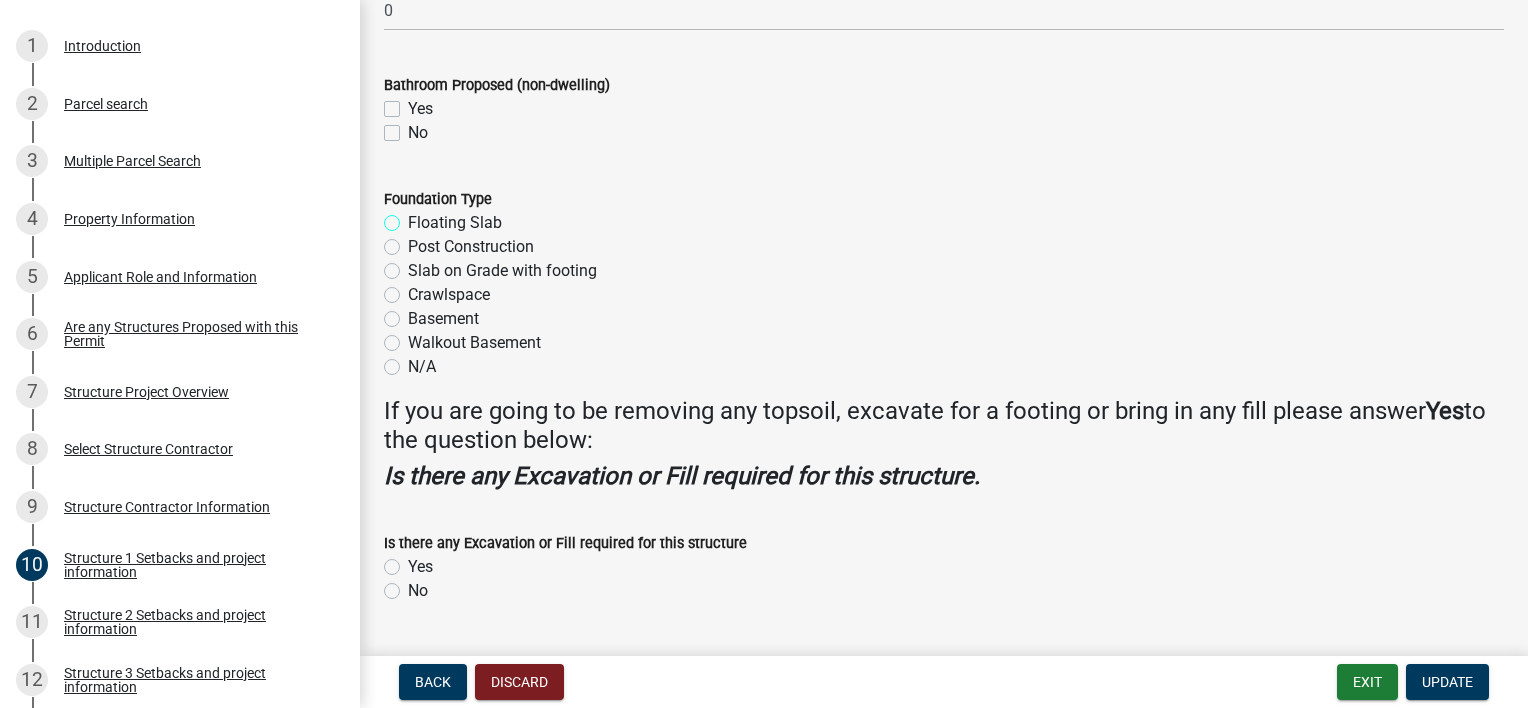 click on "Floating Slab" at bounding box center [414, 217] 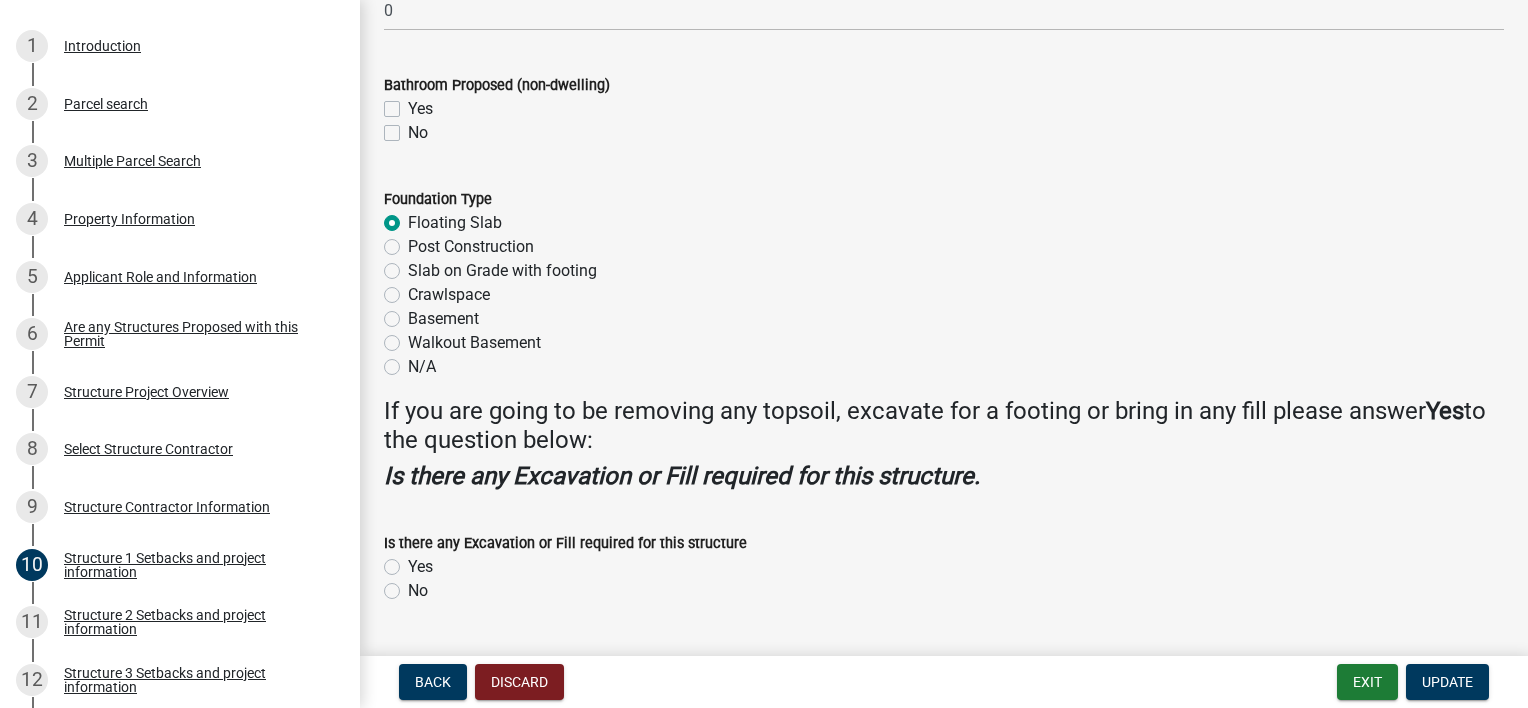 radio on "true" 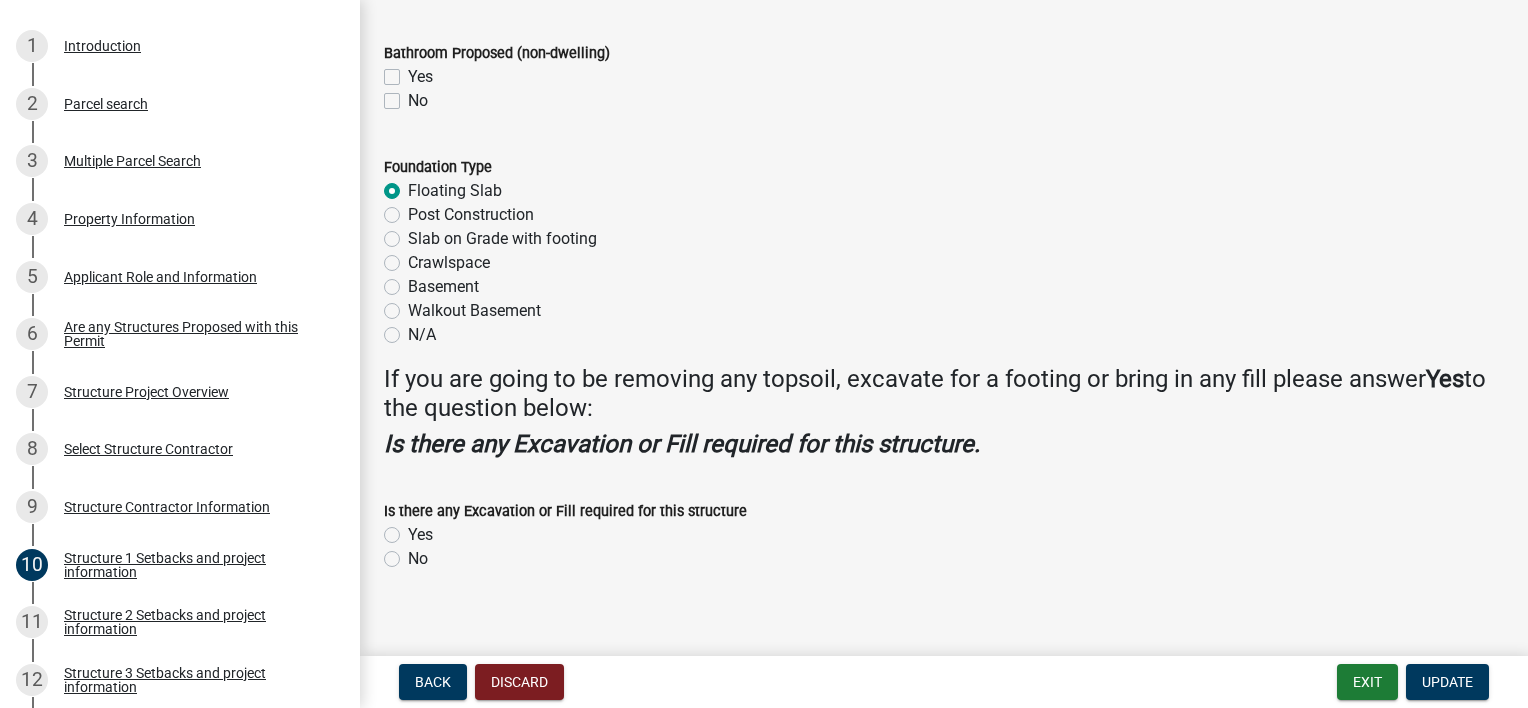 scroll, scrollTop: 2551, scrollLeft: 0, axis: vertical 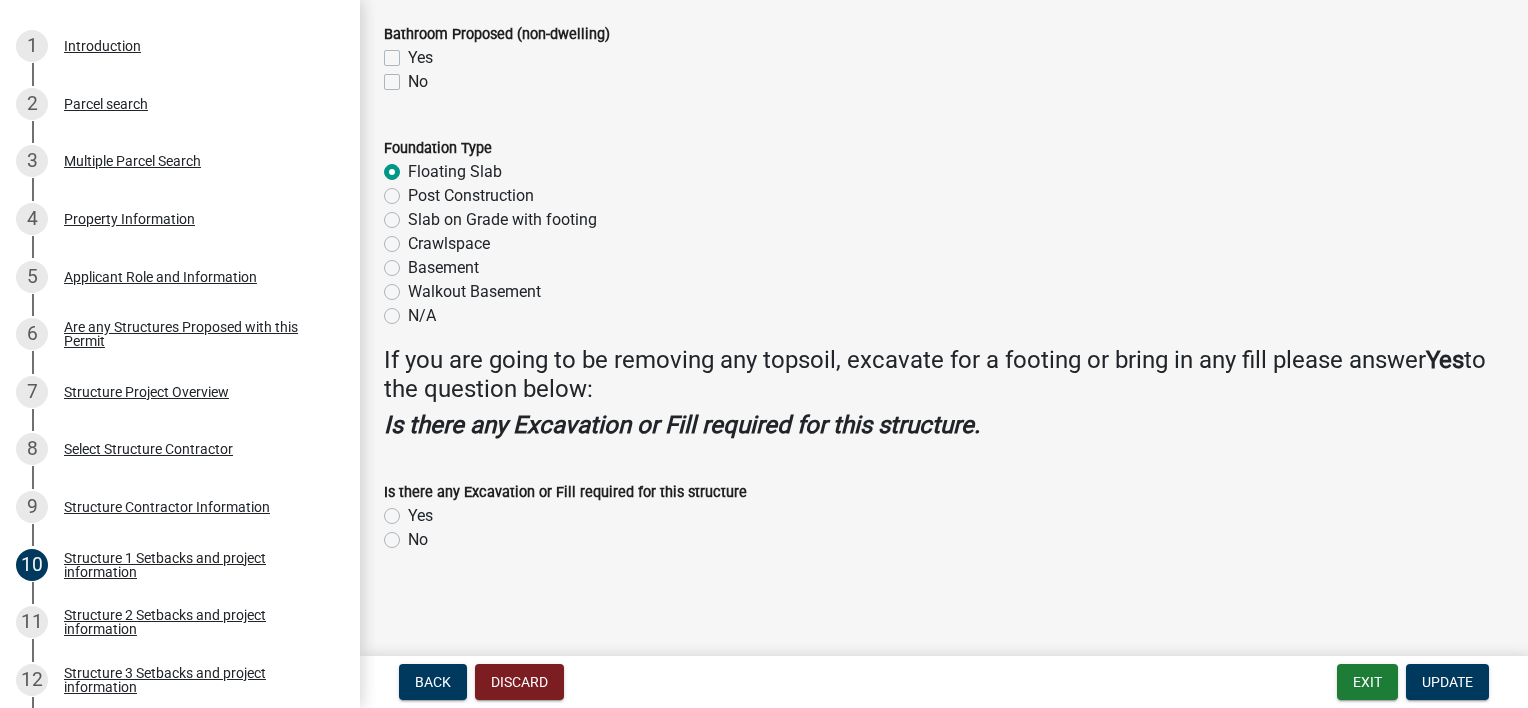 click on "Yes" 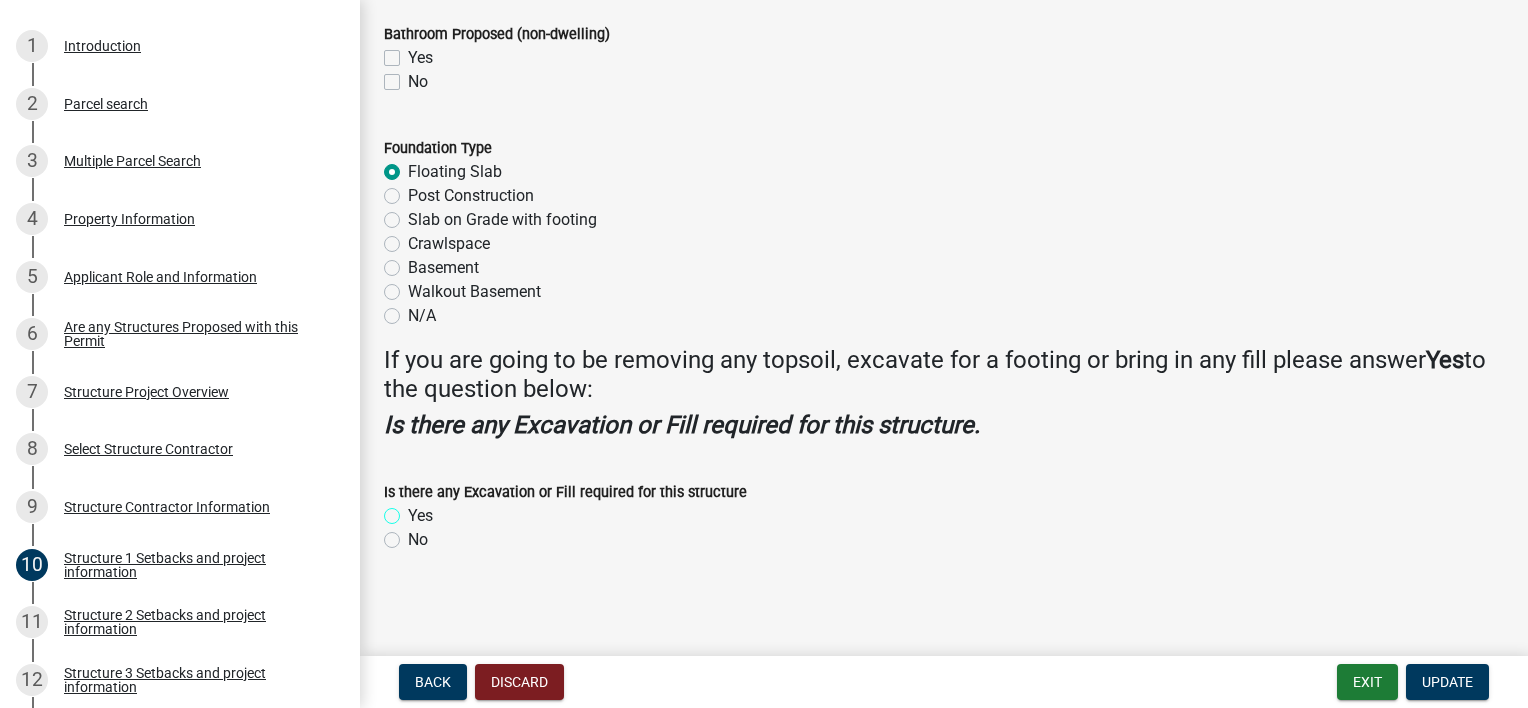 click on "Yes" at bounding box center [414, 510] 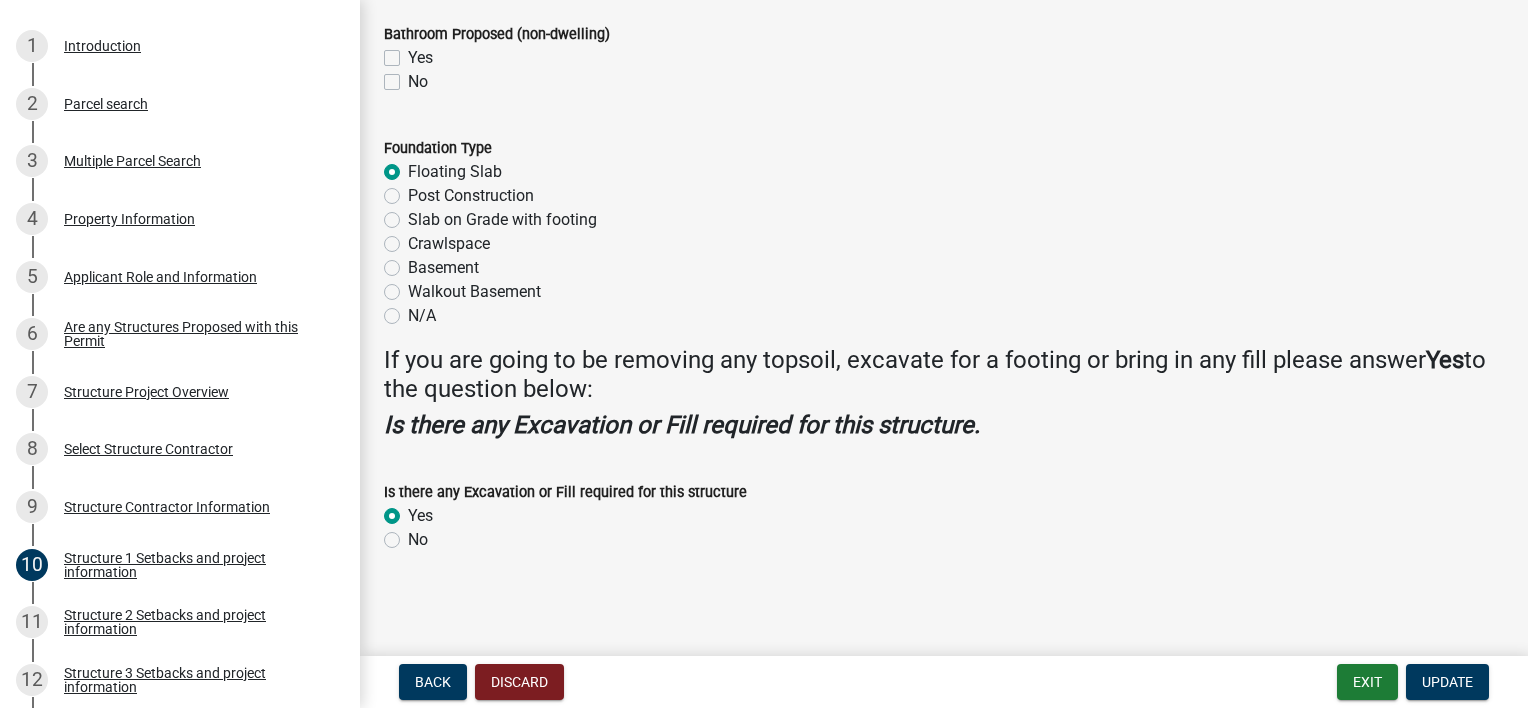 radio on "true" 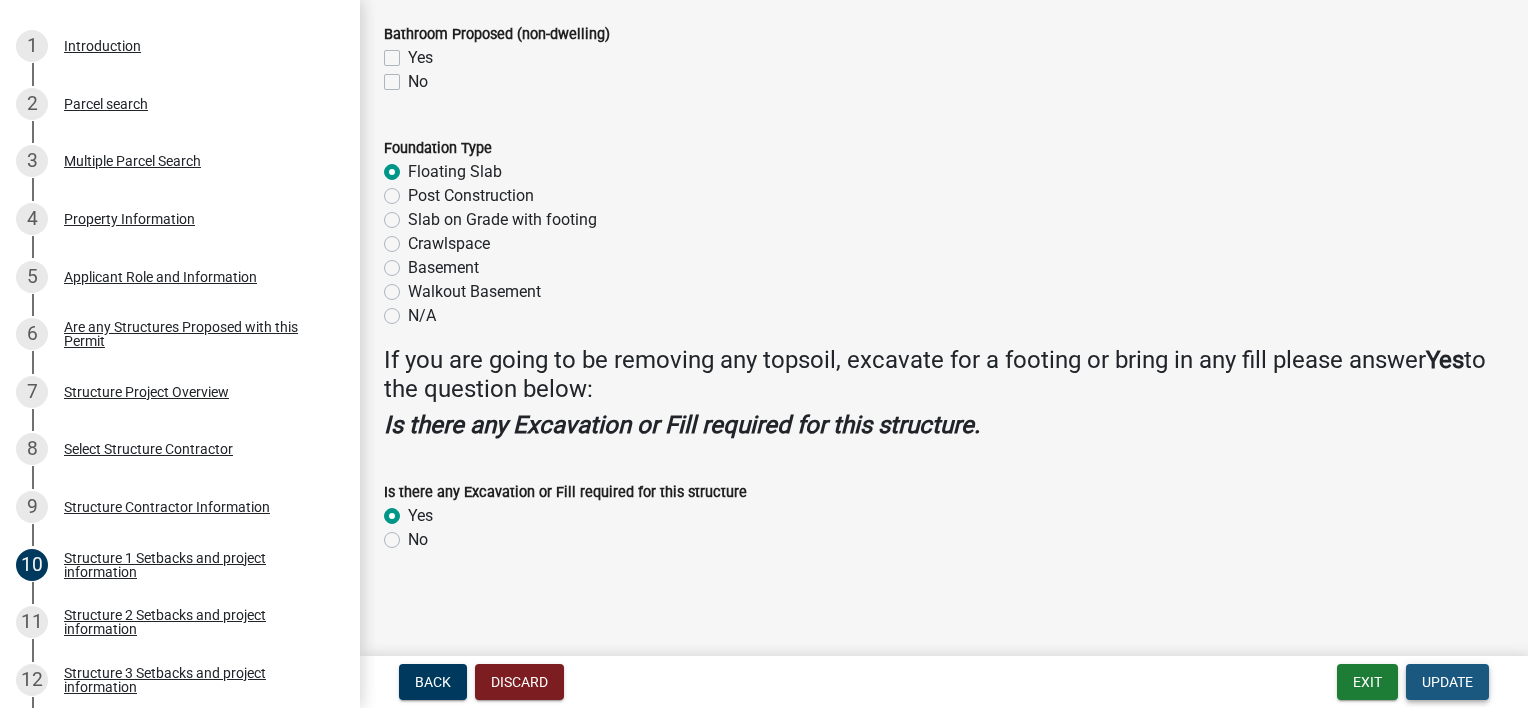 click on "Update" at bounding box center (1447, 682) 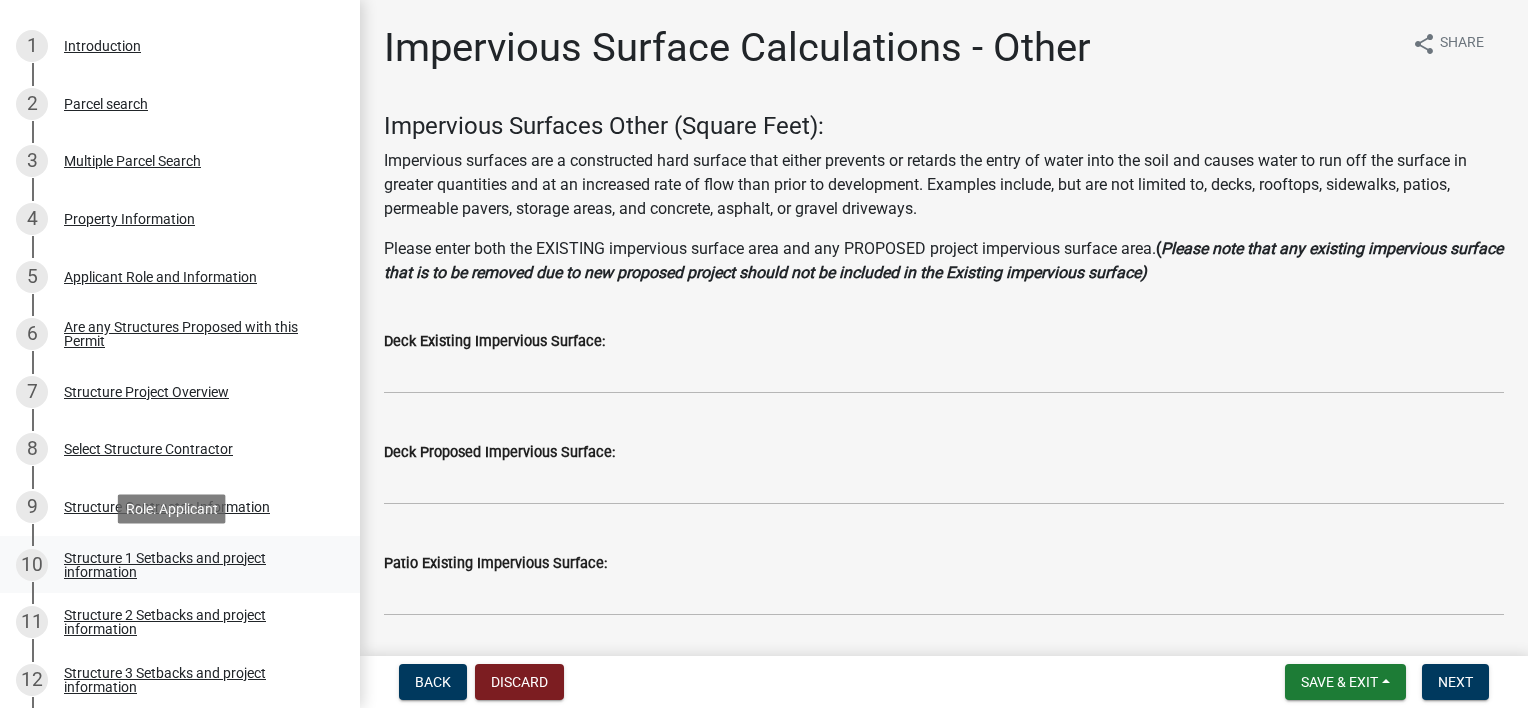 click on "10" at bounding box center (32, 565) 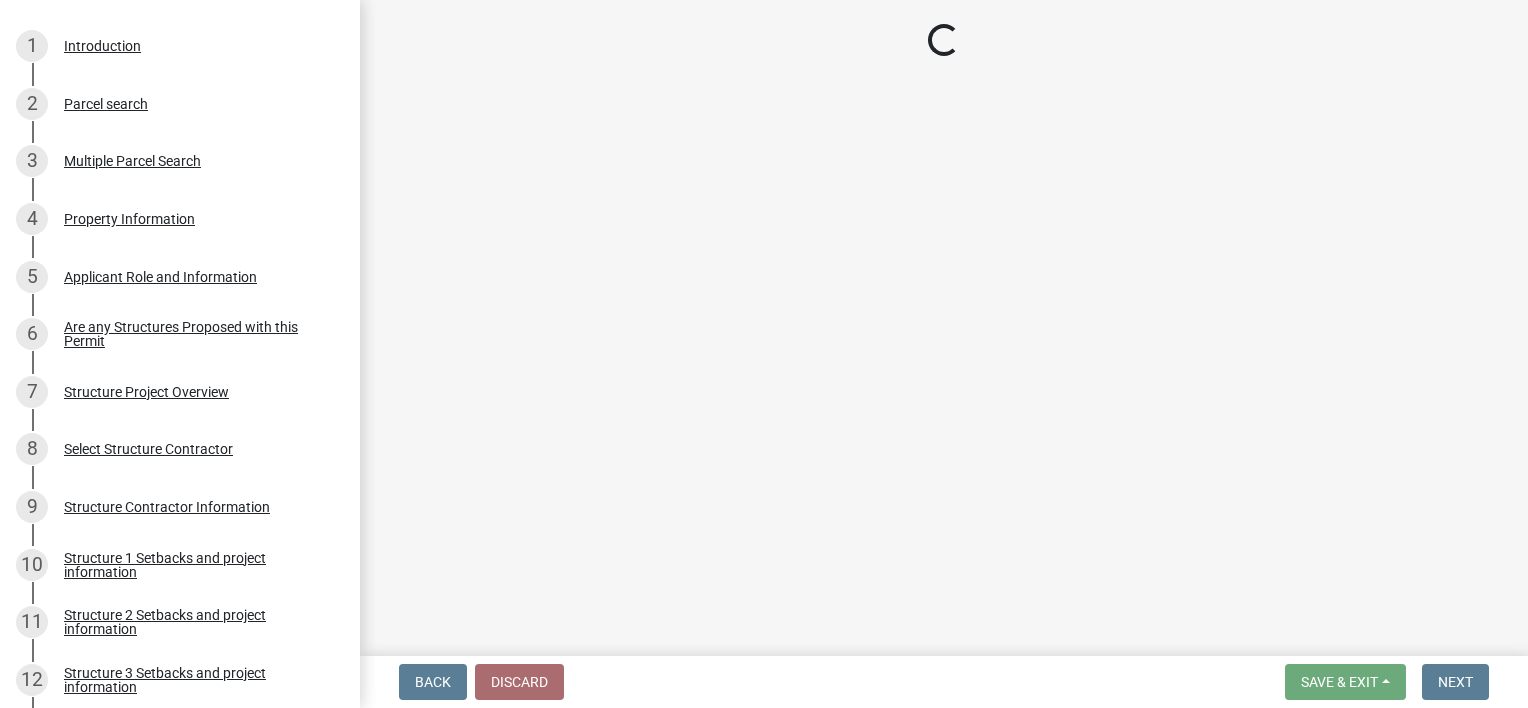 select on "c185e313-3403-4239-bd61-bb563c58a77a" 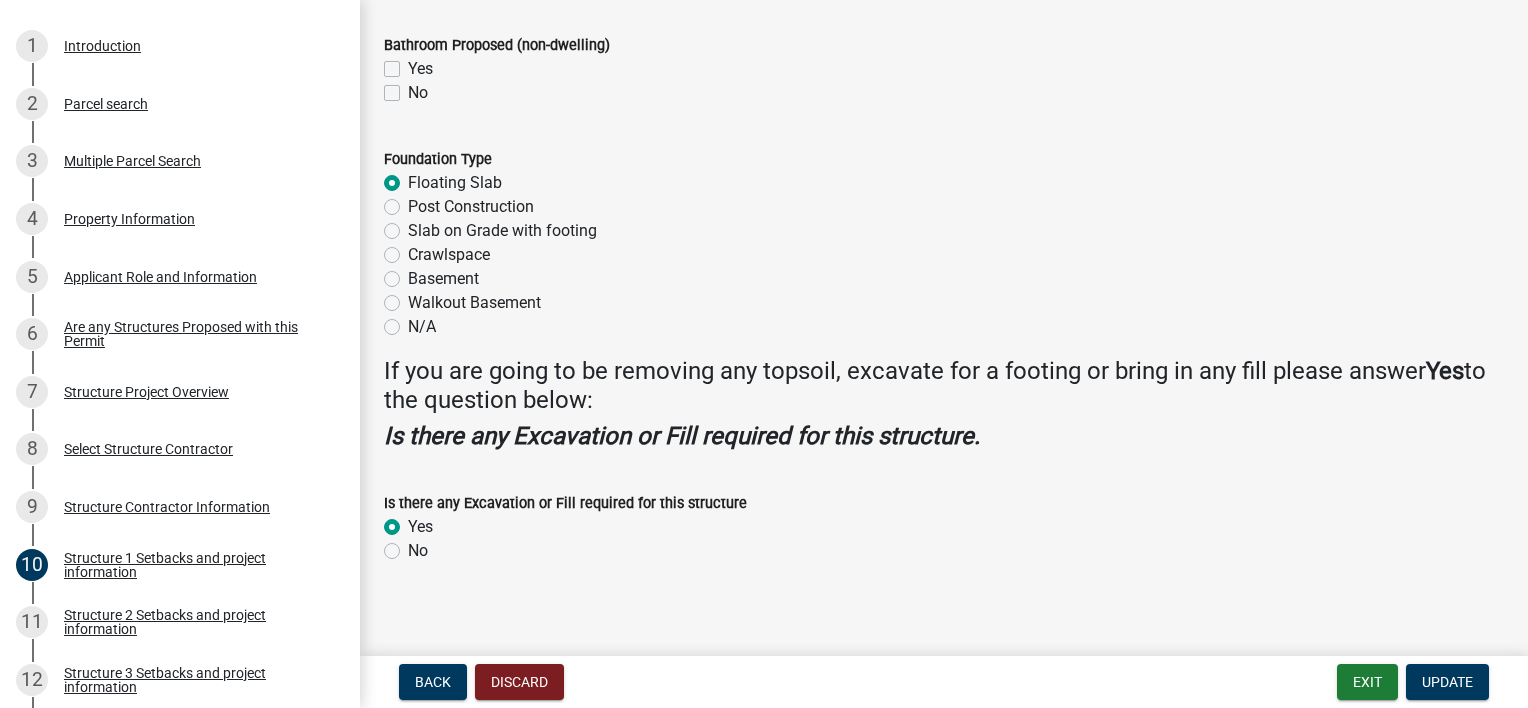 scroll, scrollTop: 2551, scrollLeft: 0, axis: vertical 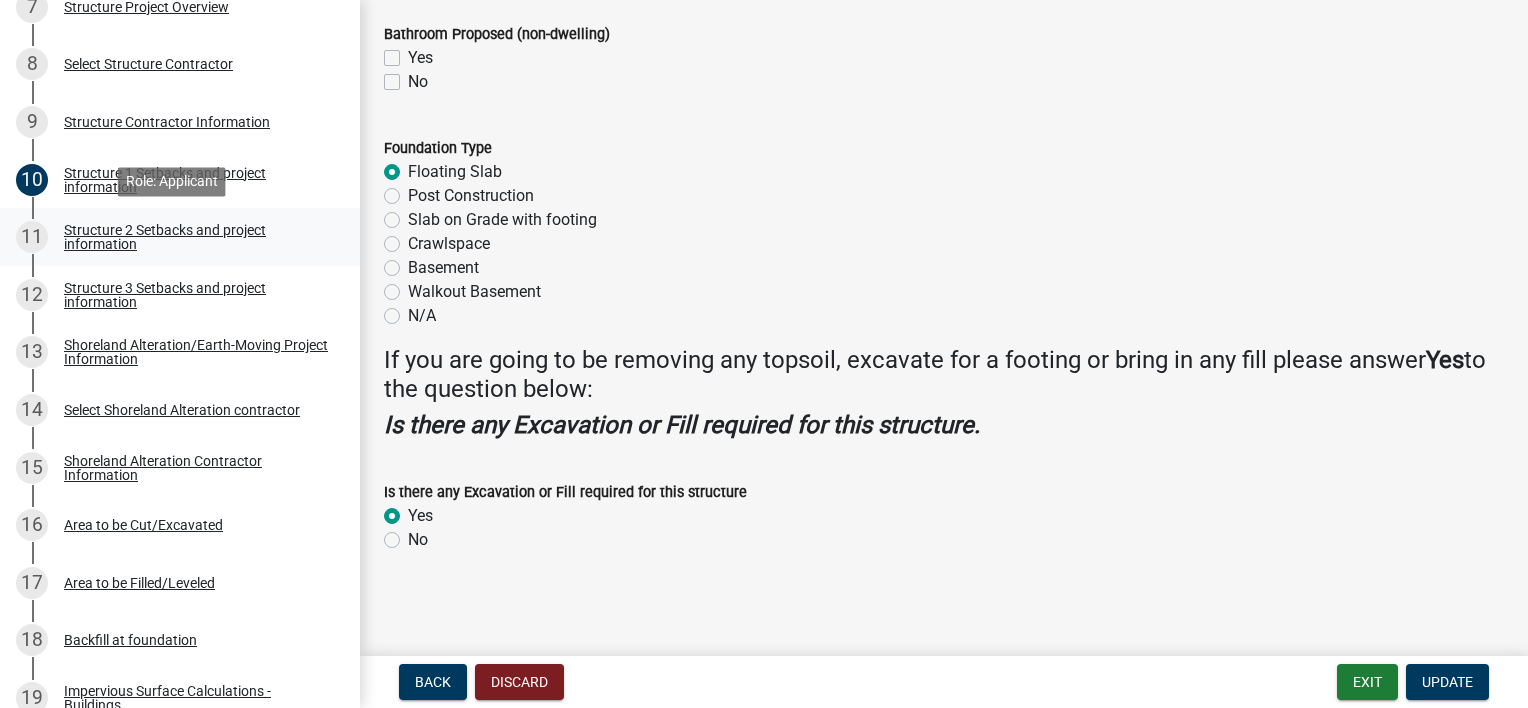 click on "11" at bounding box center (32, 237) 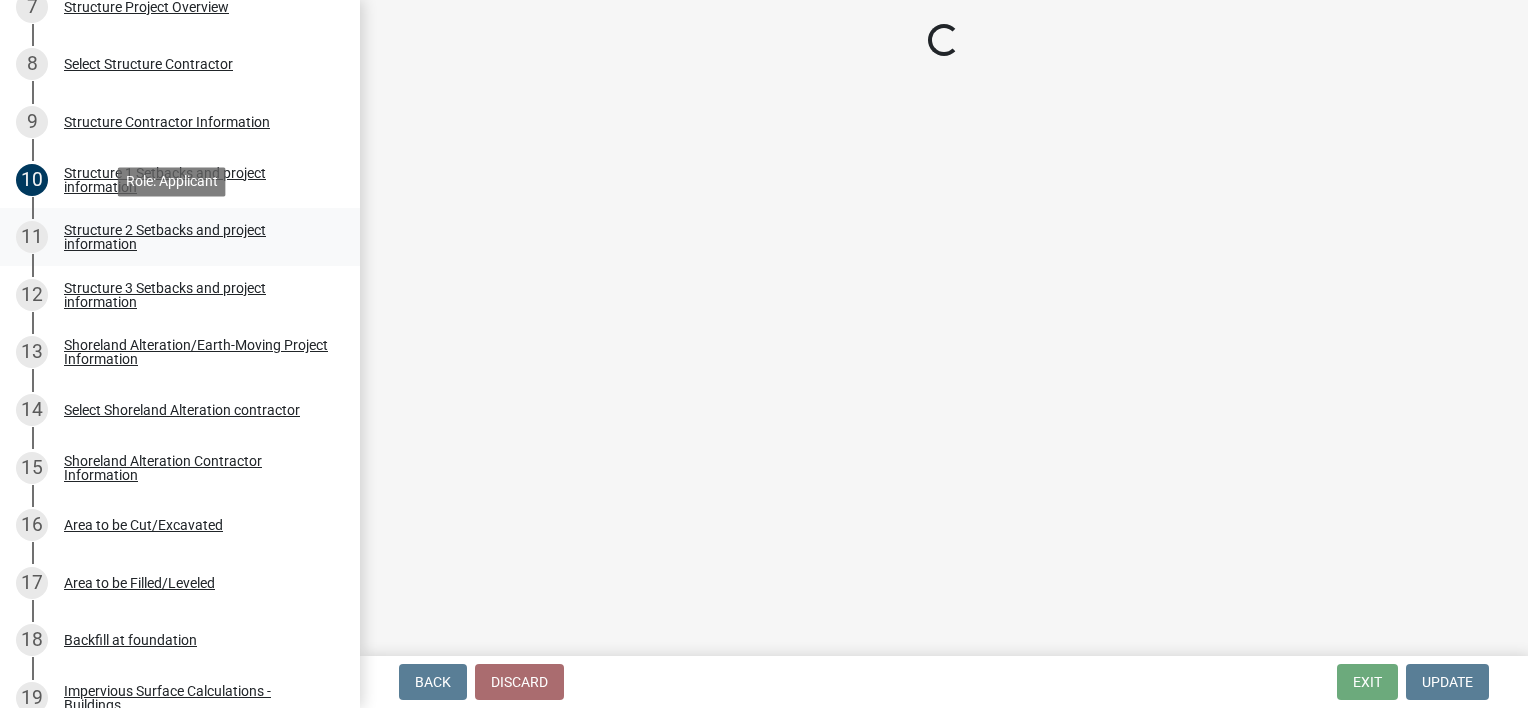 scroll, scrollTop: 0, scrollLeft: 0, axis: both 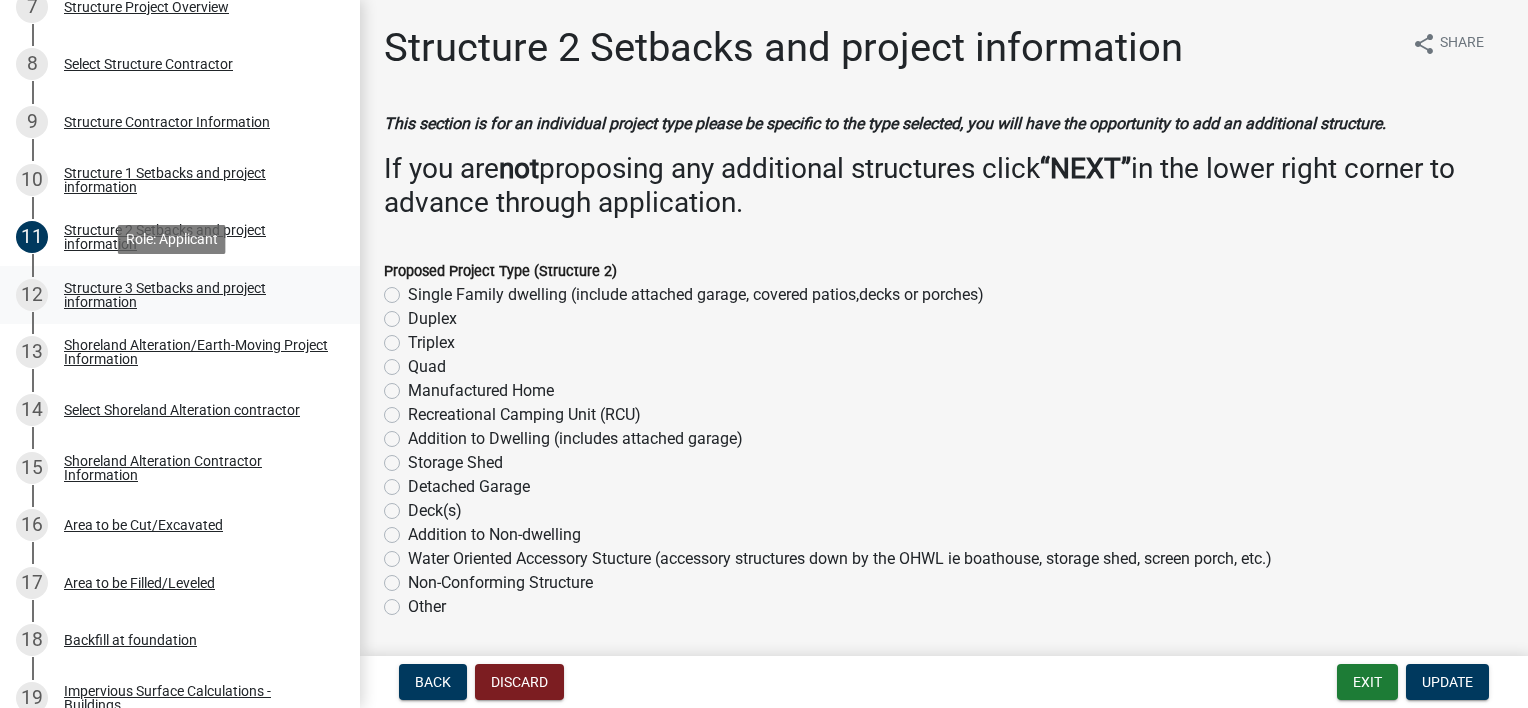 click on "12" at bounding box center [32, 295] 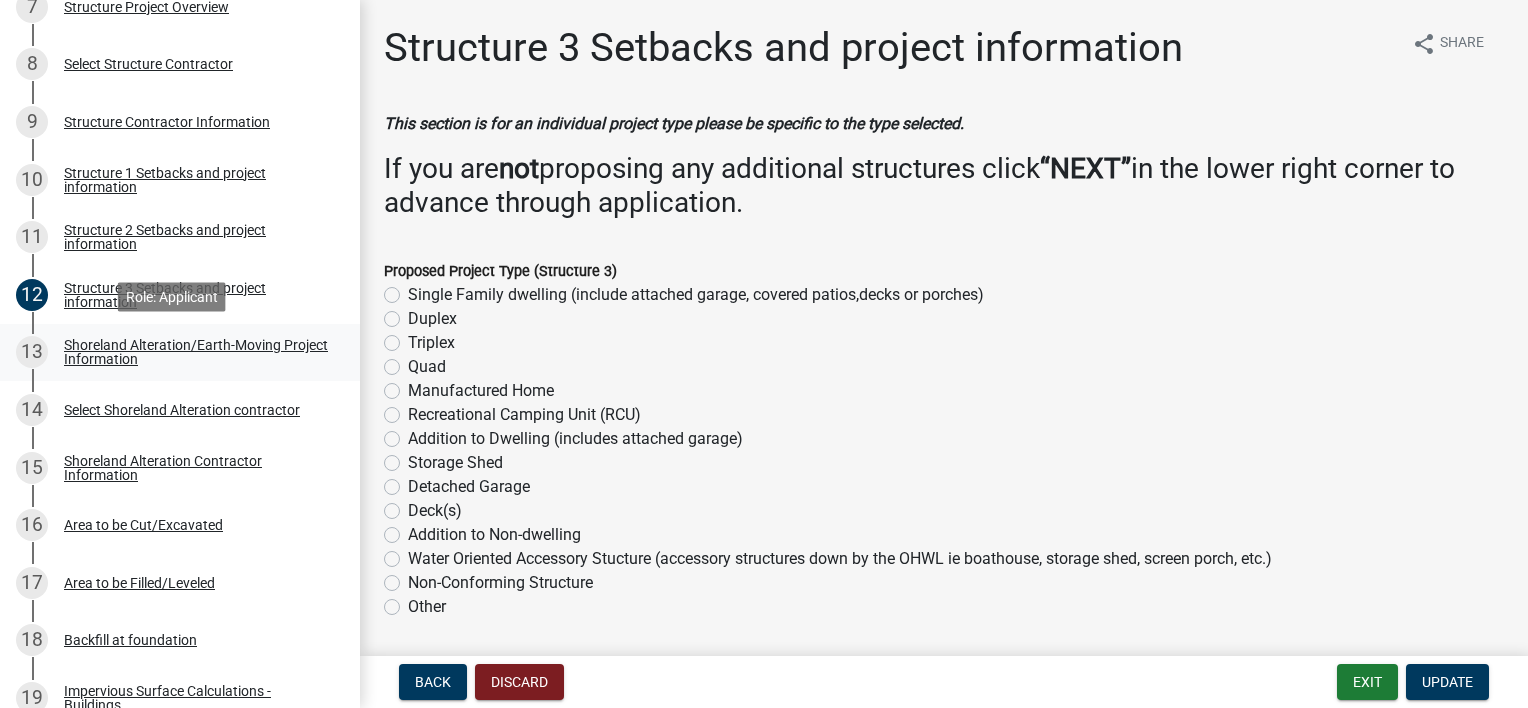 click on "13" at bounding box center (32, 352) 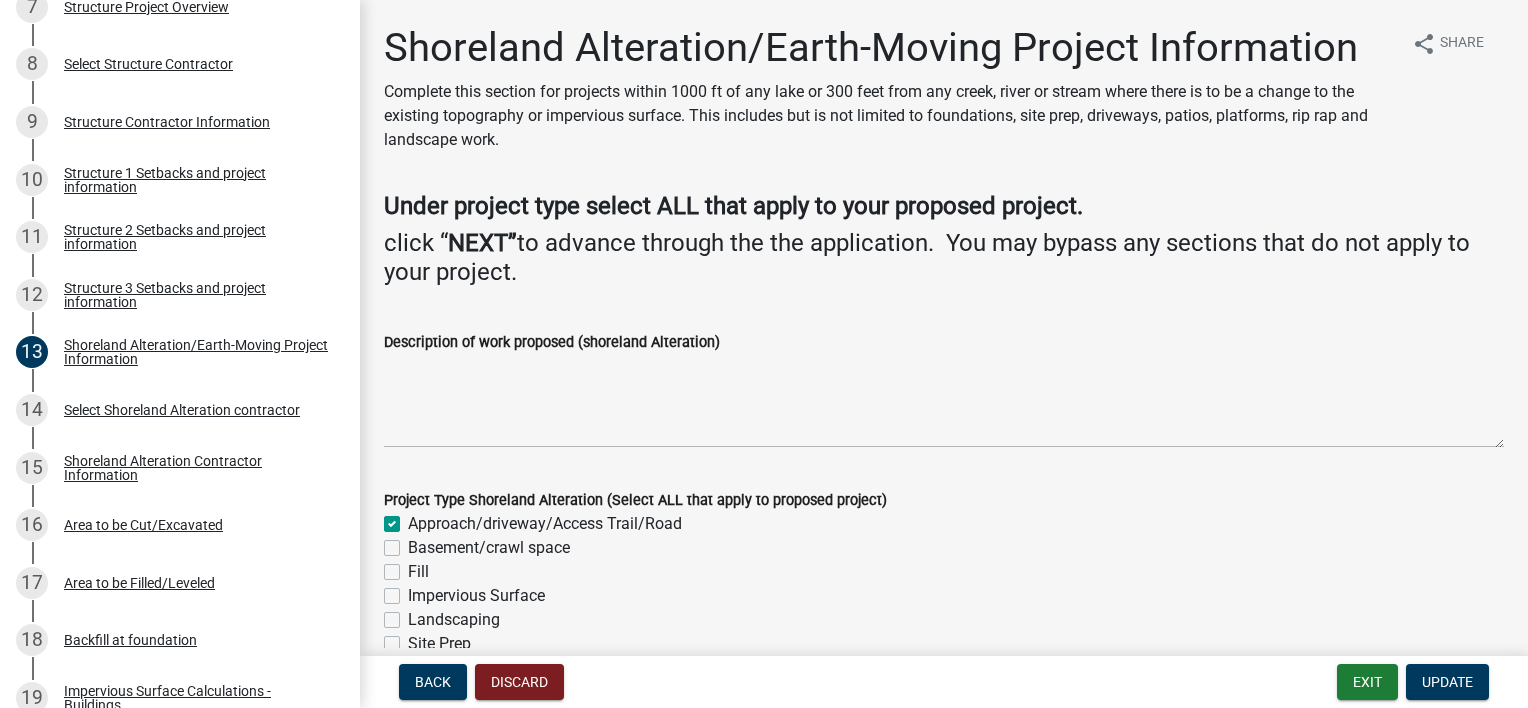 scroll, scrollTop: 100, scrollLeft: 0, axis: vertical 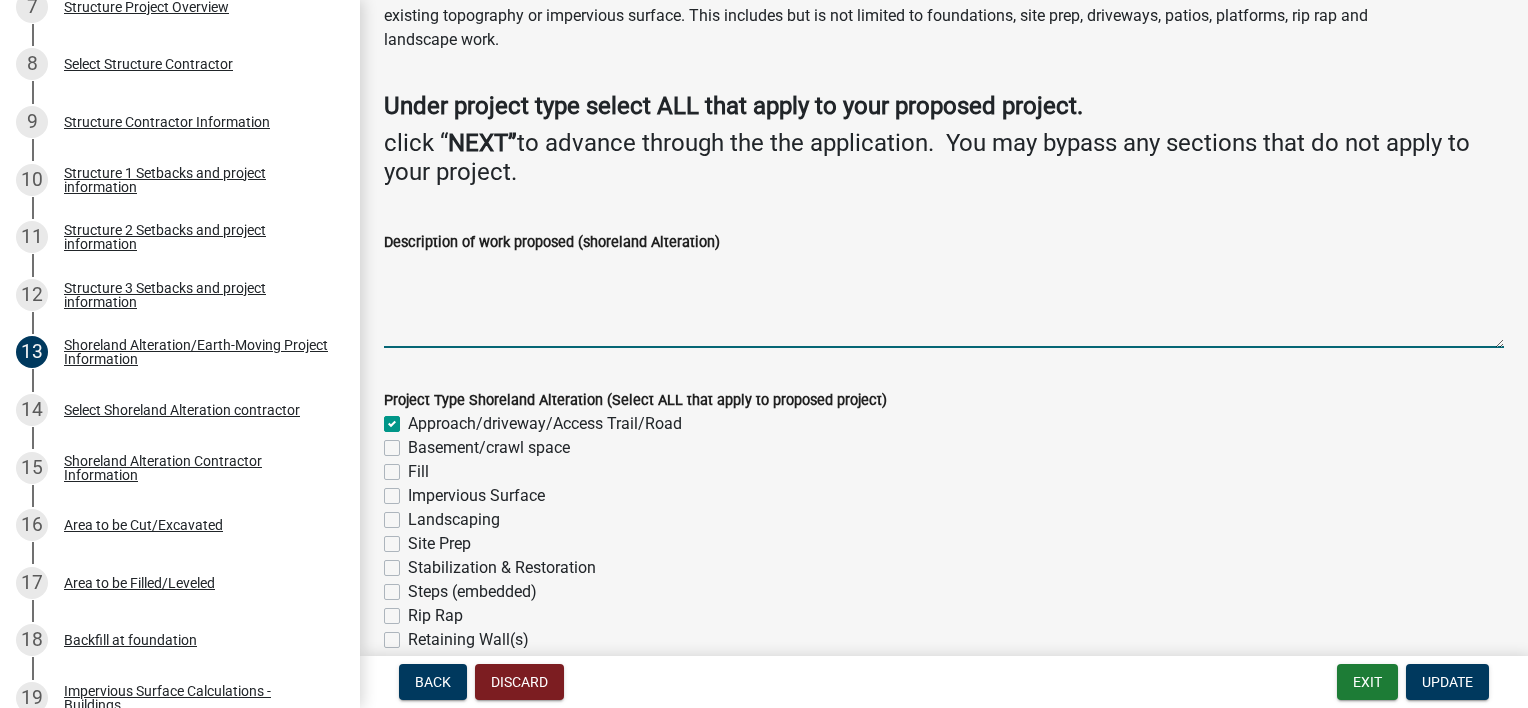 click on "Description of work proposed (shoreland Alteration)" at bounding box center (944, 301) 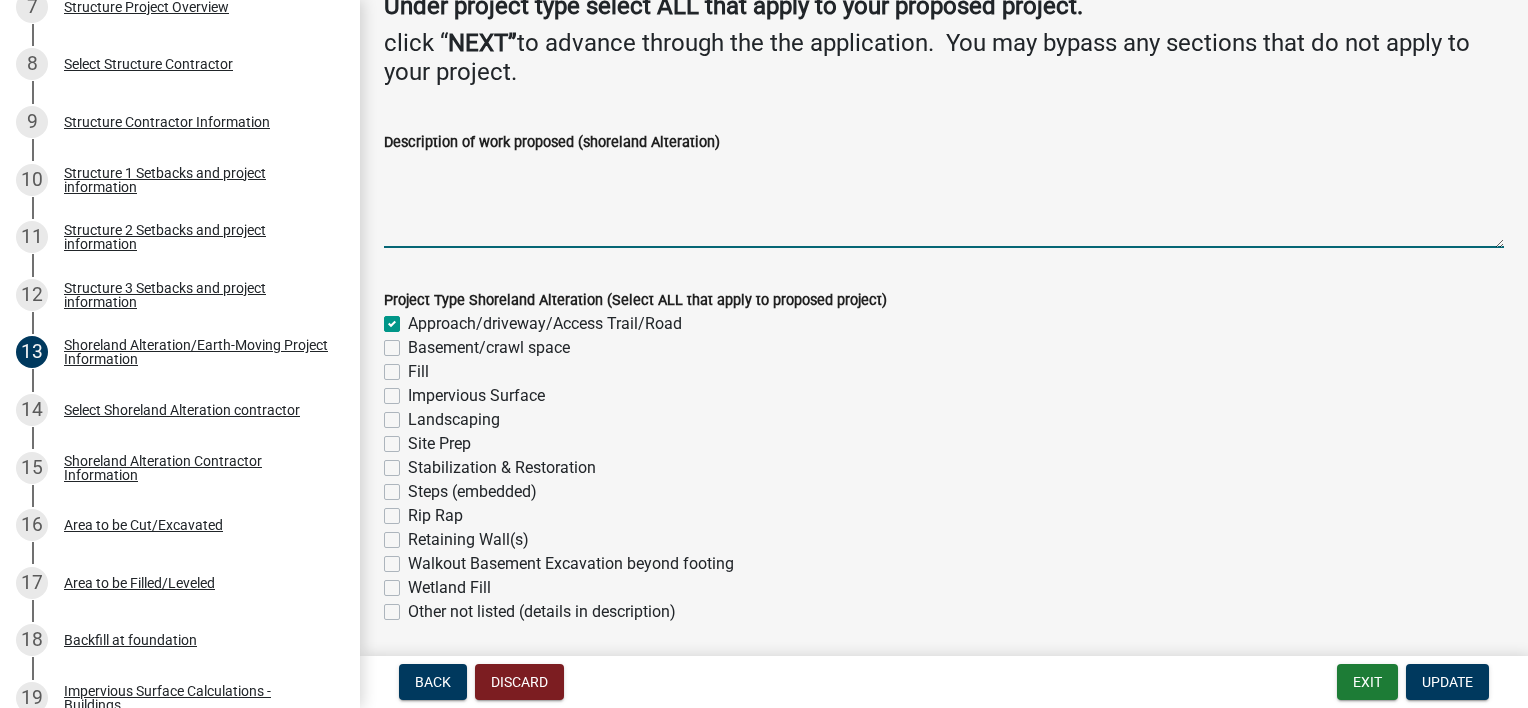 scroll, scrollTop: 100, scrollLeft: 0, axis: vertical 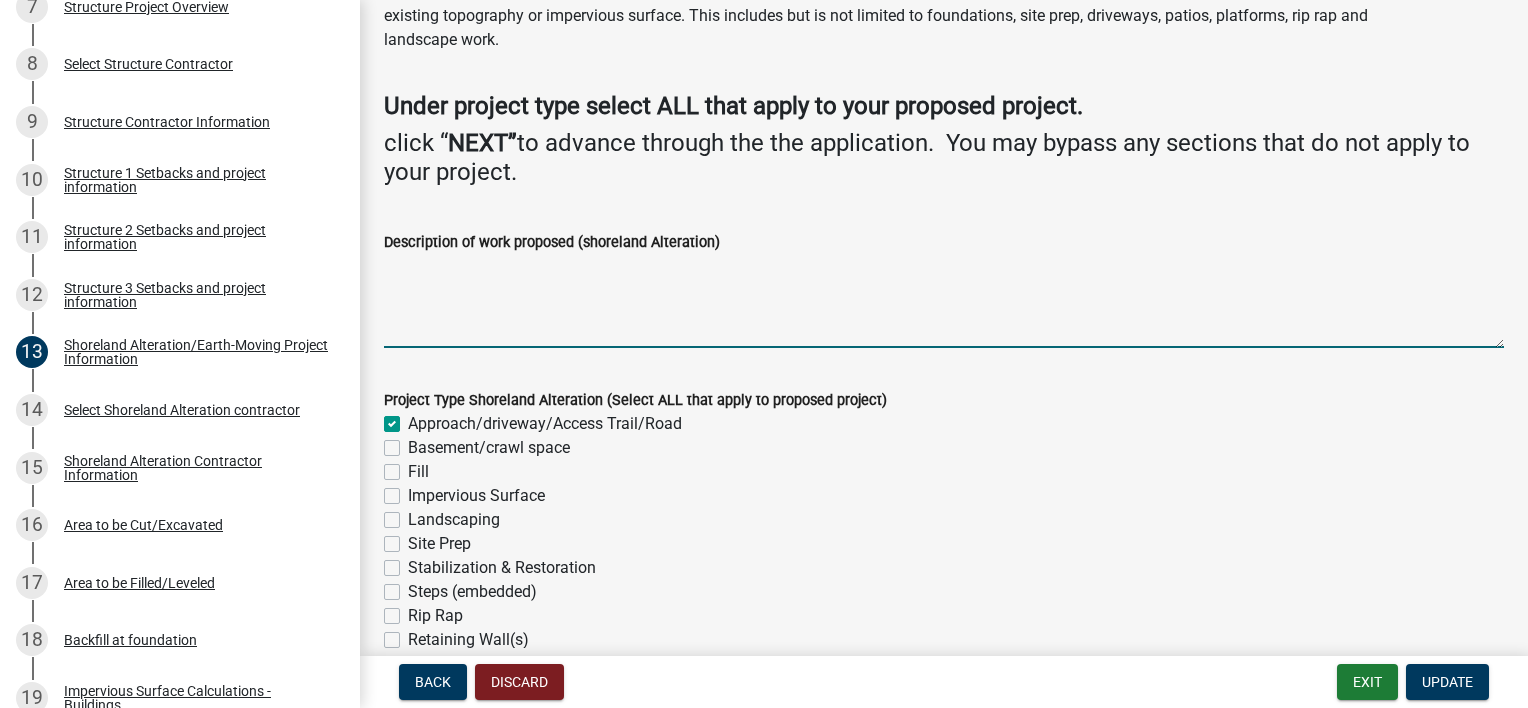 click on "Description of work proposed (shoreland Alteration)" at bounding box center [944, 301] 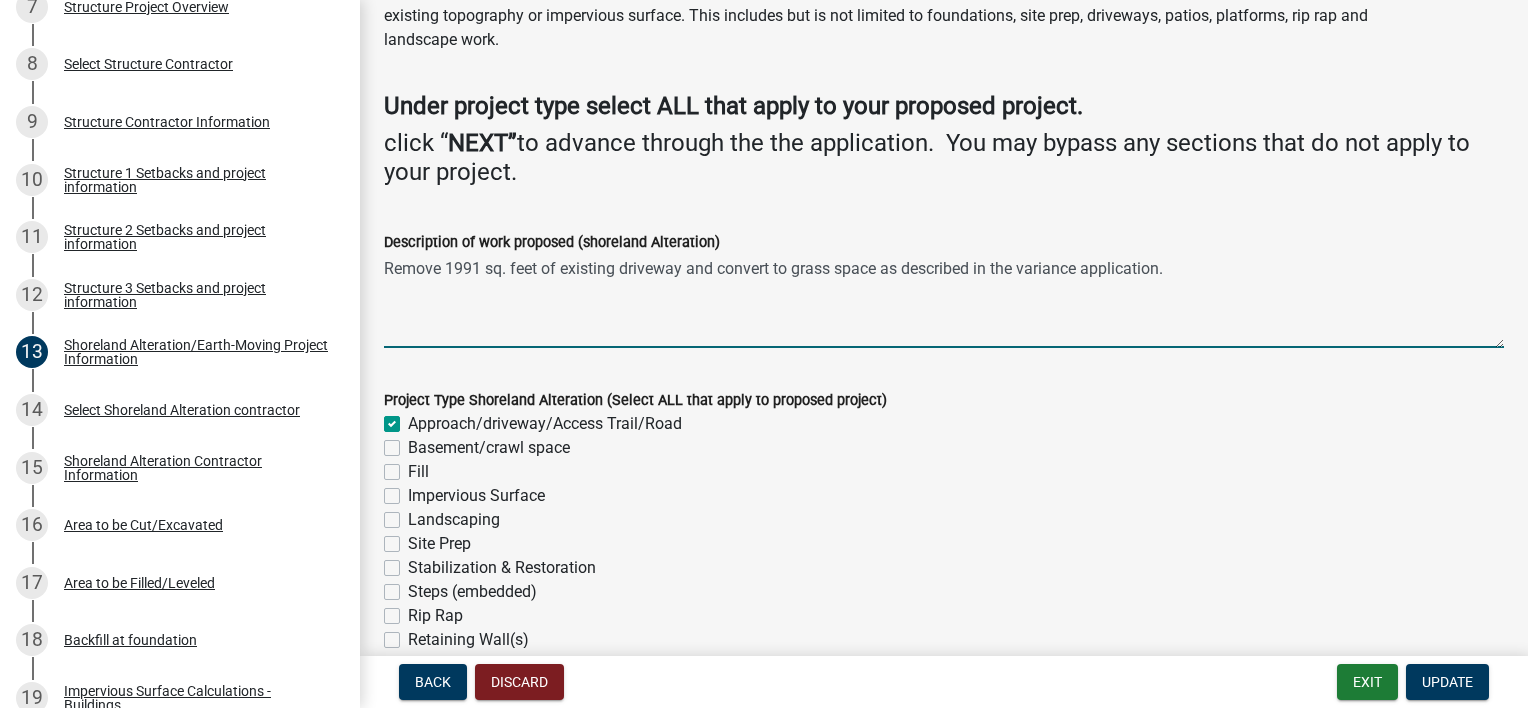 click on "Remove 1991 sq. feet of existing driveway and convert to grass space as described in the variance application." at bounding box center [944, 301] 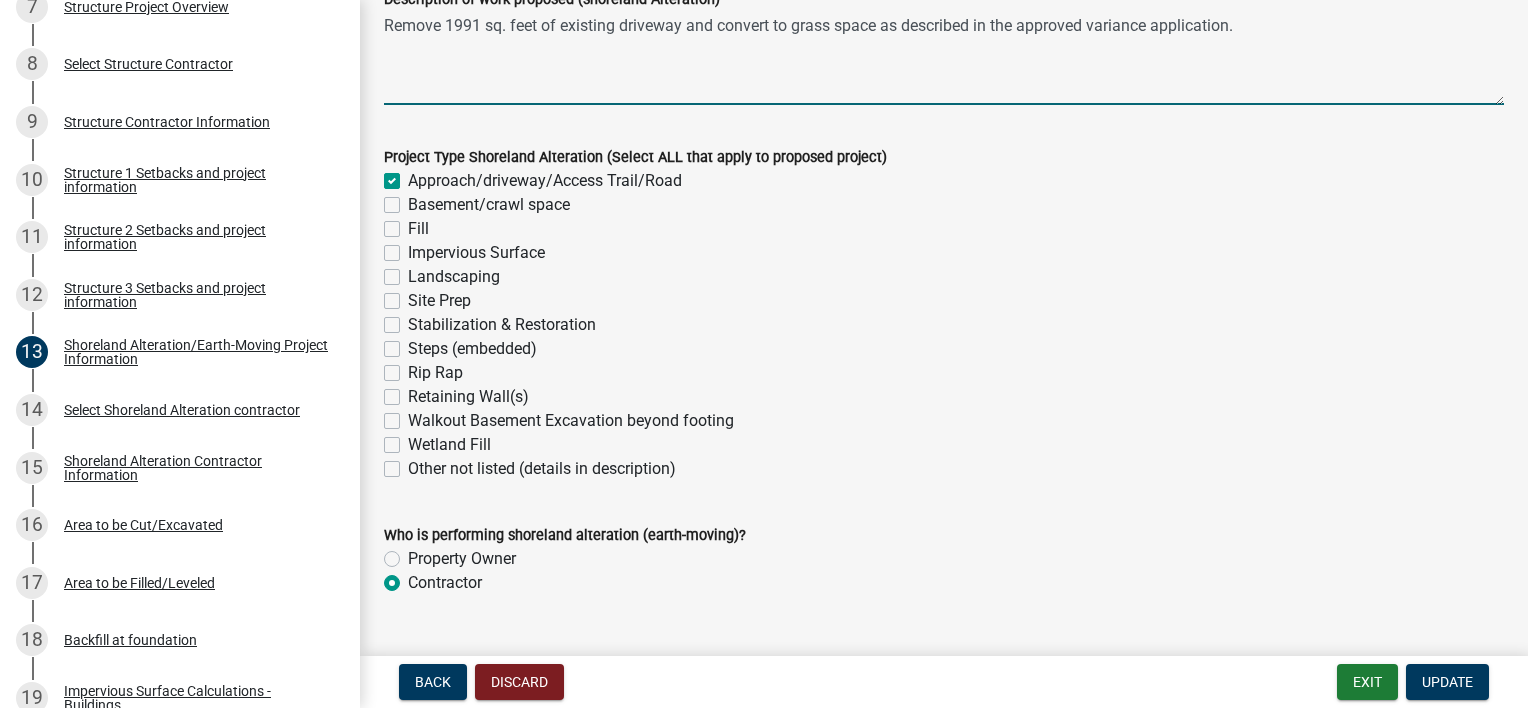 scroll, scrollTop: 386, scrollLeft: 0, axis: vertical 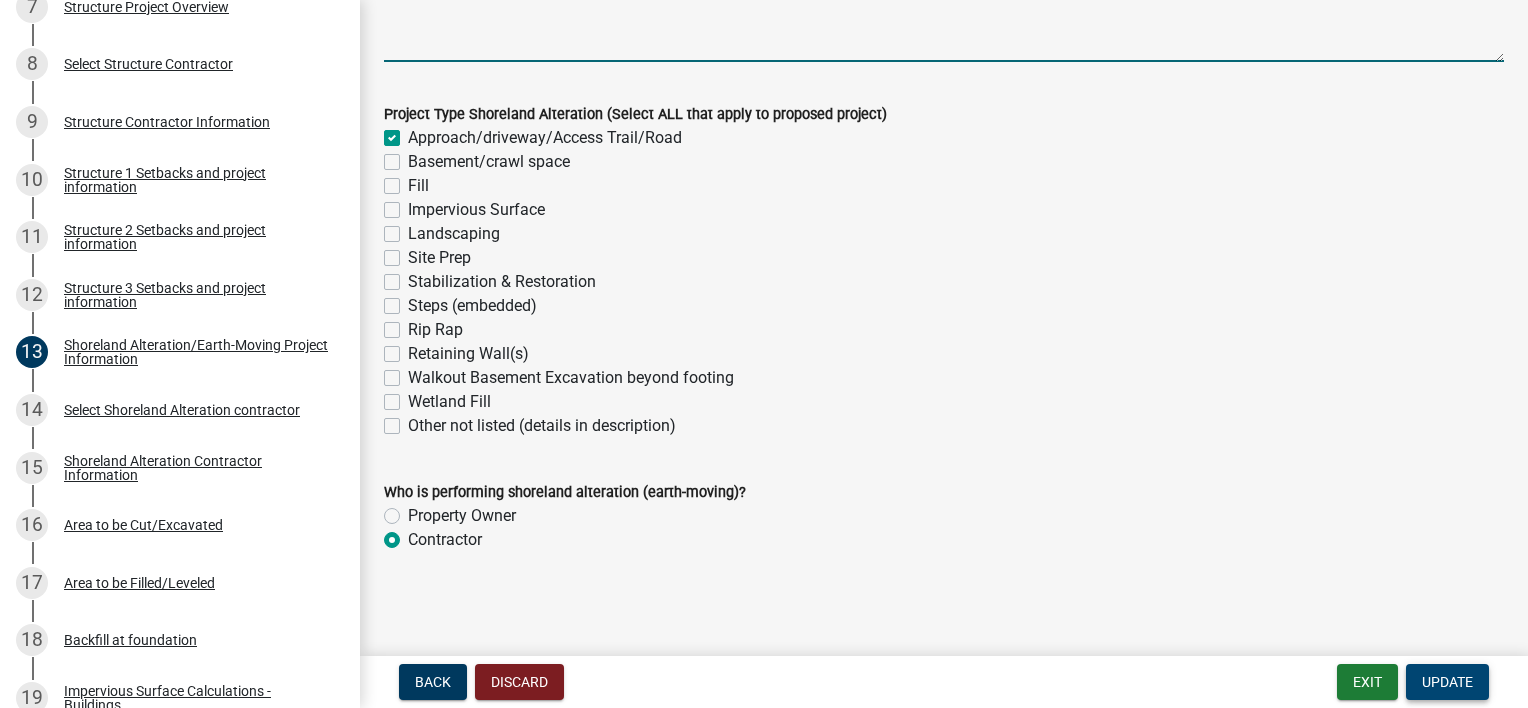 type on "Remove 1991 sq. feet of existing driveway and convert to grass space as described in the approved variance application." 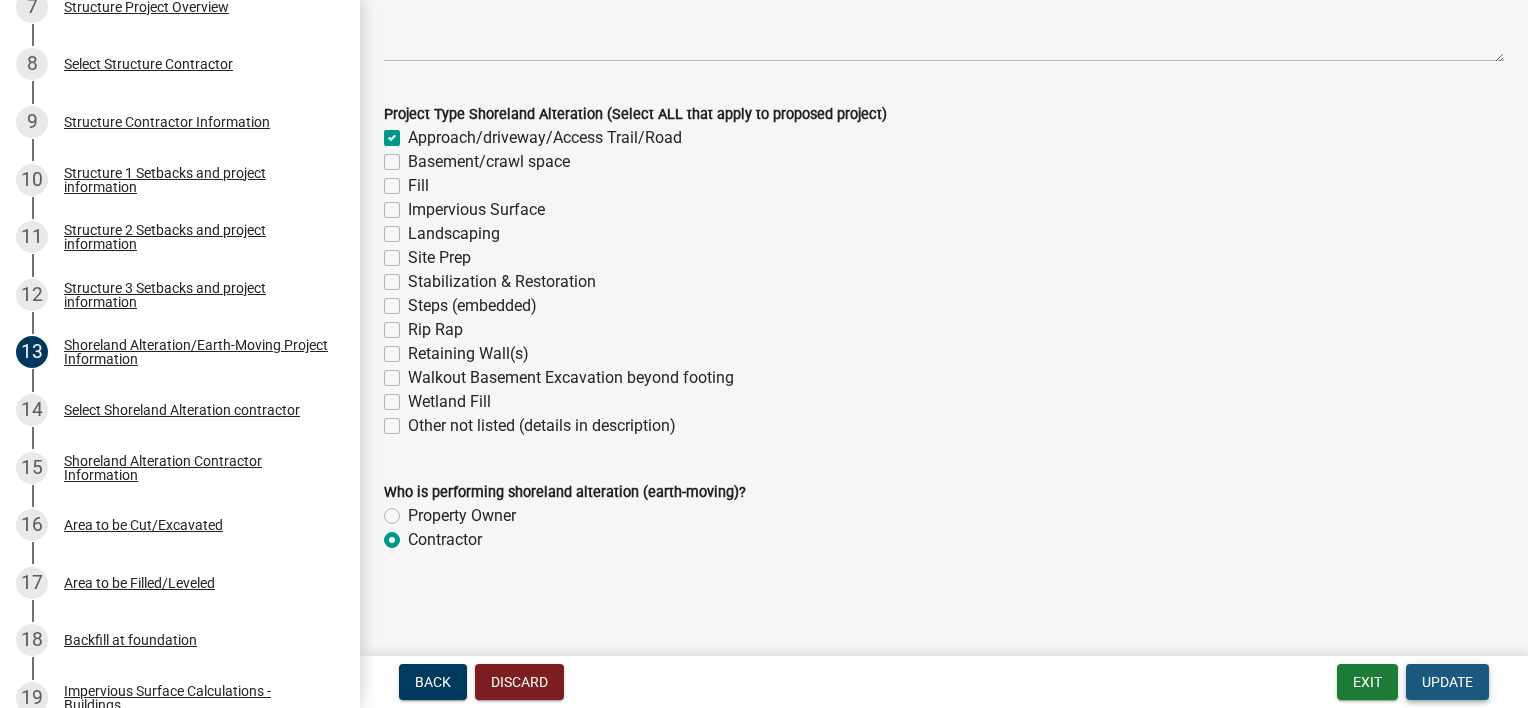 click on "Update" at bounding box center (1447, 682) 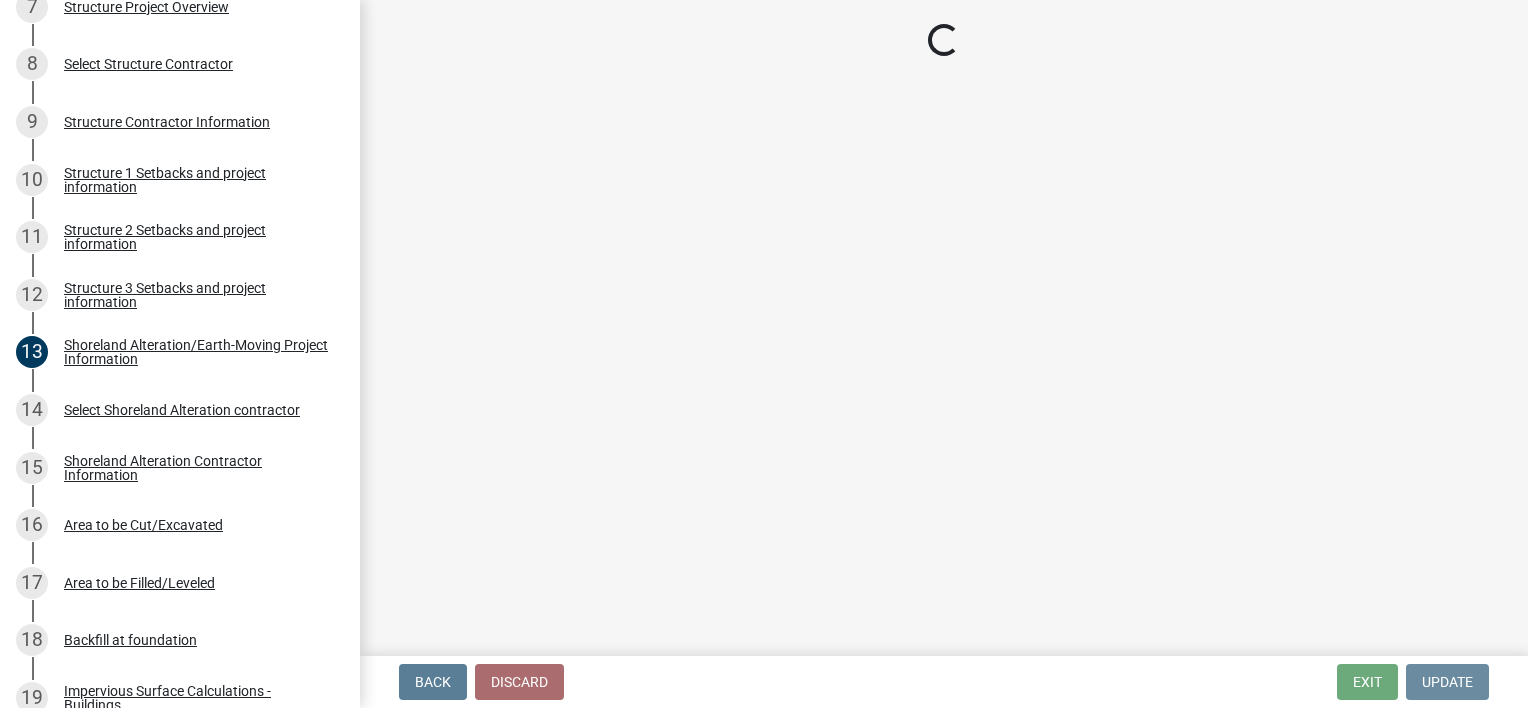 scroll, scrollTop: 0, scrollLeft: 0, axis: both 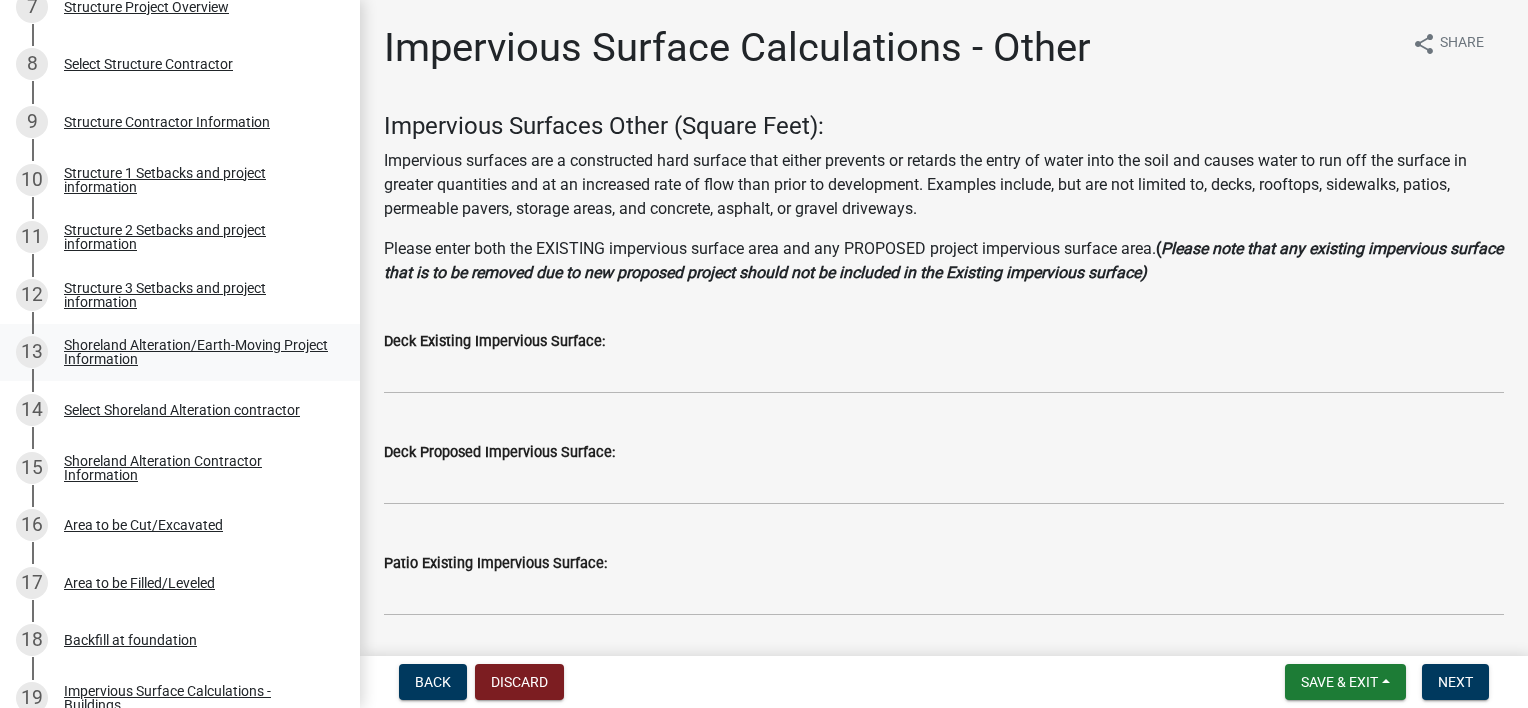 click on "13" at bounding box center (32, 352) 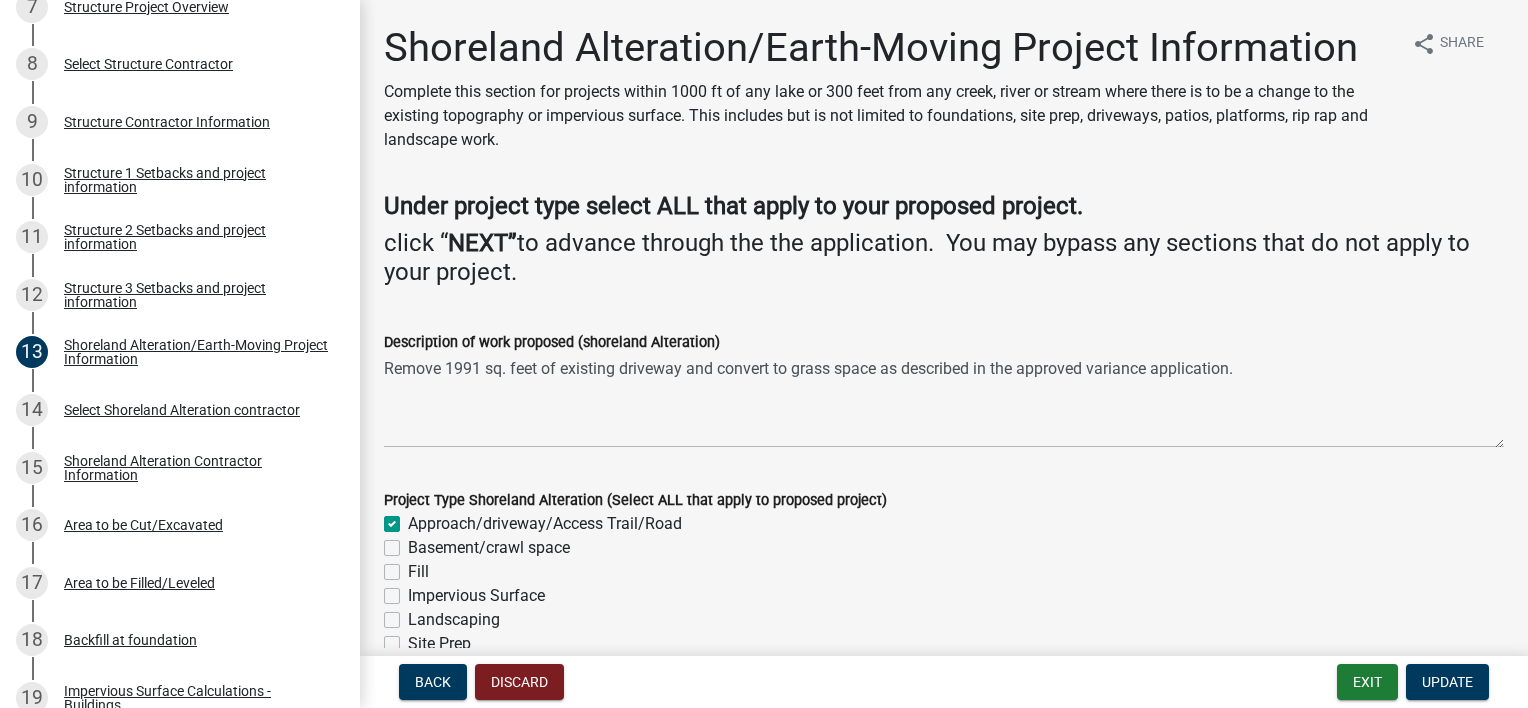 scroll, scrollTop: 386, scrollLeft: 0, axis: vertical 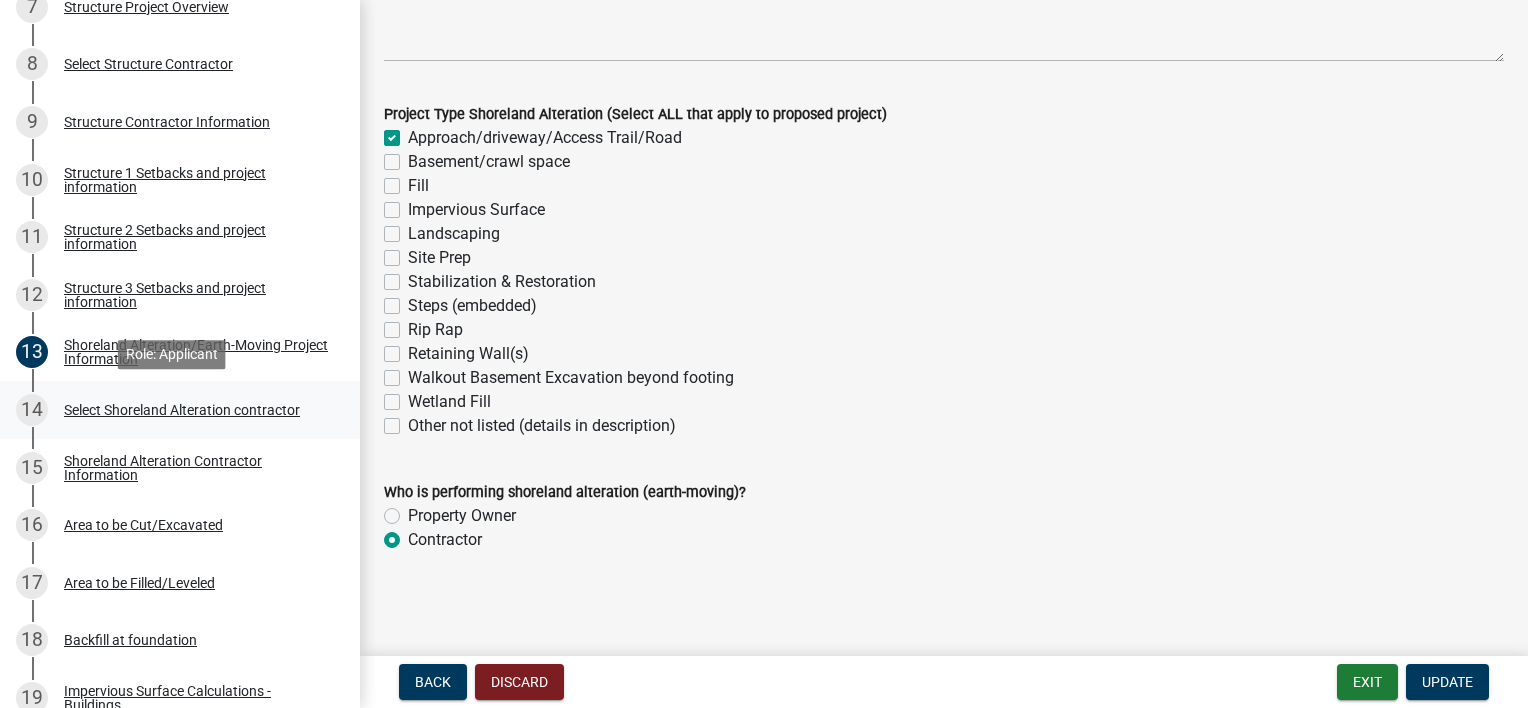click on "14" at bounding box center (32, 410) 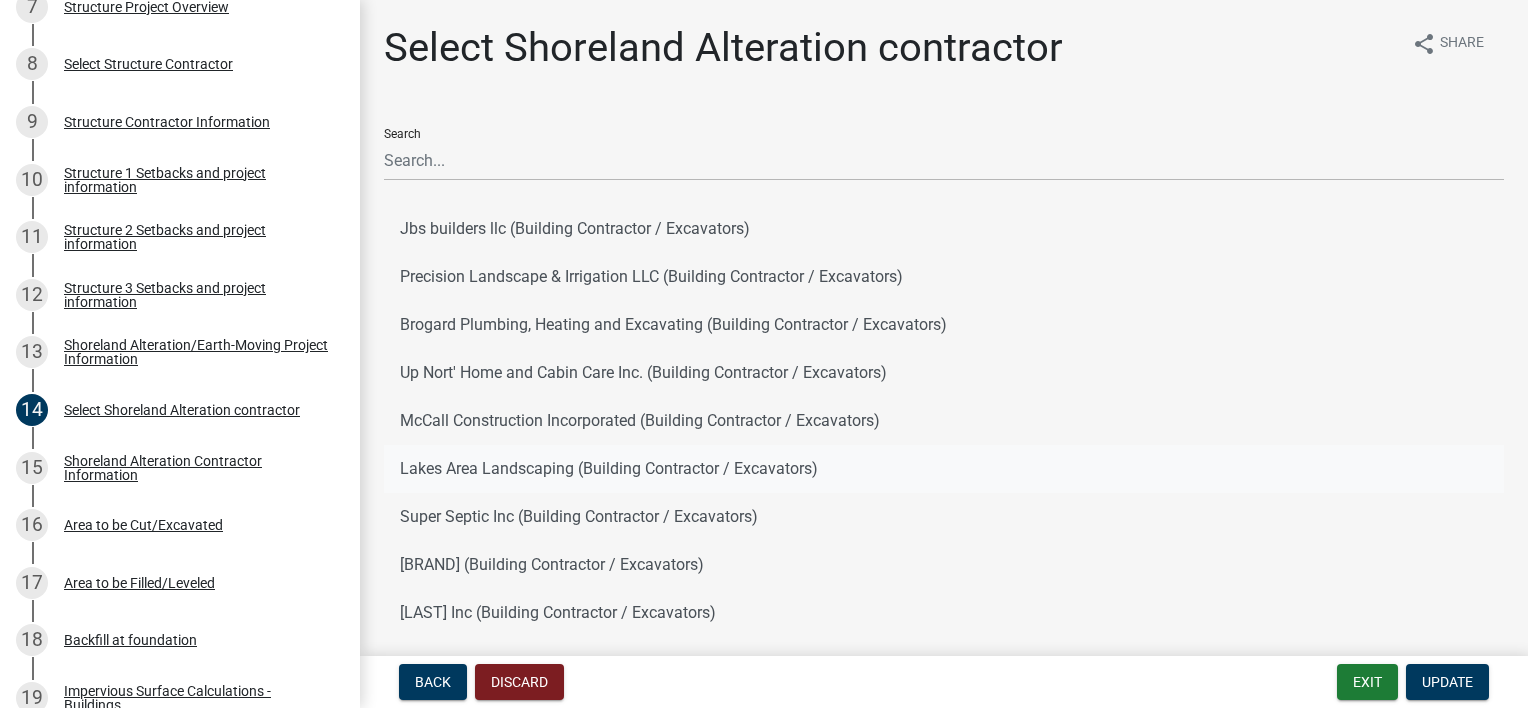 scroll, scrollTop: 100, scrollLeft: 0, axis: vertical 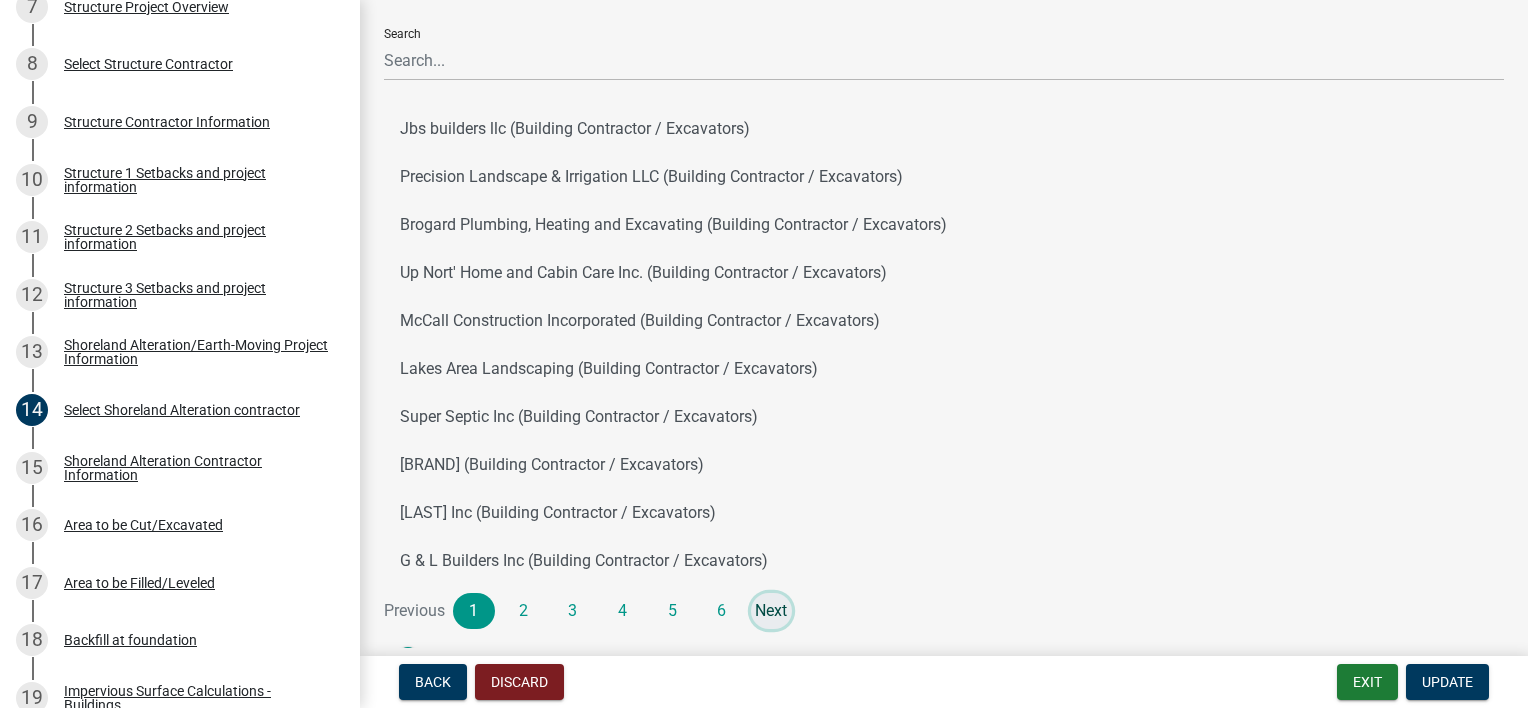 click on "Next" 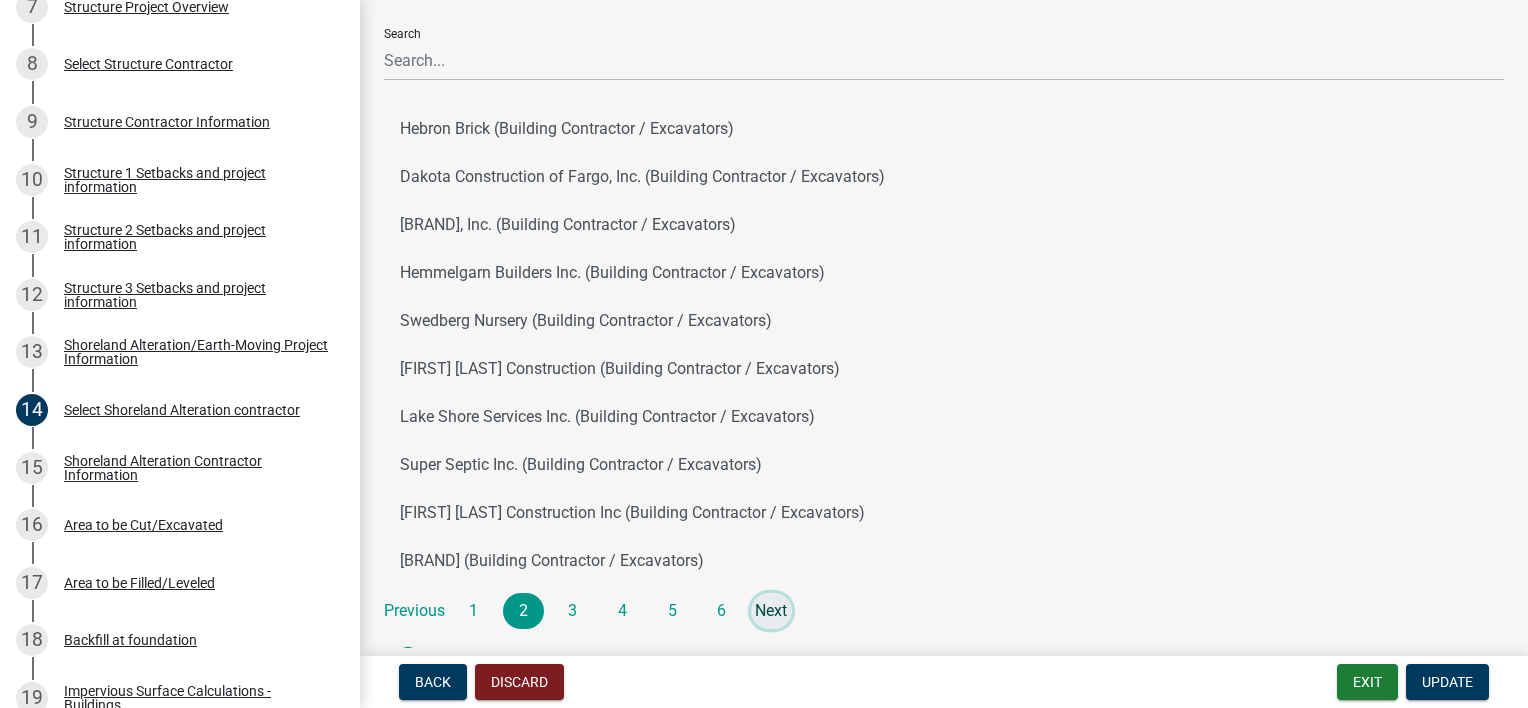 click on "Next" 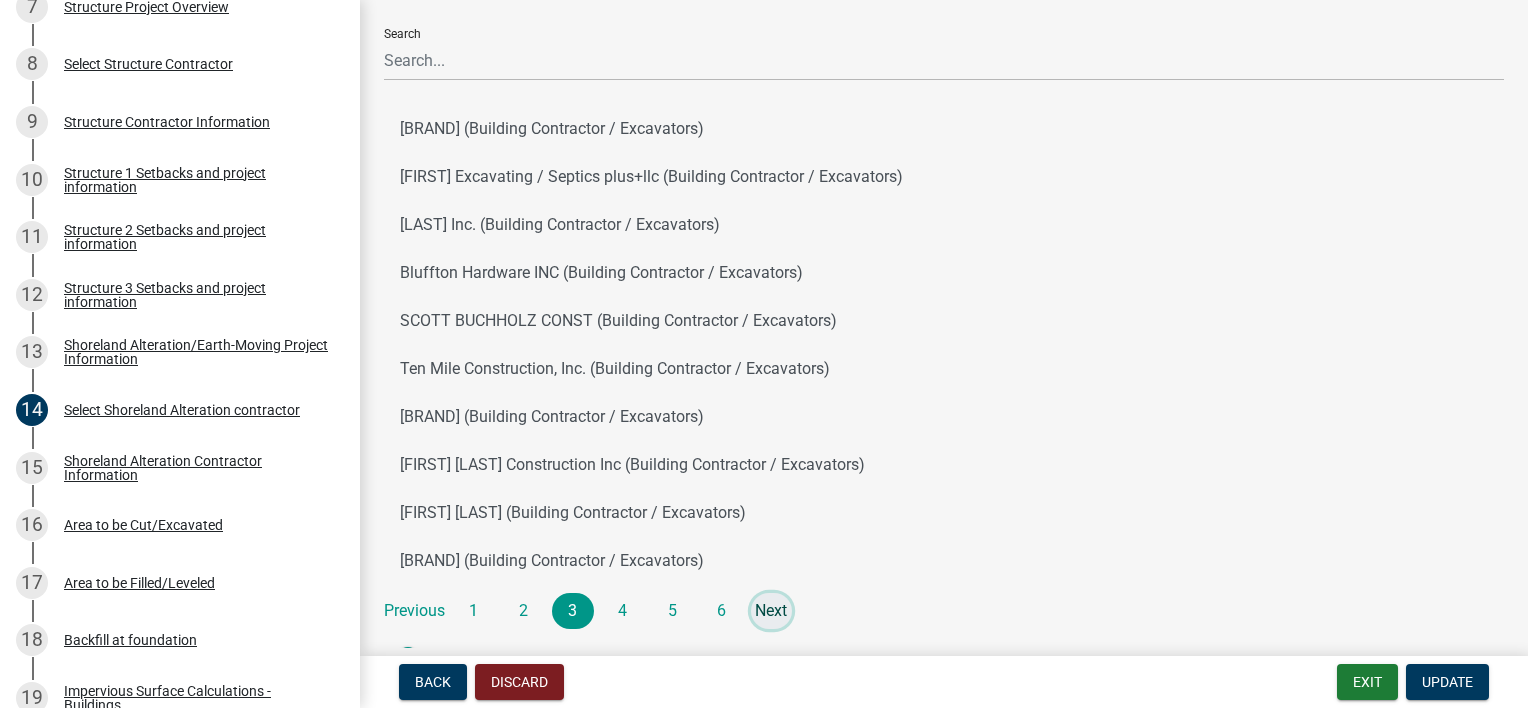 click on "Next" 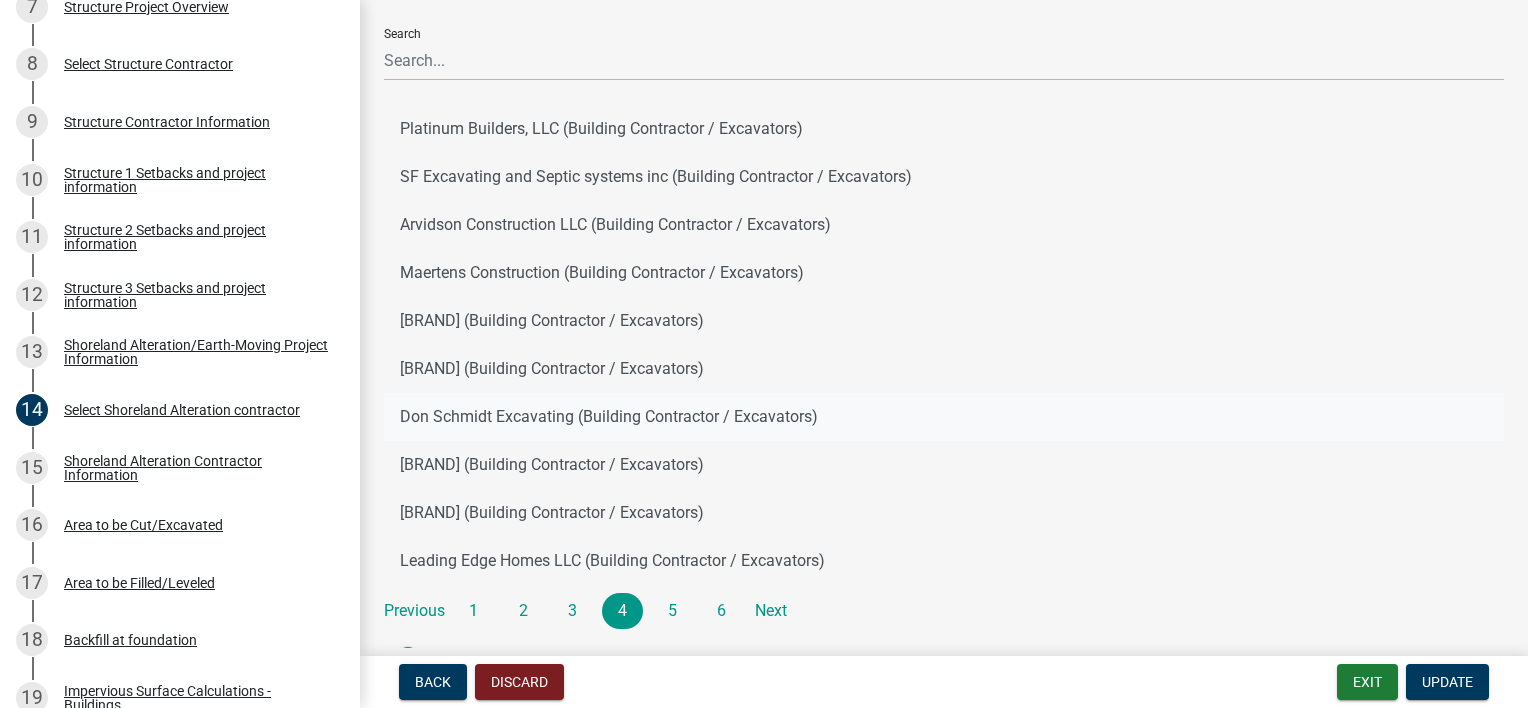 click on "Don Schmidt Excavating (Building Contractor / Excavators)" 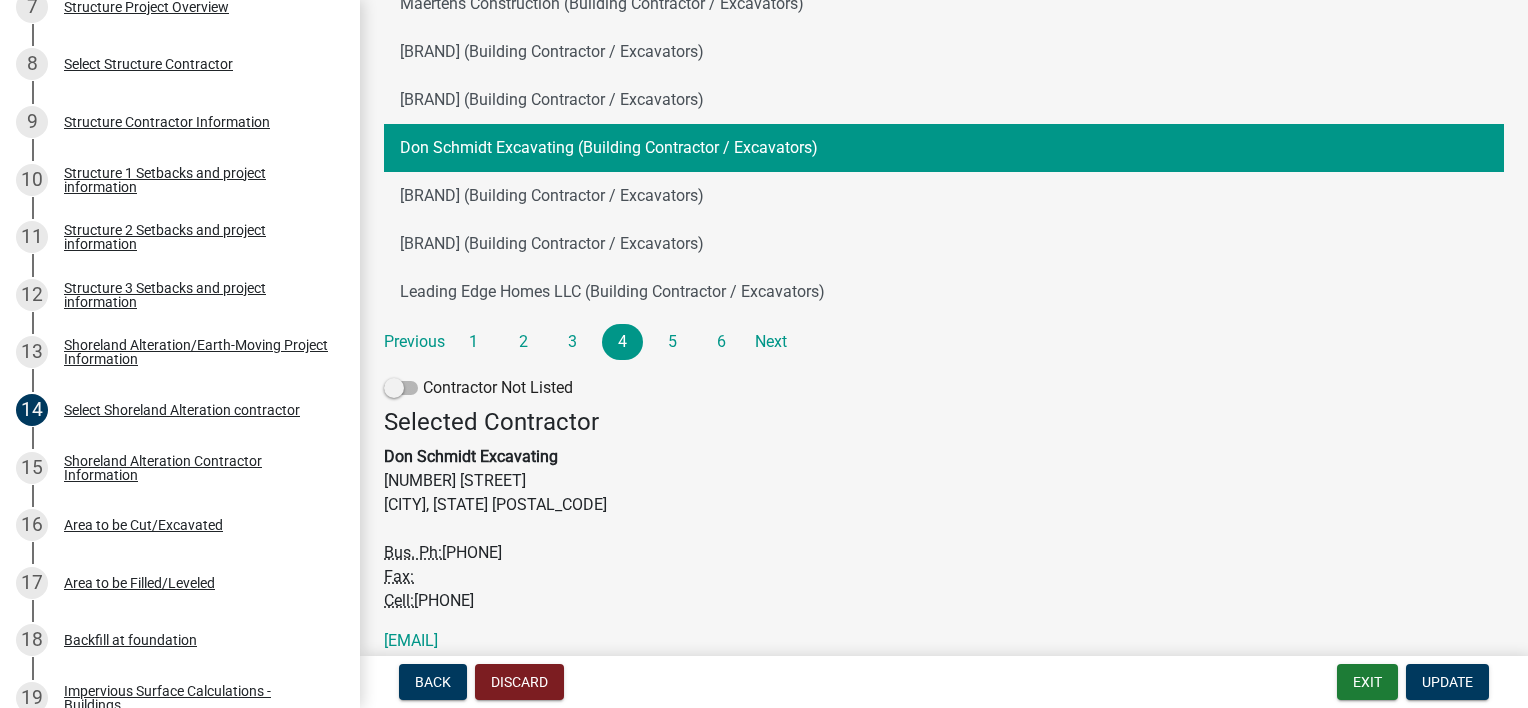 scroll, scrollTop: 452, scrollLeft: 0, axis: vertical 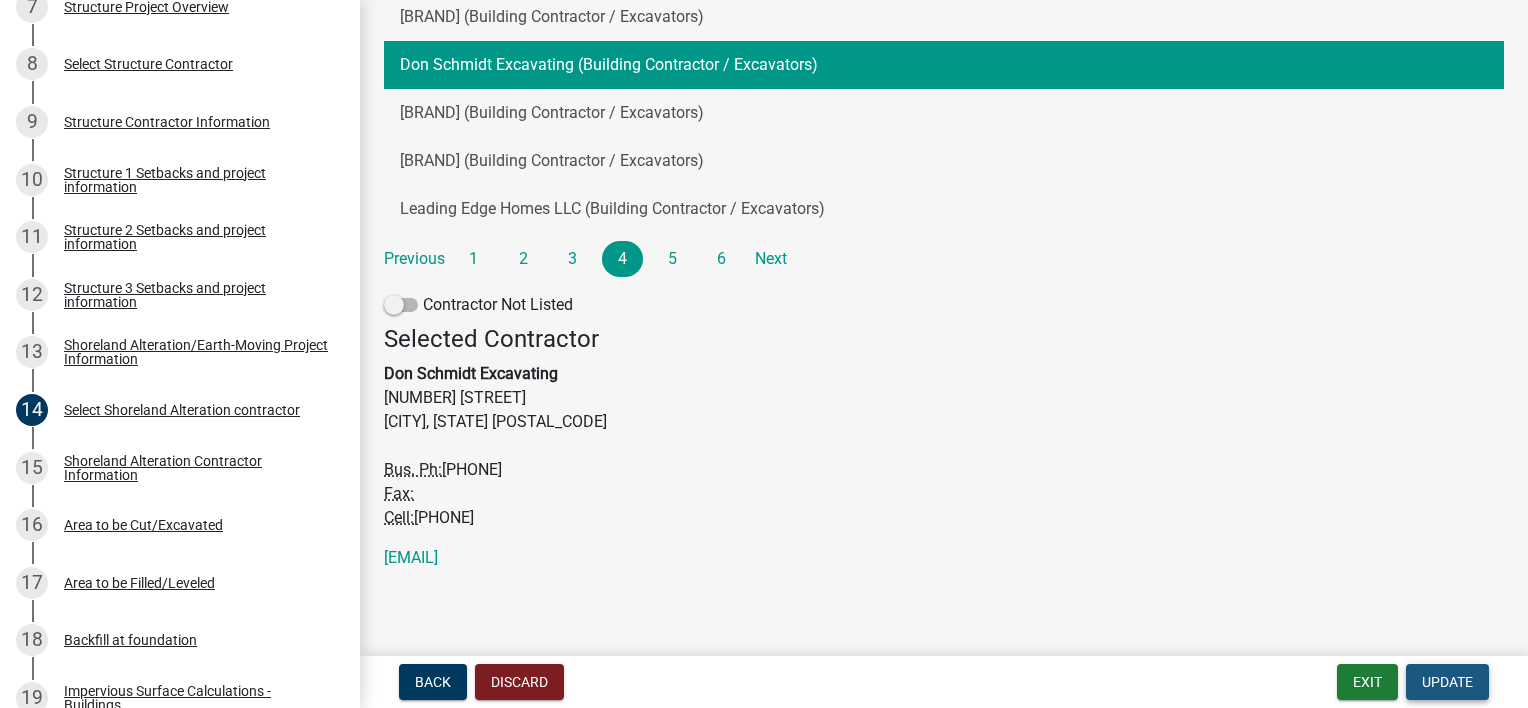 click on "Update" at bounding box center [1447, 682] 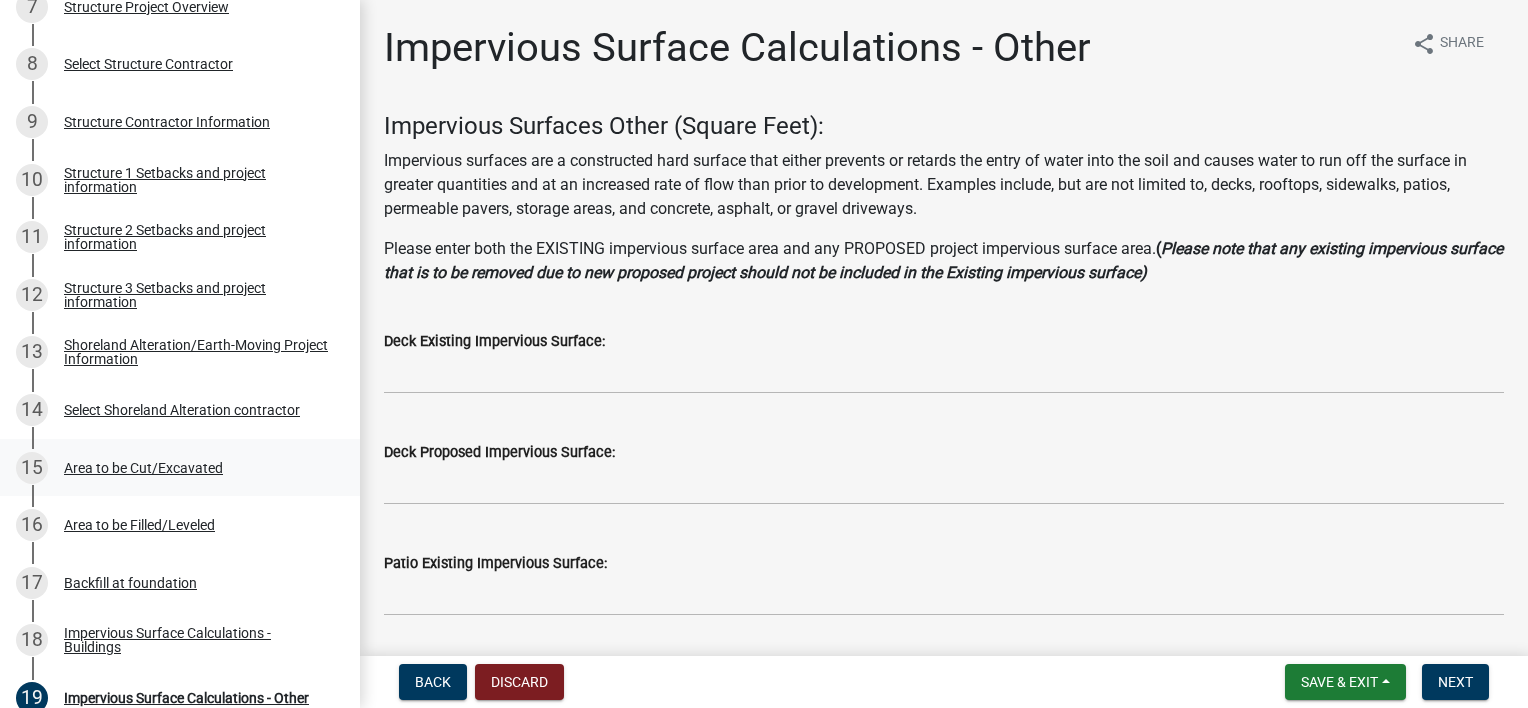 click on "15" at bounding box center [32, 468] 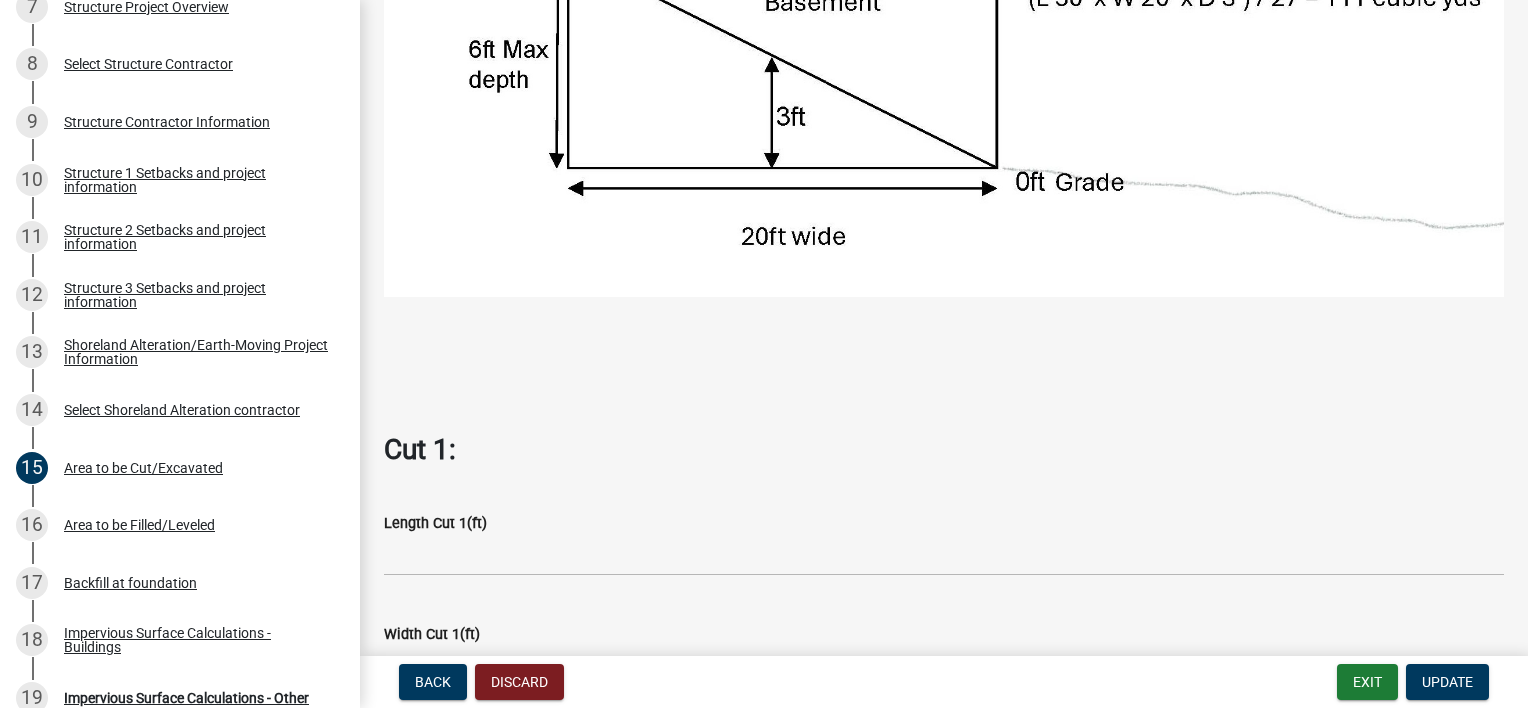 scroll, scrollTop: 800, scrollLeft: 0, axis: vertical 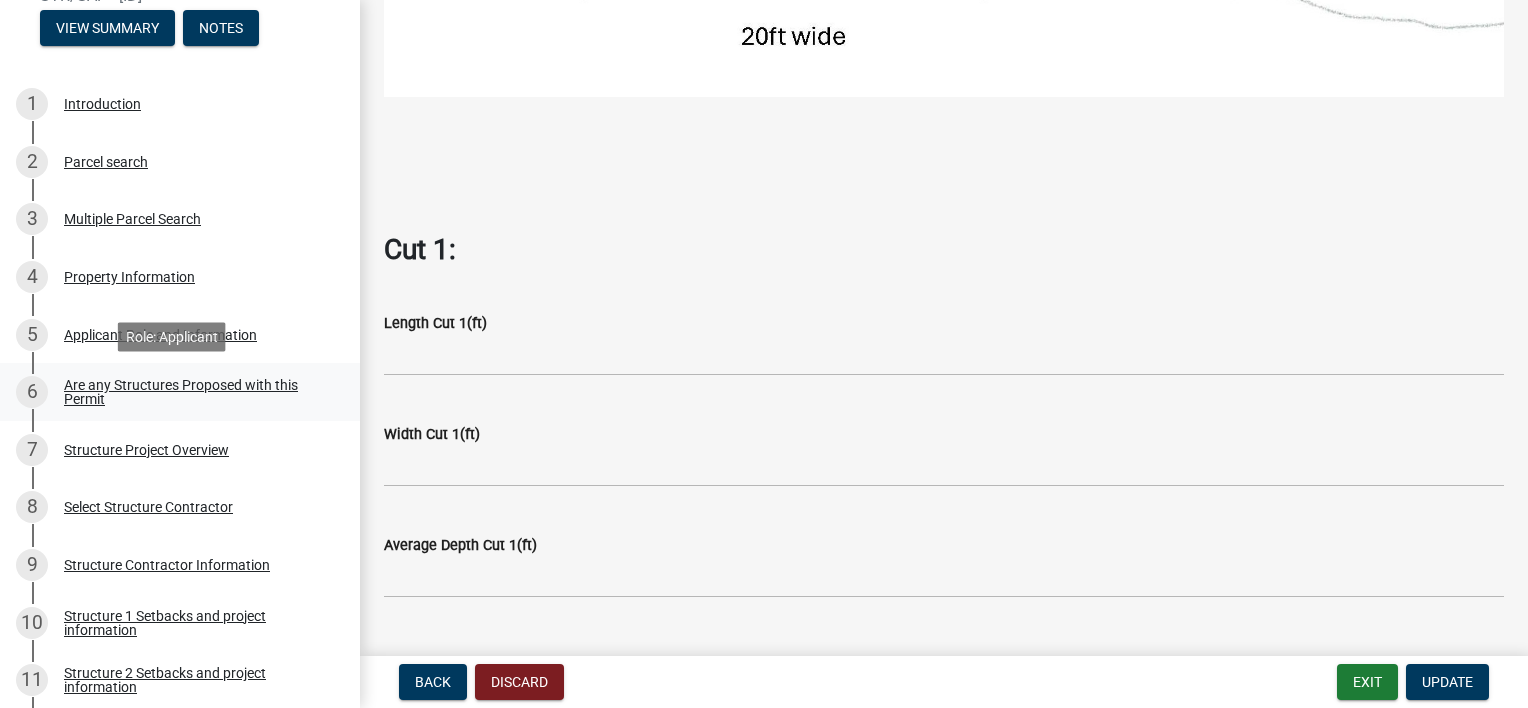 click on "6" at bounding box center (32, 392) 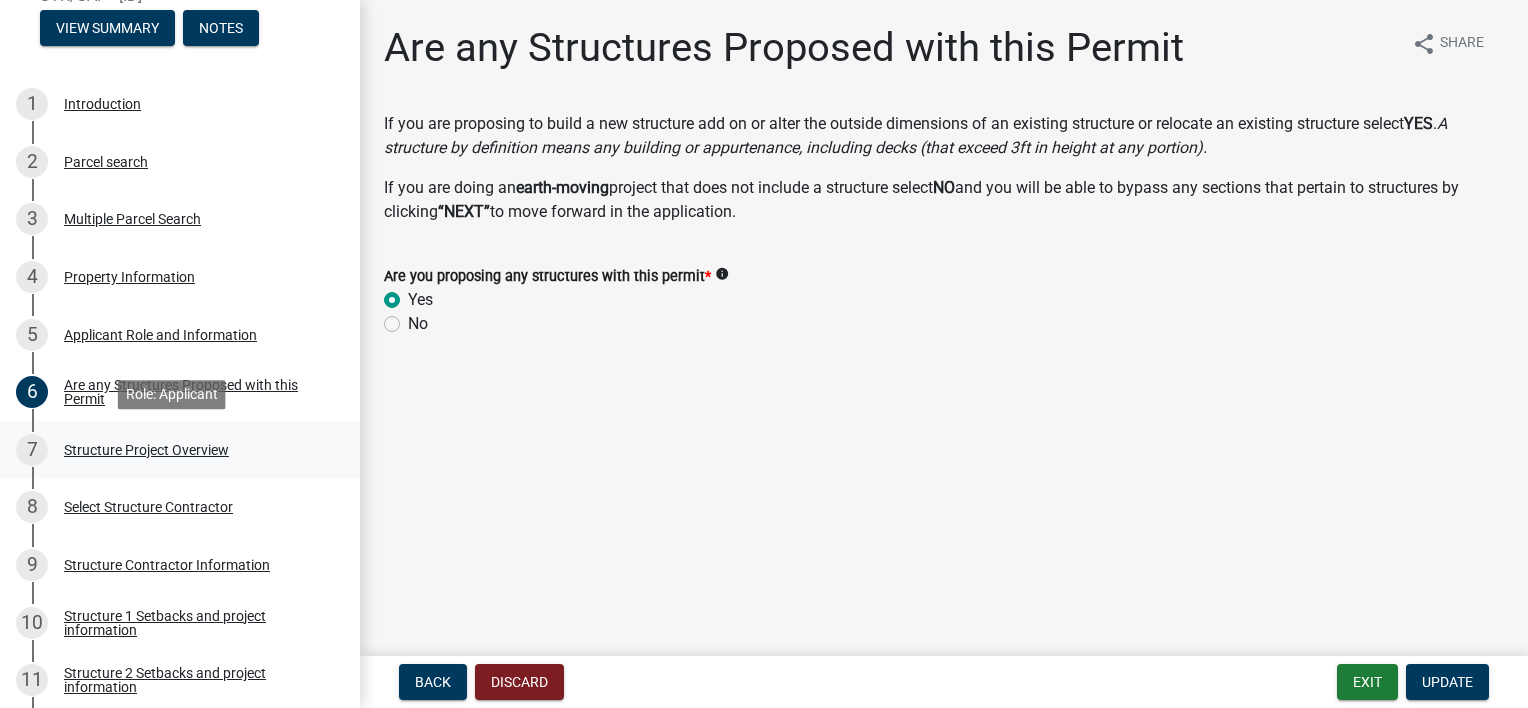 click on "7" at bounding box center [32, 450] 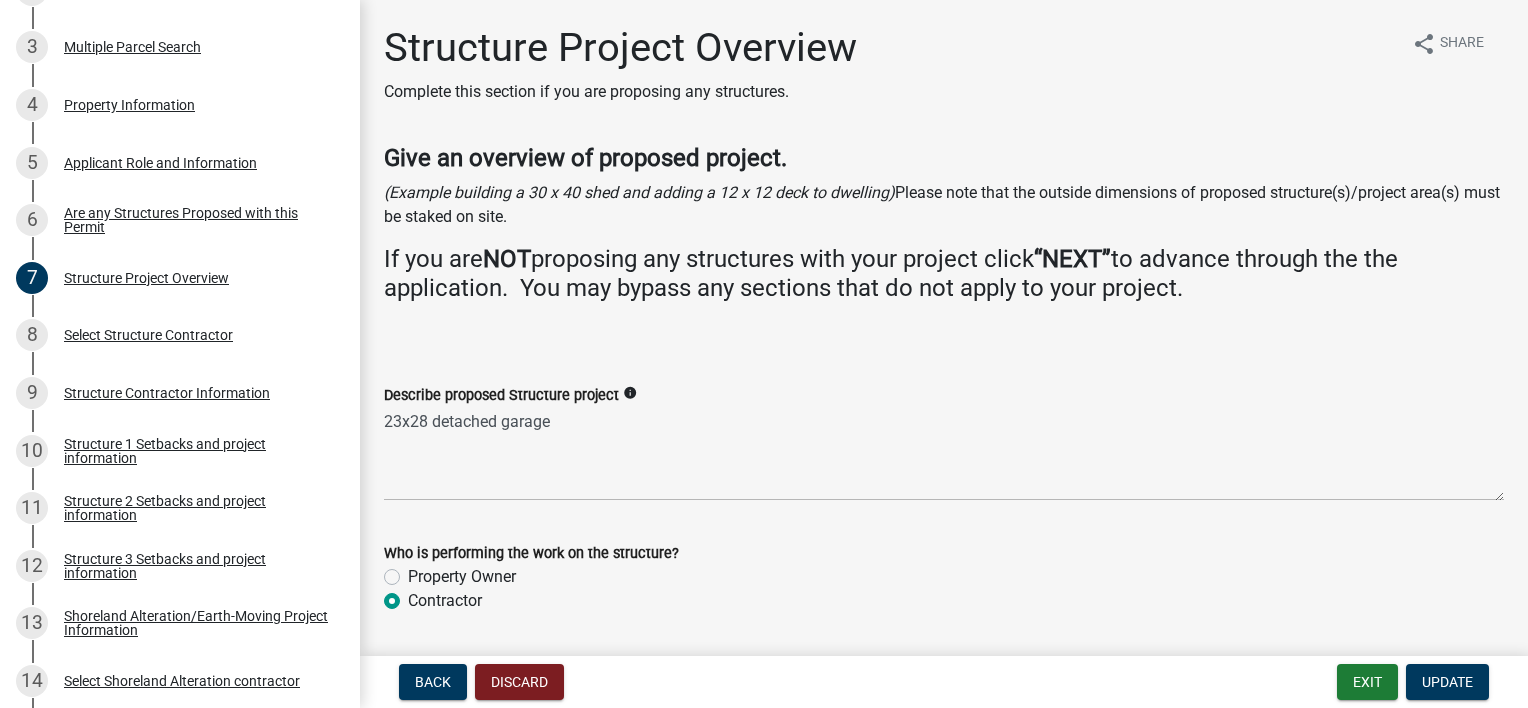 scroll, scrollTop: 475, scrollLeft: 0, axis: vertical 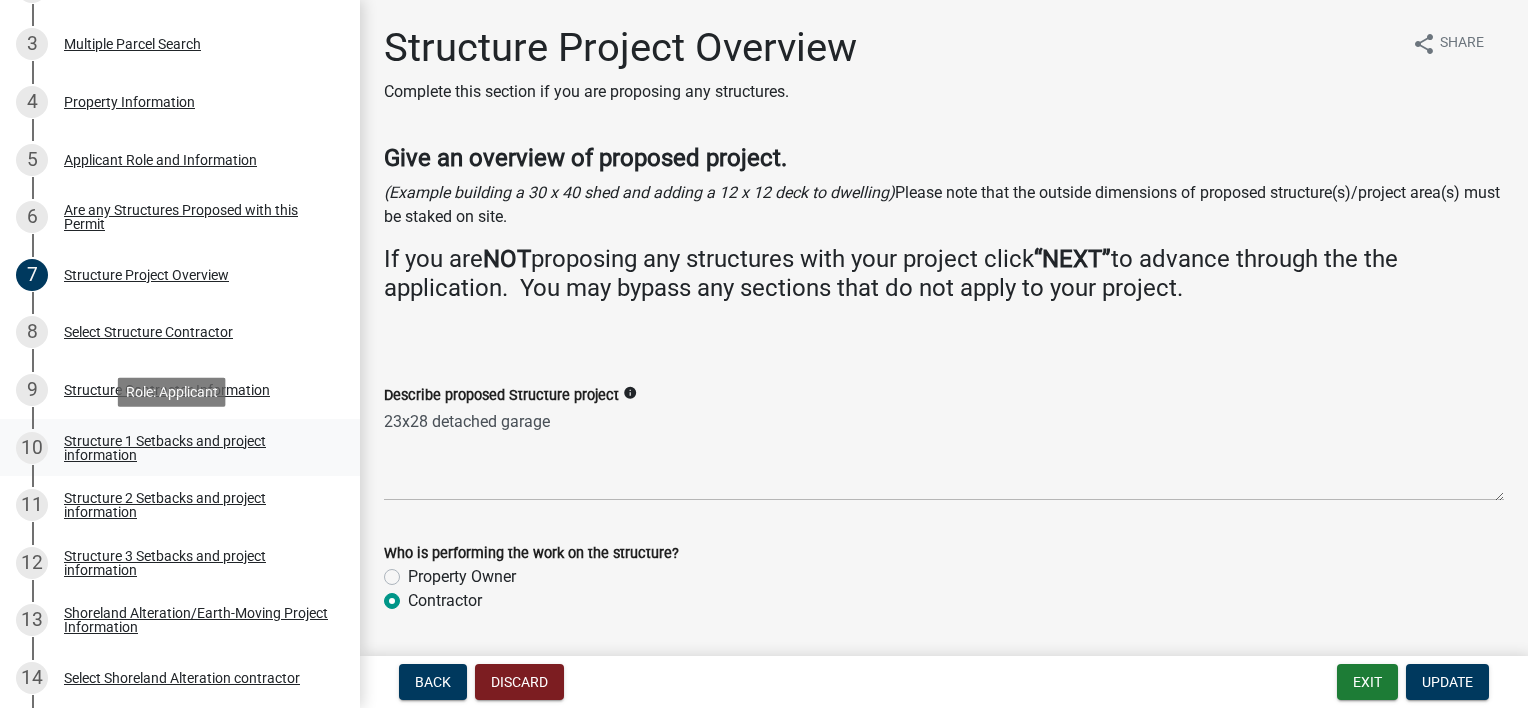 click on "10" at bounding box center [32, 448] 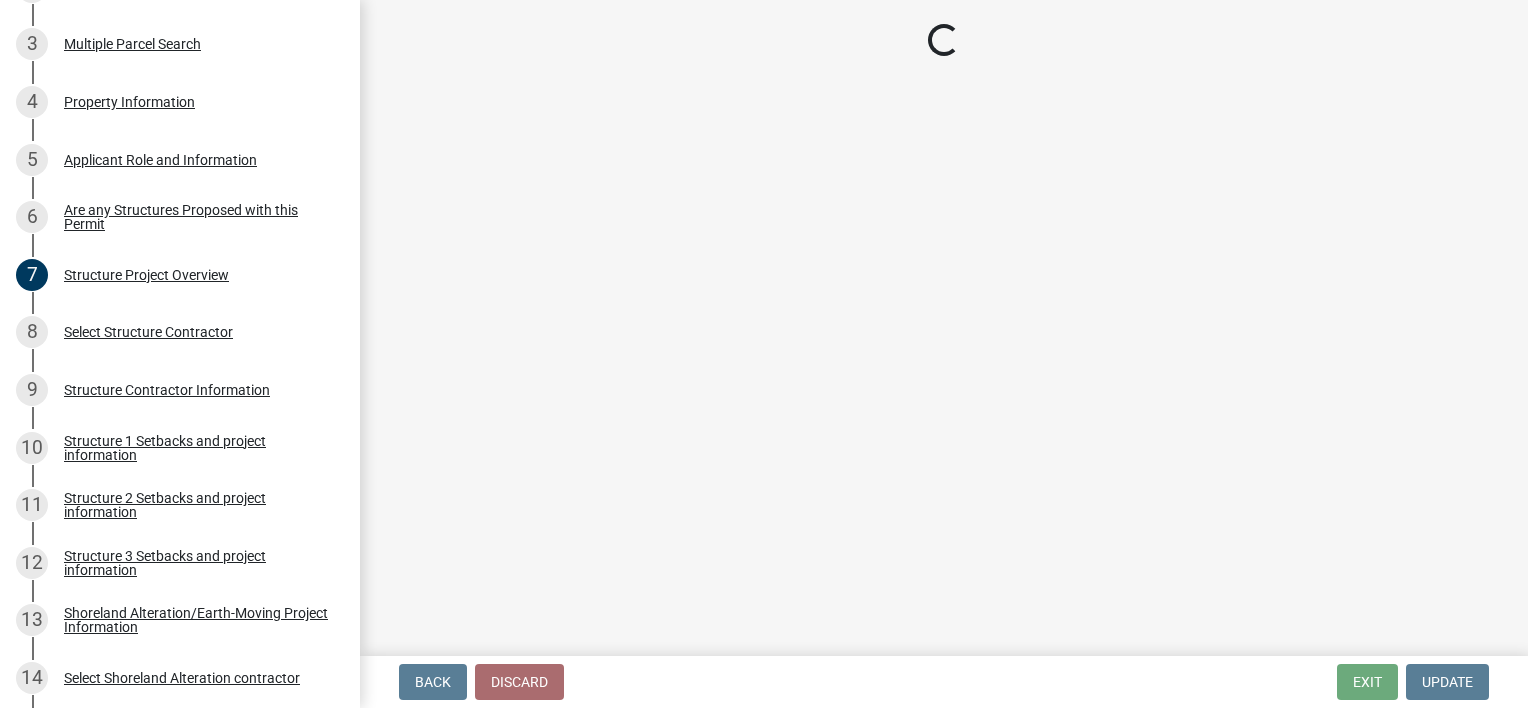 select on "c185e313-3403-4239-bd61-bb563c58a77a" 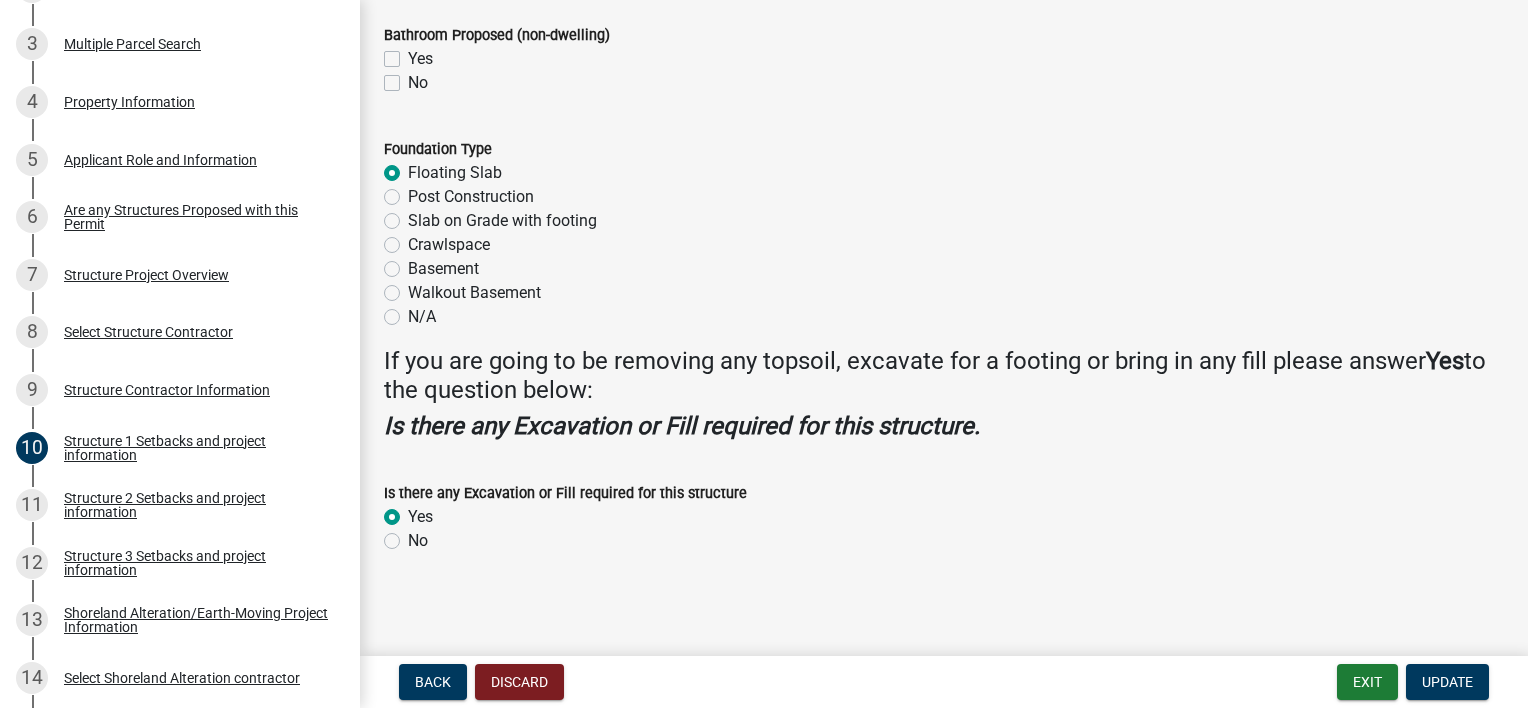 scroll, scrollTop: 2551, scrollLeft: 0, axis: vertical 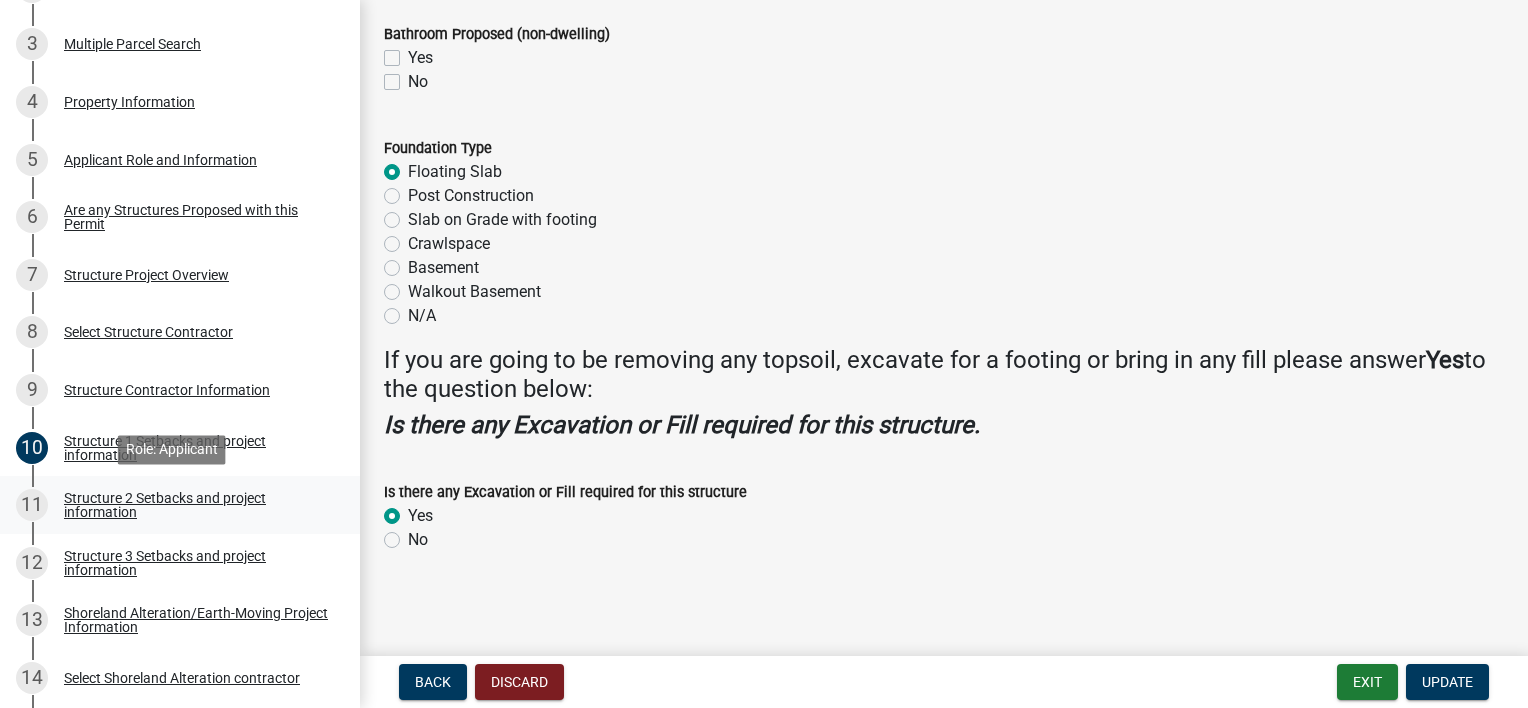 click on "11" at bounding box center [32, 505] 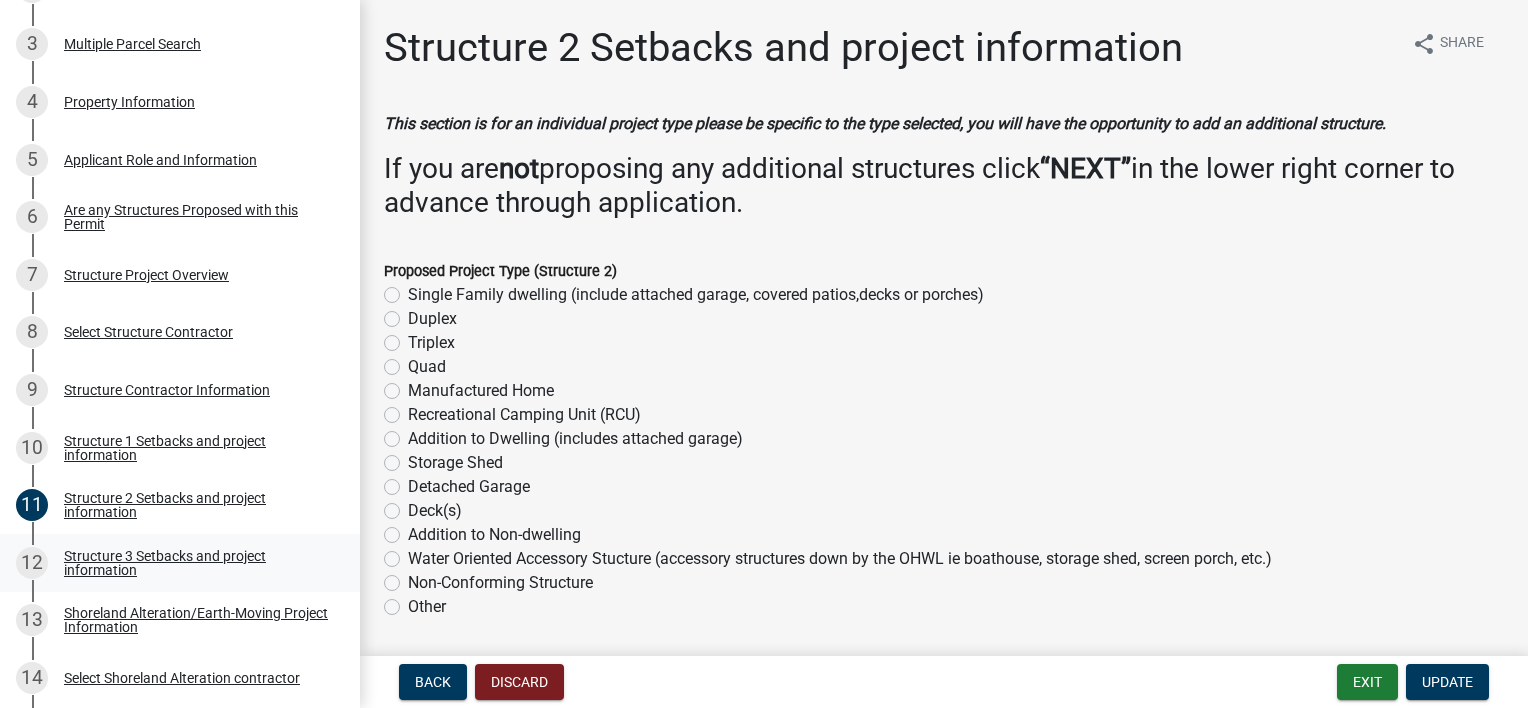 click on "12" at bounding box center (32, 563) 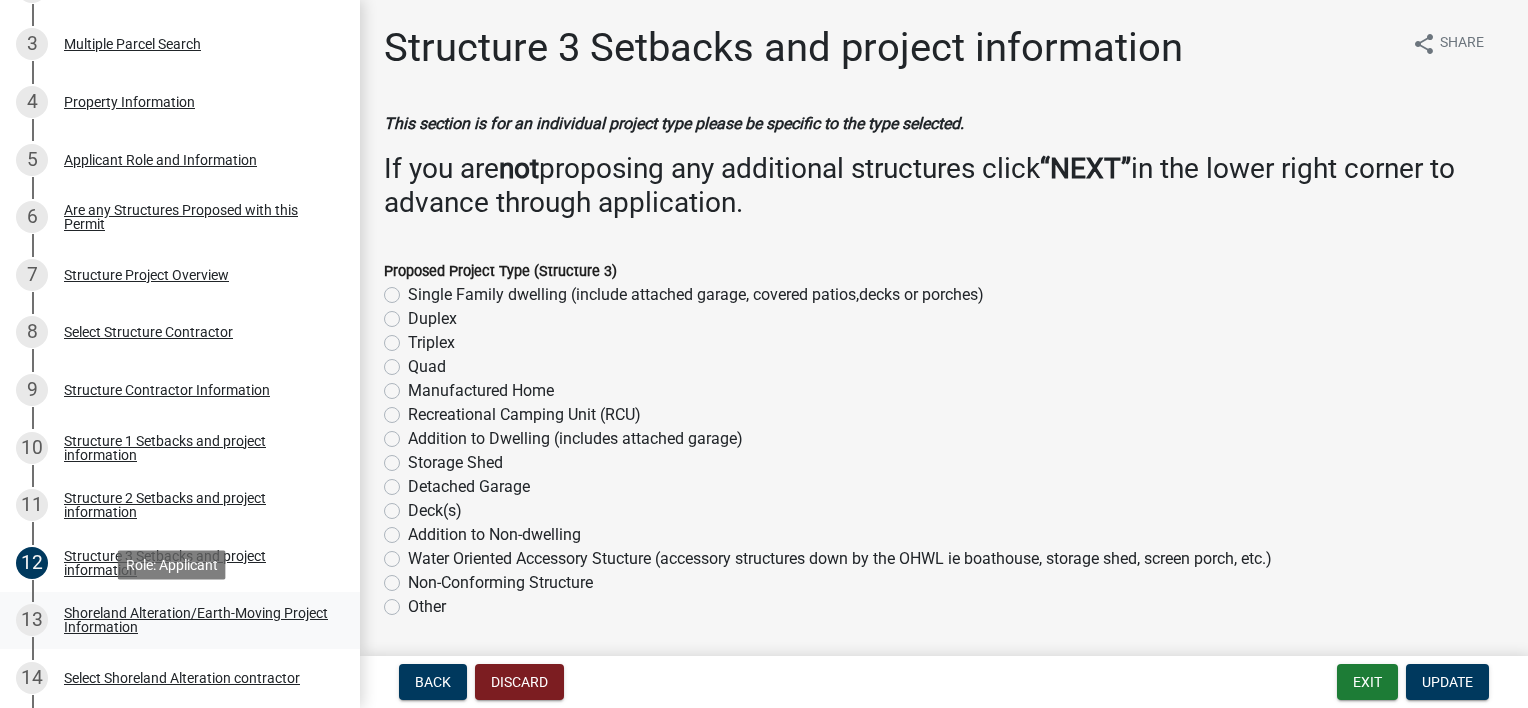 click on "13" at bounding box center (32, 620) 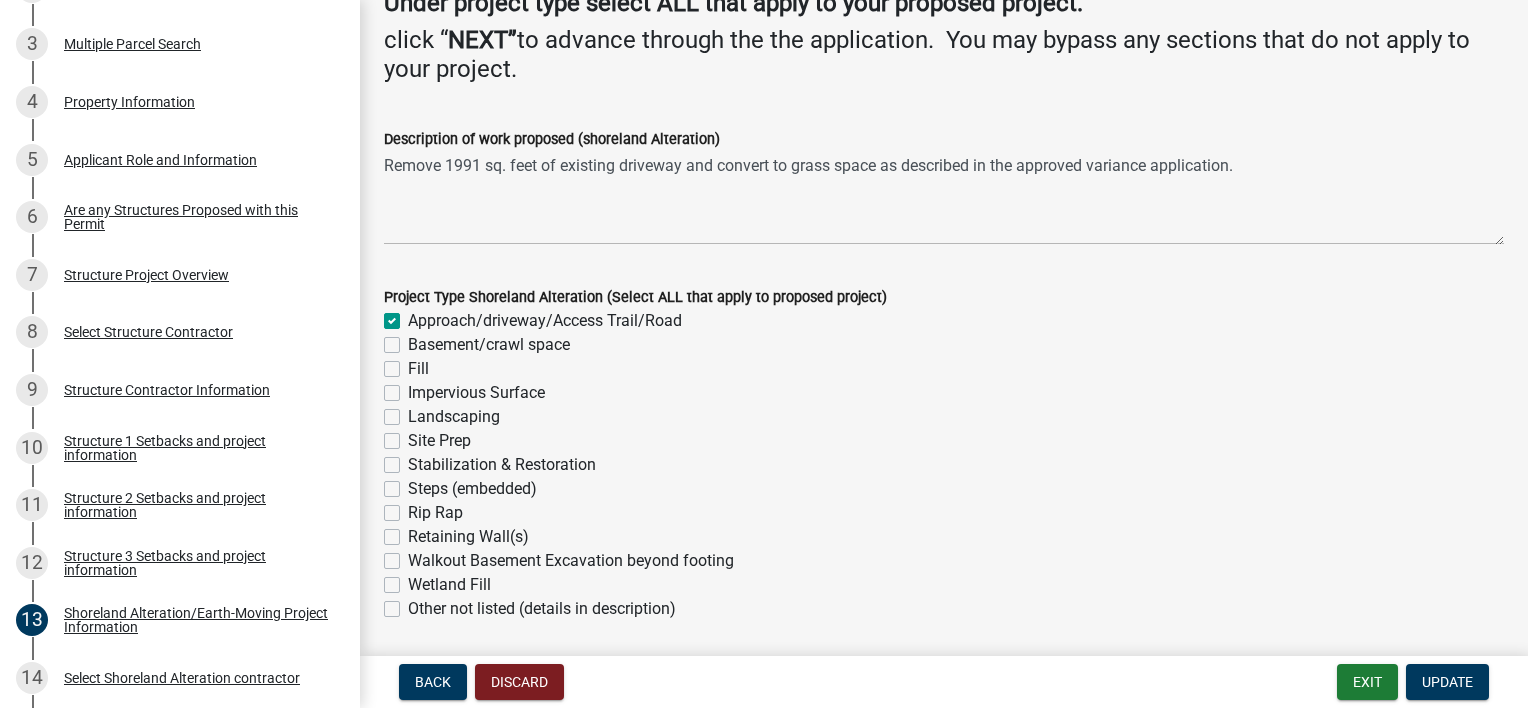 scroll, scrollTop: 186, scrollLeft: 0, axis: vertical 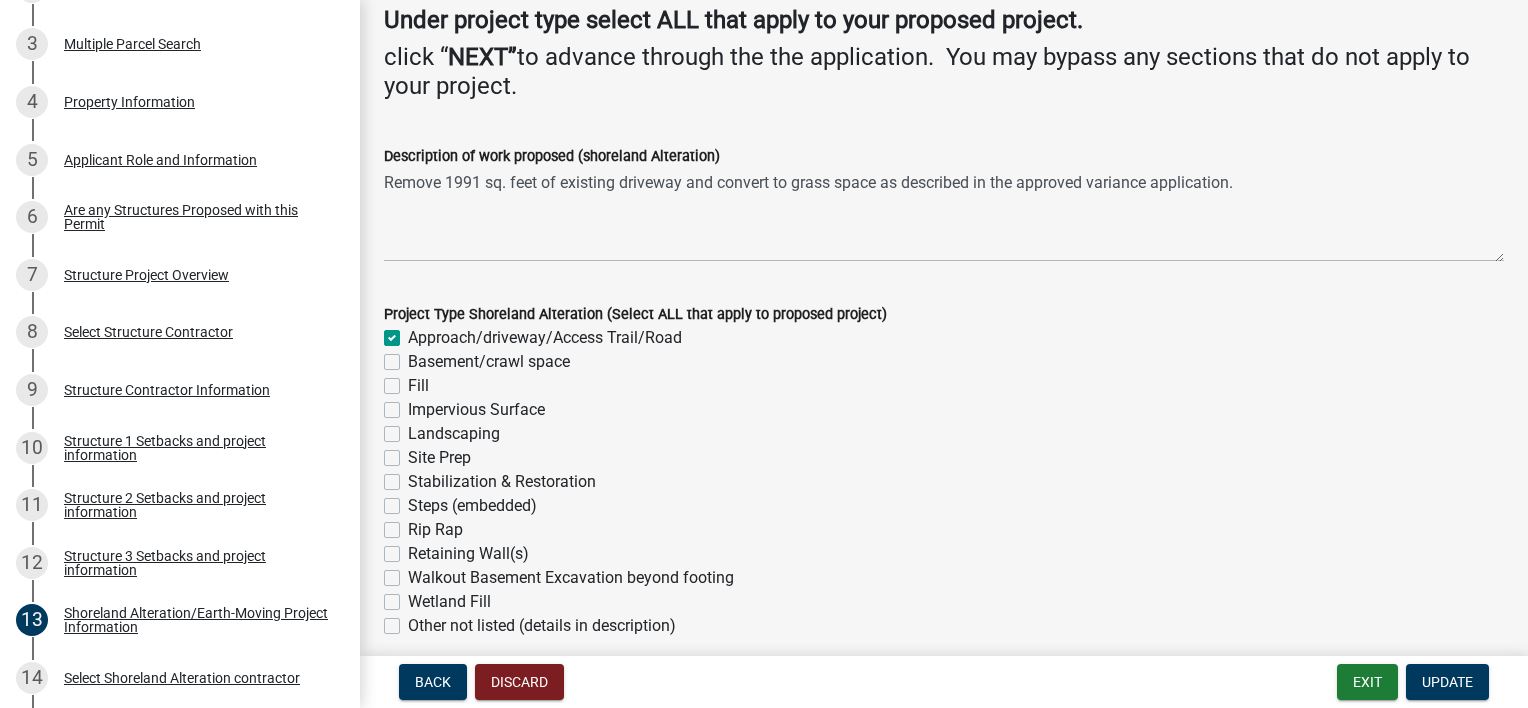 click on "Approach/driveway/Access Trail/Road" 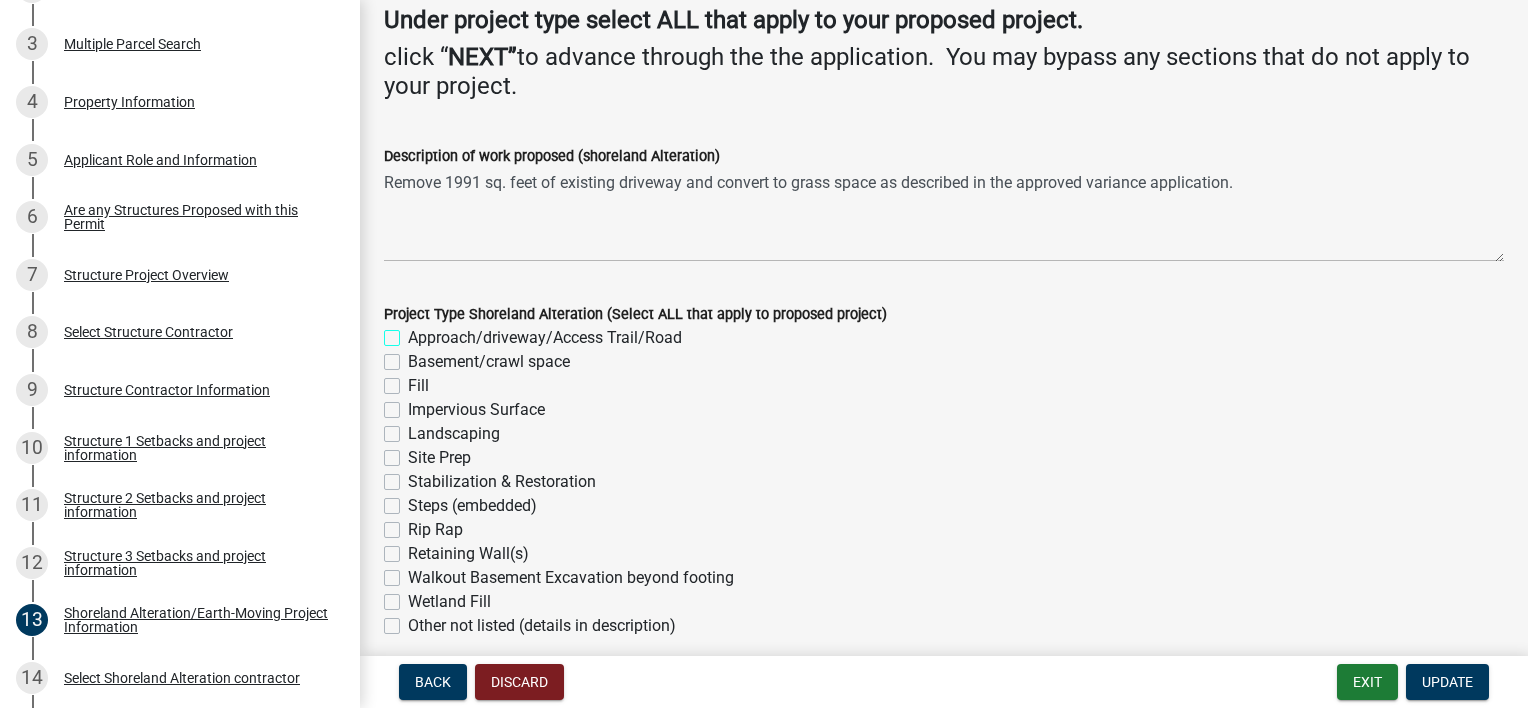 checkbox on "false" 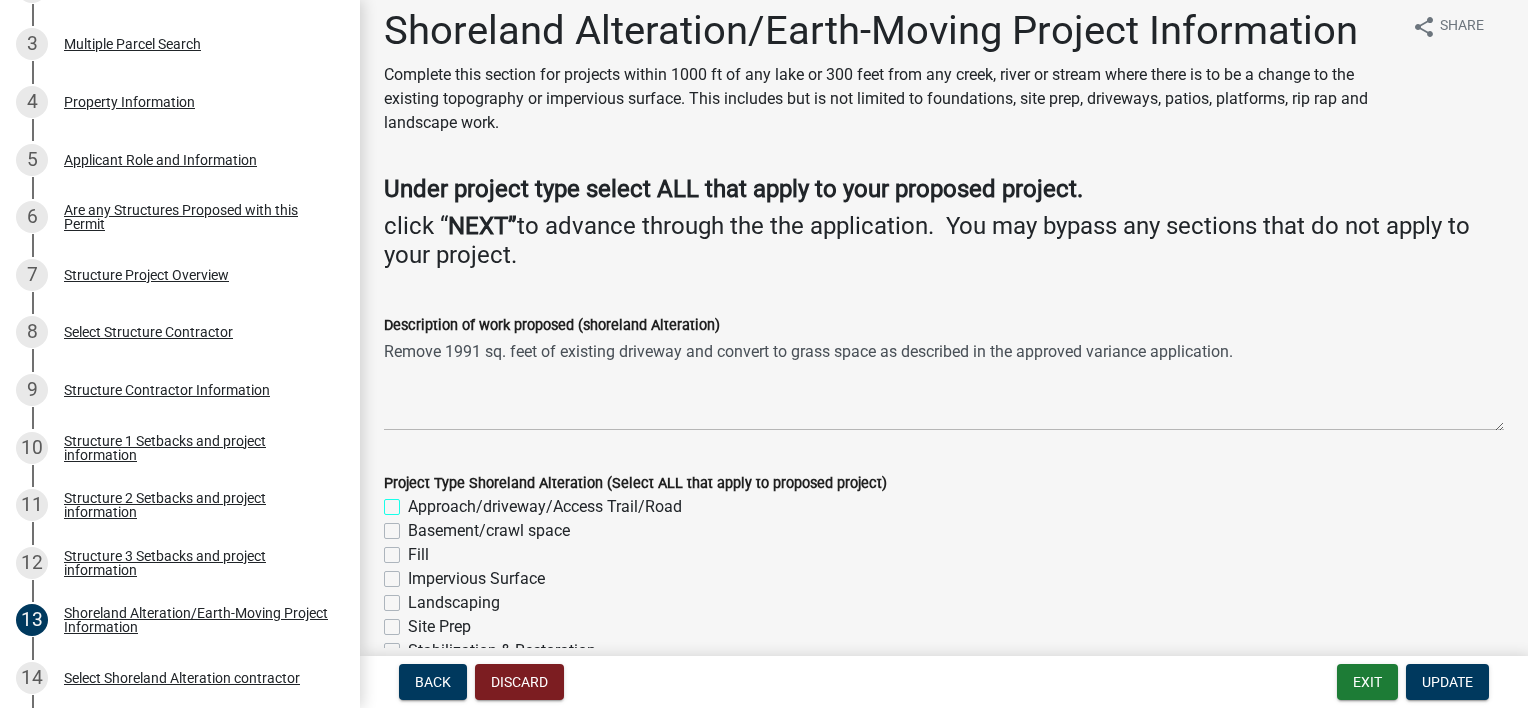 scroll, scrollTop: 0, scrollLeft: 0, axis: both 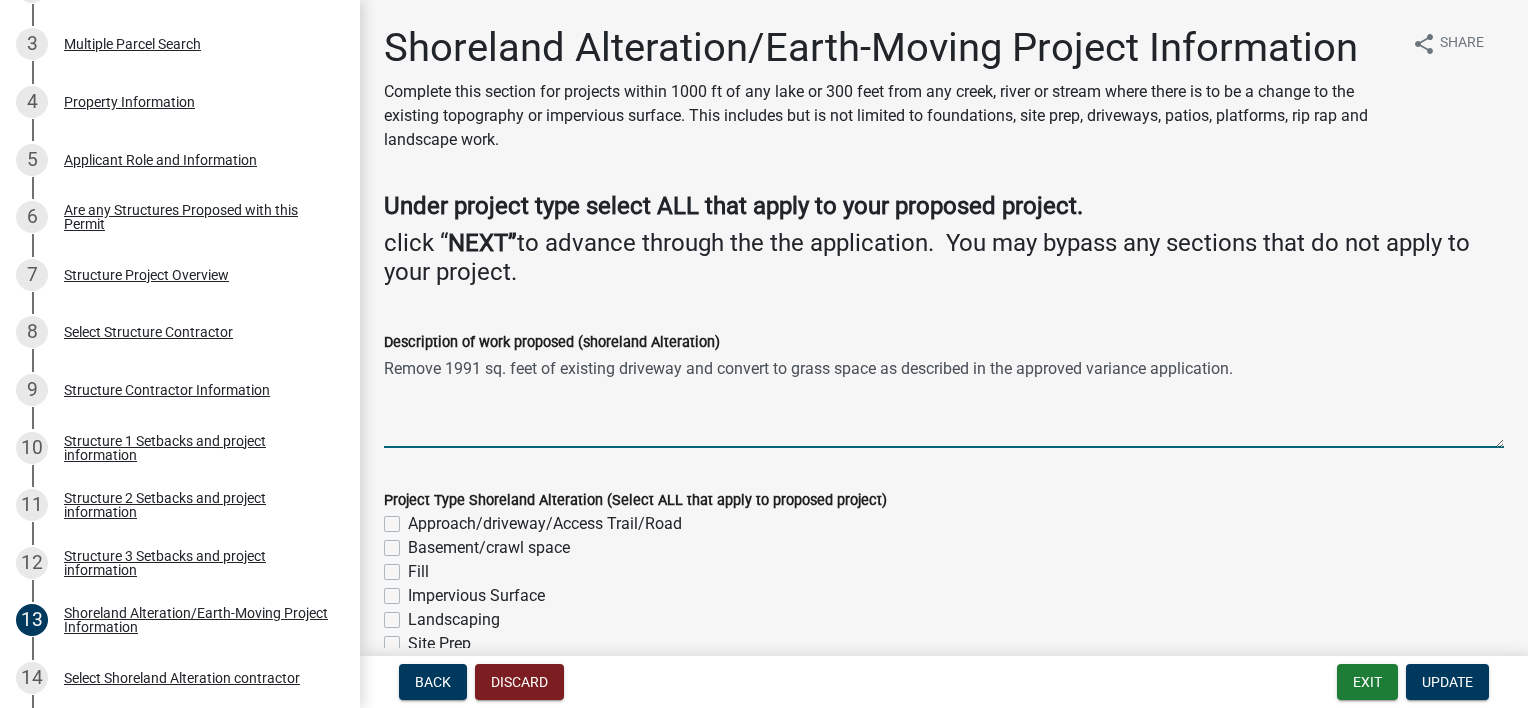drag, startPoint x: 384, startPoint y: 372, endPoint x: 1246, endPoint y: 306, distance: 864.523 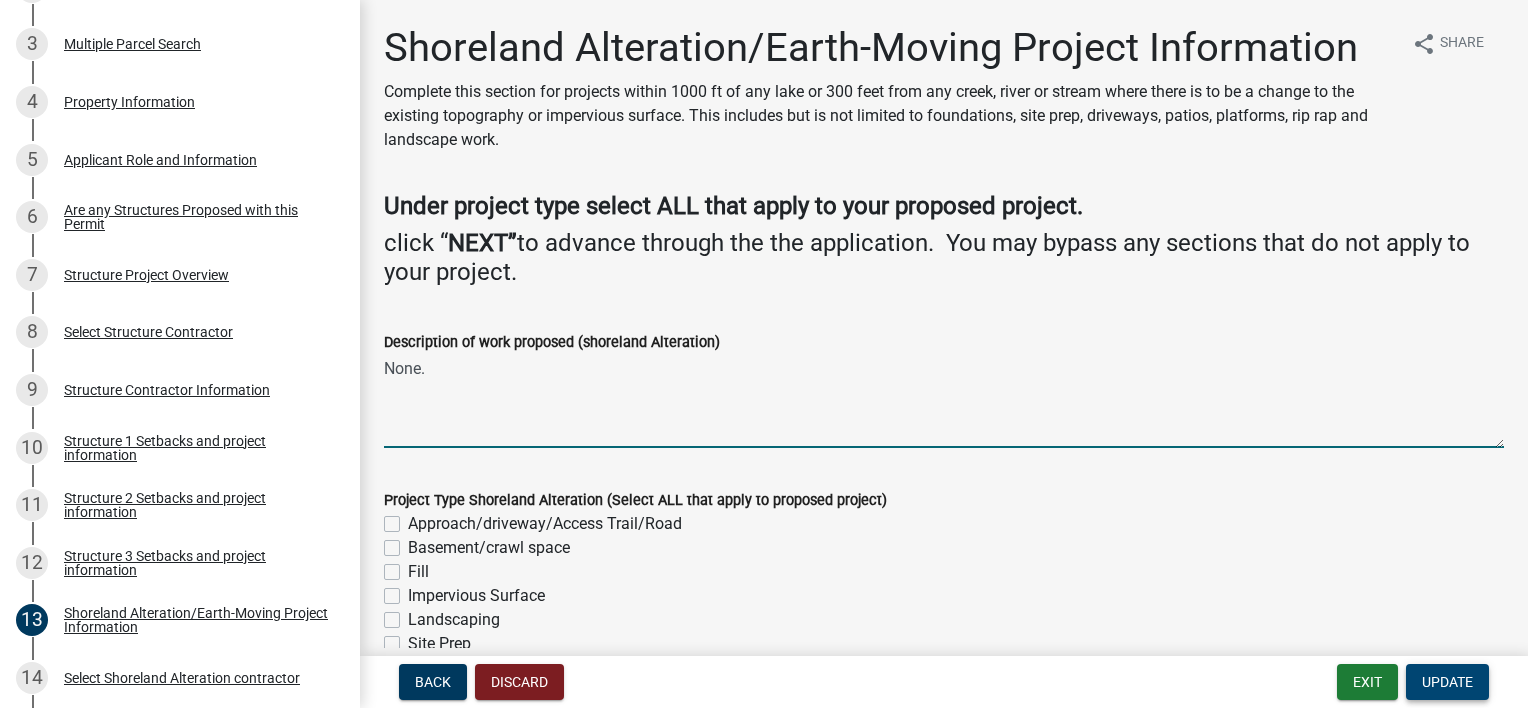 type on "None." 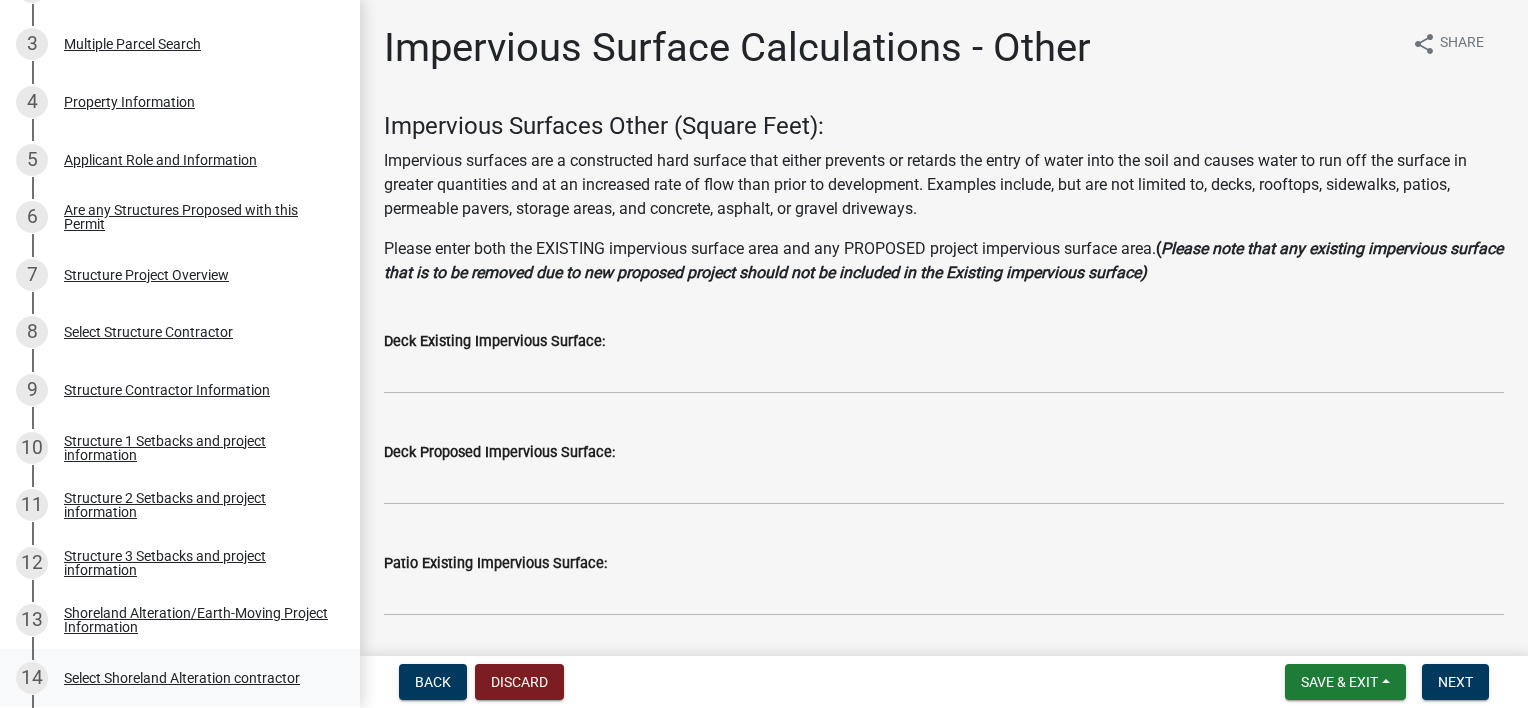 click on "14" at bounding box center (32, 678) 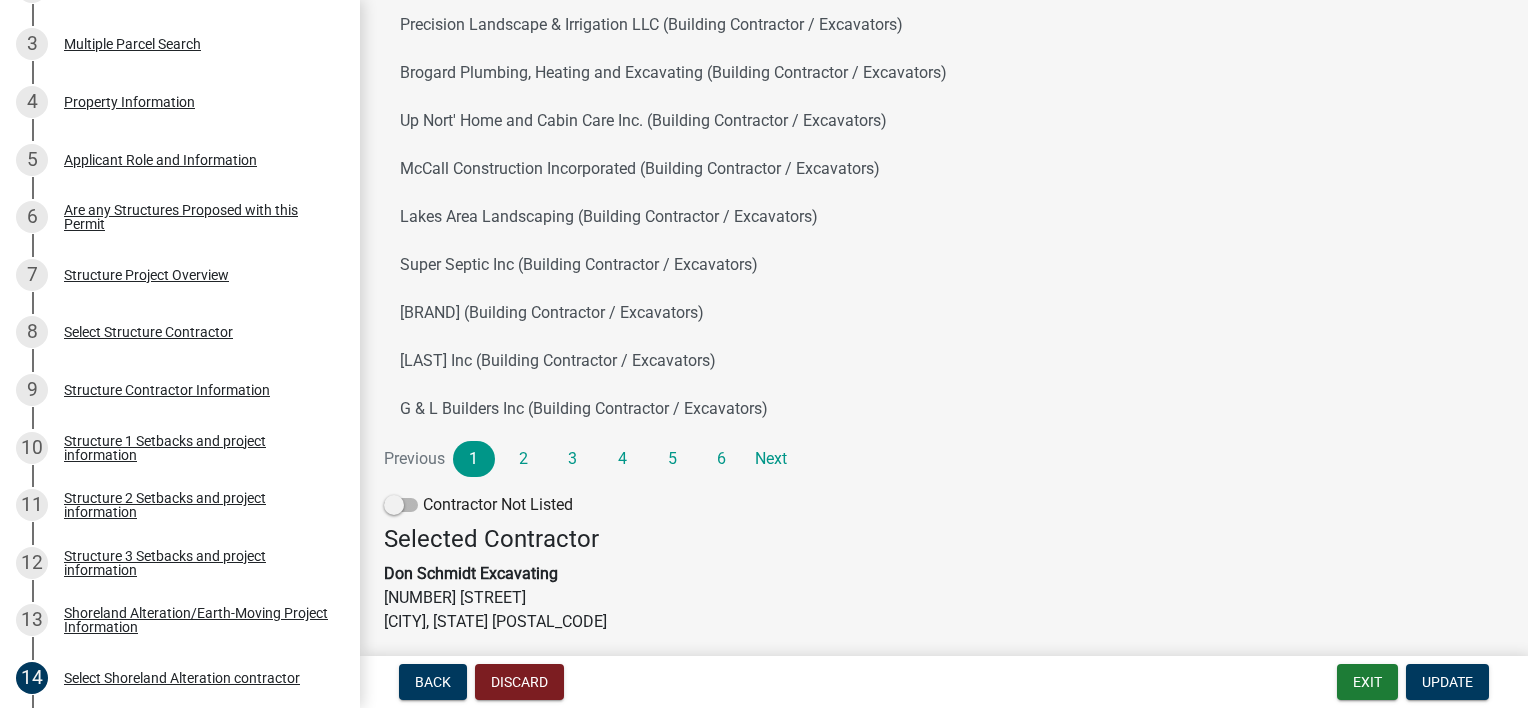 scroll, scrollTop: 152, scrollLeft: 0, axis: vertical 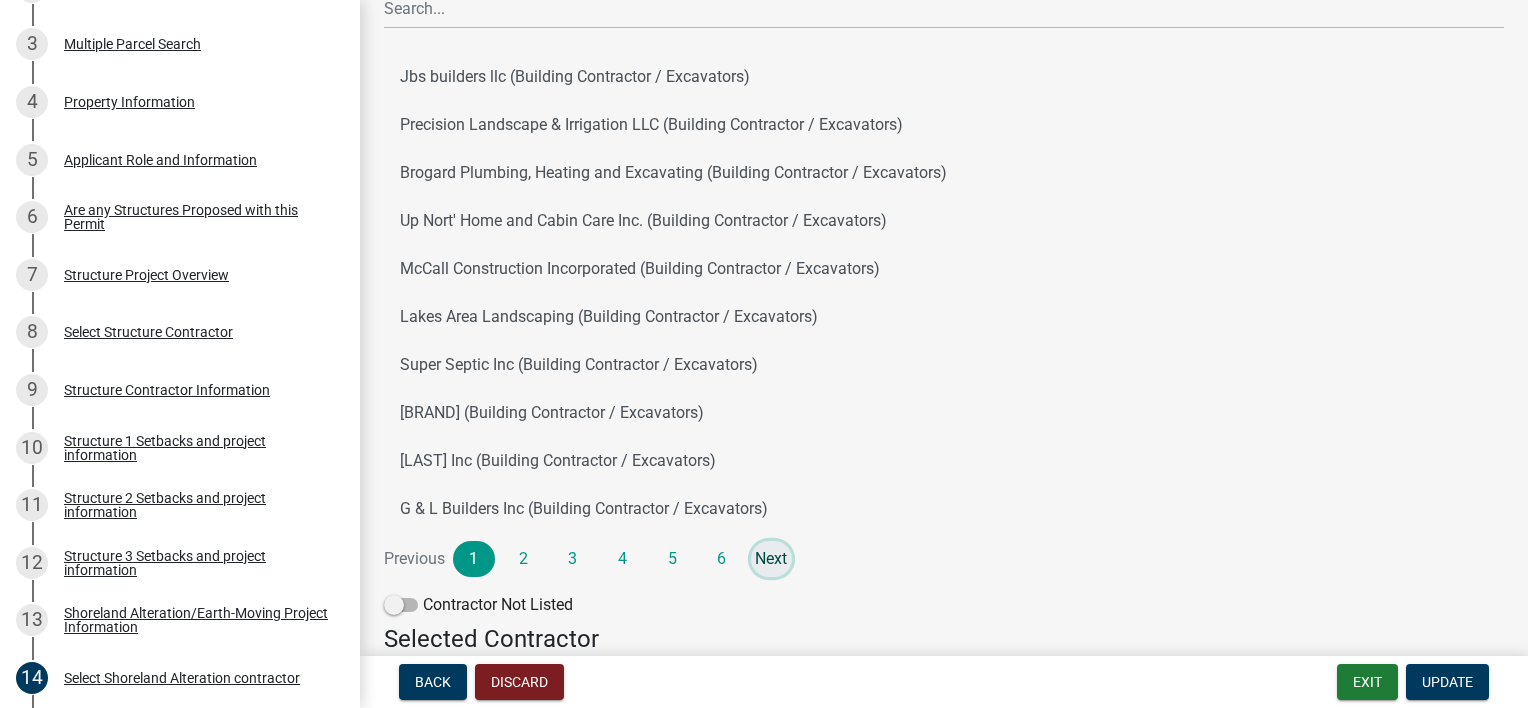 click on "Next" 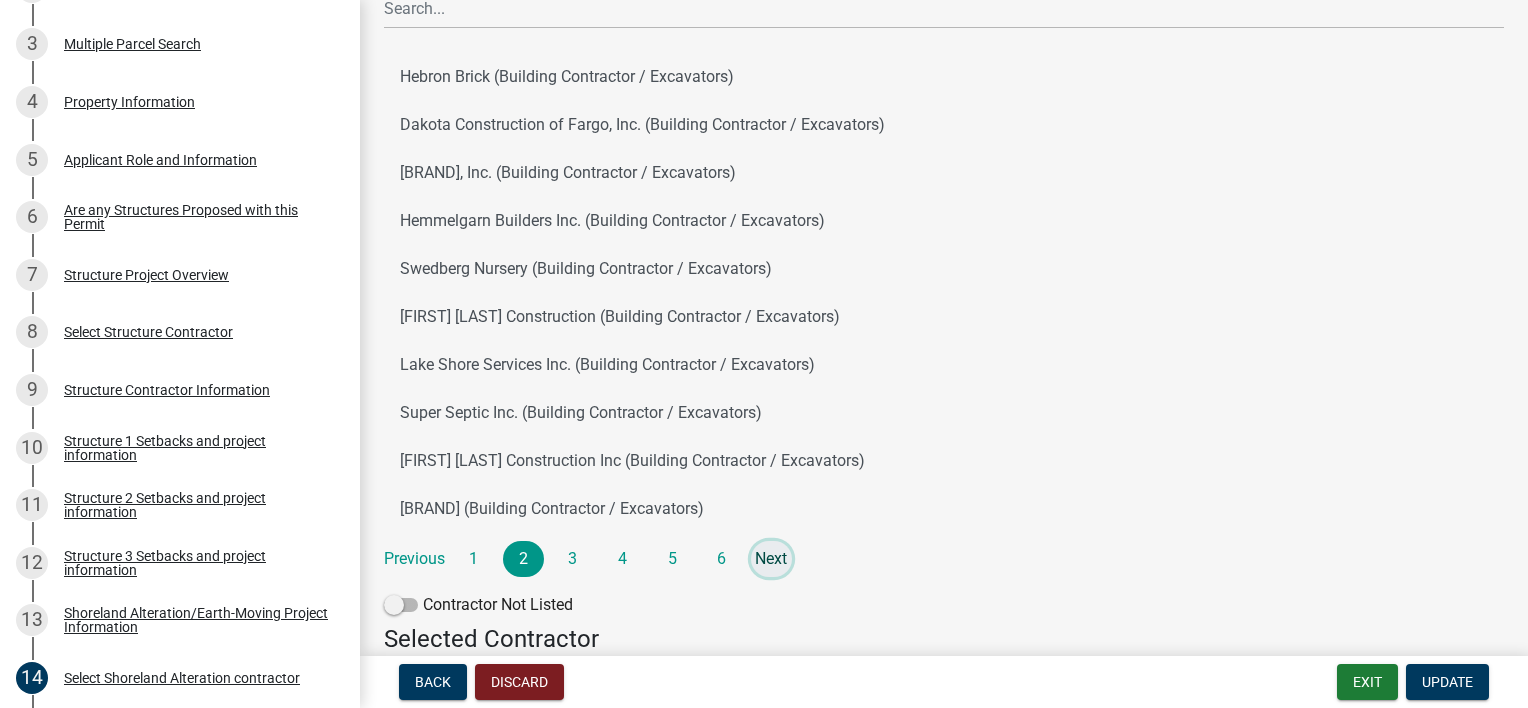 click on "Next" 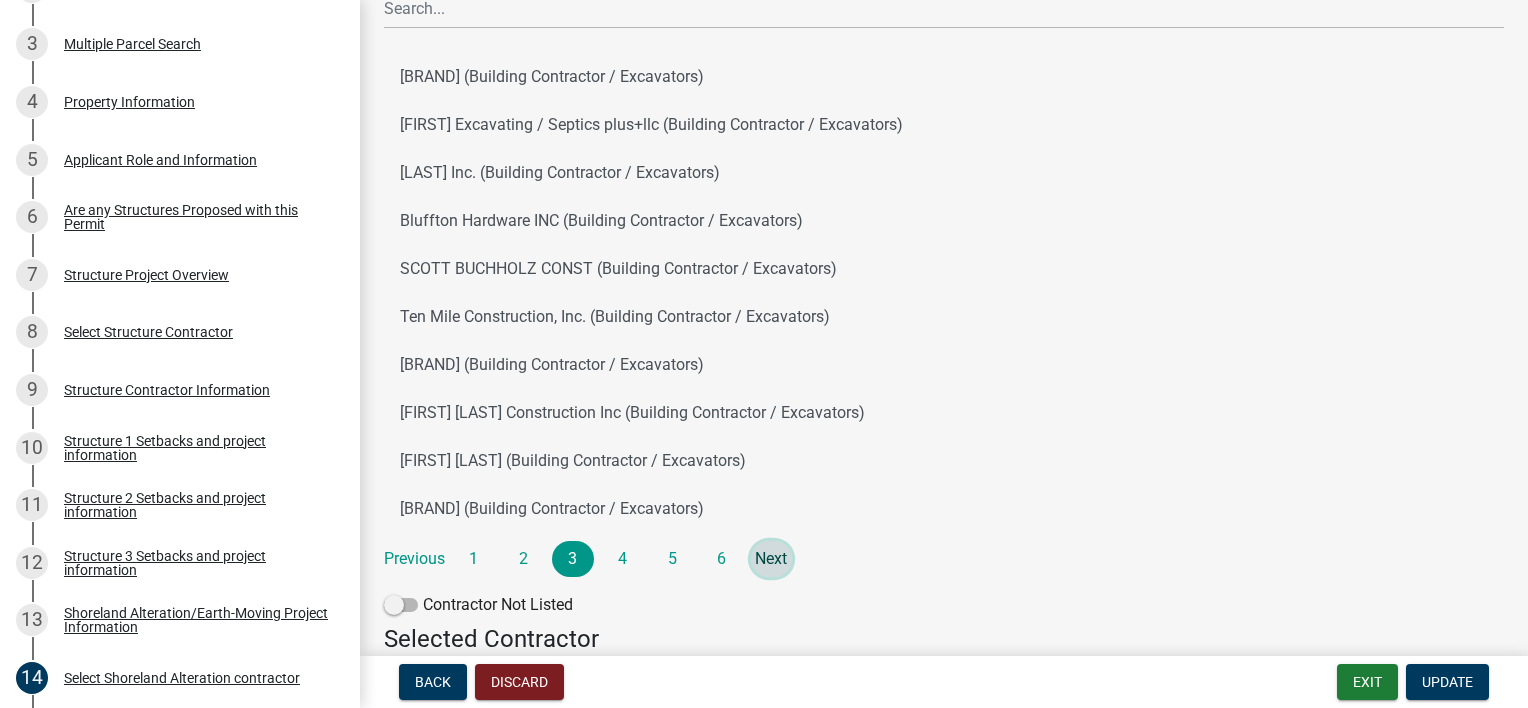 click on "Next" 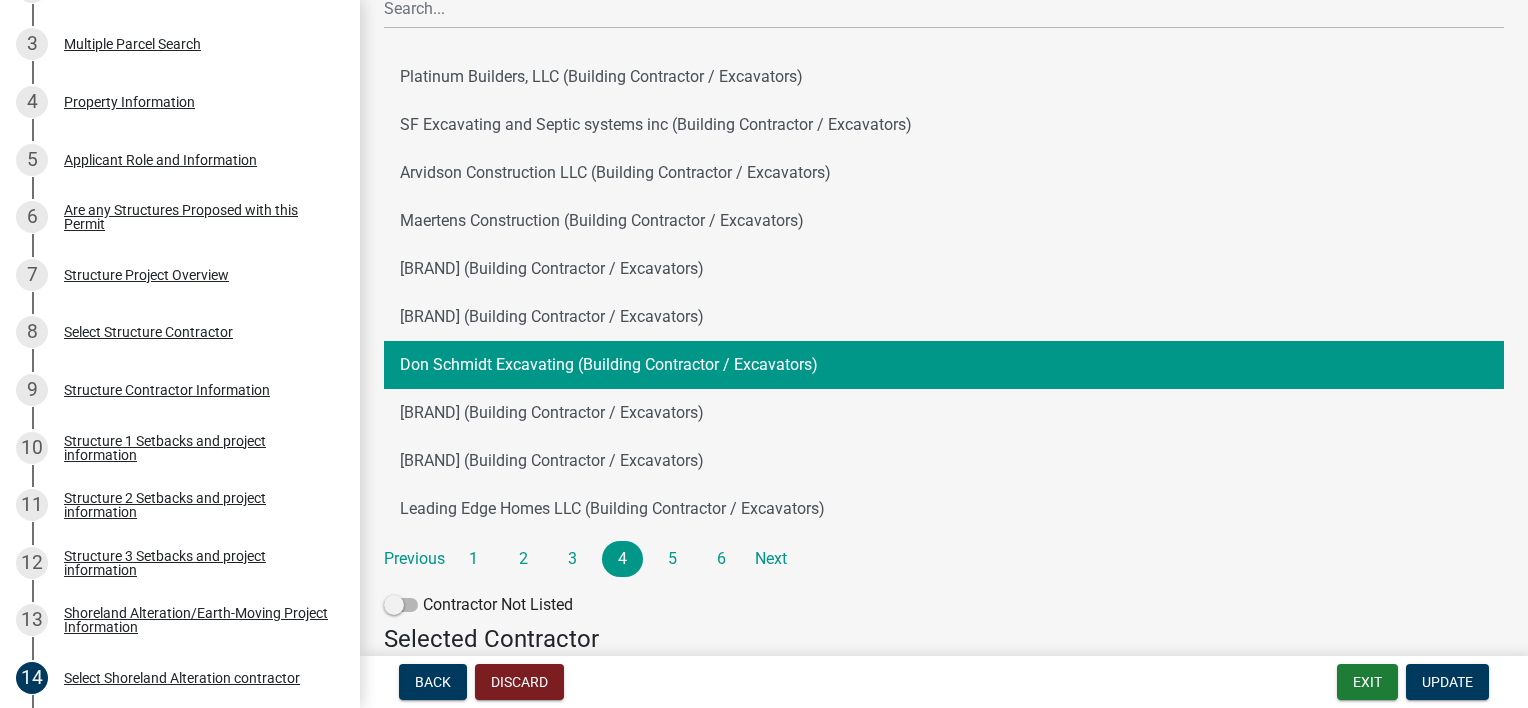 click on "Don Schmidt Excavating (Building Contractor / Excavators)" 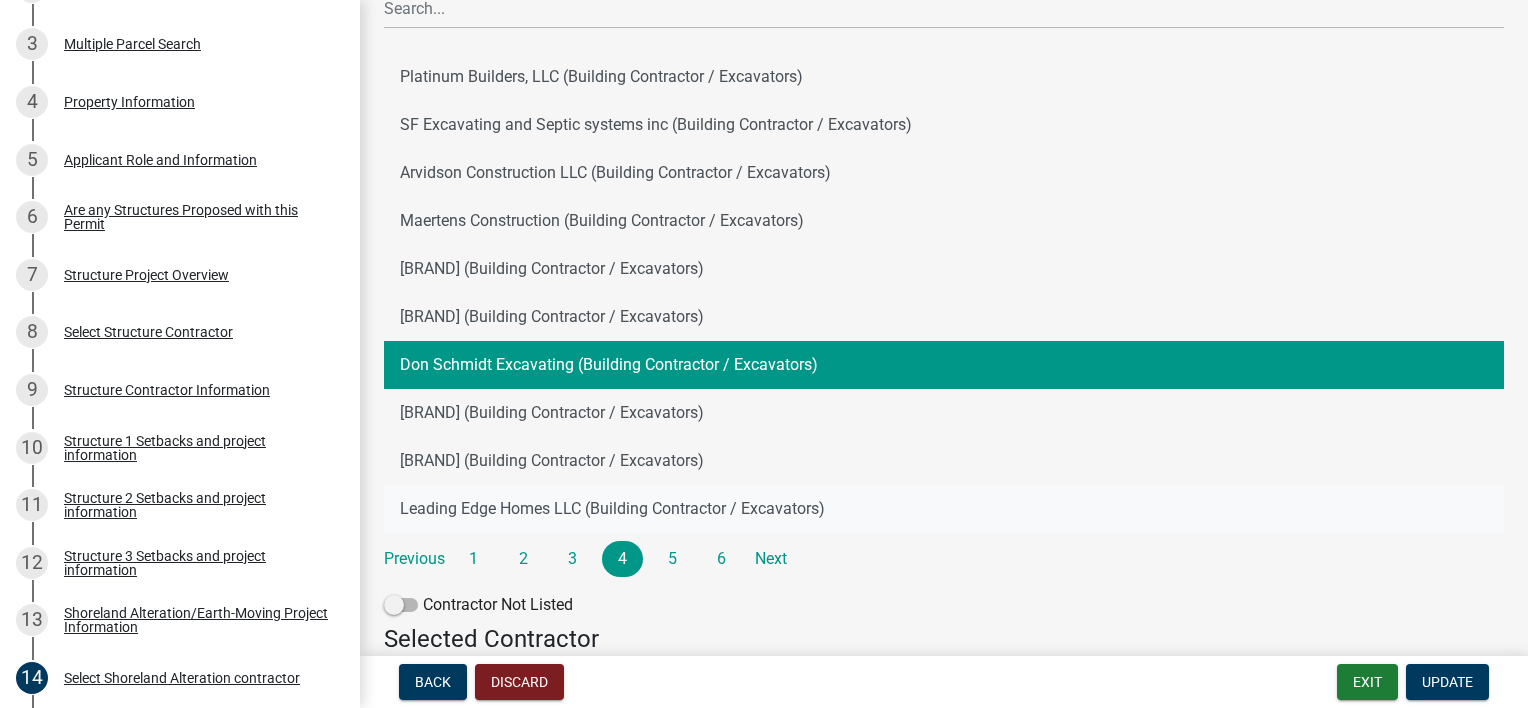 click on "Leading Edge Homes LLC (Building Contractor / Excavators)" 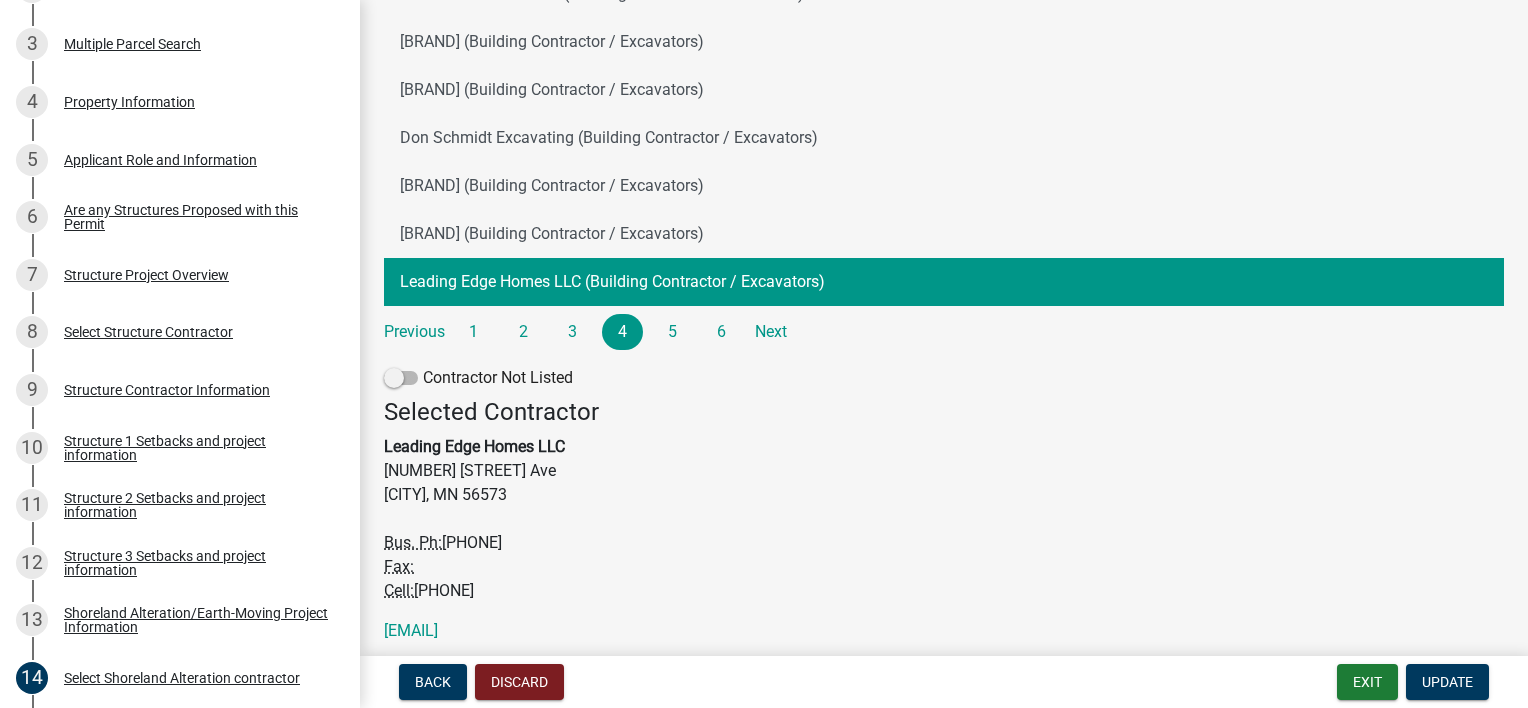scroll, scrollTop: 452, scrollLeft: 0, axis: vertical 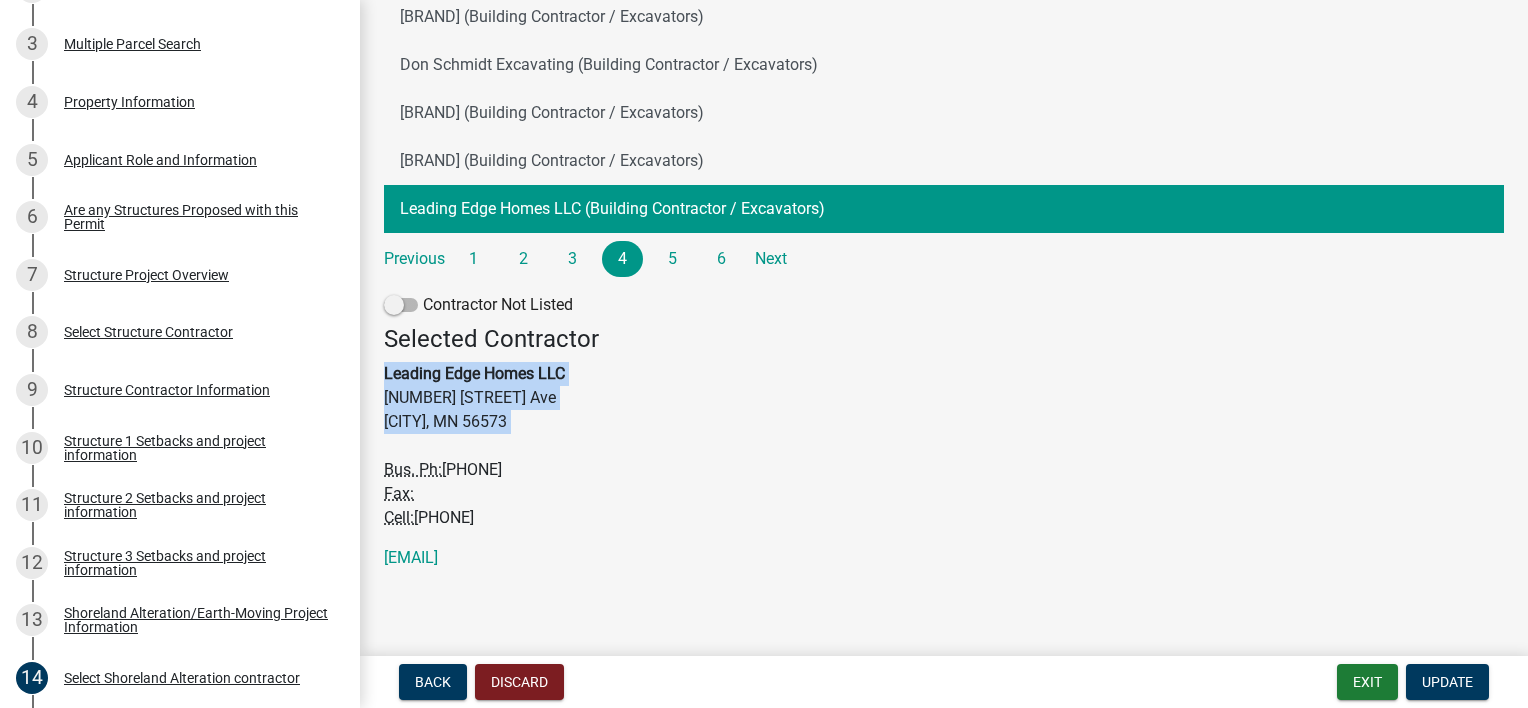 drag, startPoint x: 382, startPoint y: 359, endPoint x: 532, endPoint y: 444, distance: 172.4094 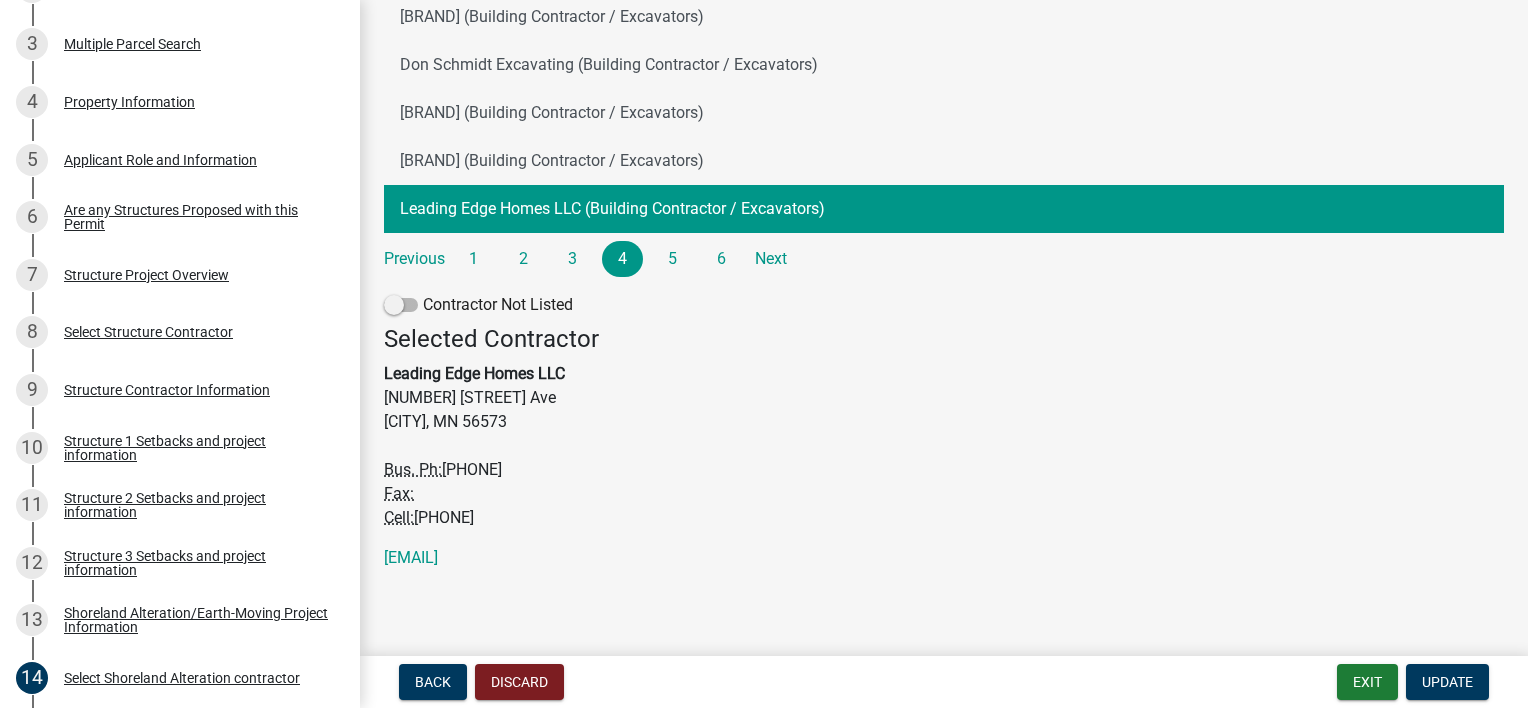 click on "Selected Contractor Leading Edge Homes LLC  [NUMBER] [STREET]    Perham, [STATE] [ZIP] Bus. Ph:  [PHONE] Fax: Cell:  [PHONE]" 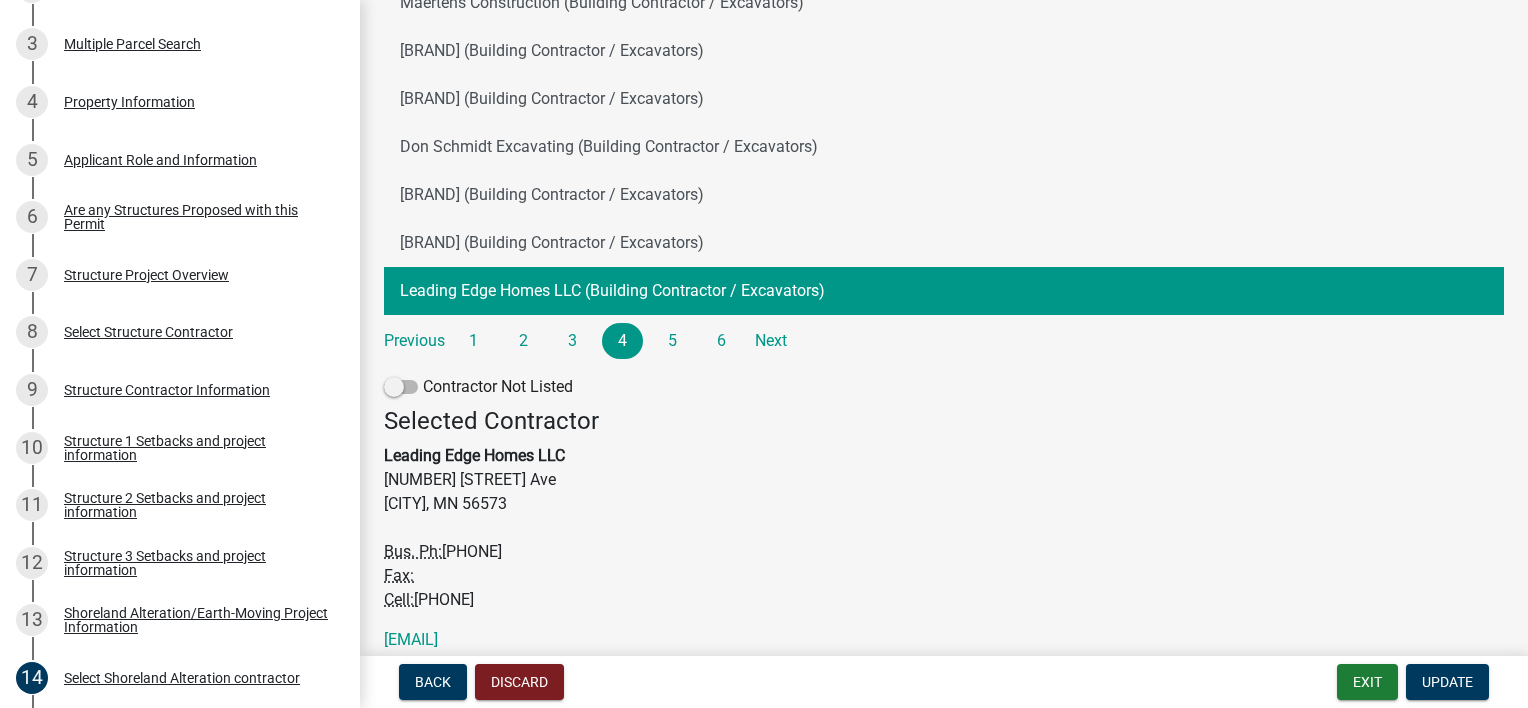 scroll, scrollTop: 252, scrollLeft: 0, axis: vertical 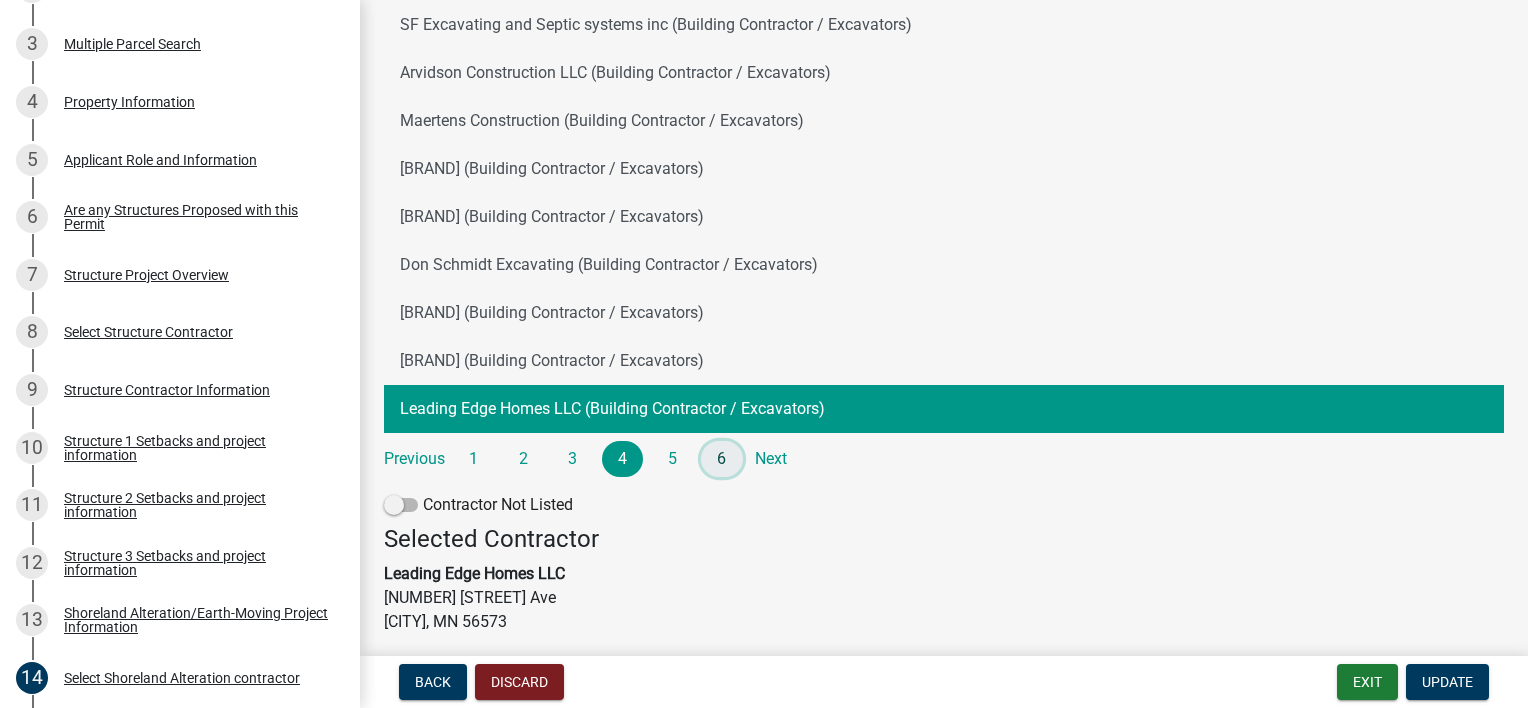 click on "6" 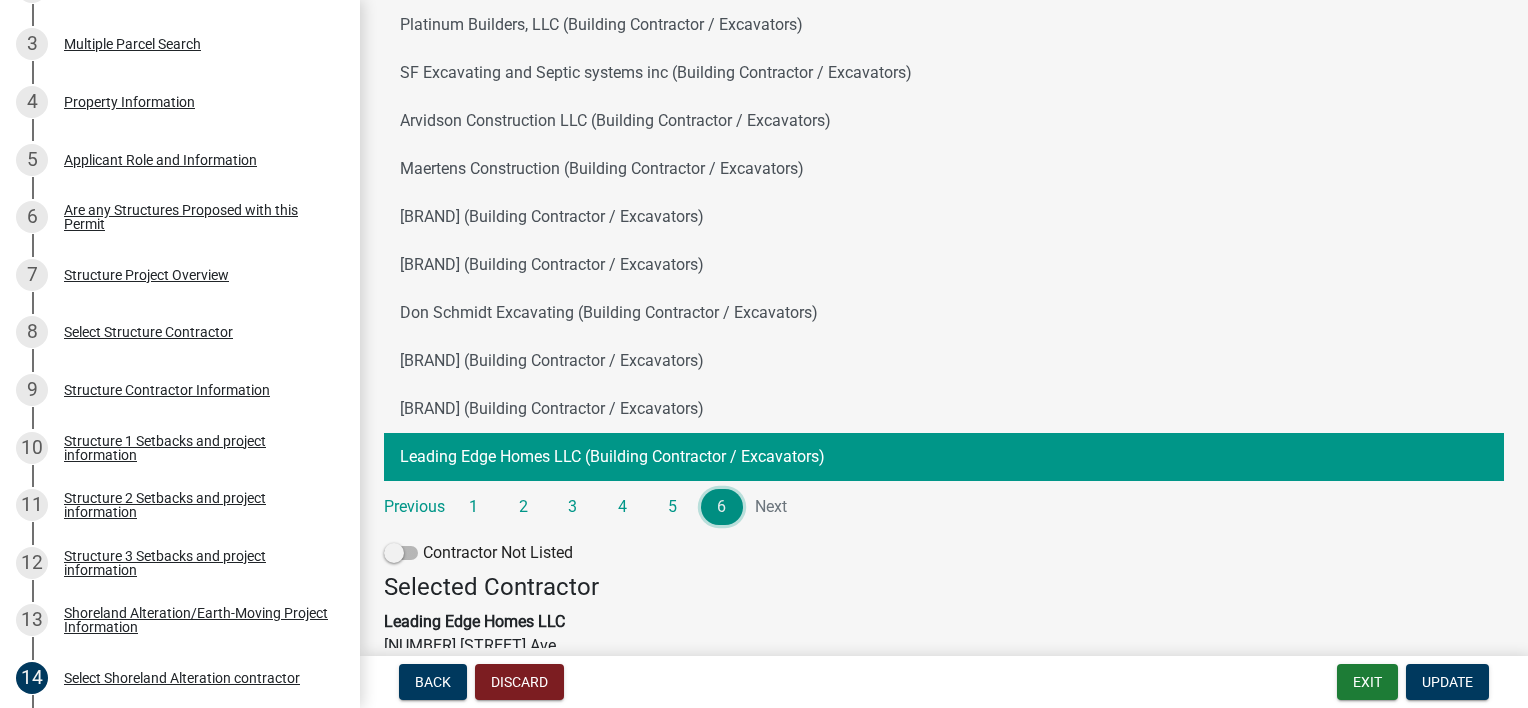 scroll, scrollTop: 300, scrollLeft: 0, axis: vertical 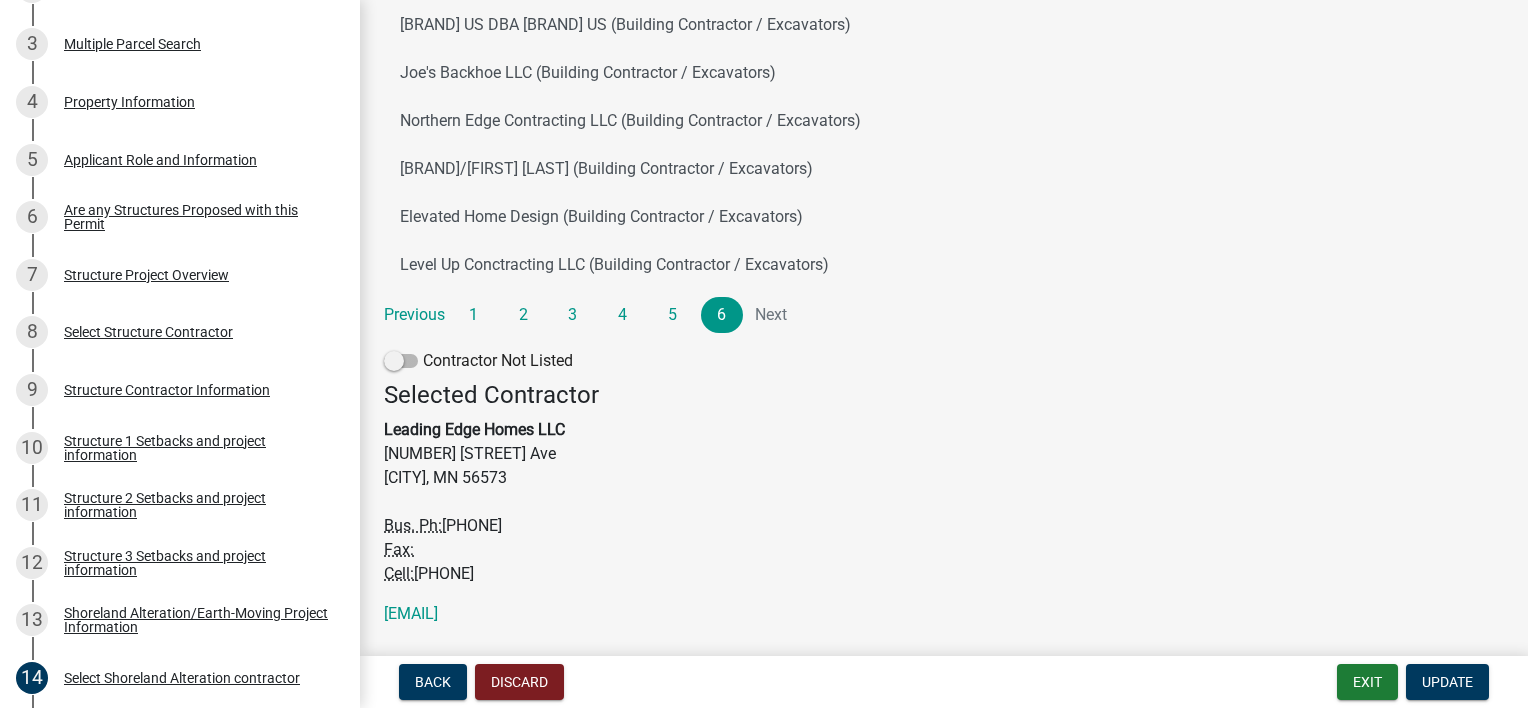 click on "Next" 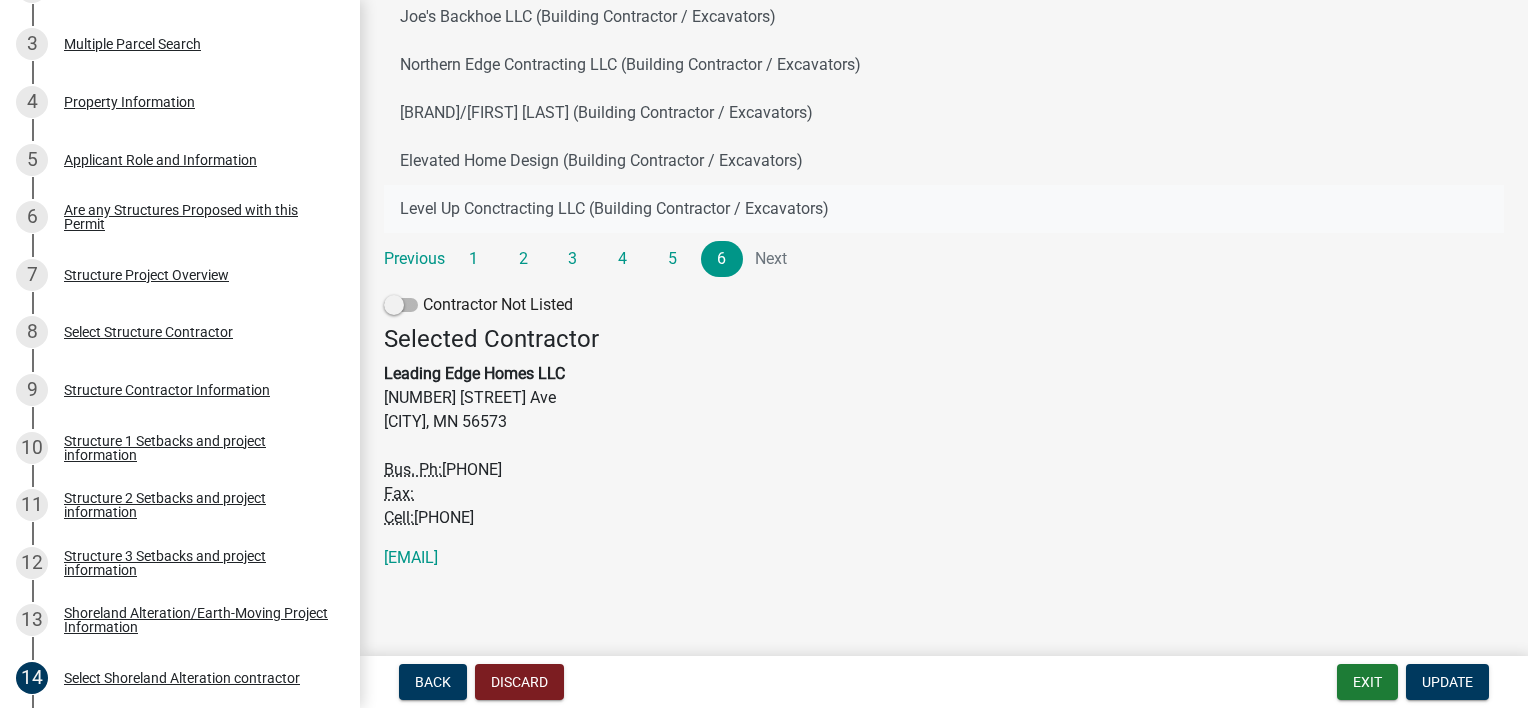 scroll, scrollTop: 0, scrollLeft: 0, axis: both 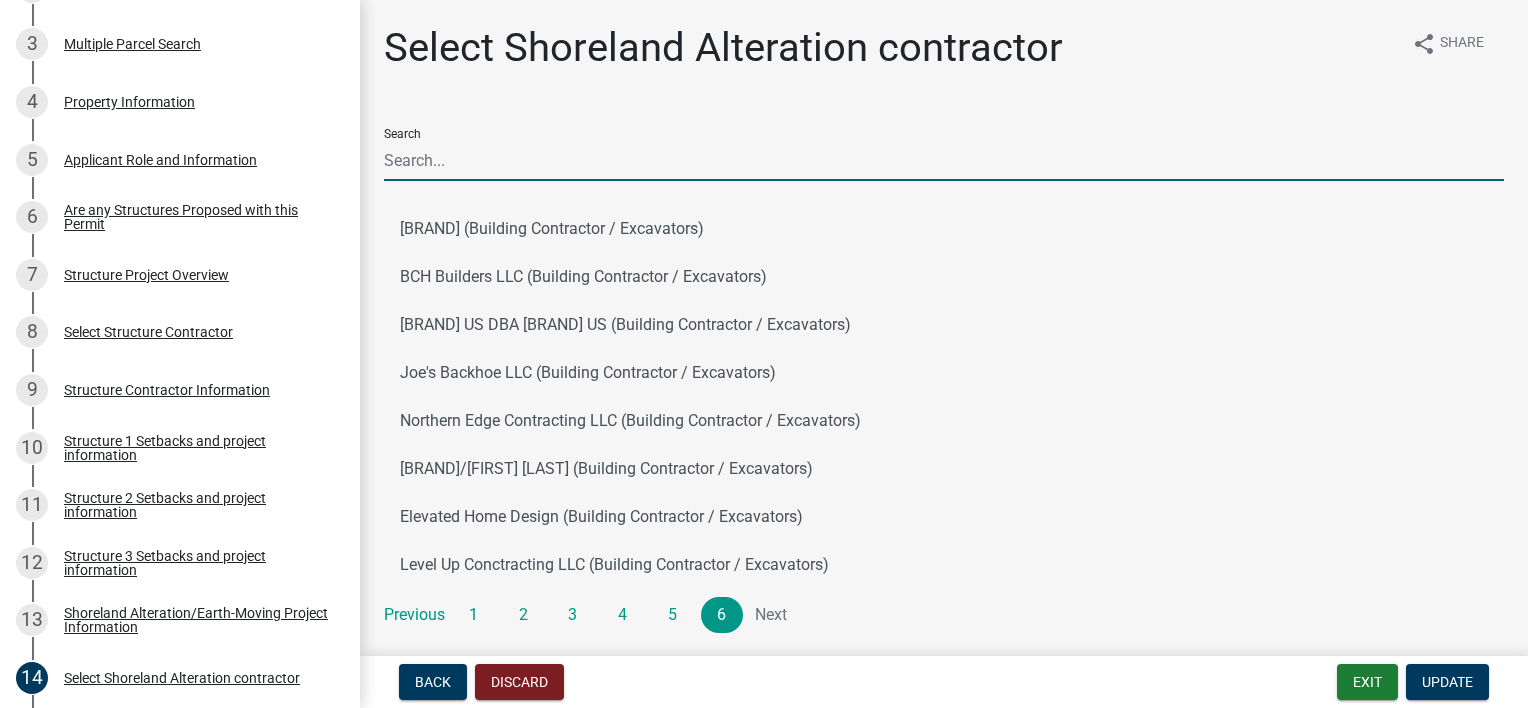 click on "Search" at bounding box center (944, 160) 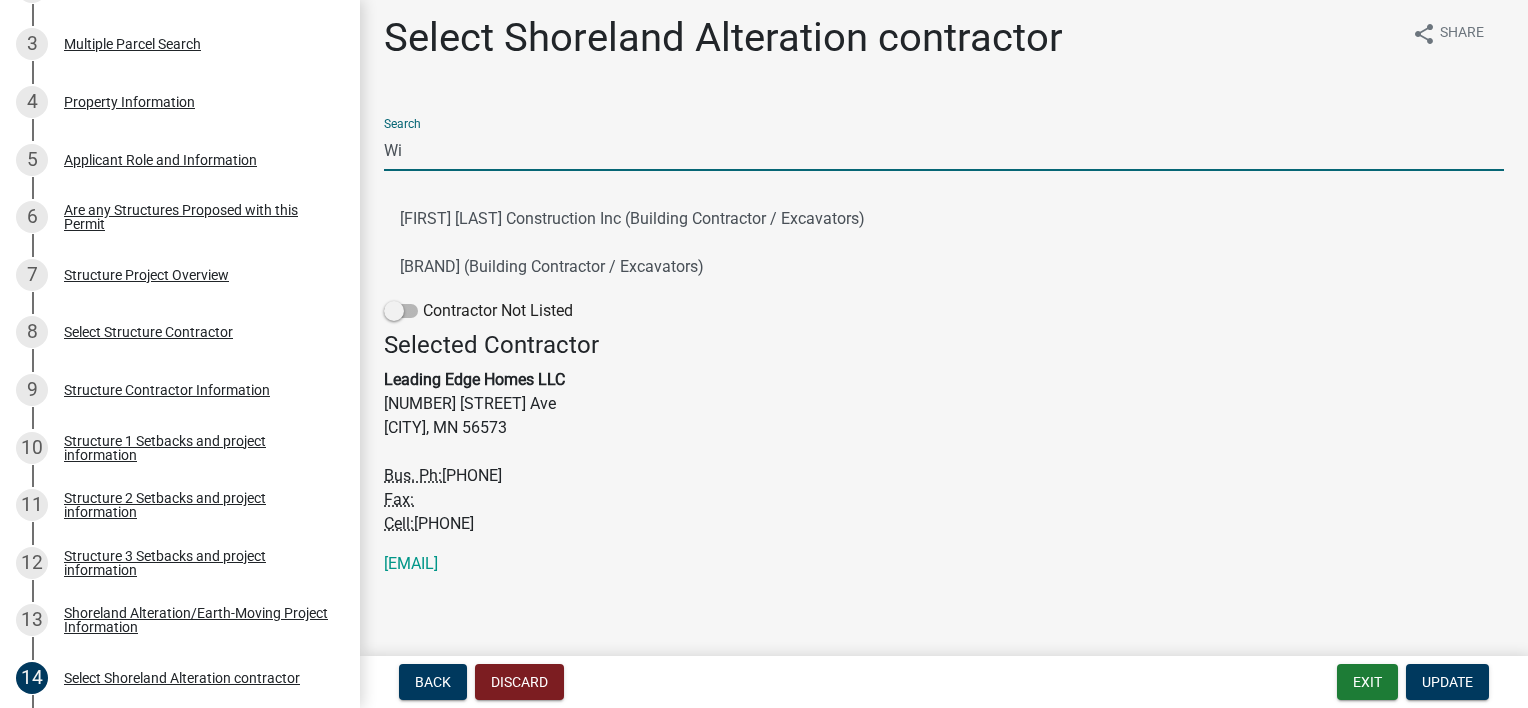 scroll, scrollTop: 16, scrollLeft: 0, axis: vertical 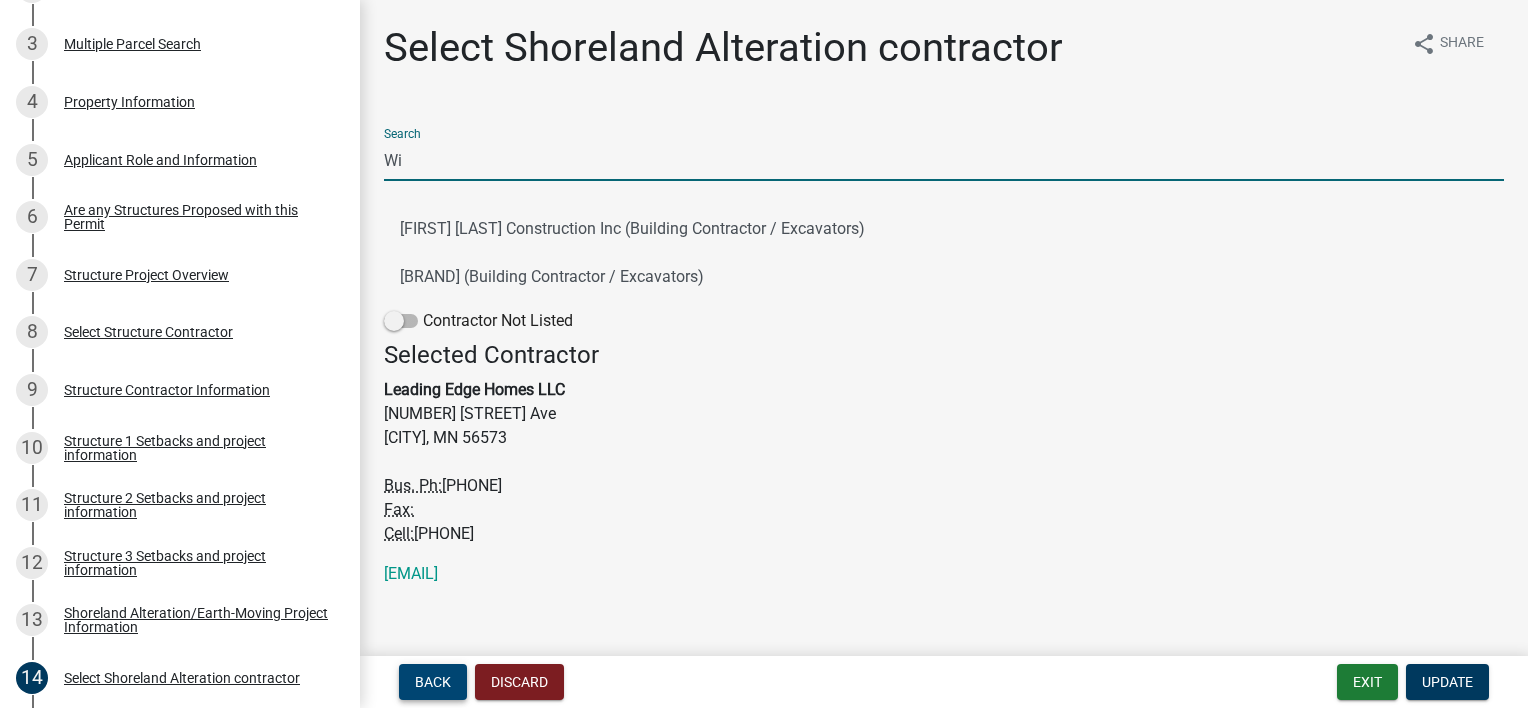 type on "Wi" 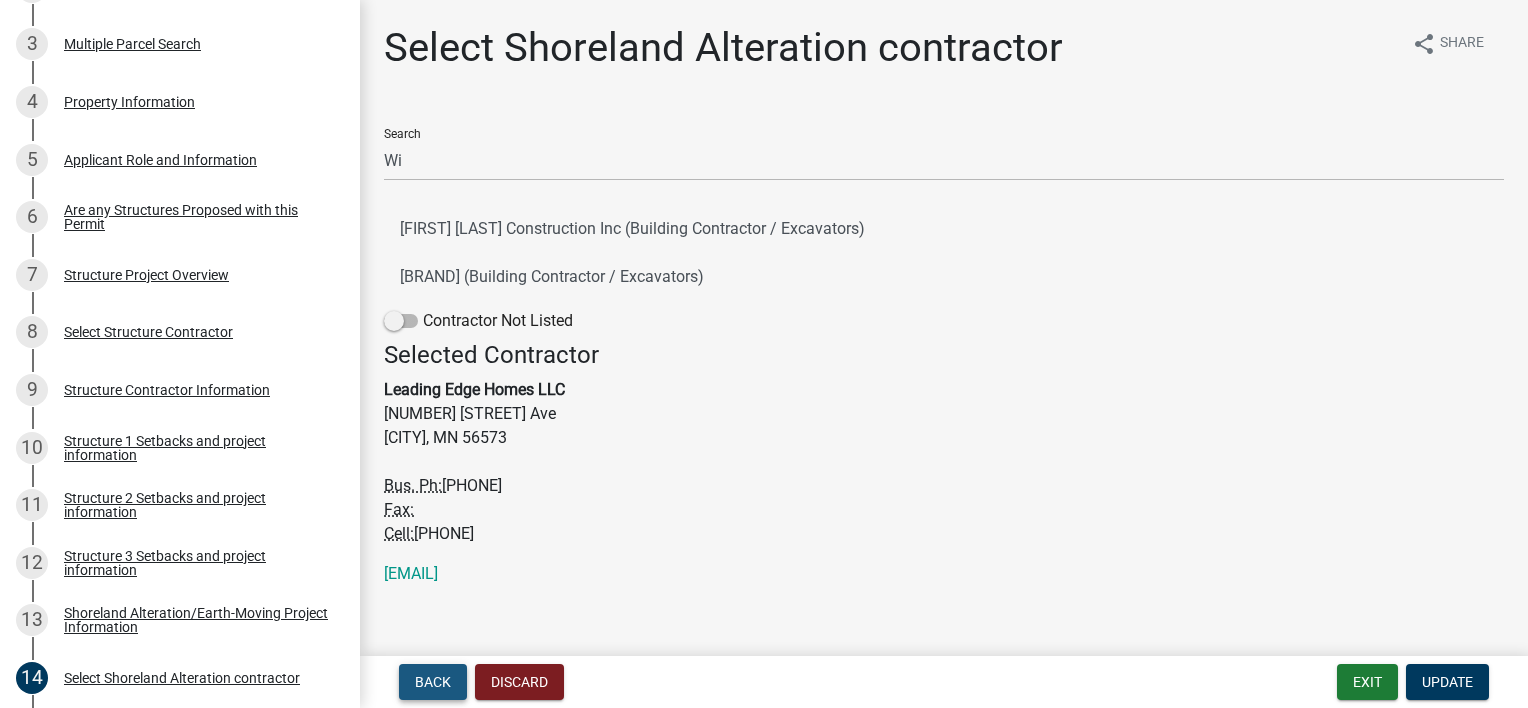click on "Back" at bounding box center (433, 682) 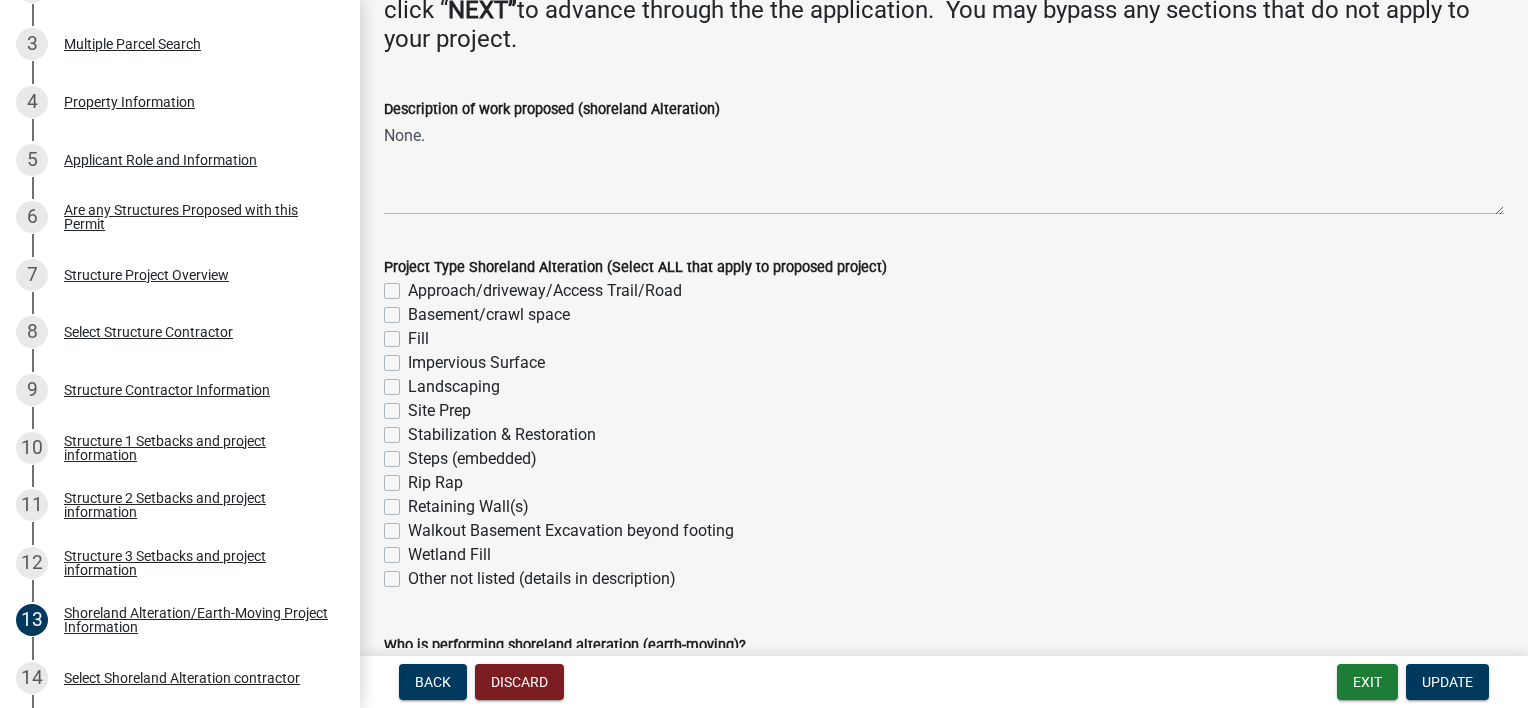 scroll, scrollTop: 386, scrollLeft: 0, axis: vertical 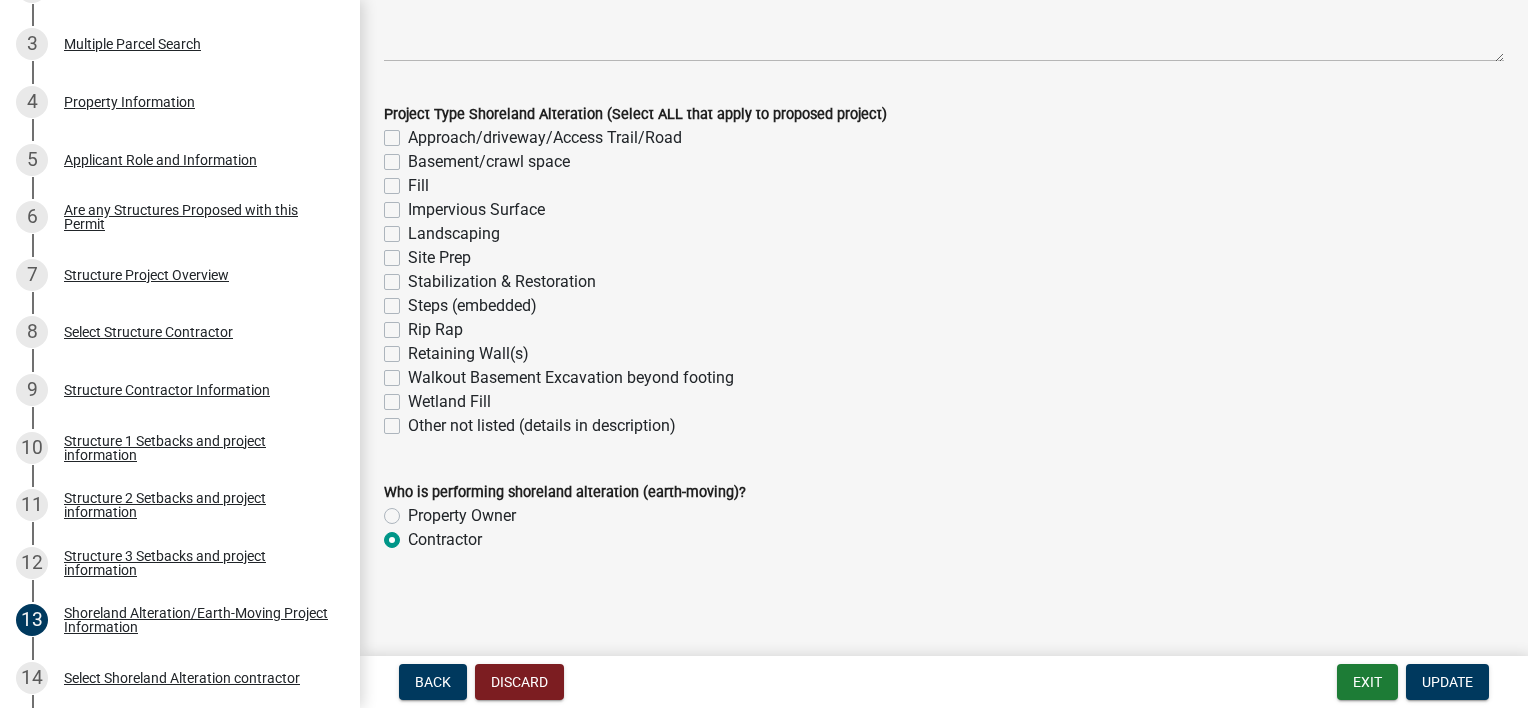 click on "Contractor" 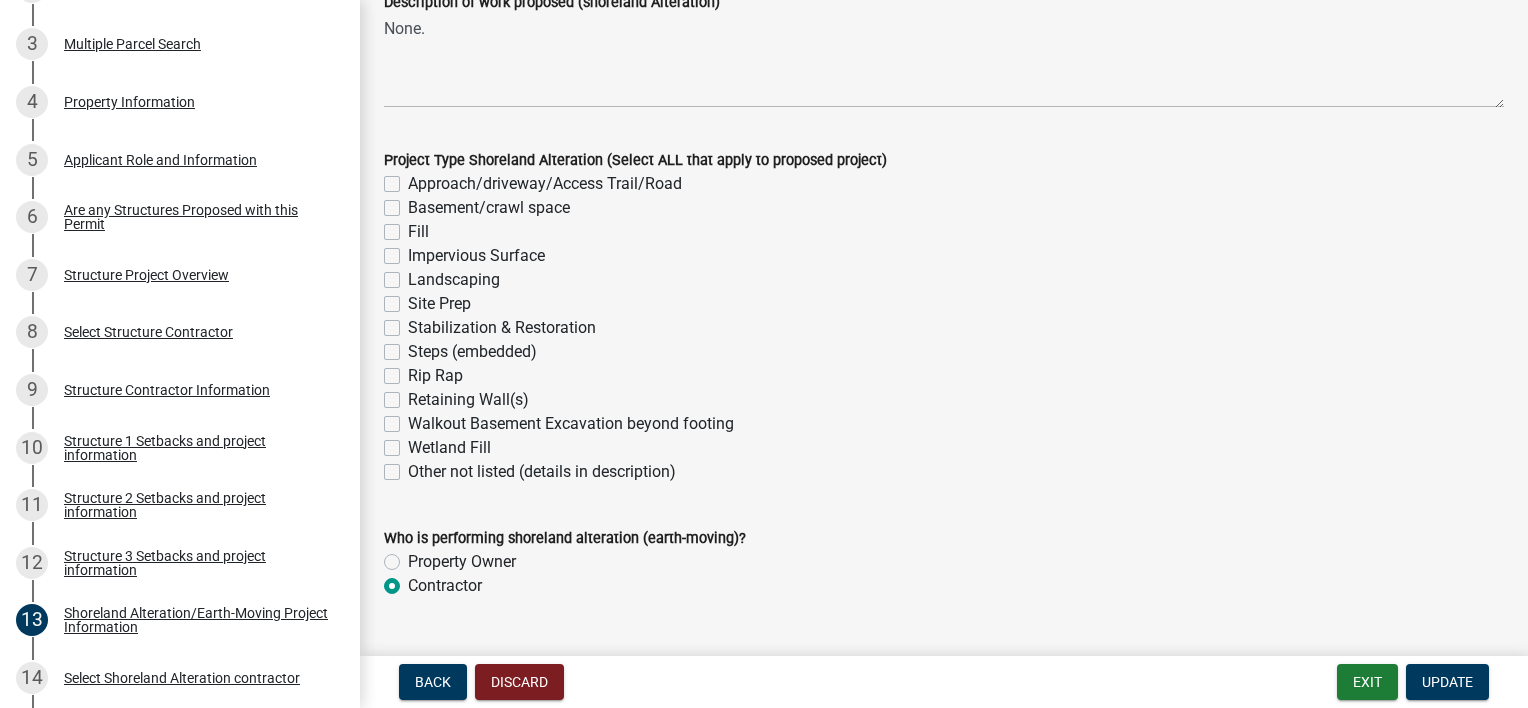 scroll, scrollTop: 386, scrollLeft: 0, axis: vertical 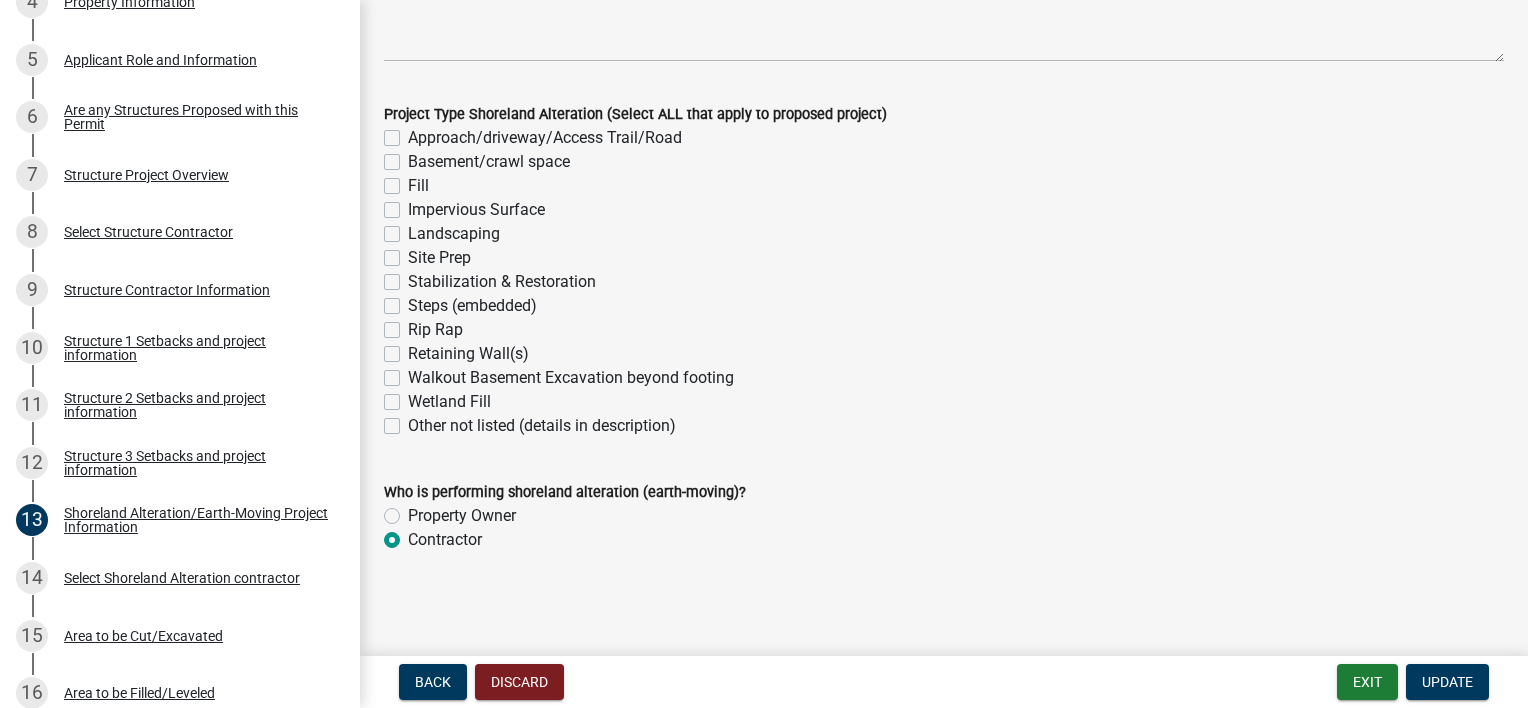 click on "Contractor" 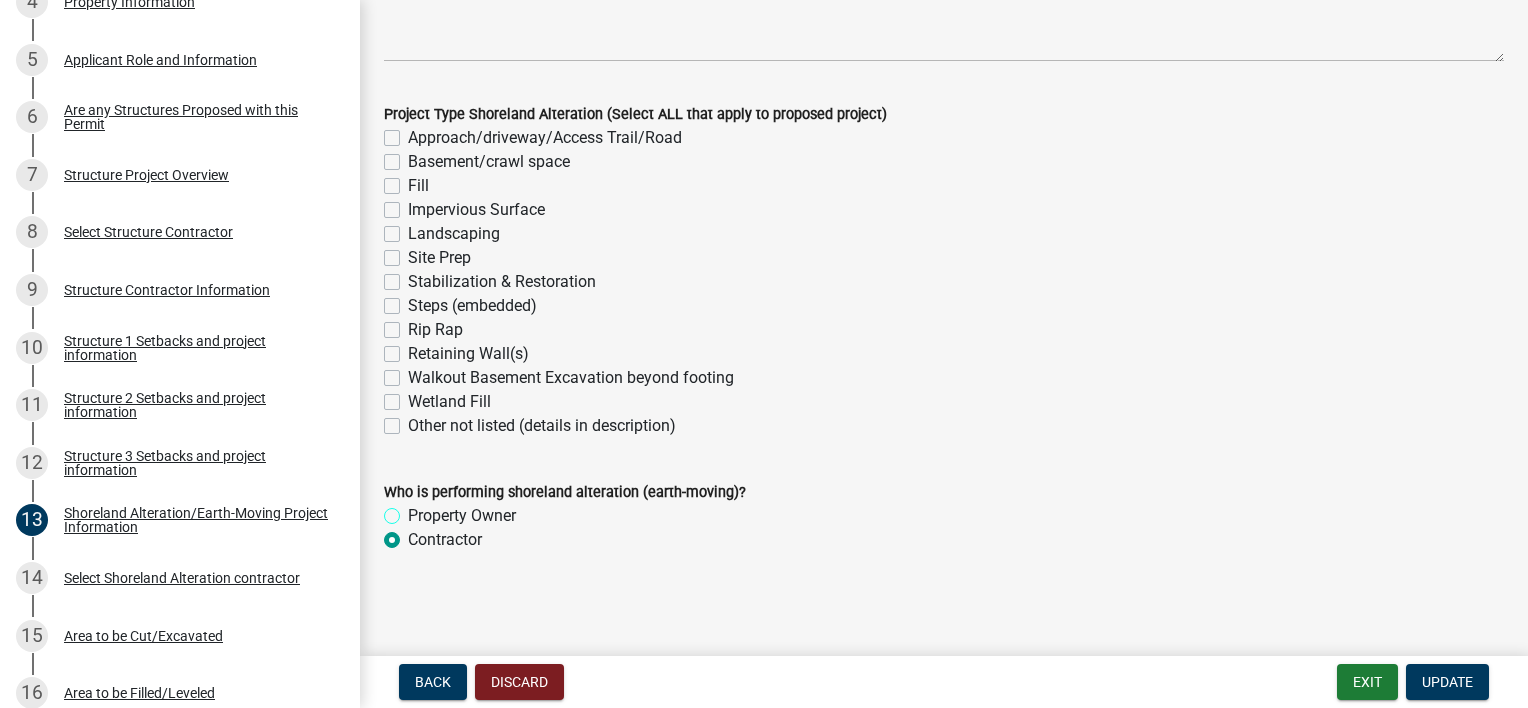 click on "Property Owner" at bounding box center [414, 510] 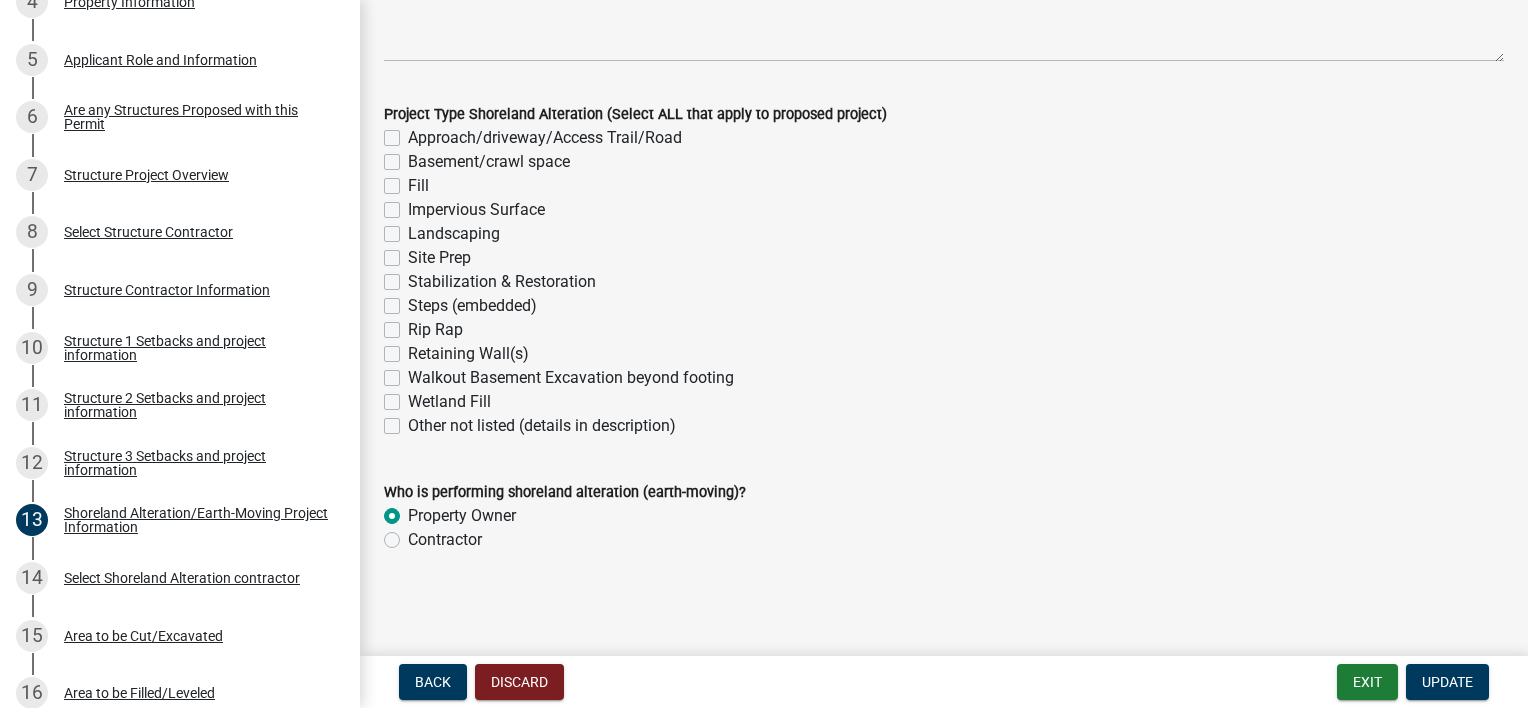radio on "true" 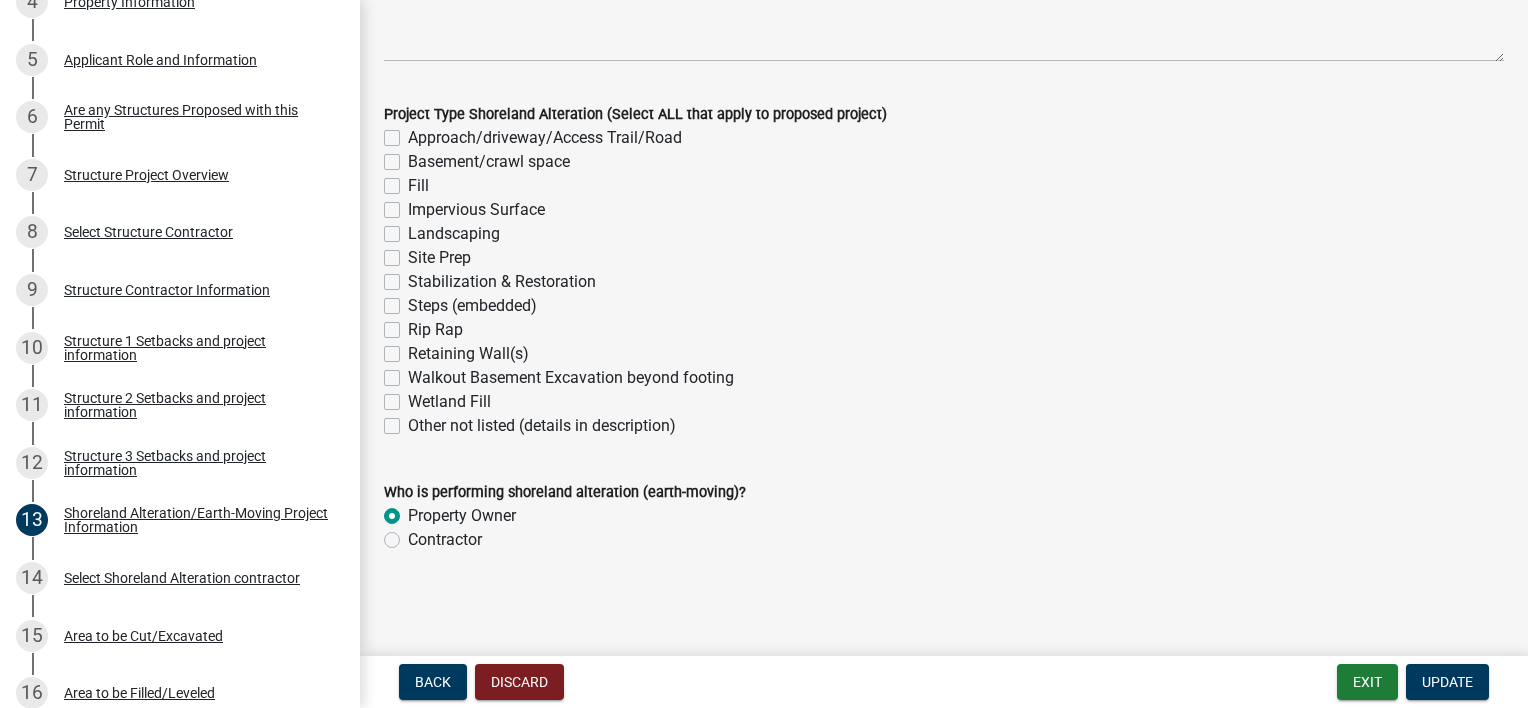 click on "Who is performing shoreland alteration (earth-moving)?   Property Owner   Contractor" 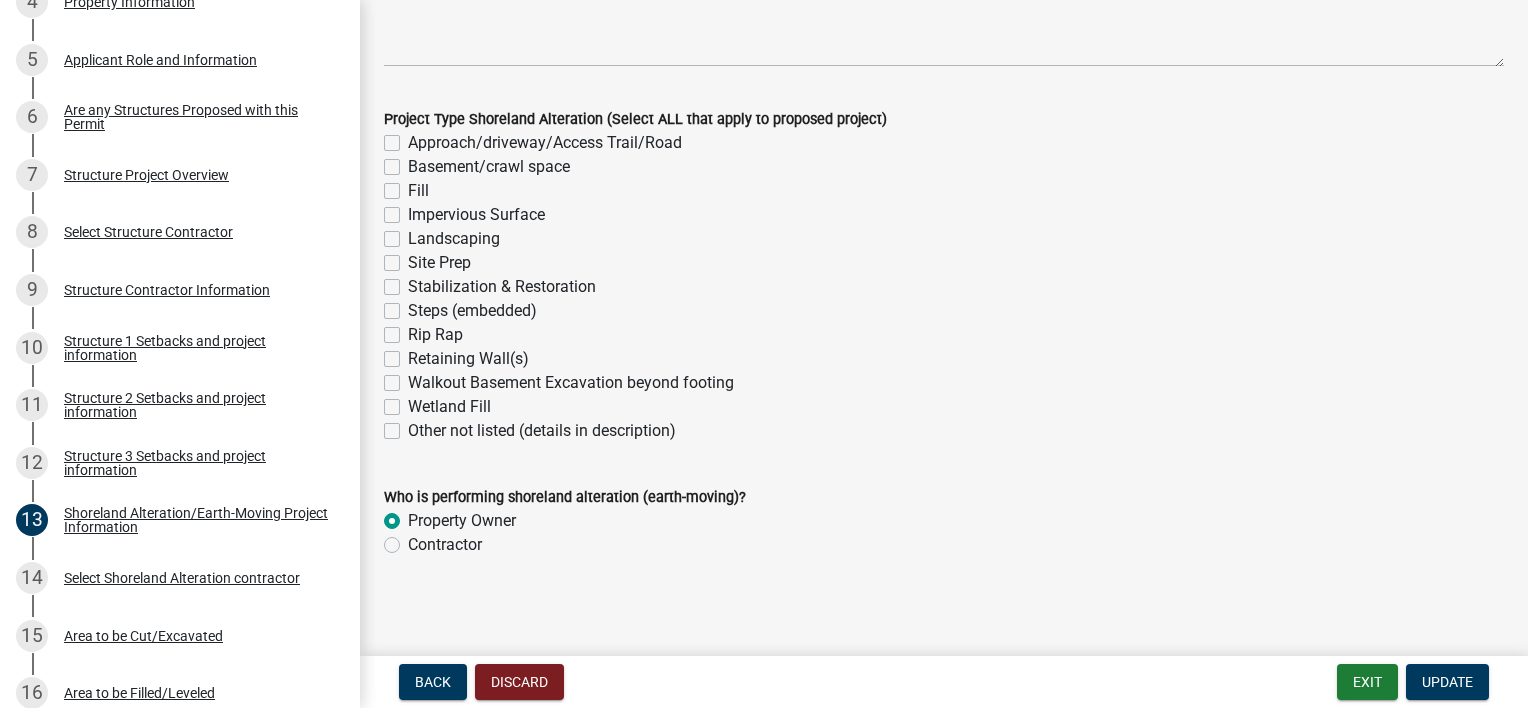 scroll, scrollTop: 386, scrollLeft: 0, axis: vertical 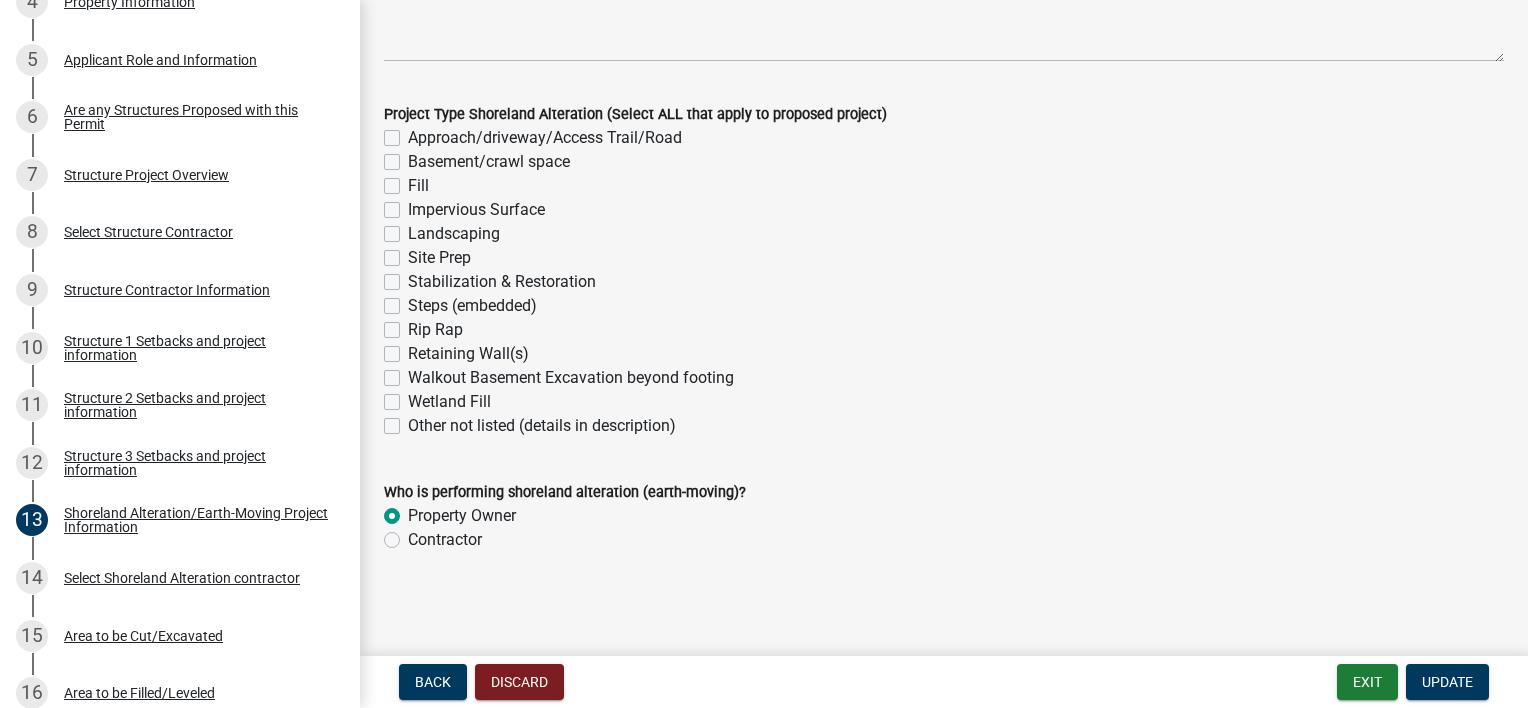 click on "Contractor" 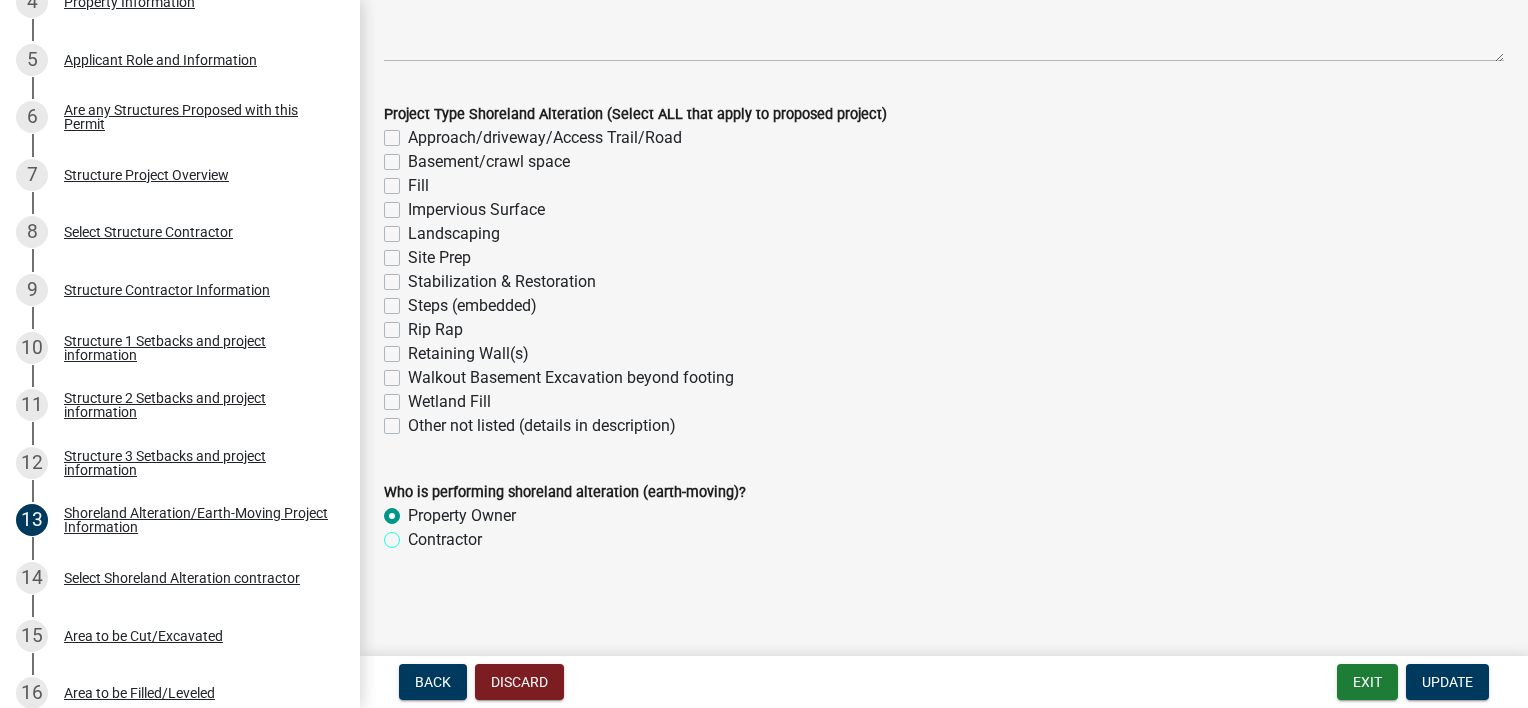 click on "Contractor" at bounding box center (414, 534) 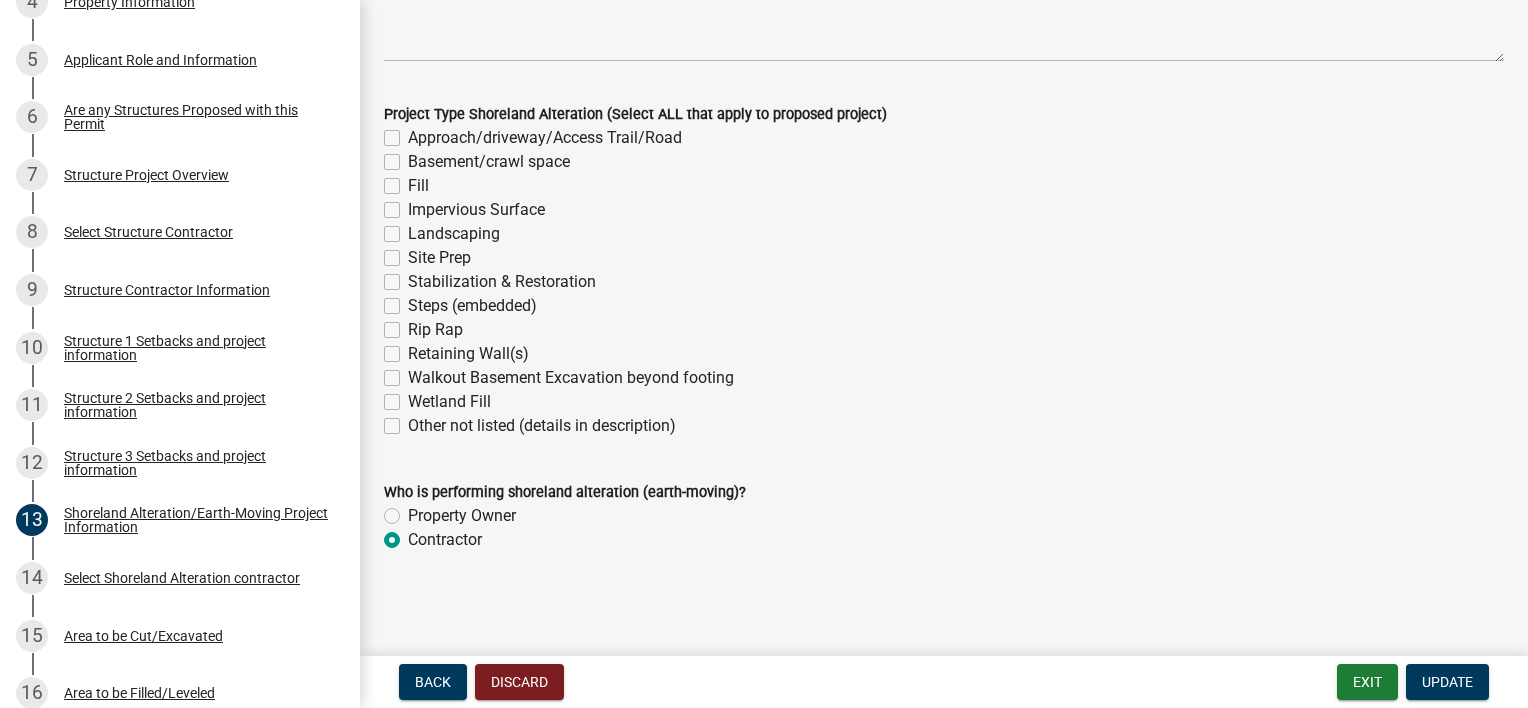 radio on "true" 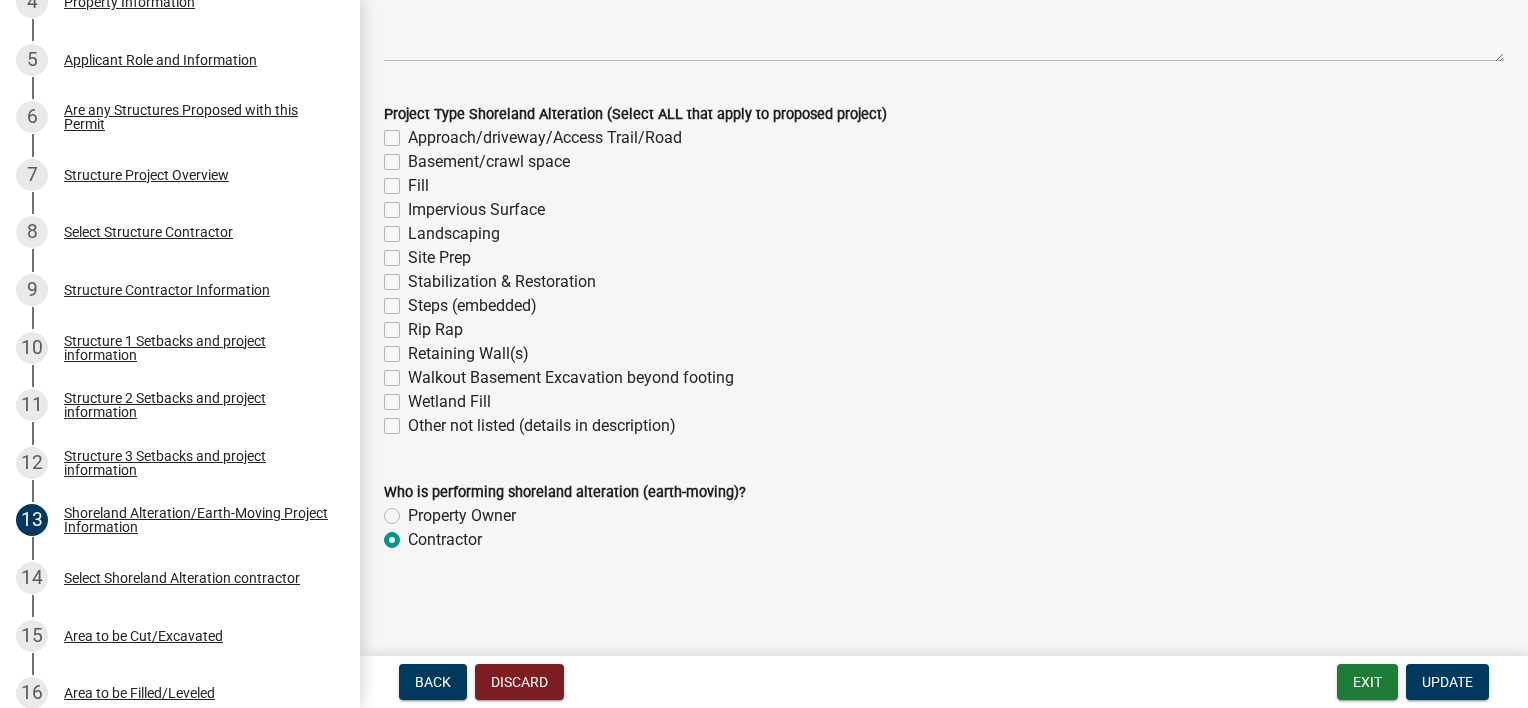 click on "Property Owner" 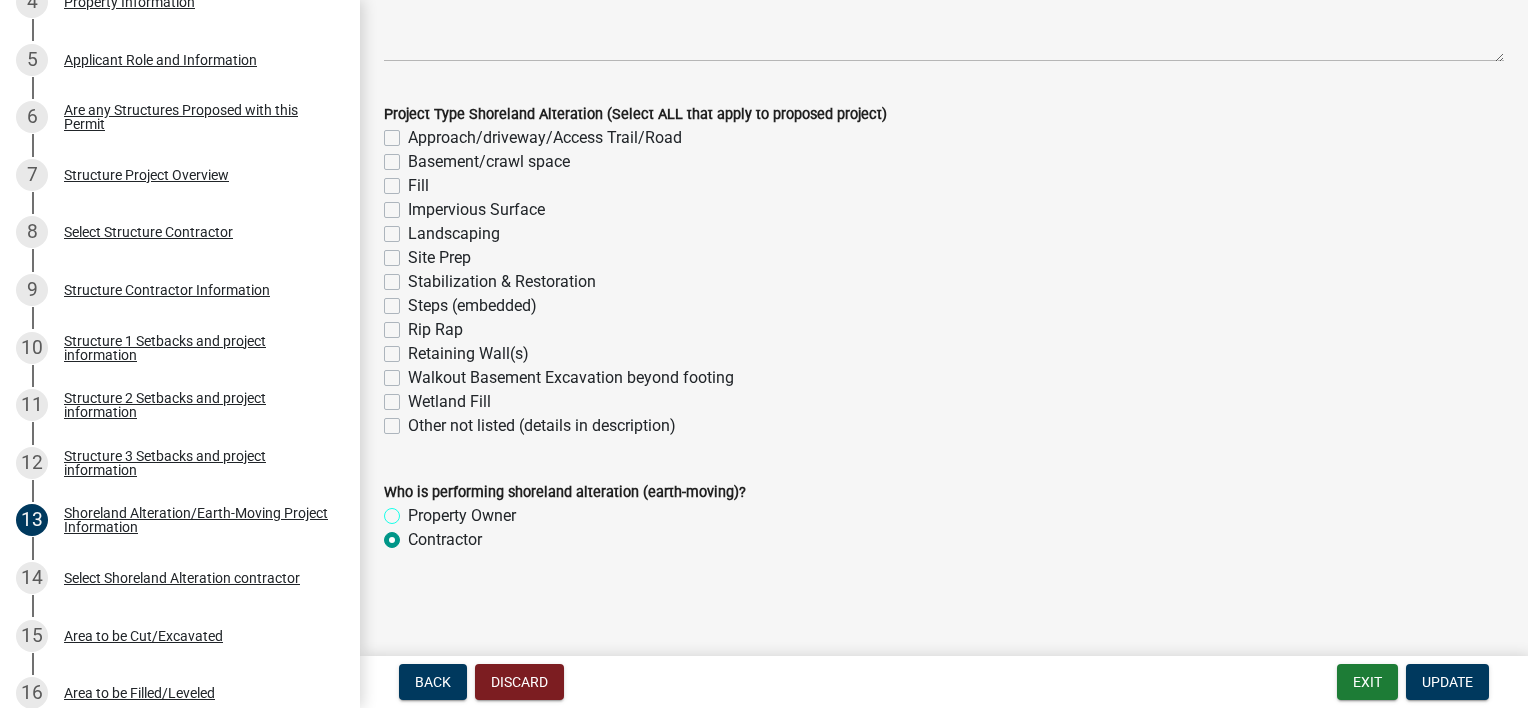 click on "Property Owner" at bounding box center (414, 510) 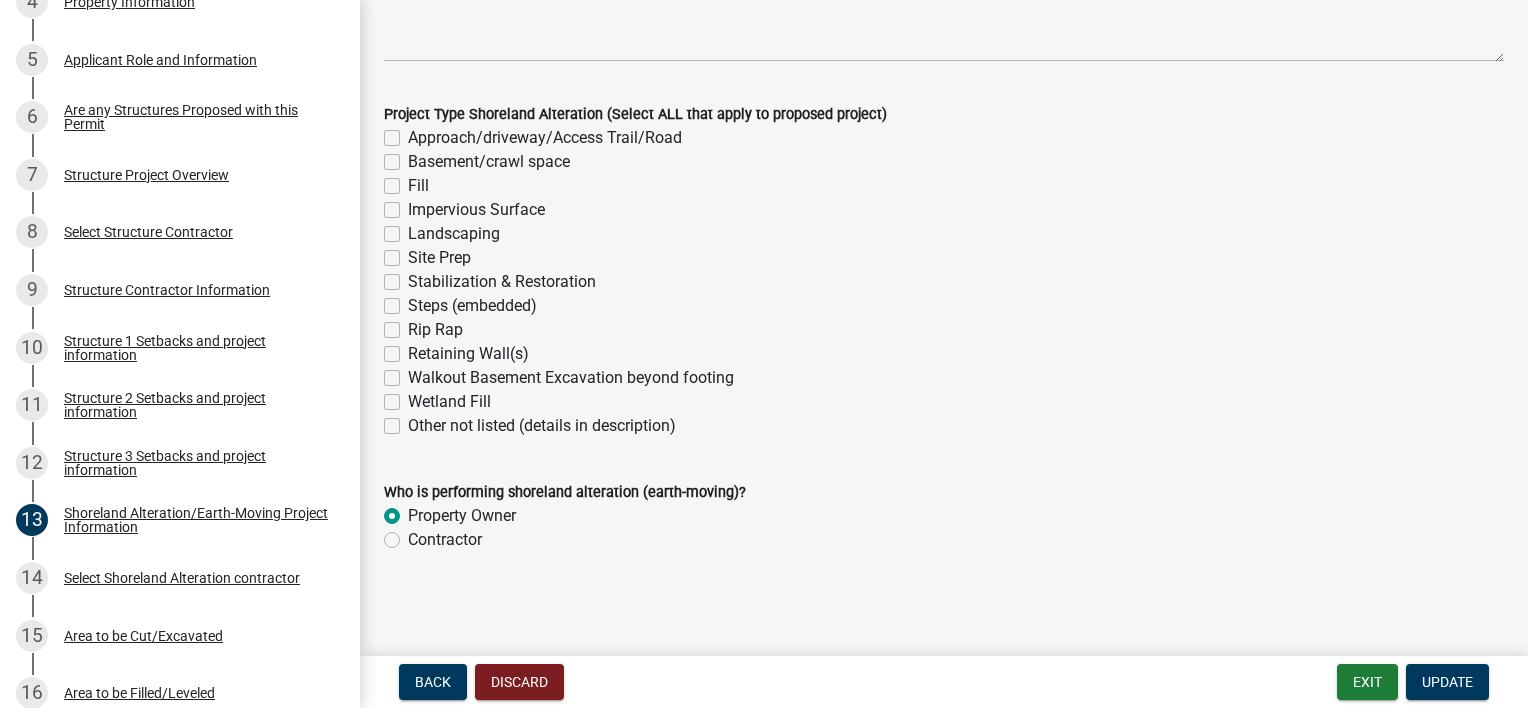 radio on "true" 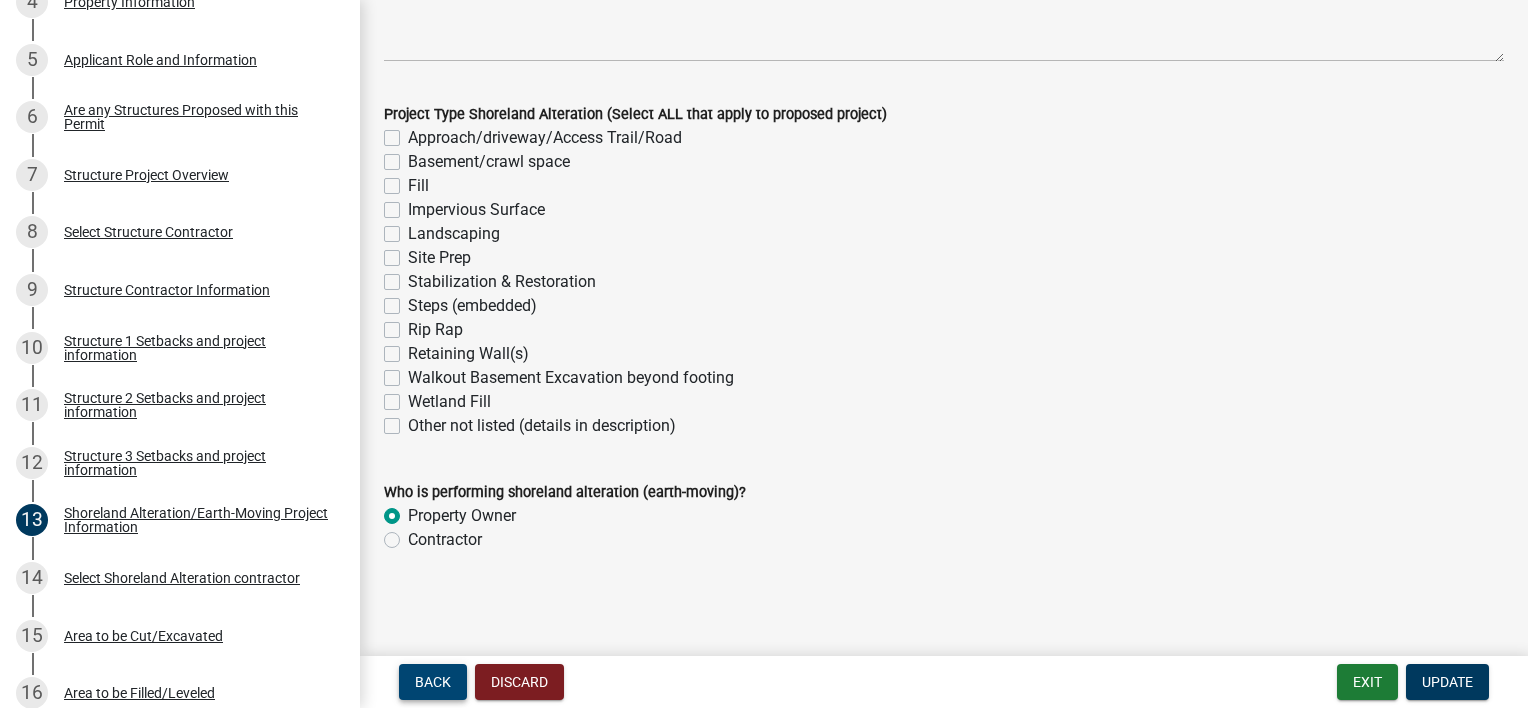 click on "Back" at bounding box center (433, 682) 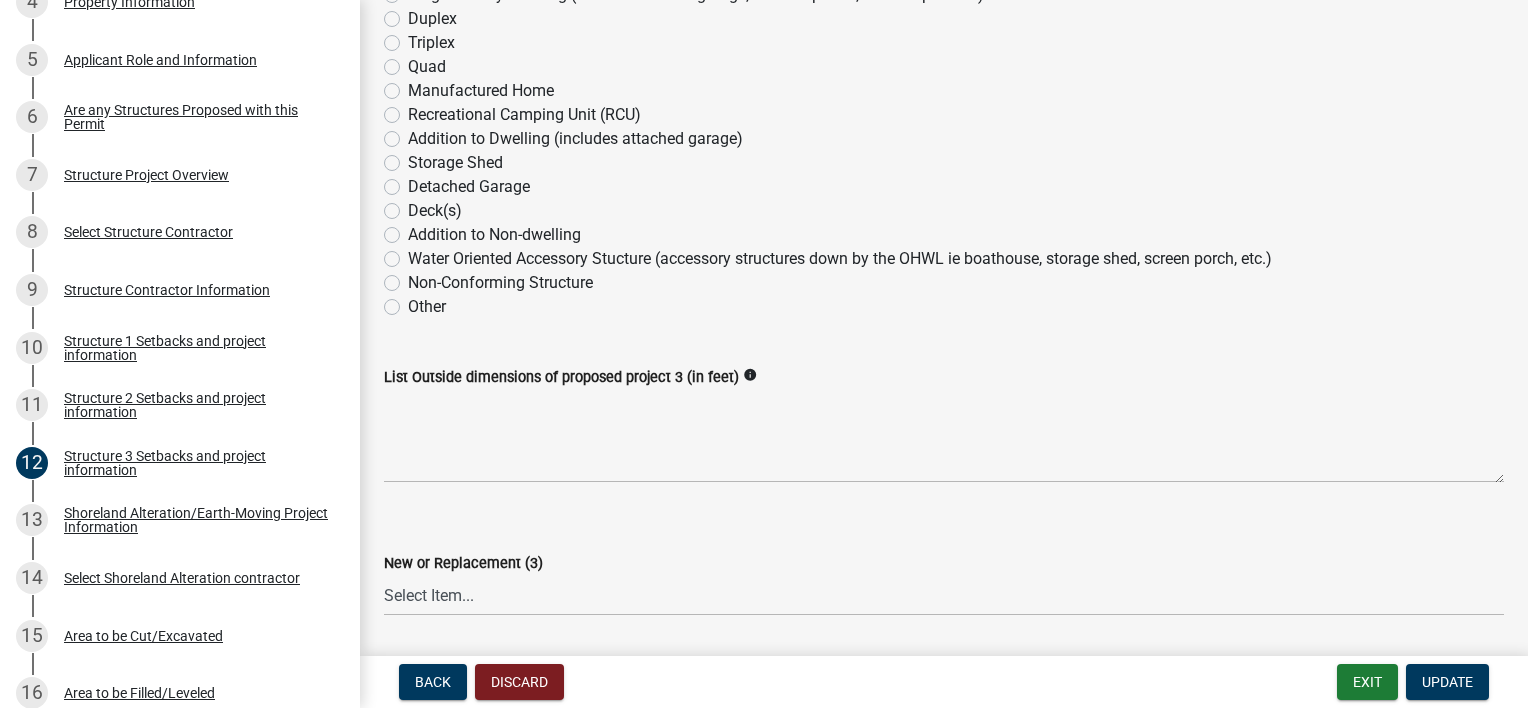 scroll, scrollTop: 500, scrollLeft: 0, axis: vertical 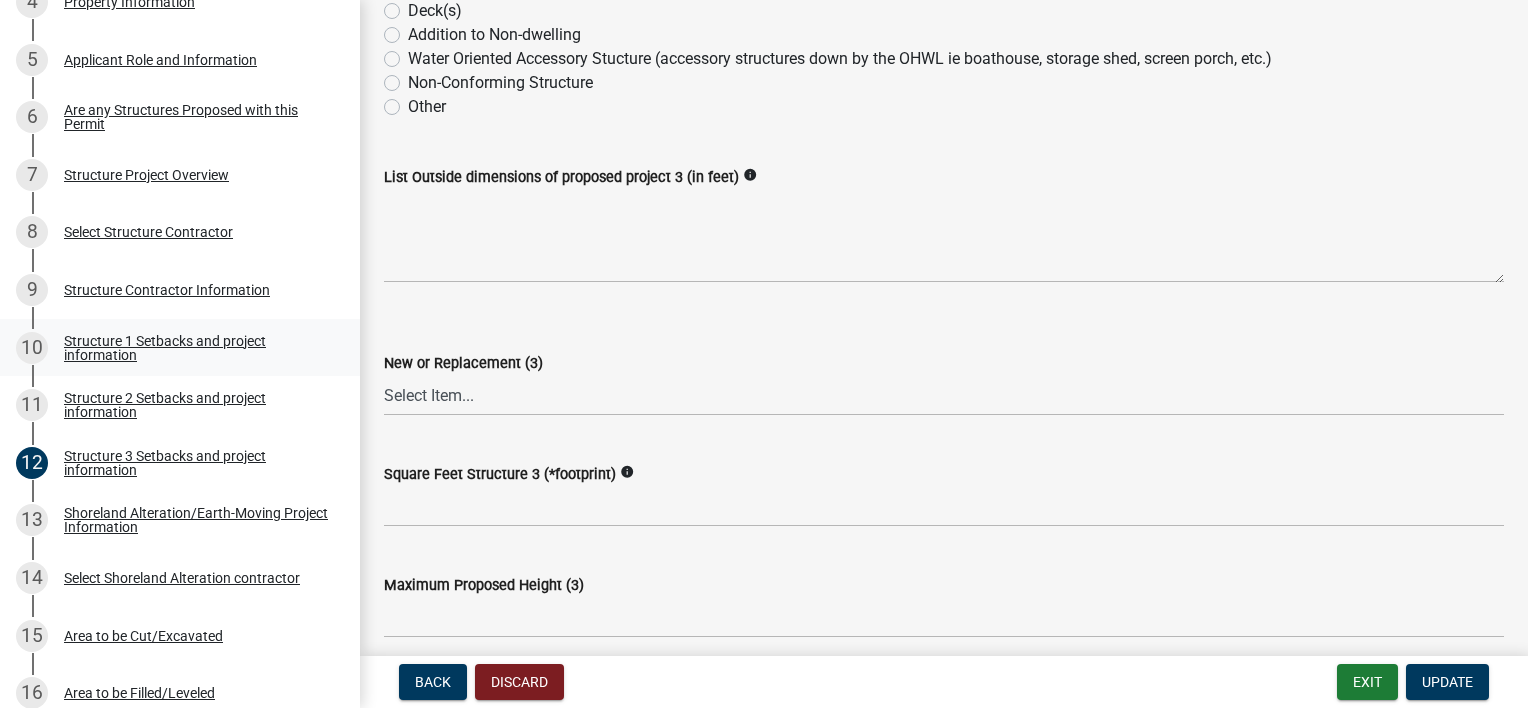 click on "10" at bounding box center [32, 348] 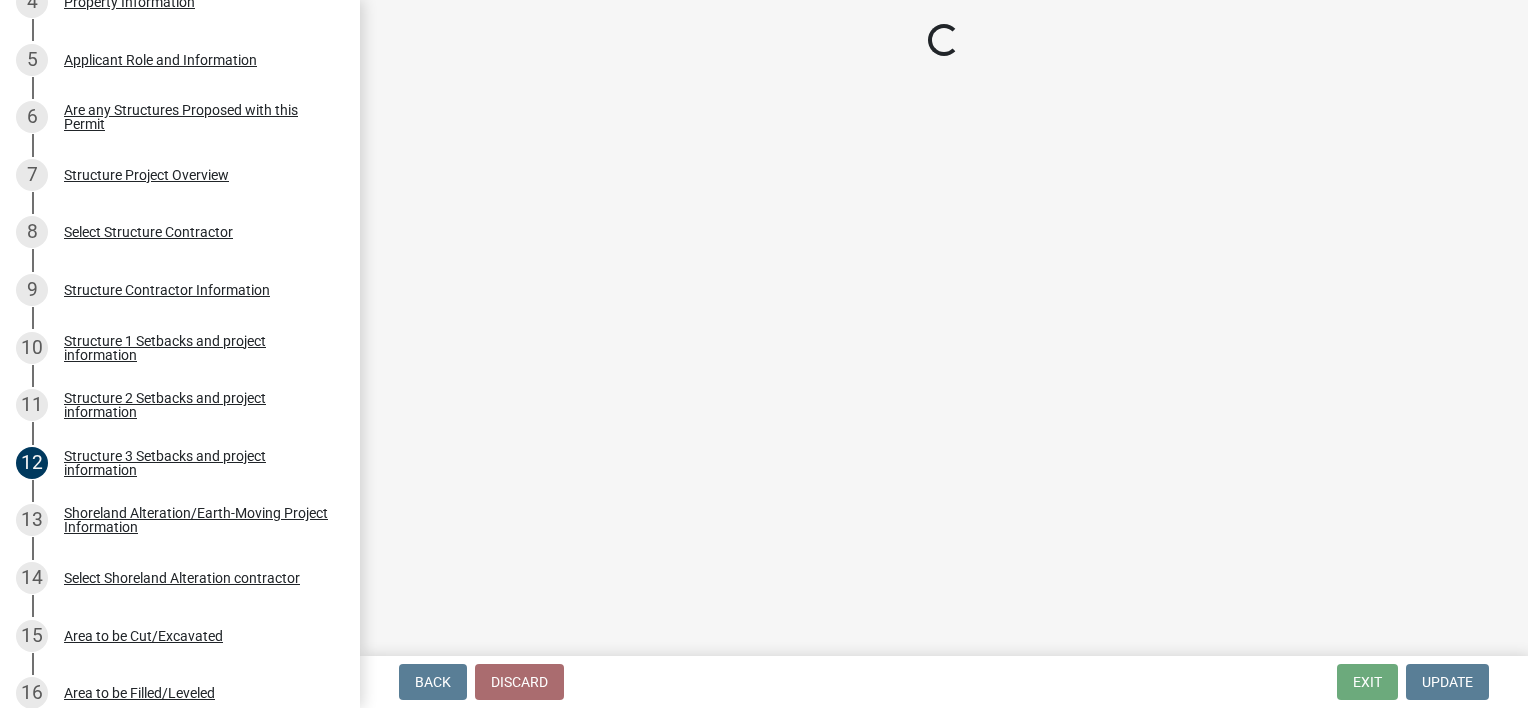 select on "c185e313-3403-4239-bd61-bb563c58a77a" 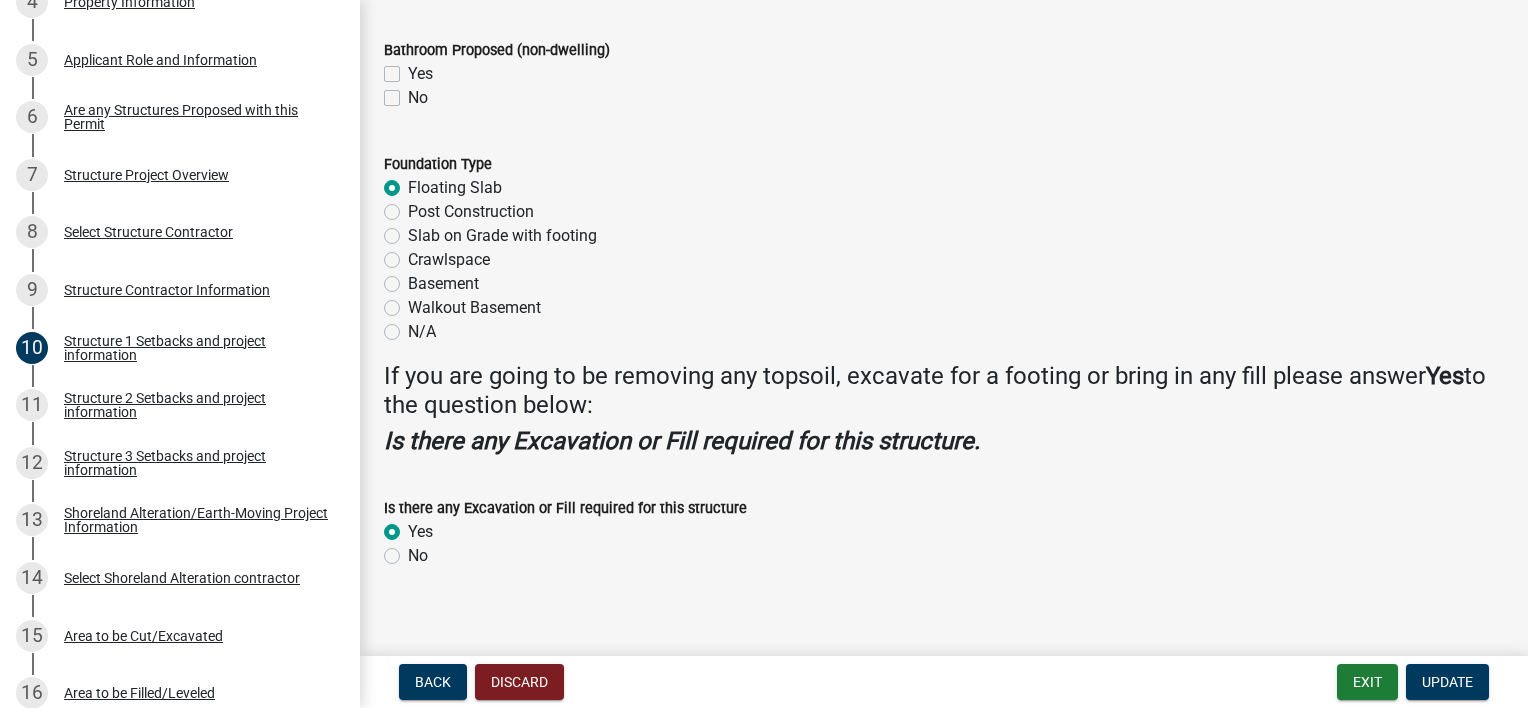 scroll, scrollTop: 2551, scrollLeft: 0, axis: vertical 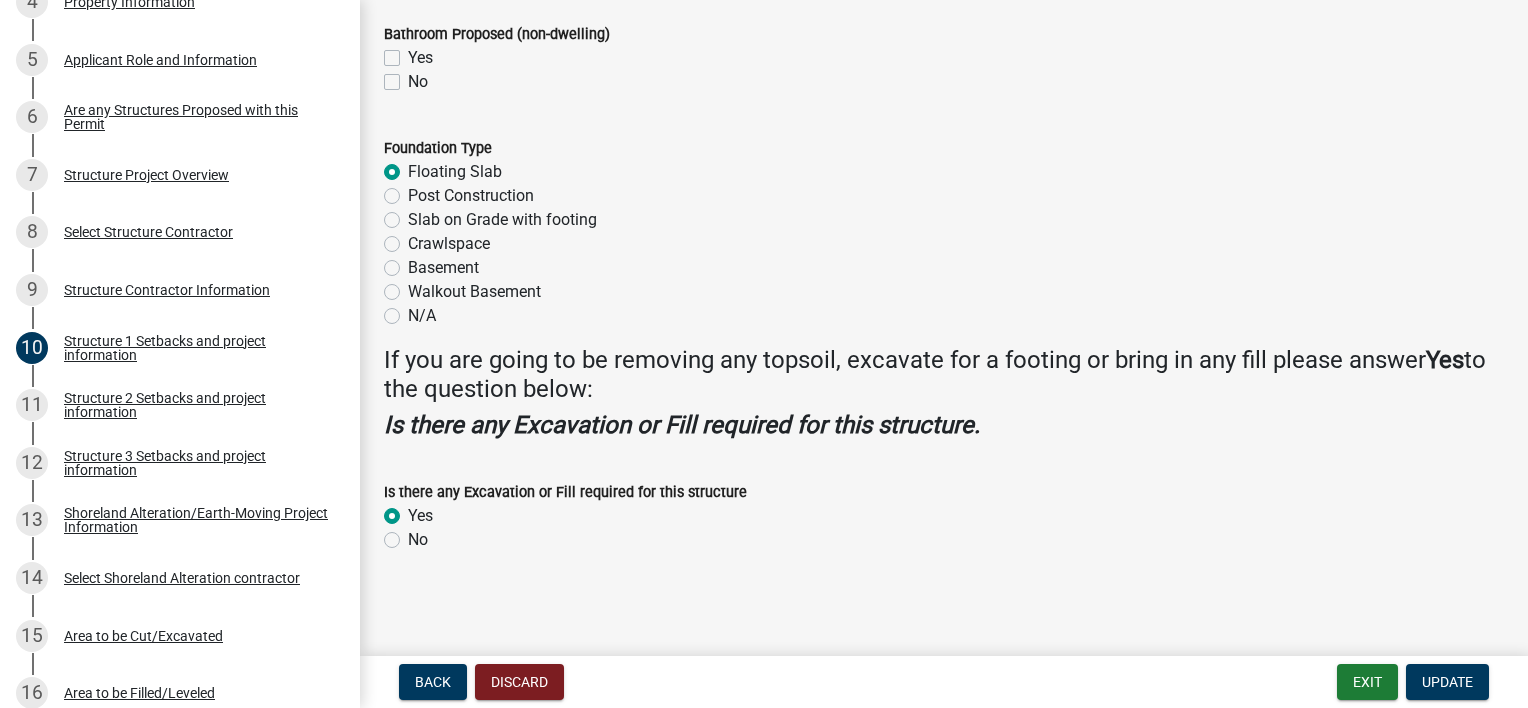 click on "No" 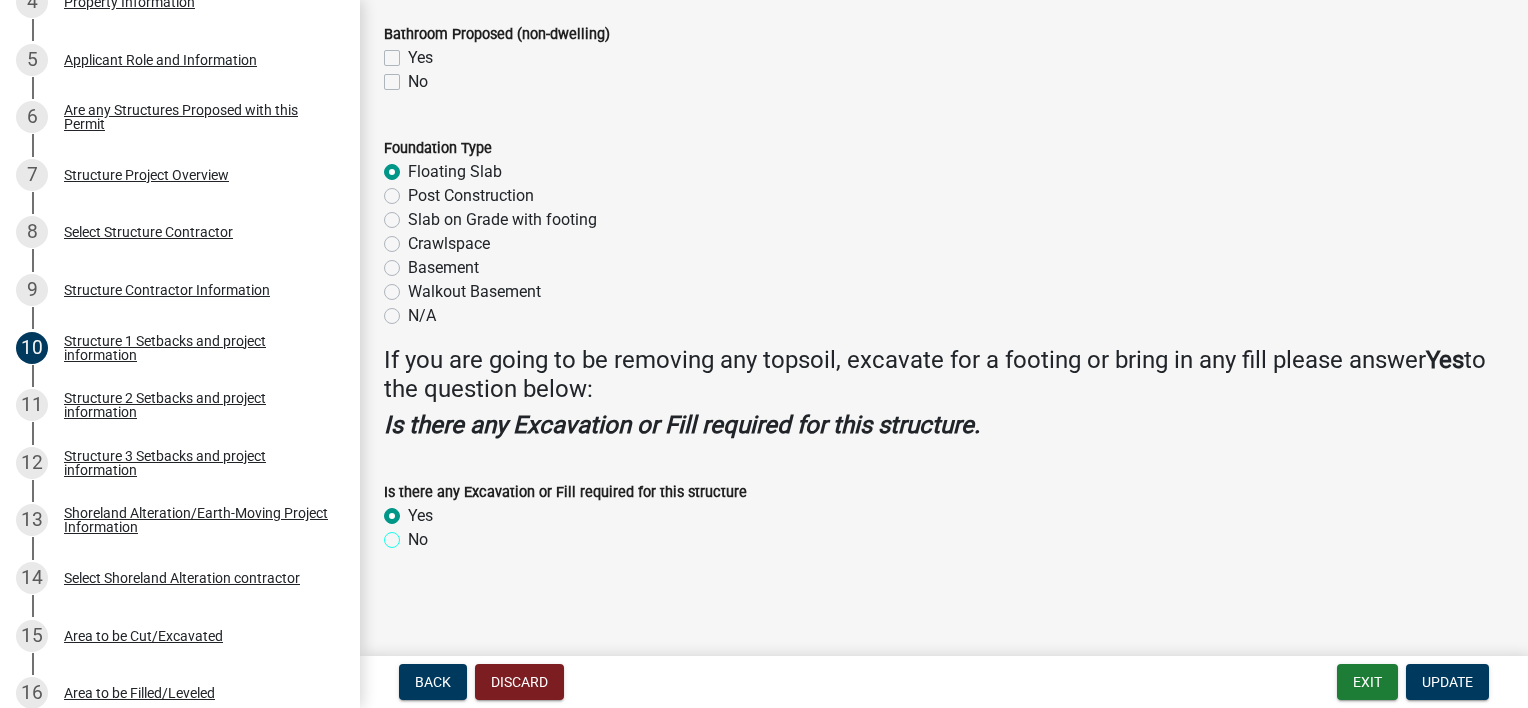 click on "No" at bounding box center (414, 534) 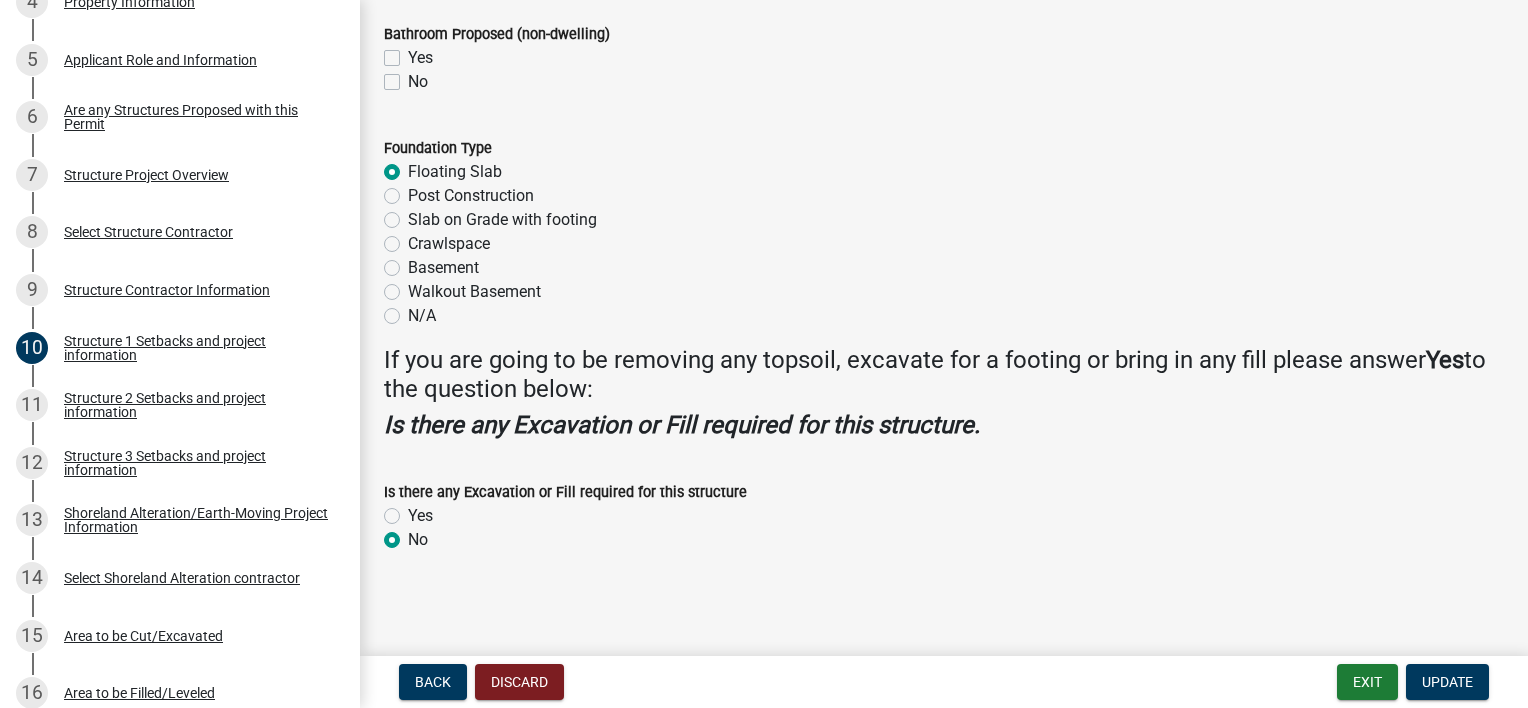radio on "true" 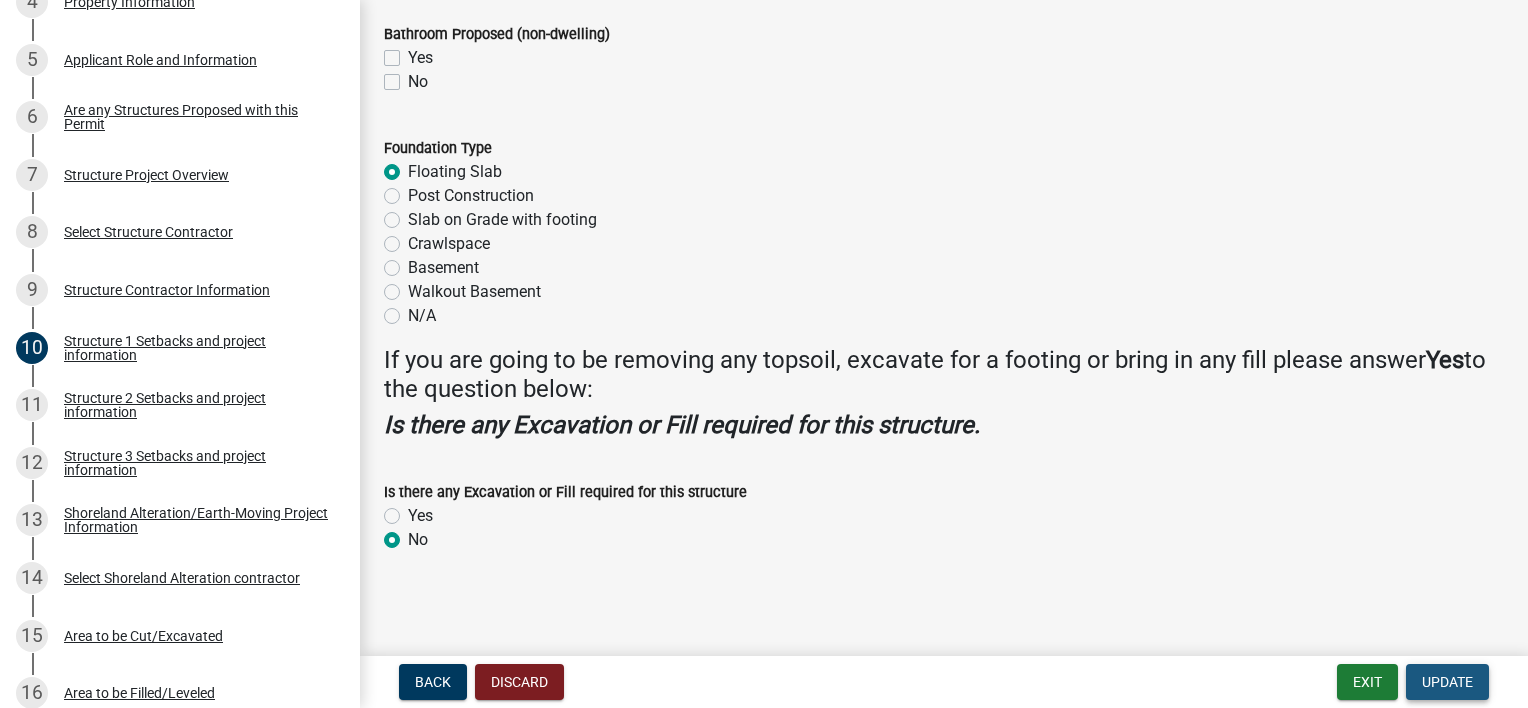 click on "Update" at bounding box center (1447, 682) 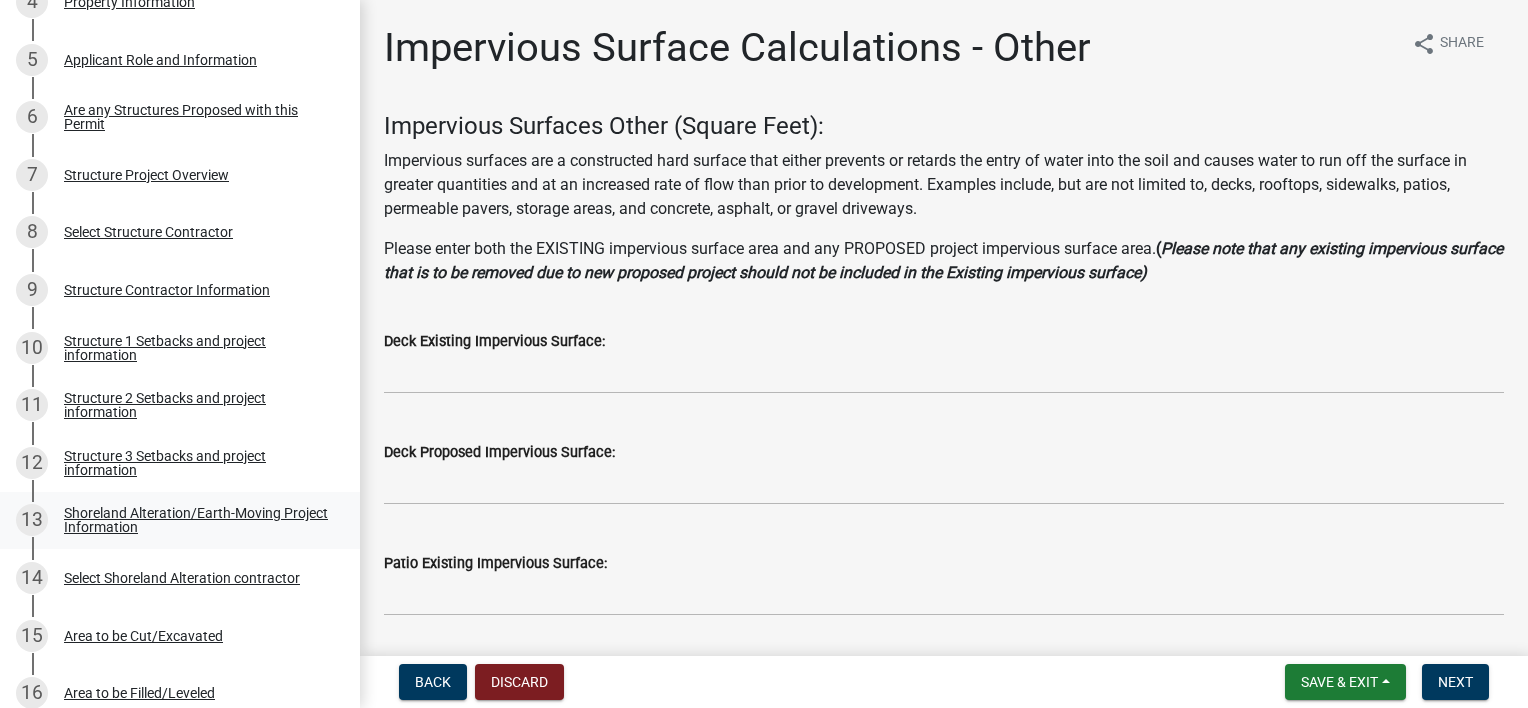 click on "13" at bounding box center [32, 520] 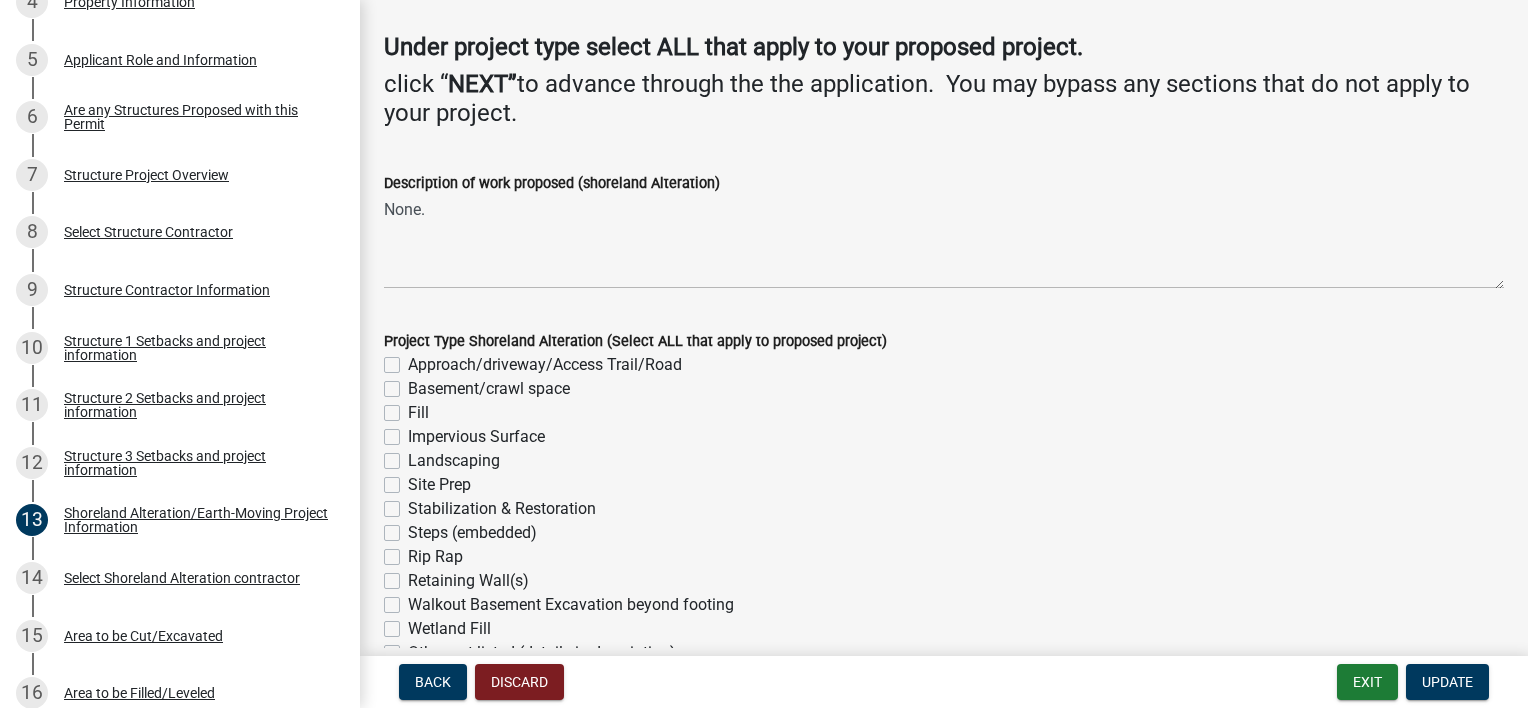 scroll, scrollTop: 386, scrollLeft: 0, axis: vertical 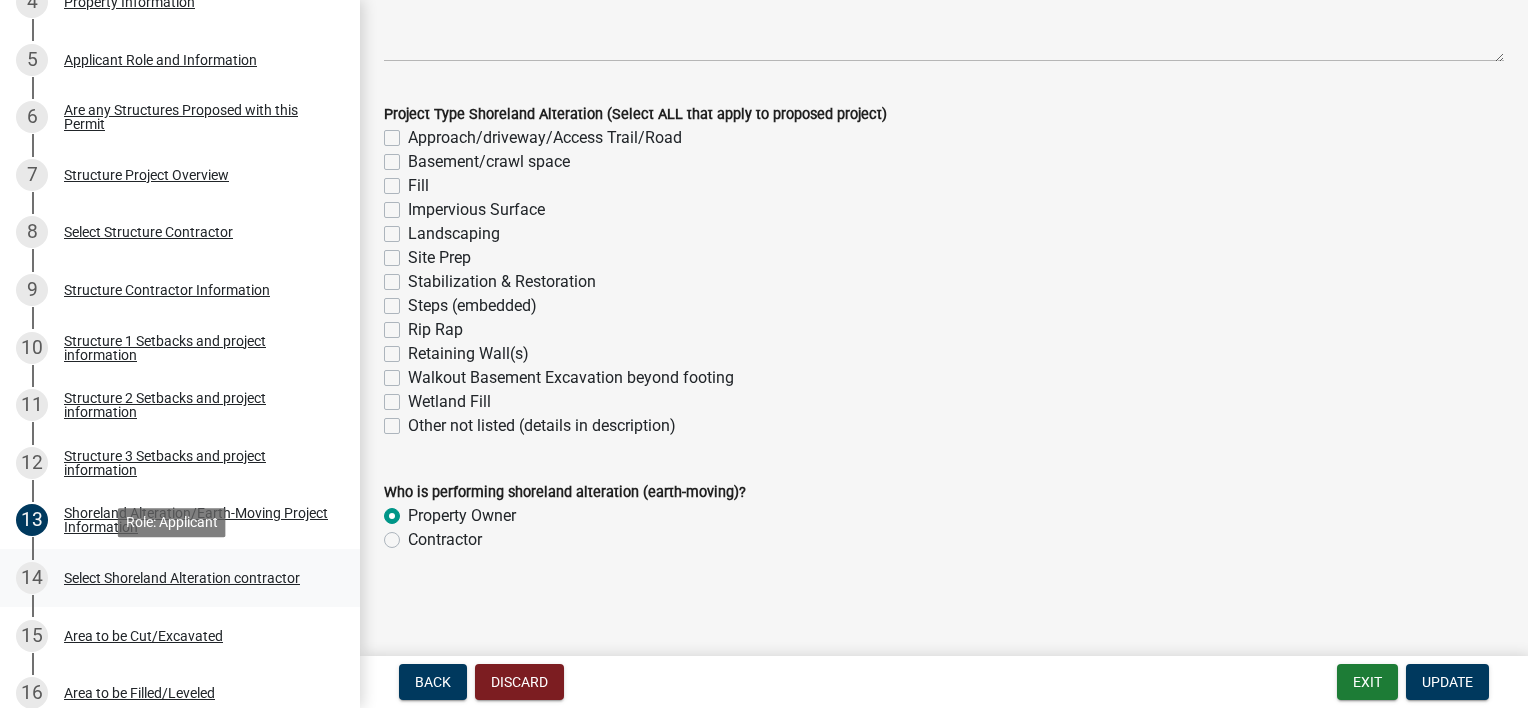 click on "14" at bounding box center [32, 578] 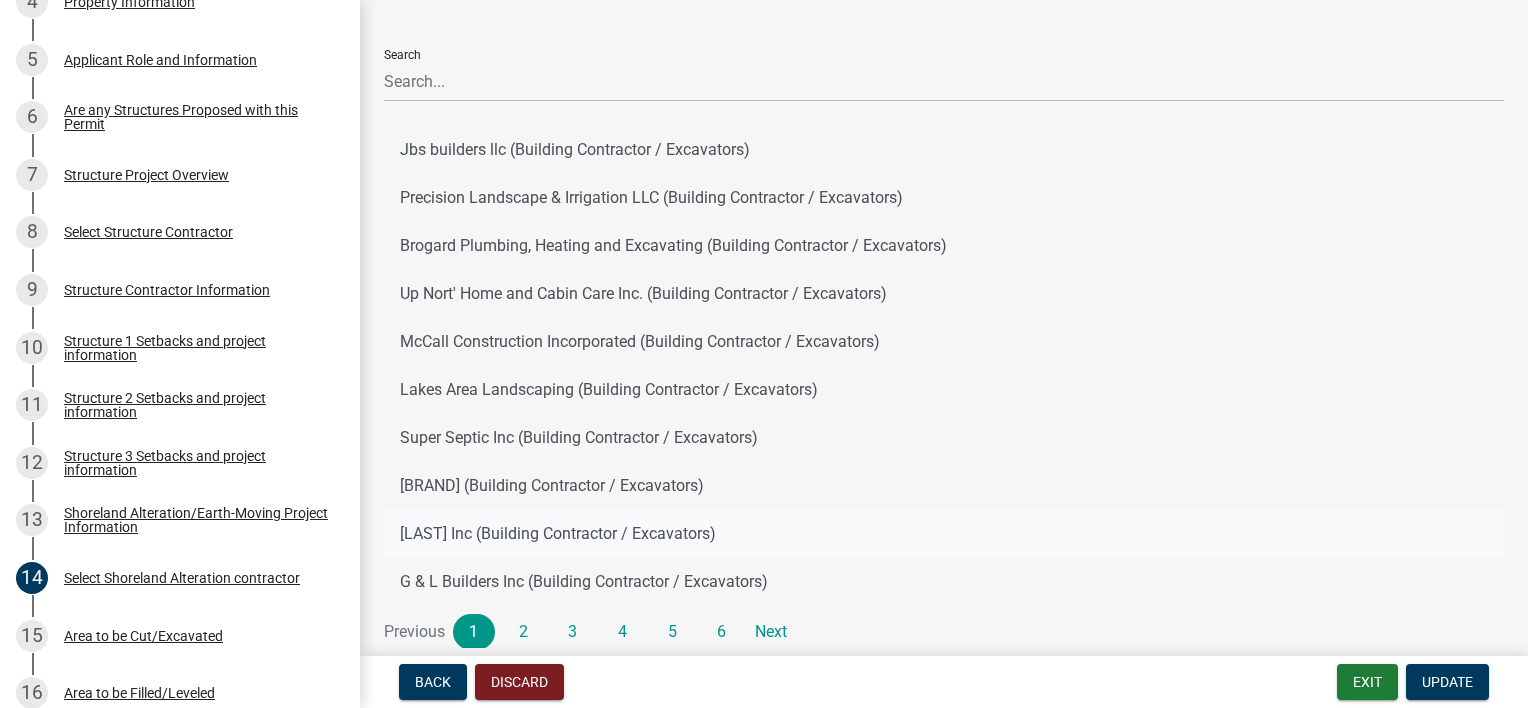 scroll, scrollTop: 452, scrollLeft: 0, axis: vertical 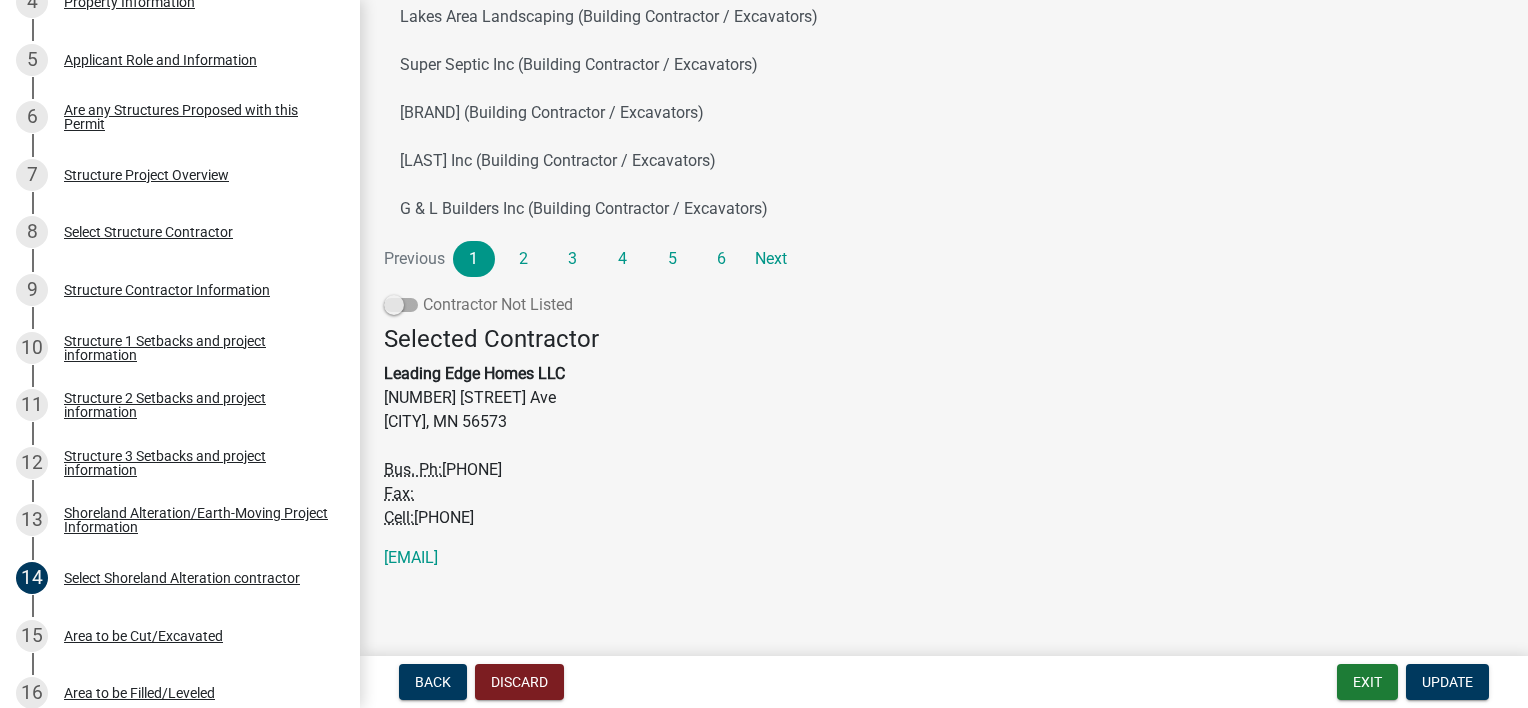 click 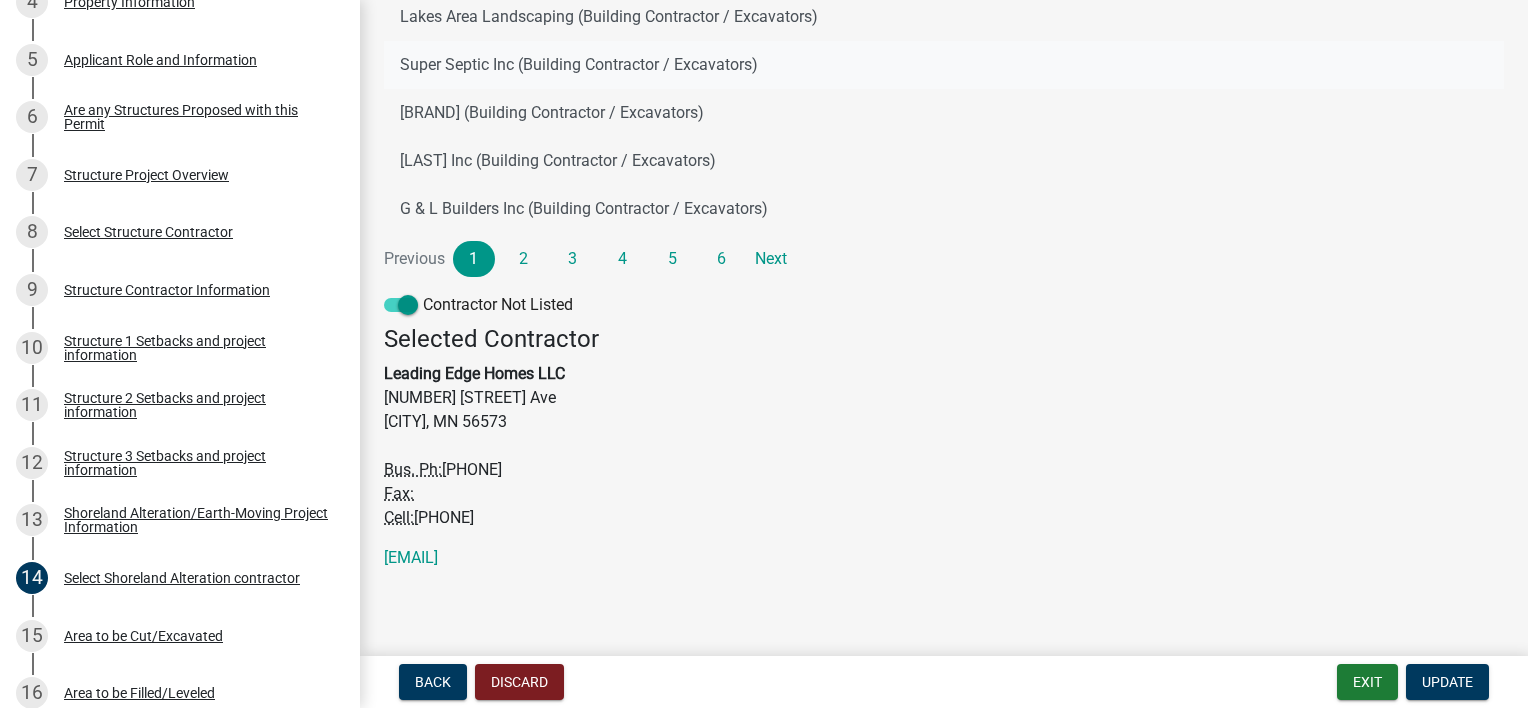 scroll, scrollTop: 207, scrollLeft: 0, axis: vertical 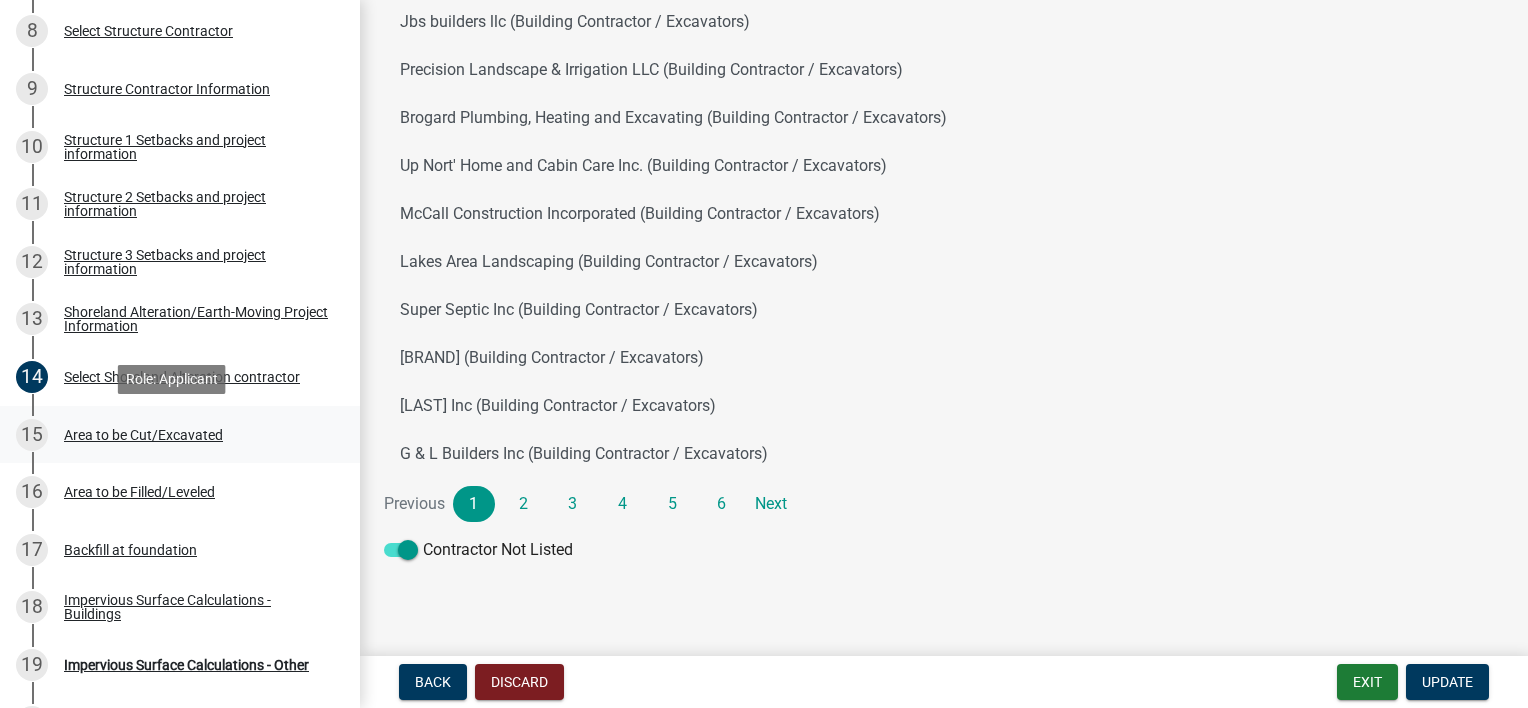 click on "15" at bounding box center [32, 435] 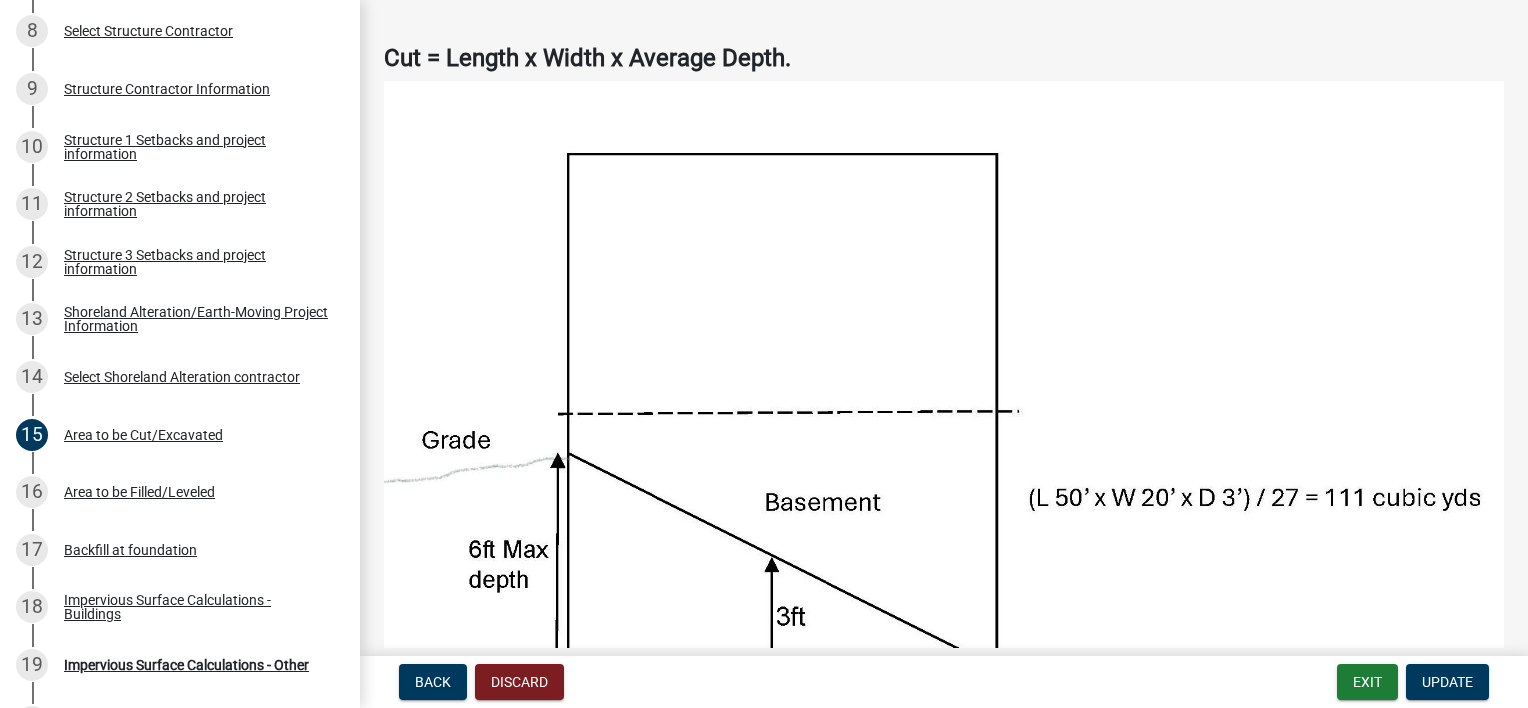 scroll, scrollTop: 0, scrollLeft: 0, axis: both 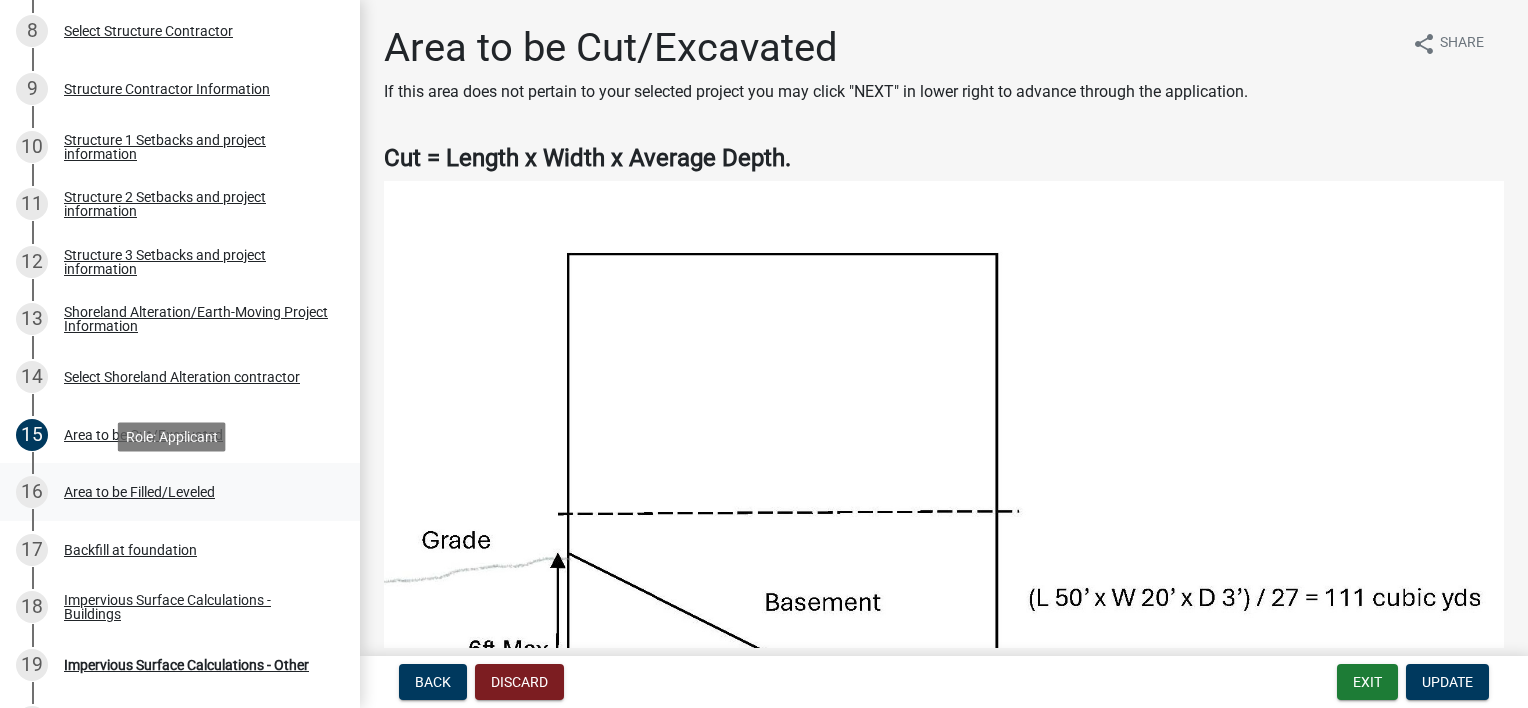 click on "16" at bounding box center (32, 492) 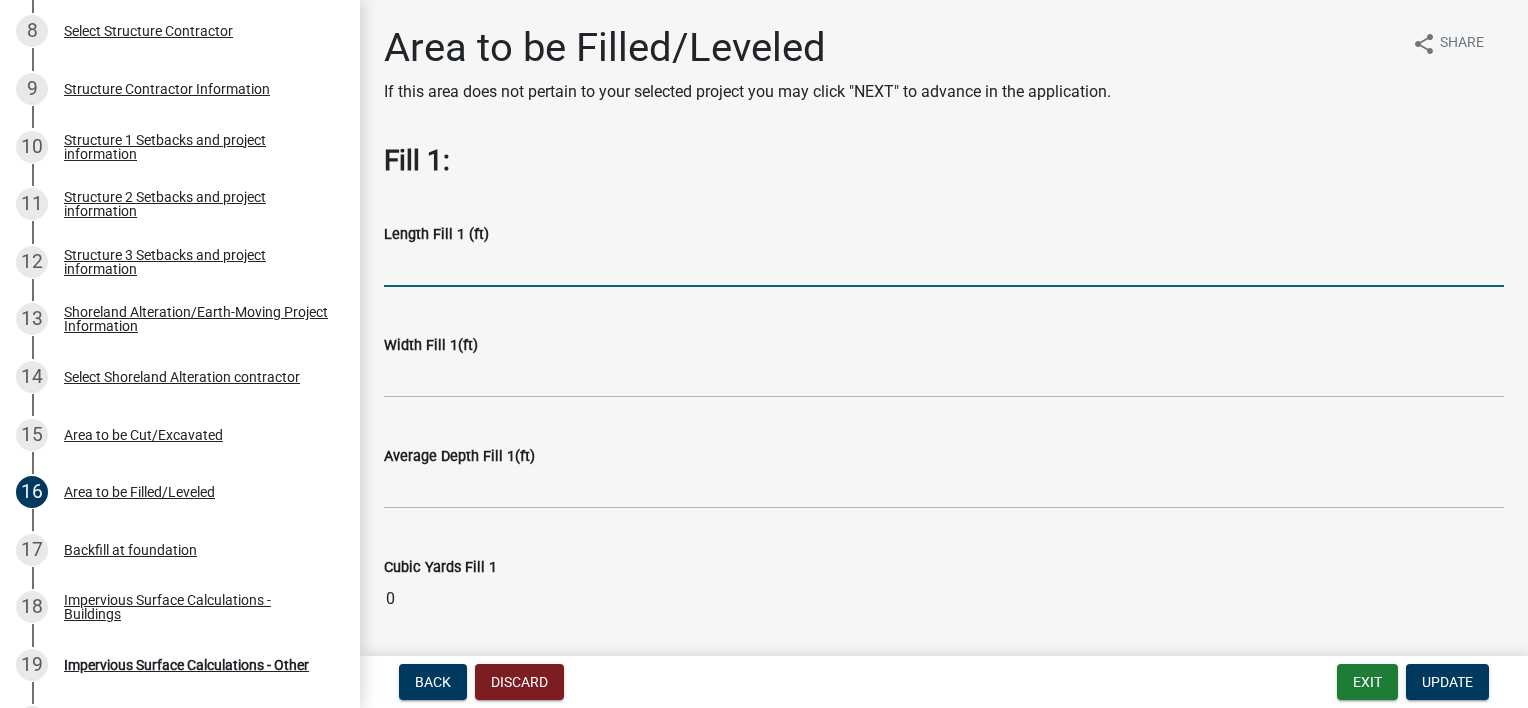 click 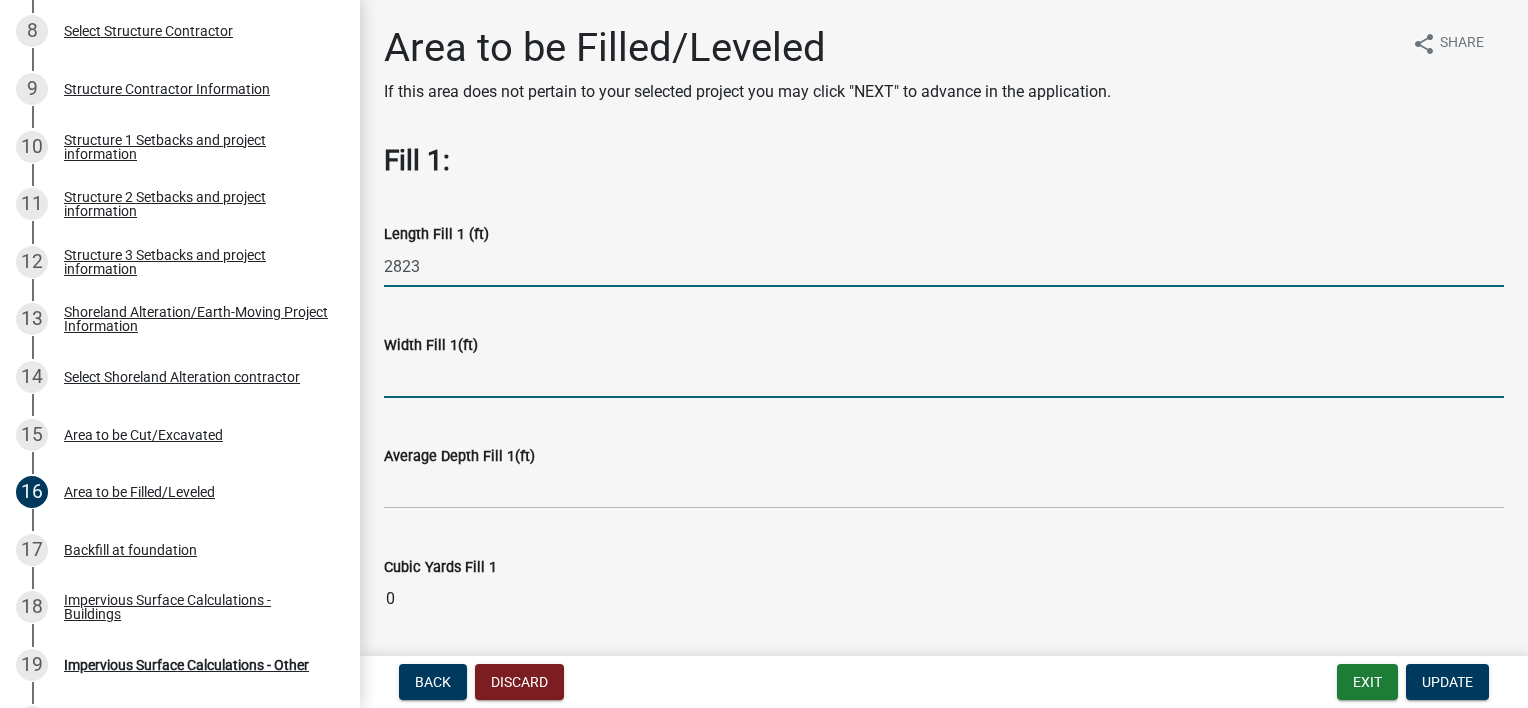 click 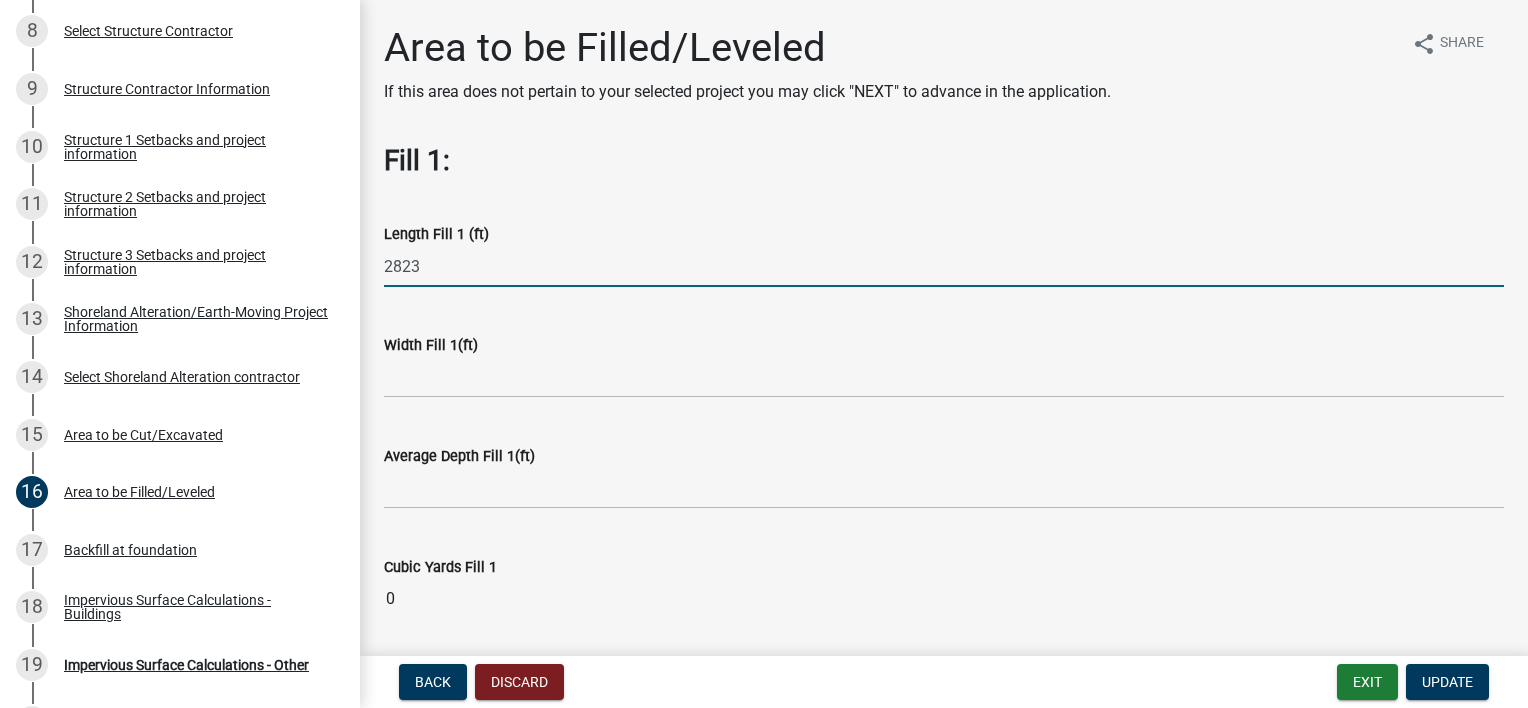 drag, startPoint x: 403, startPoint y: 270, endPoint x: 439, endPoint y: 268, distance: 36.05551 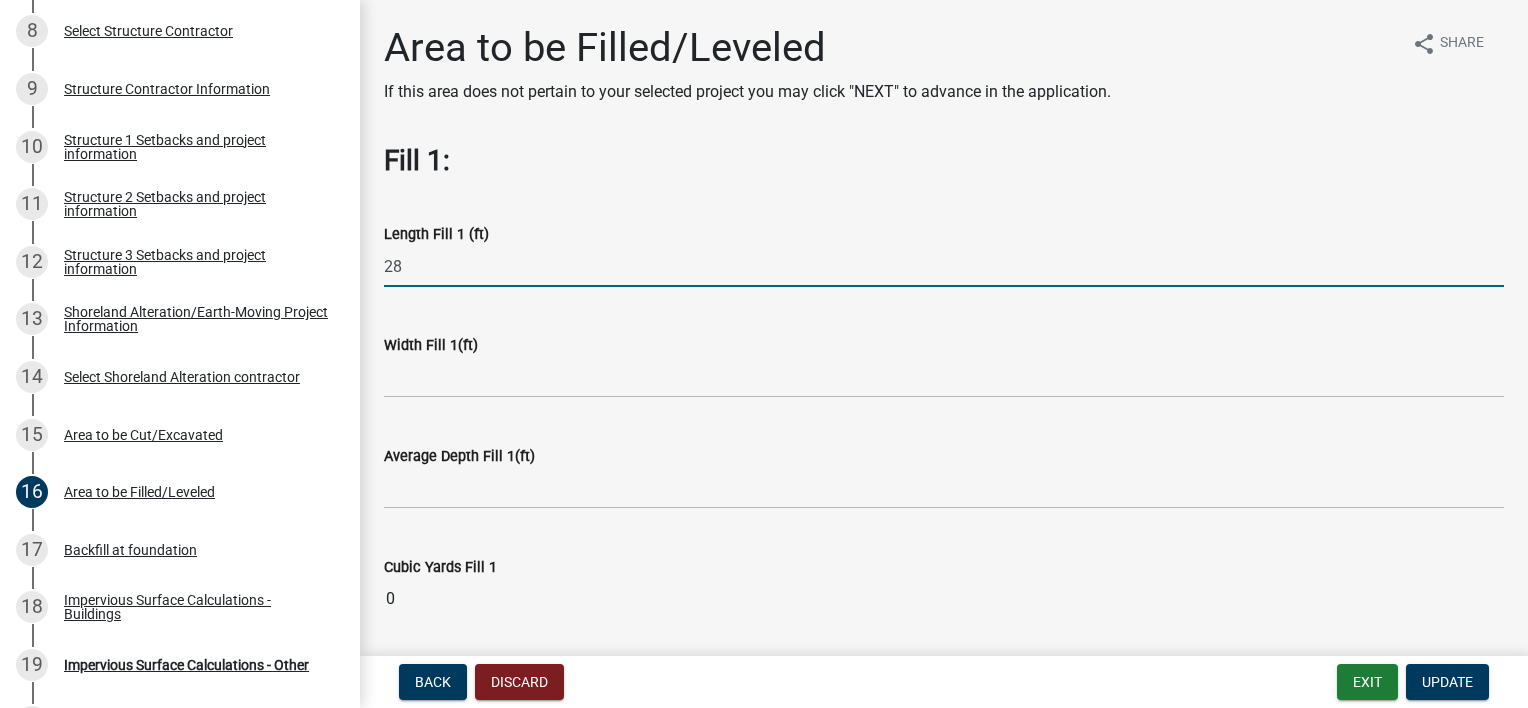 type on "28" 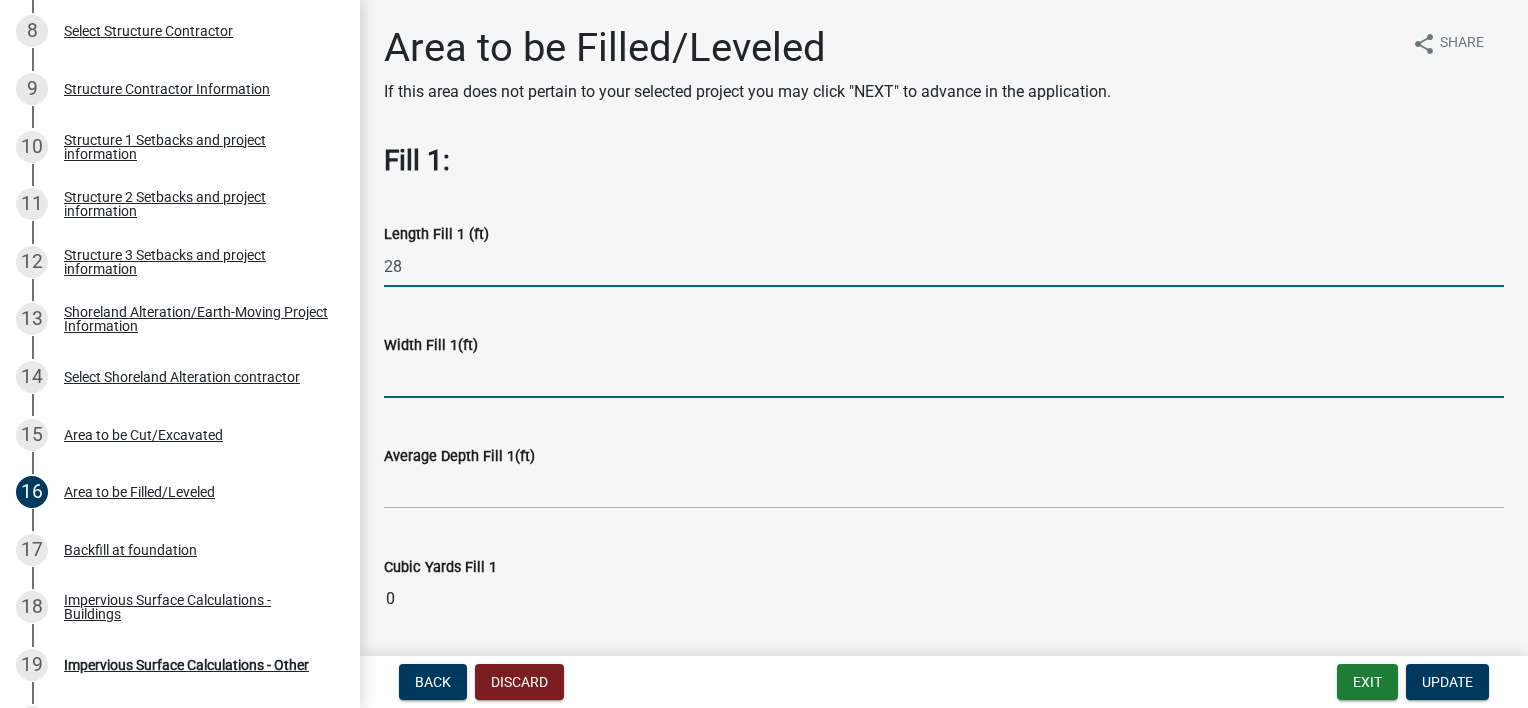 click 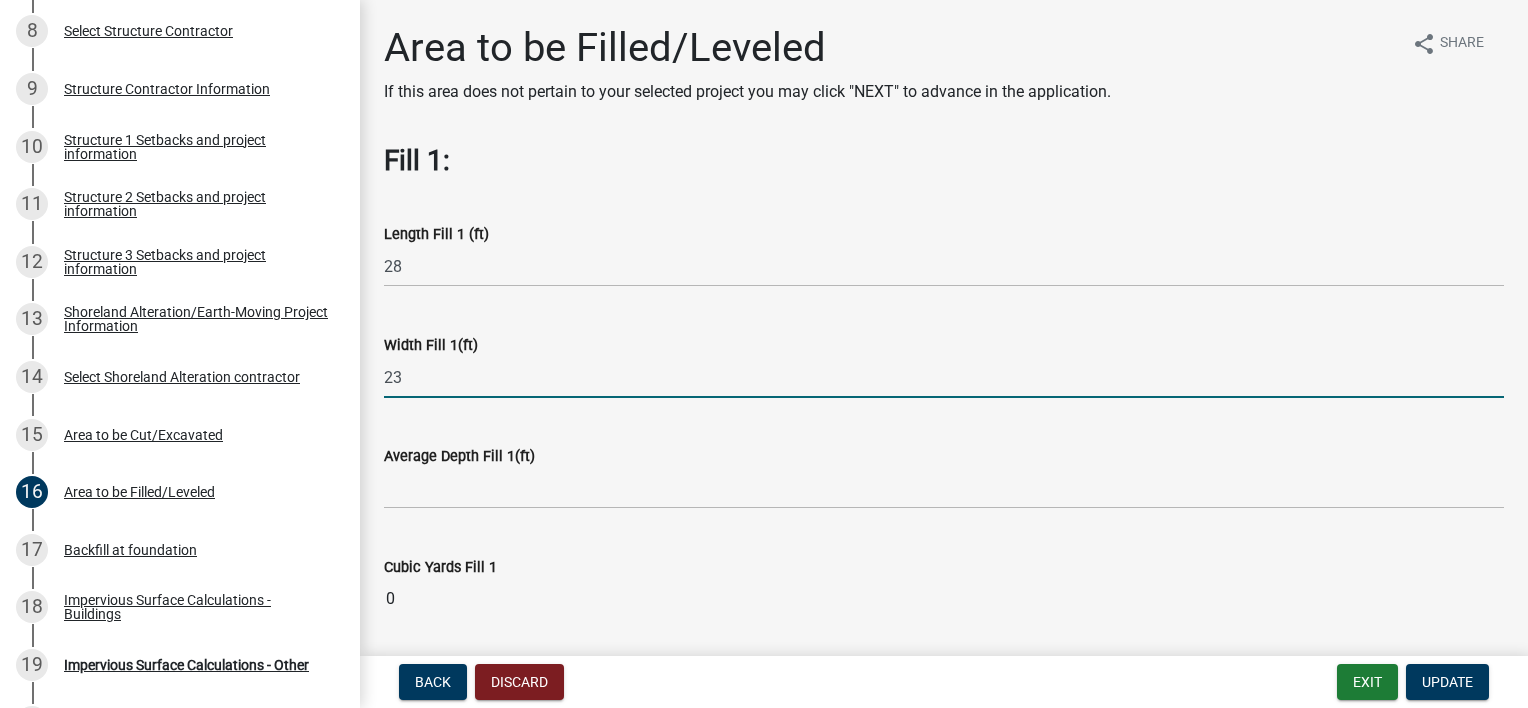 type on "23" 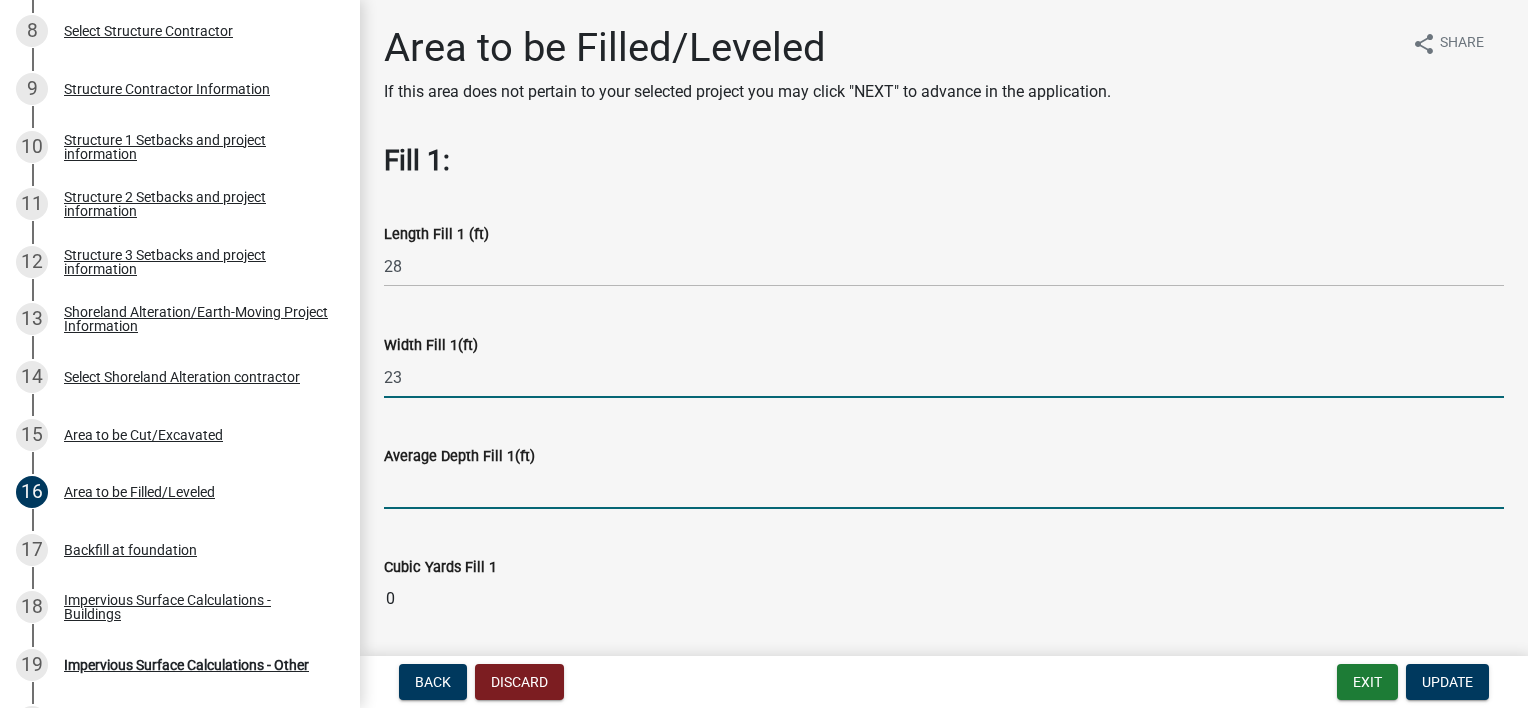 click 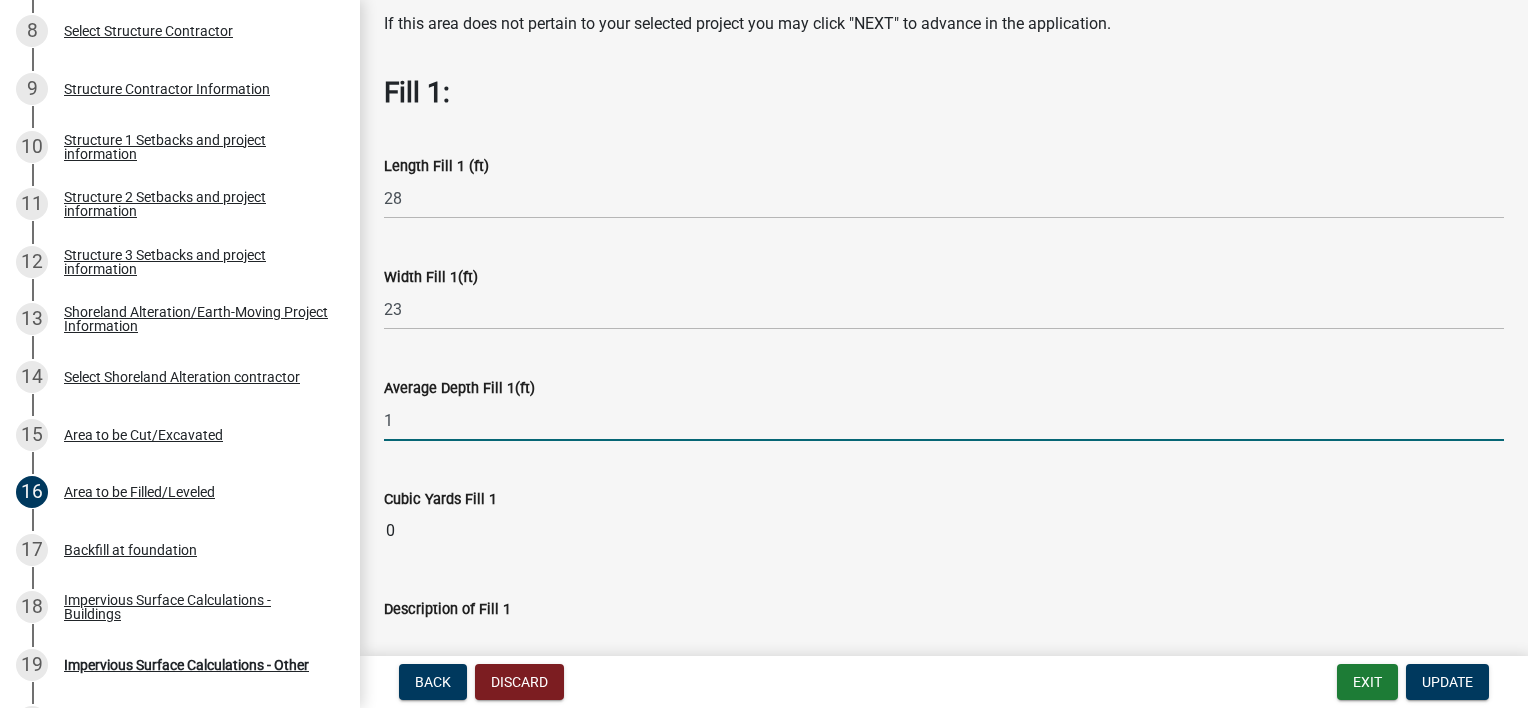 scroll, scrollTop: 100, scrollLeft: 0, axis: vertical 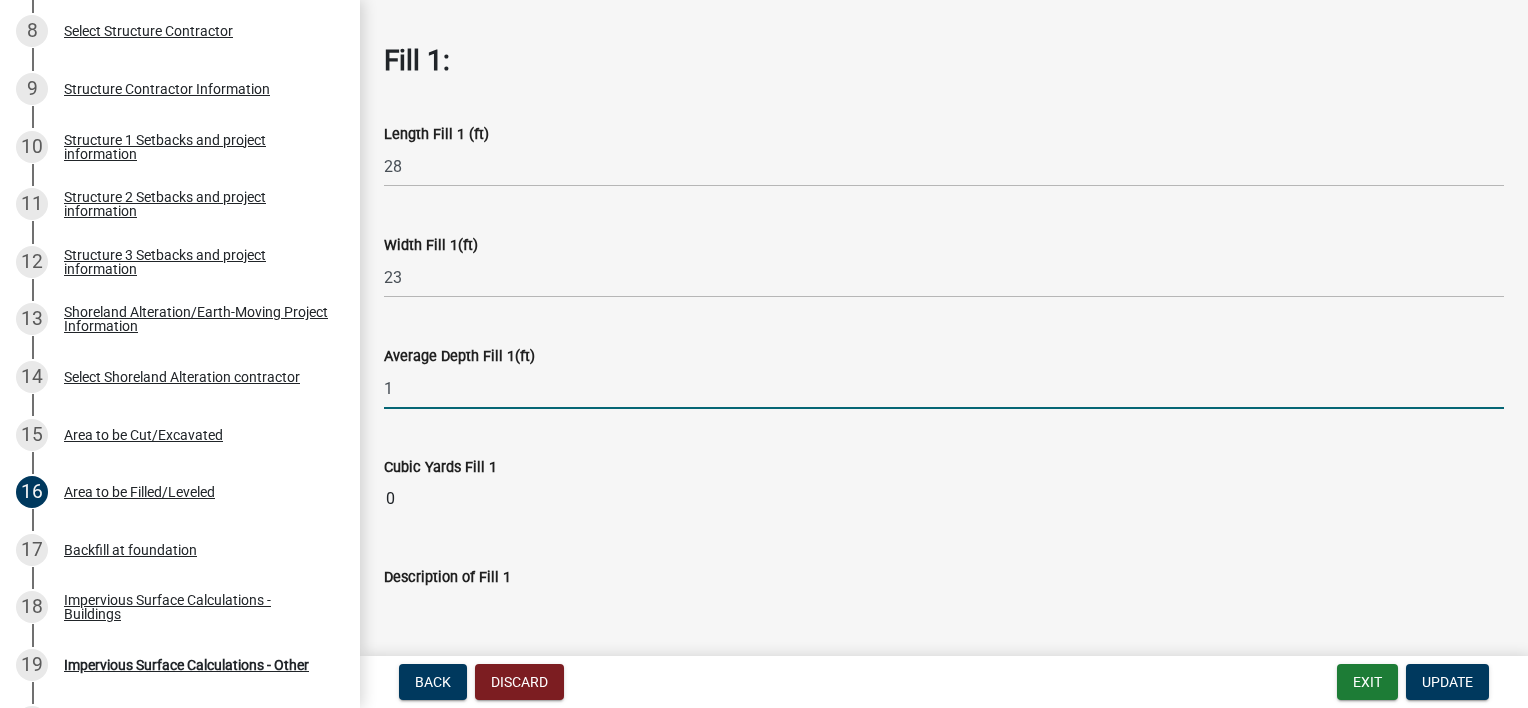 type on "1" 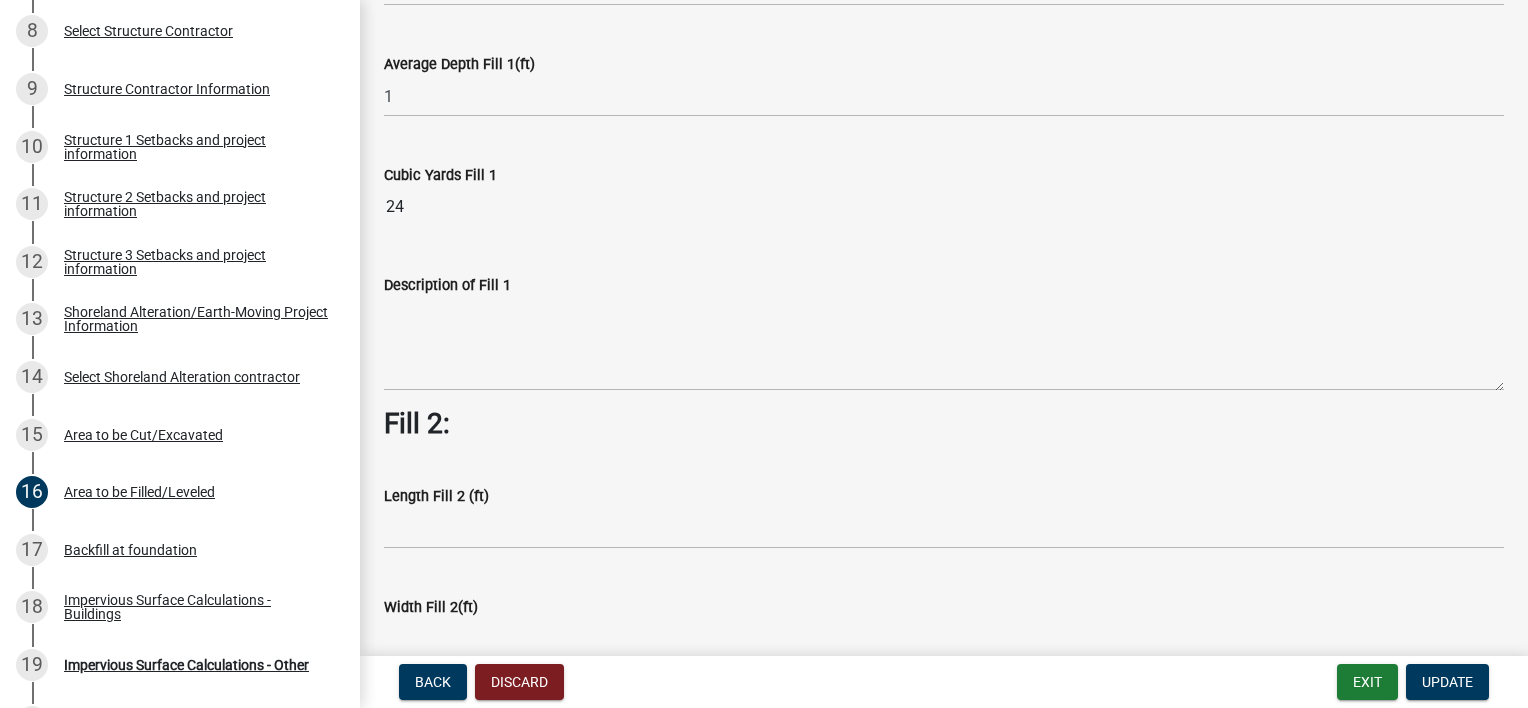 scroll, scrollTop: 400, scrollLeft: 0, axis: vertical 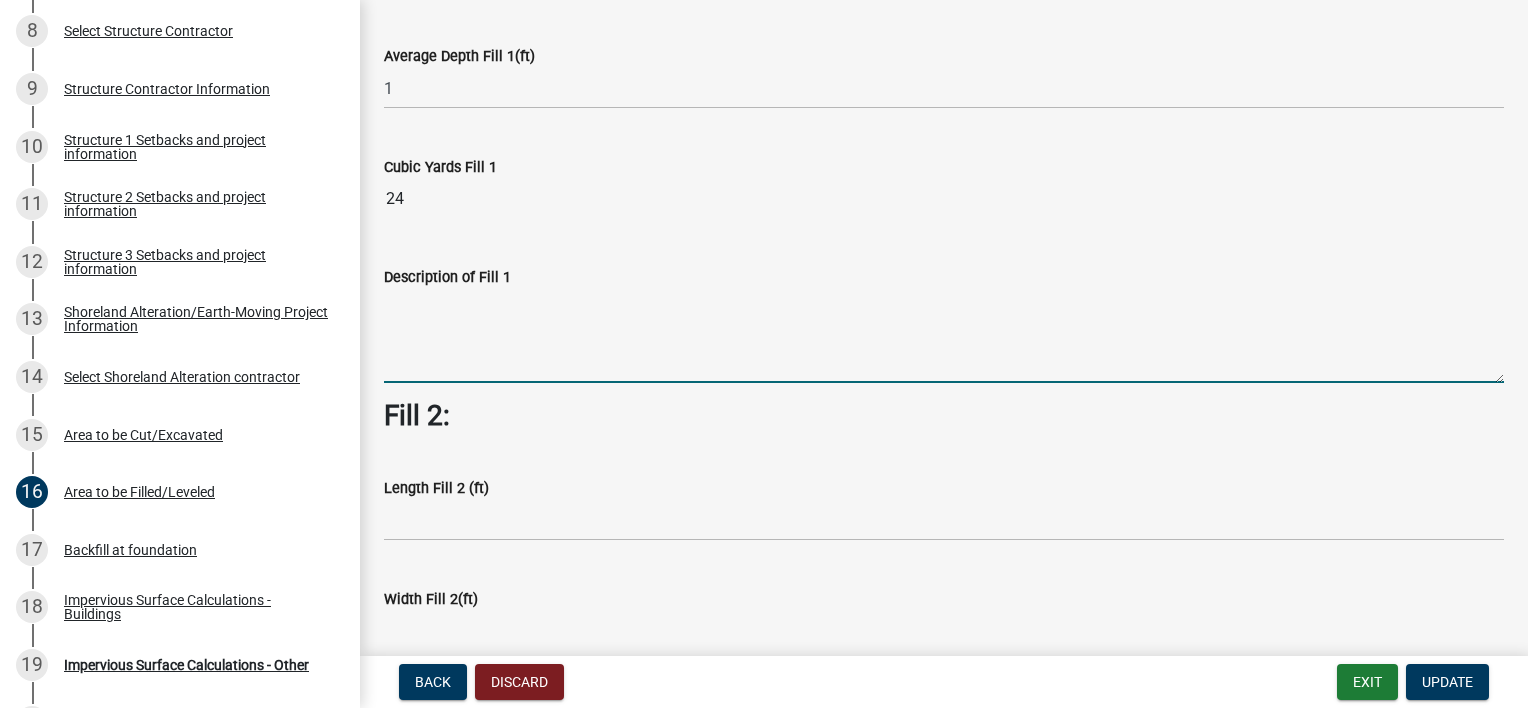 click on "Description of Fill 1" at bounding box center (944, 336) 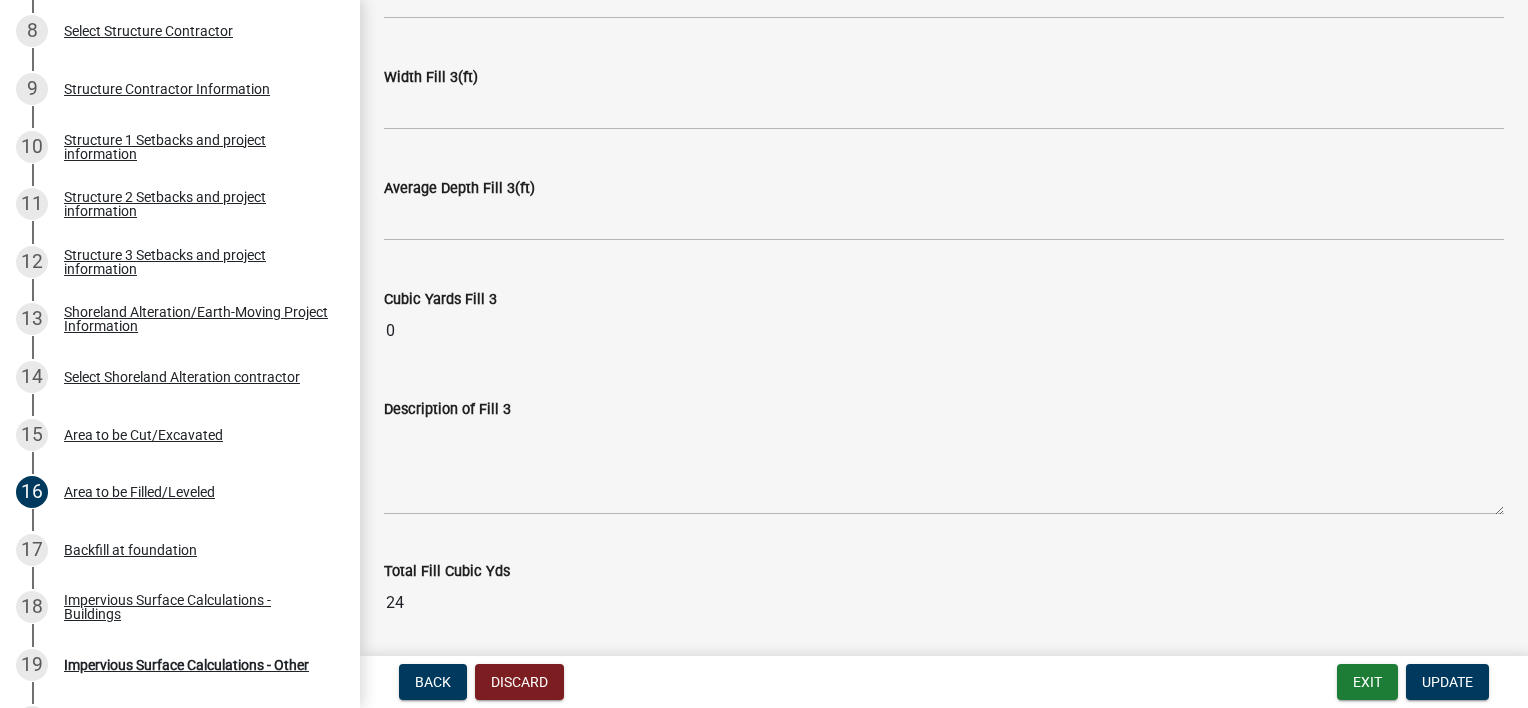 scroll, scrollTop: 1646, scrollLeft: 0, axis: vertical 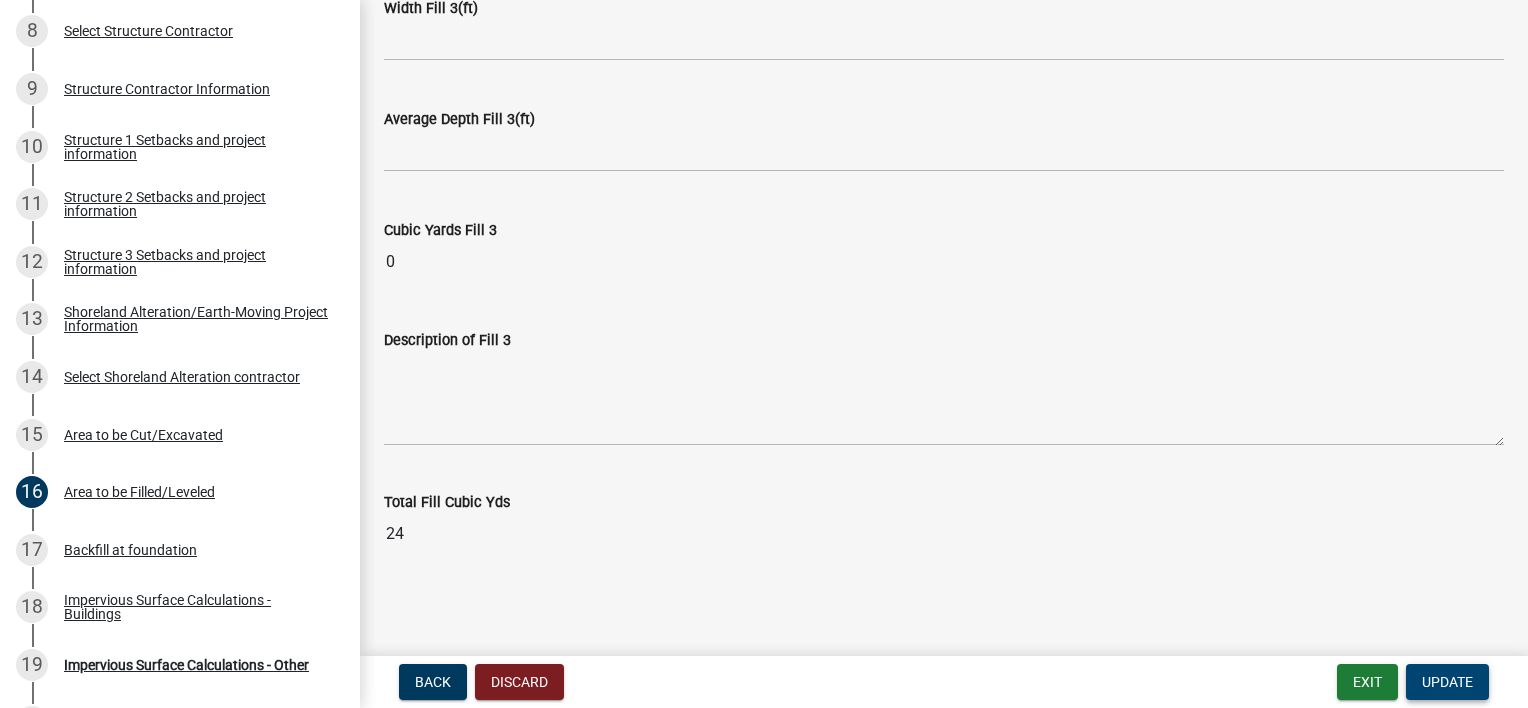 type on "Gravel" 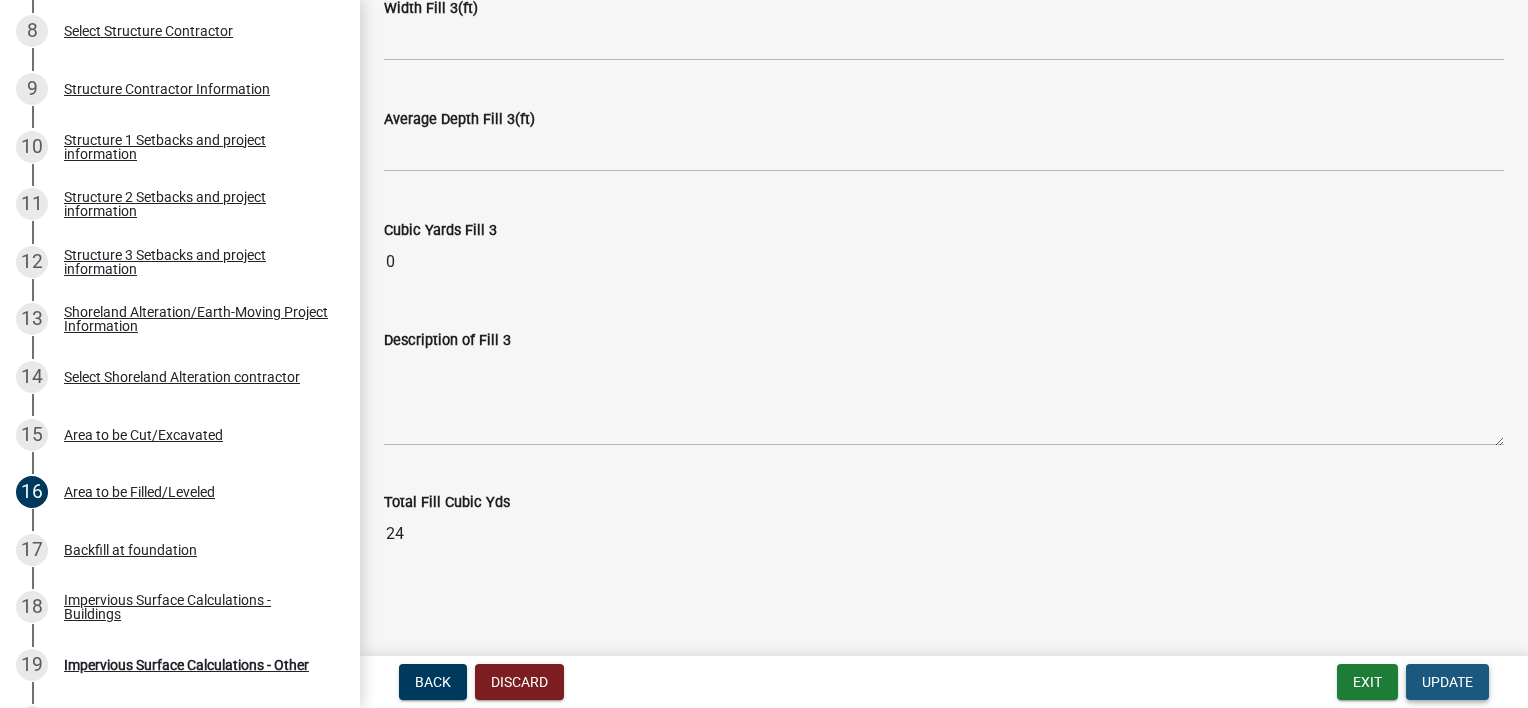 click on "Update" at bounding box center [1447, 682] 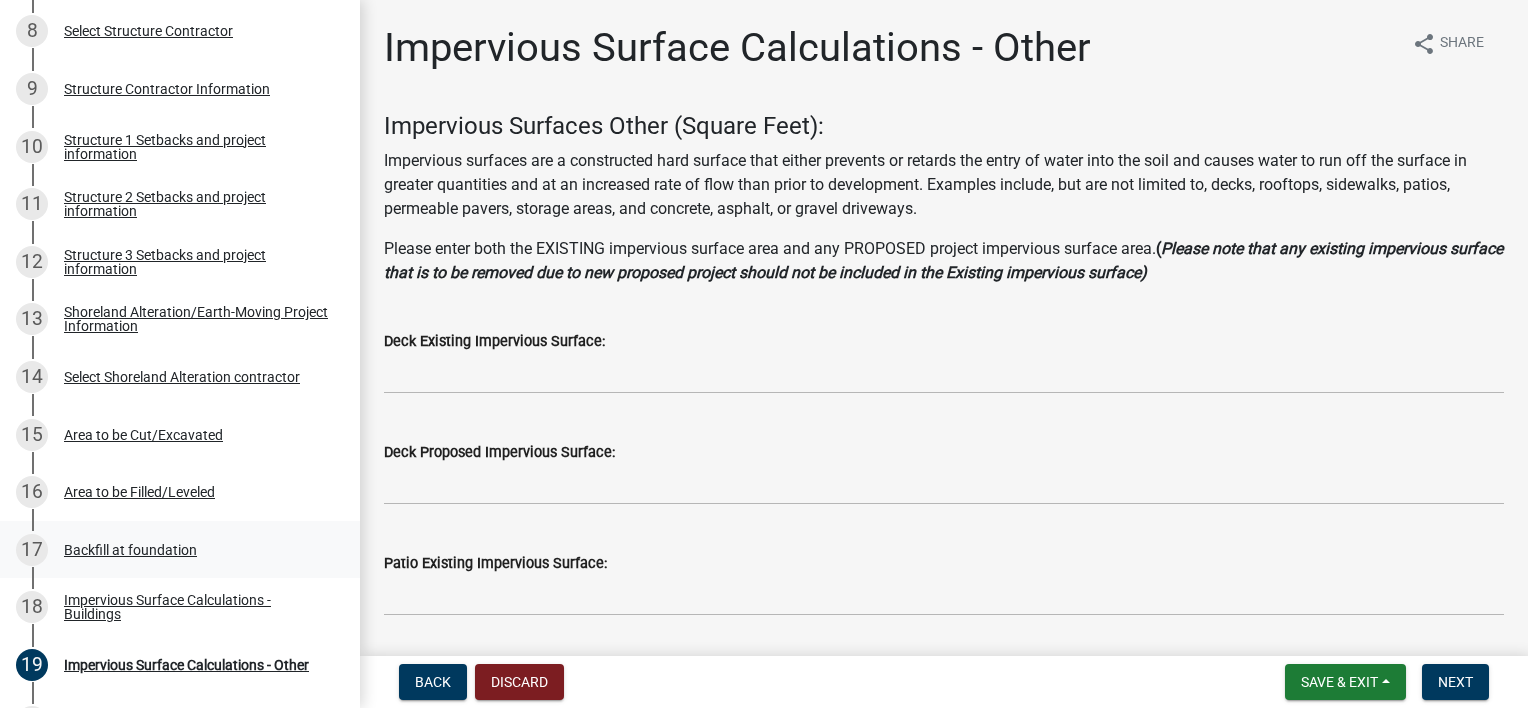 click on "17" at bounding box center [32, 550] 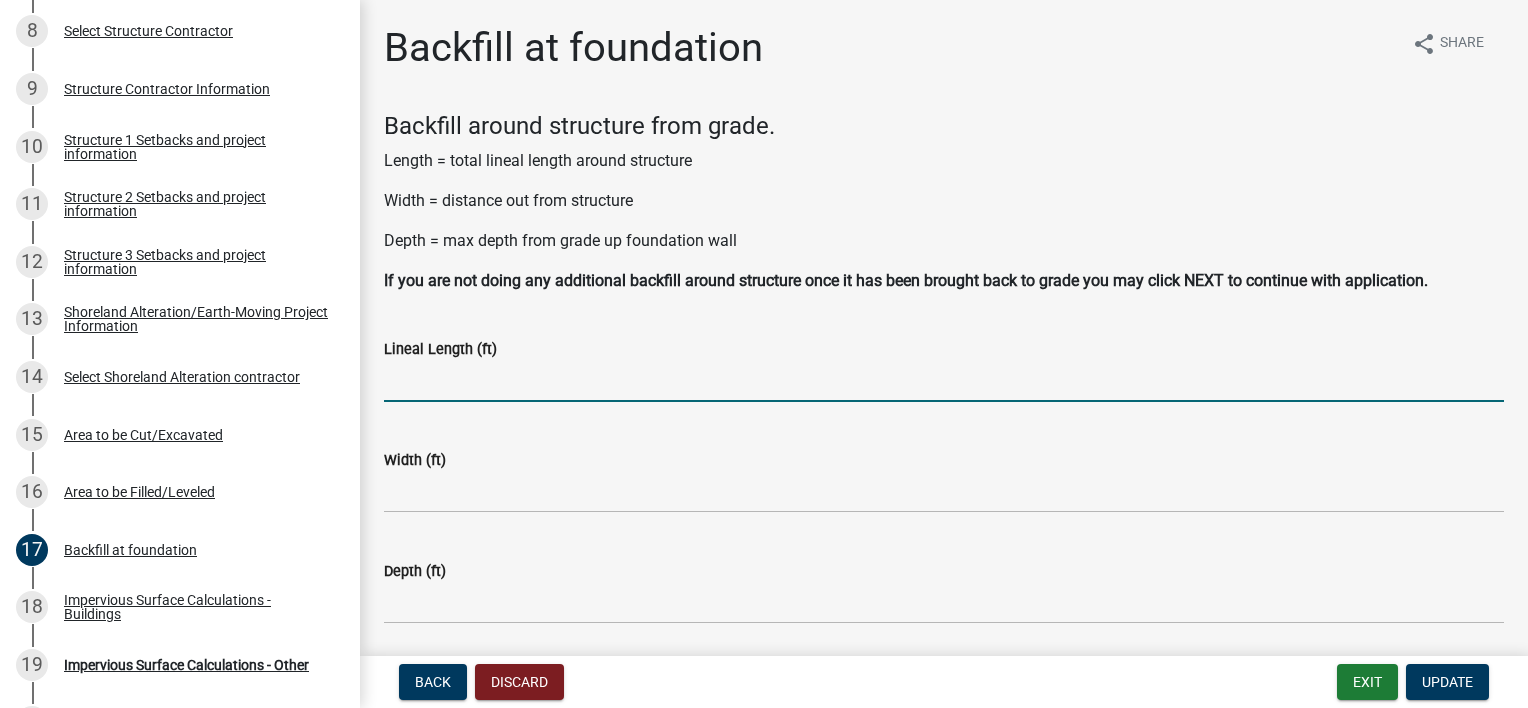 click 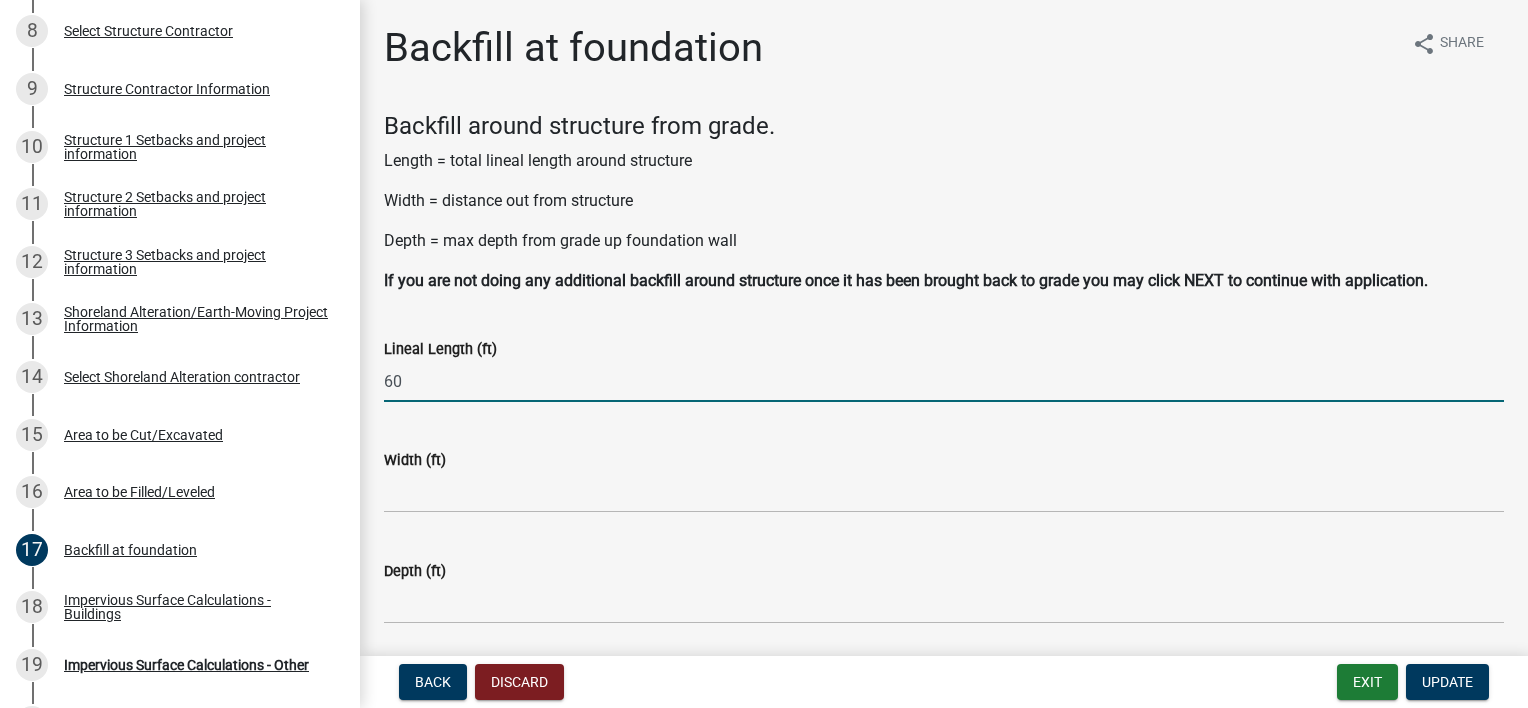 type on "60" 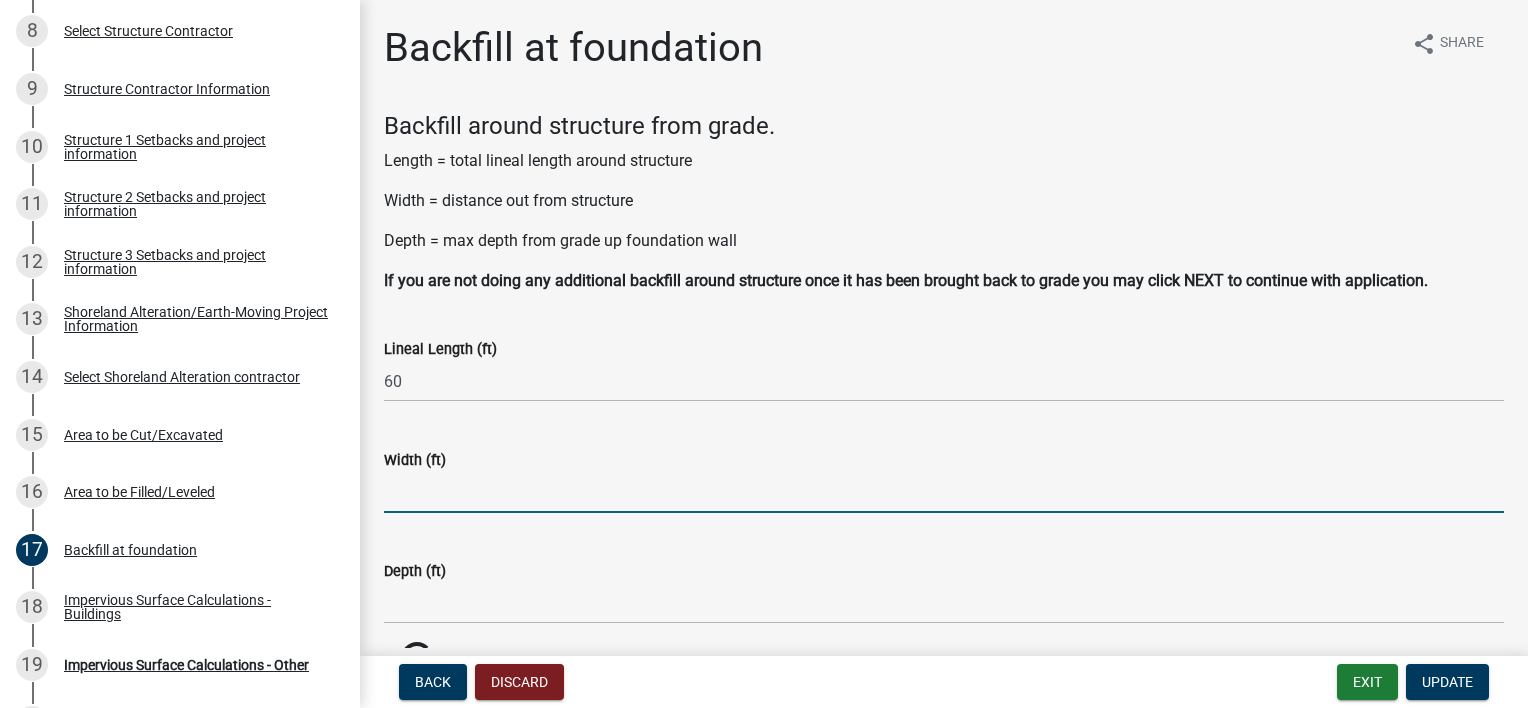 click 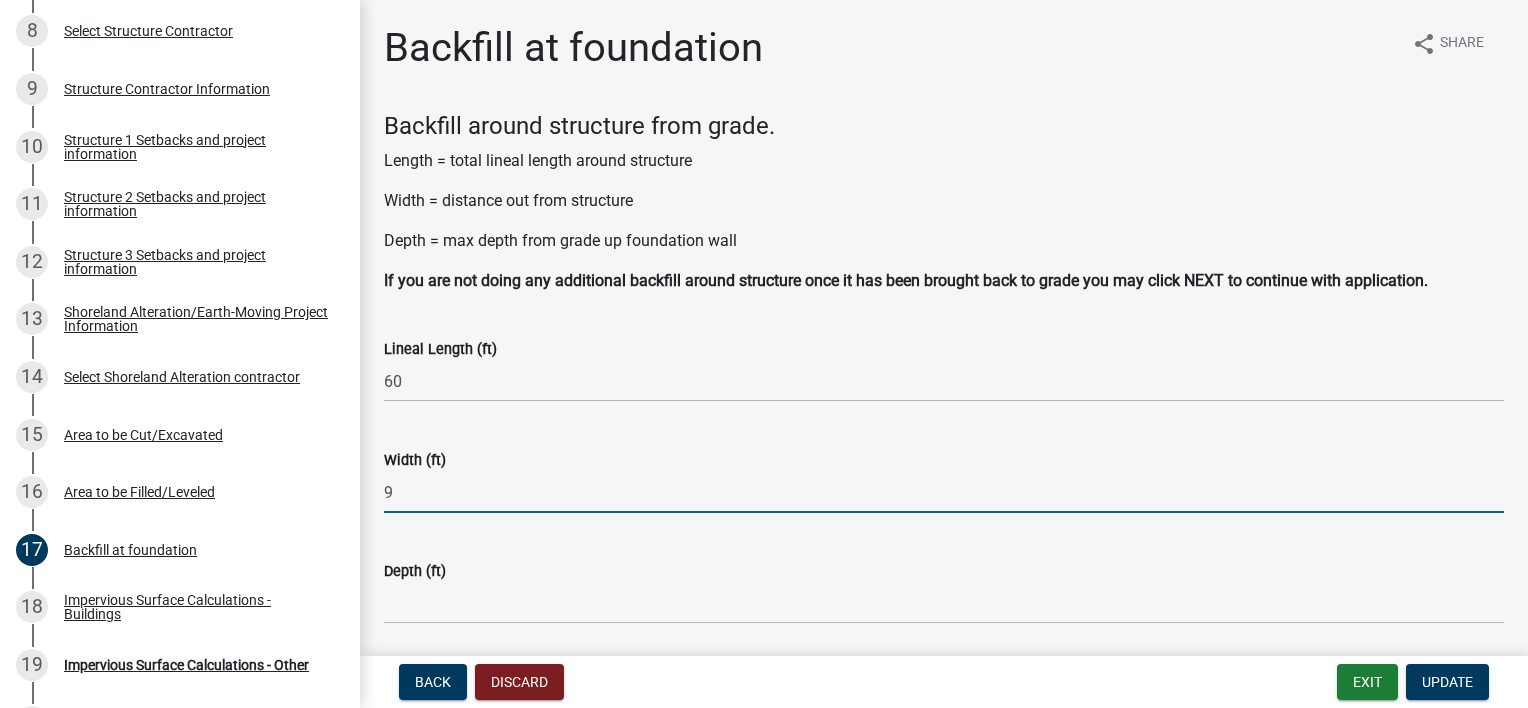 type on "9" 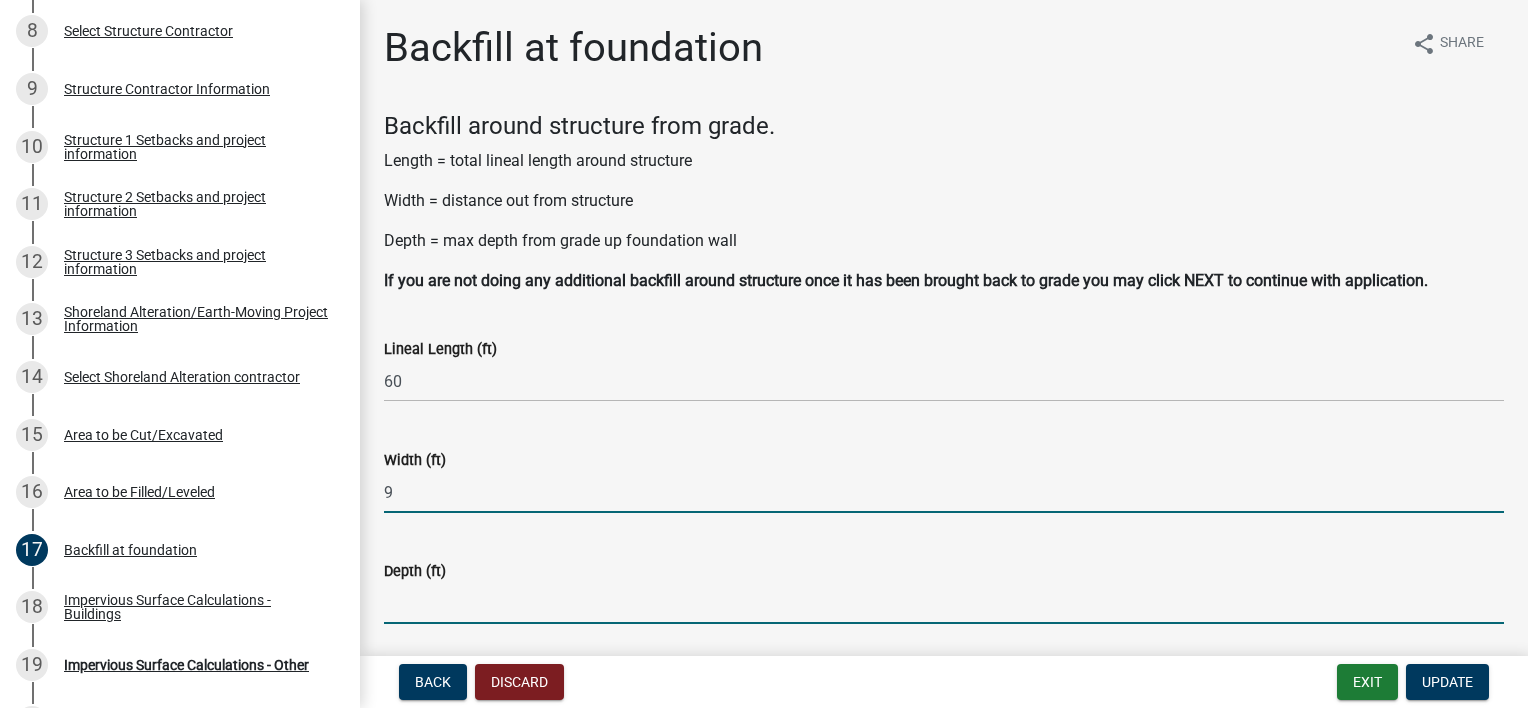 click 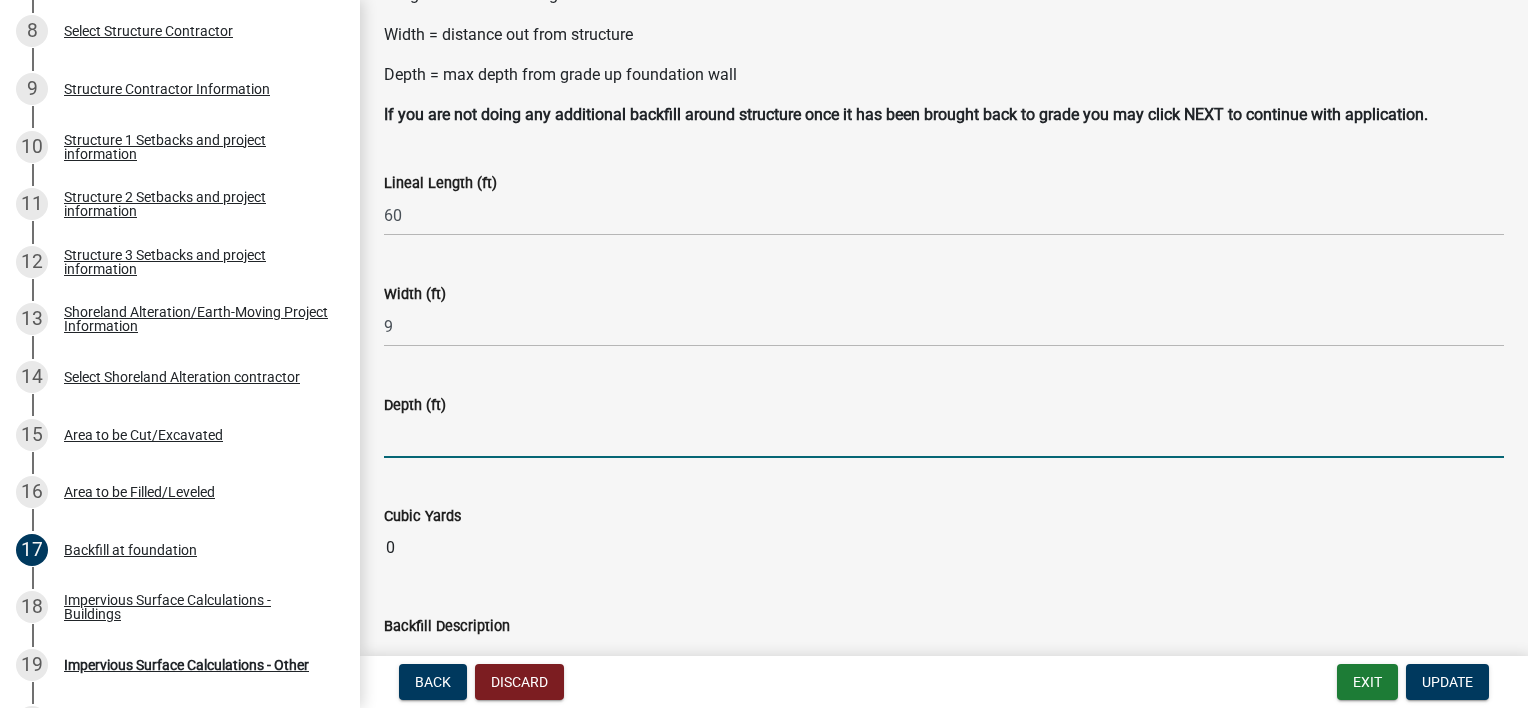 scroll, scrollTop: 300, scrollLeft: 0, axis: vertical 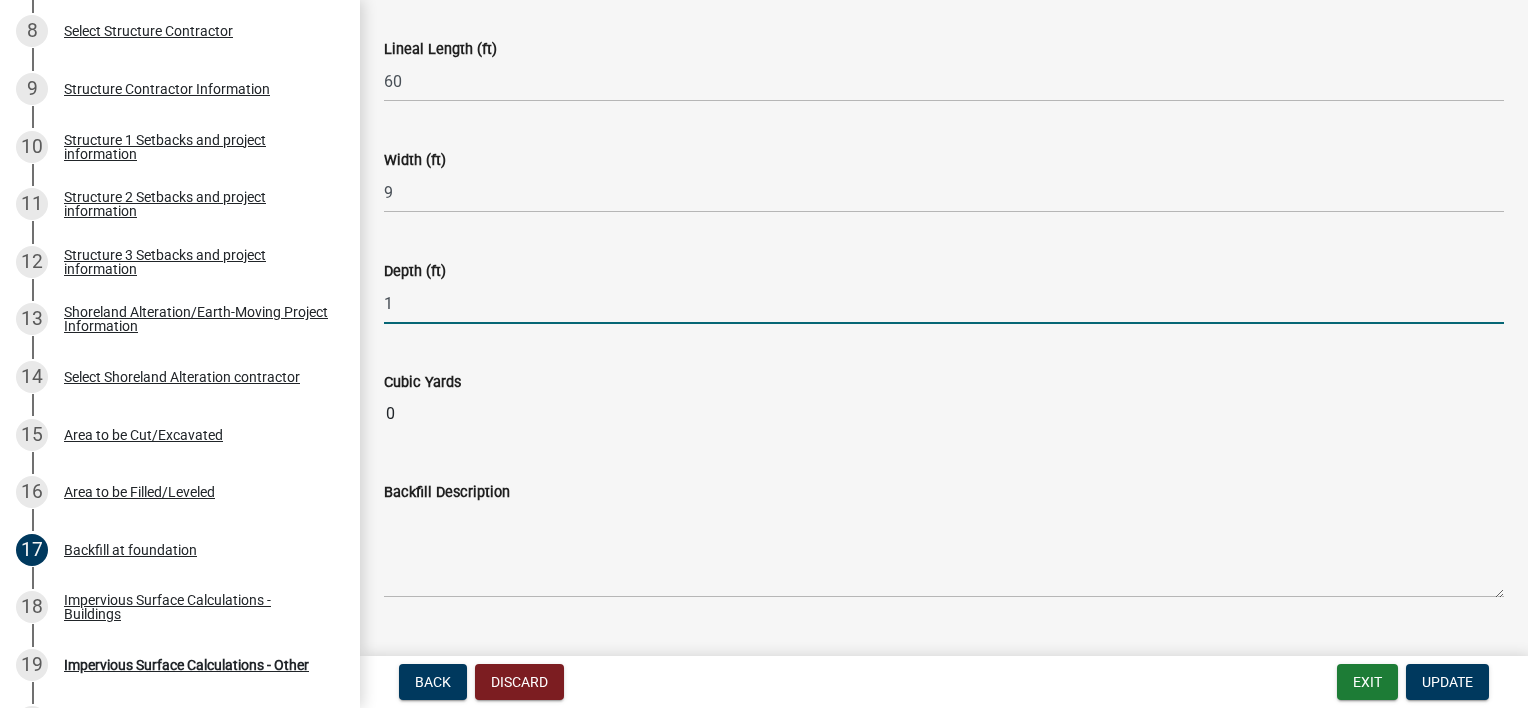 type on "1" 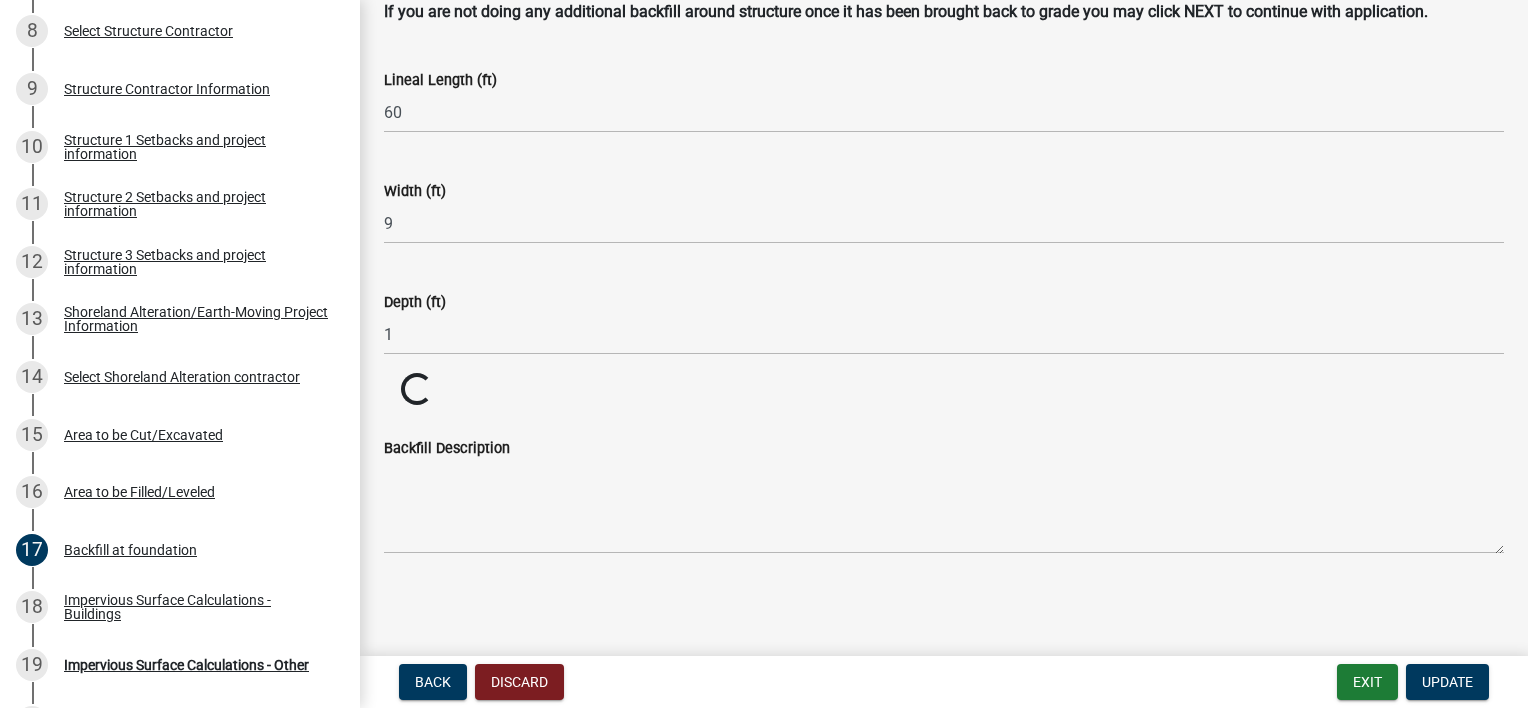 scroll, scrollTop: 268, scrollLeft: 0, axis: vertical 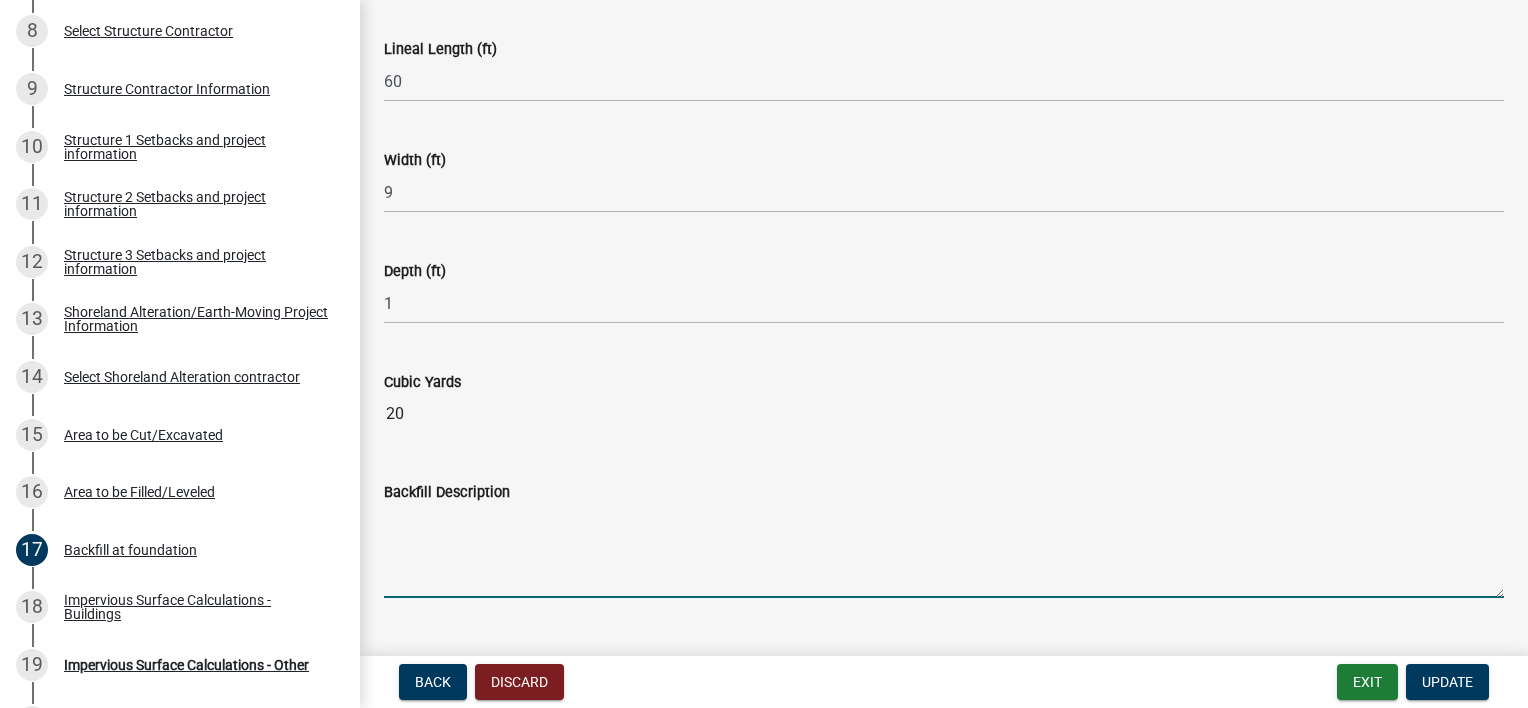 click on "Backfill Description" at bounding box center [944, 551] 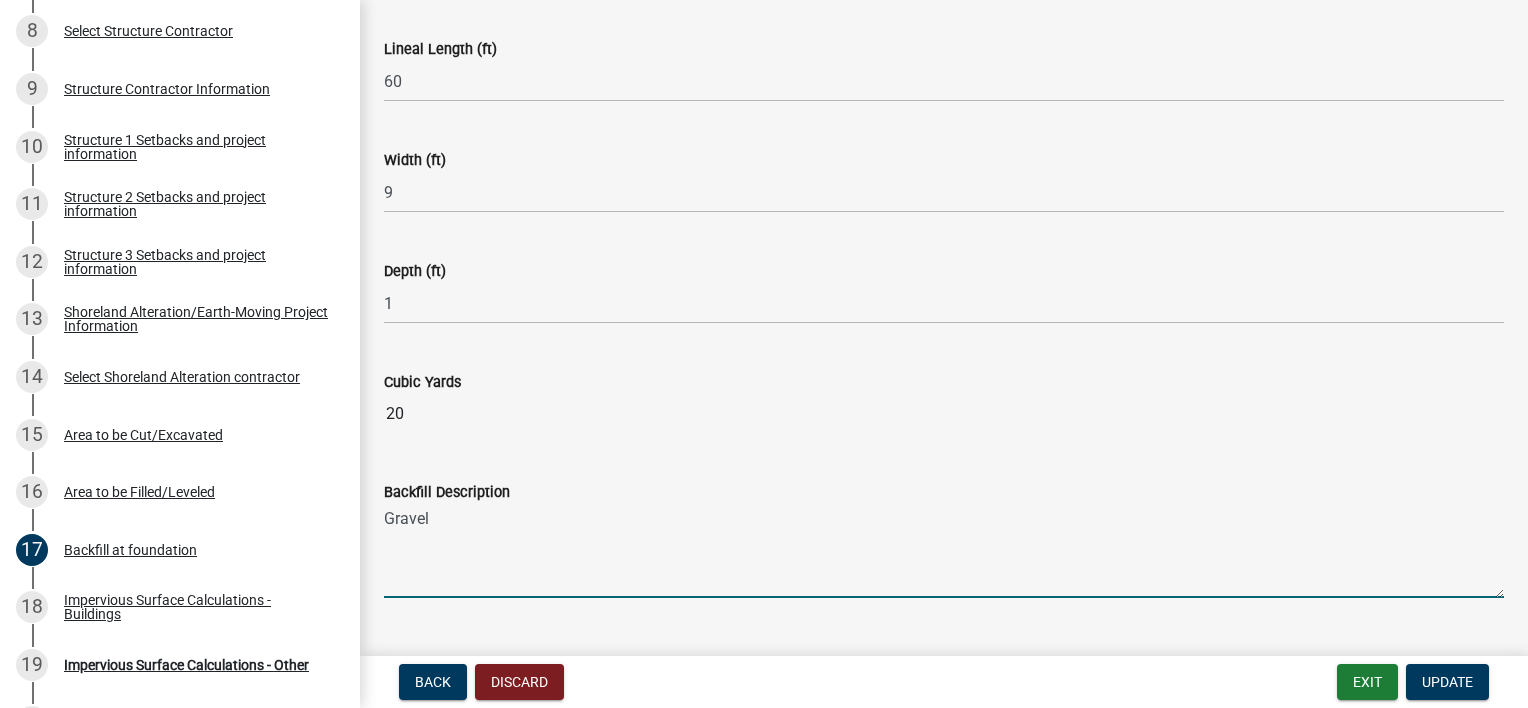 scroll, scrollTop: 343, scrollLeft: 0, axis: vertical 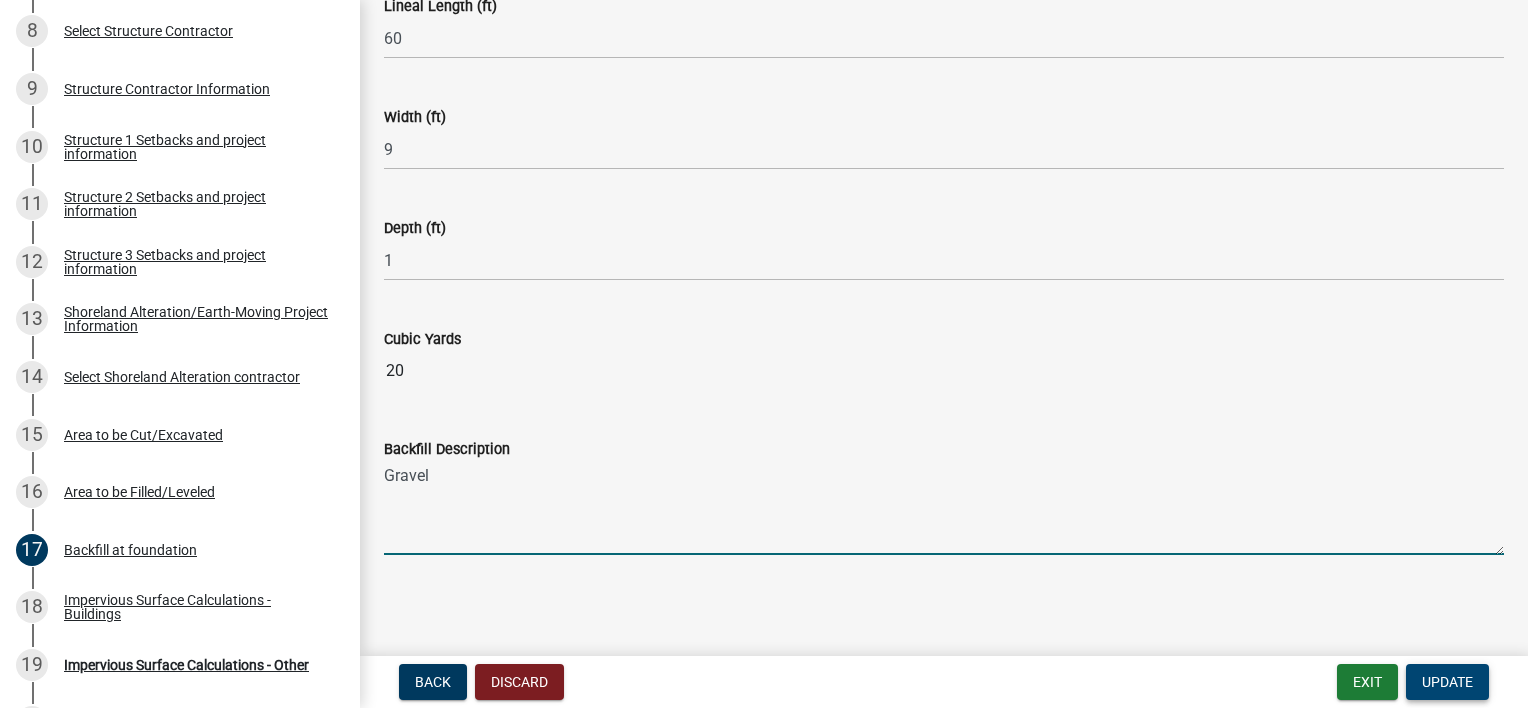 type on "Gravel" 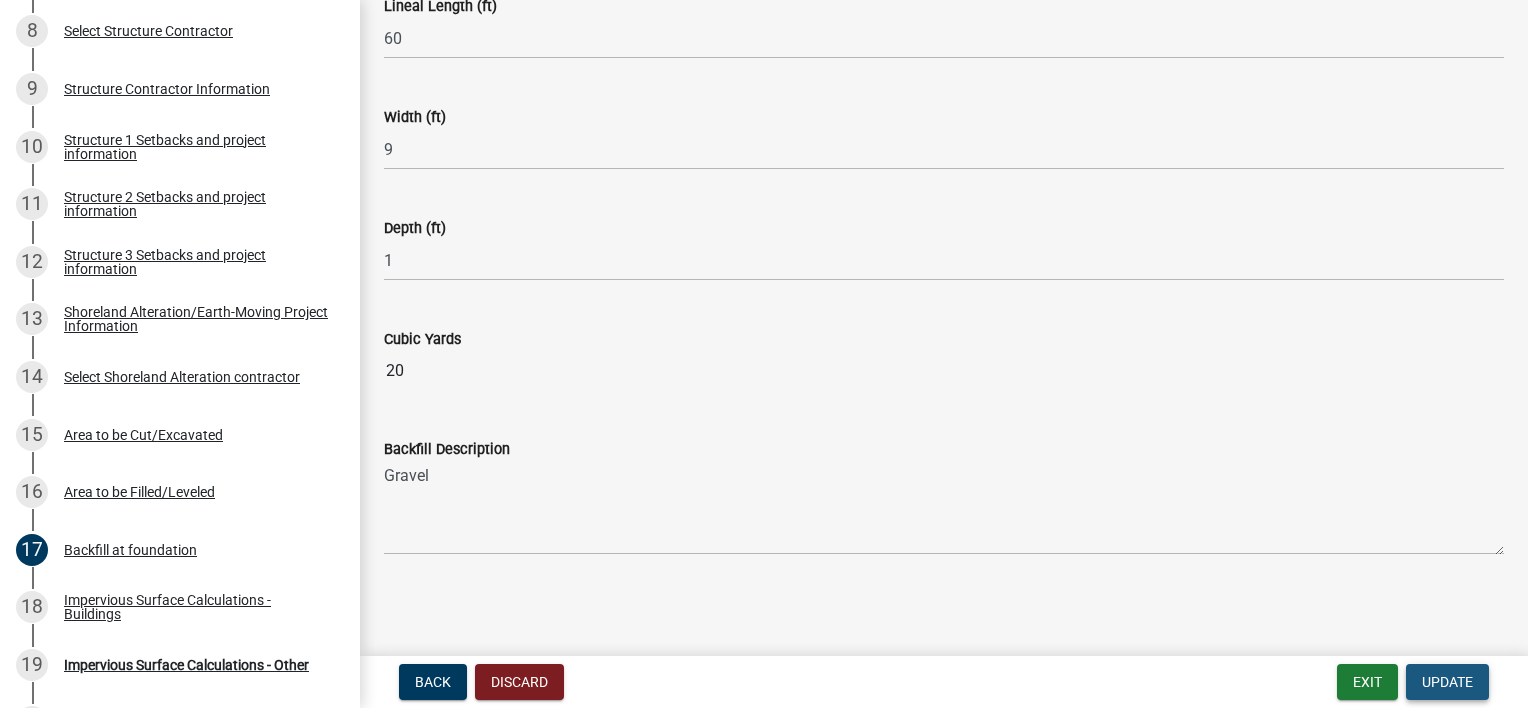 click on "Update" at bounding box center [1447, 682] 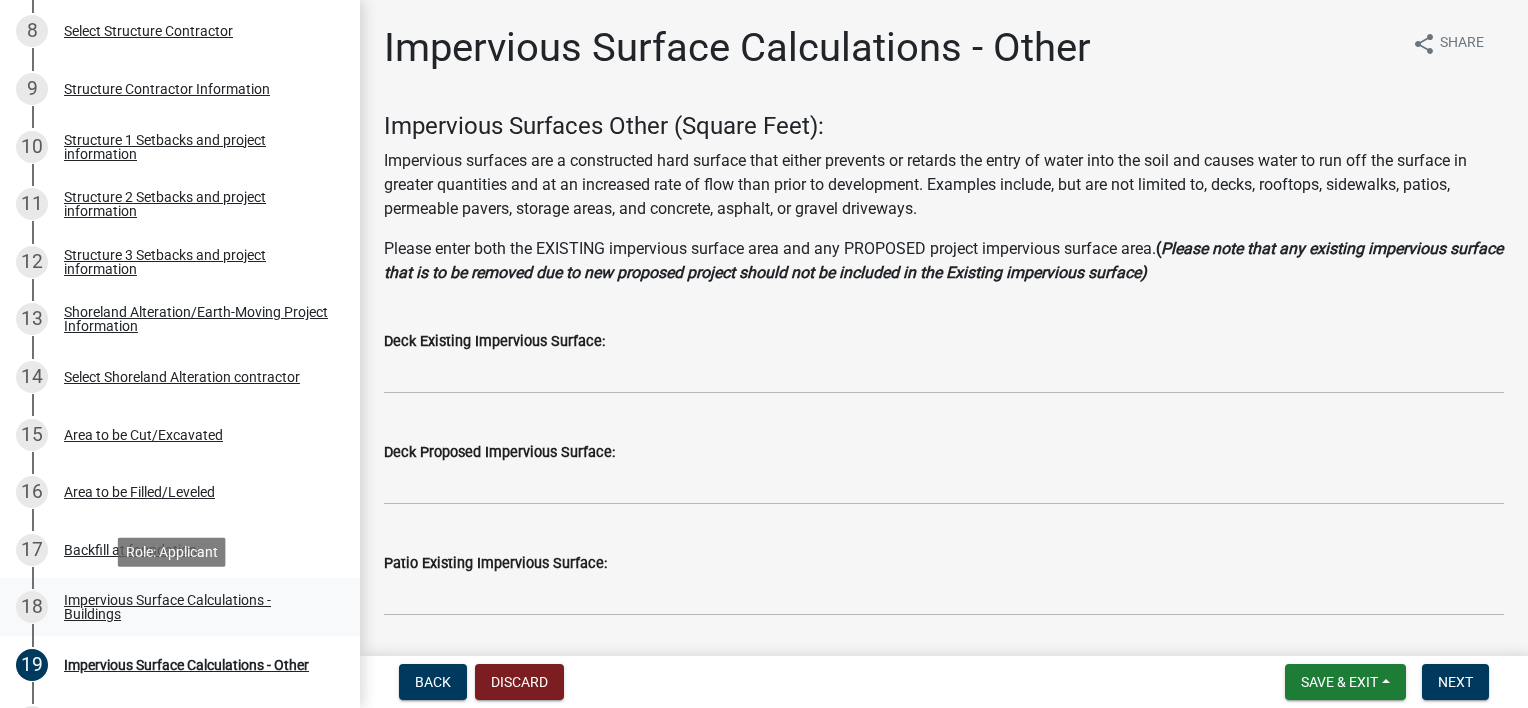 click on "18" at bounding box center [32, 607] 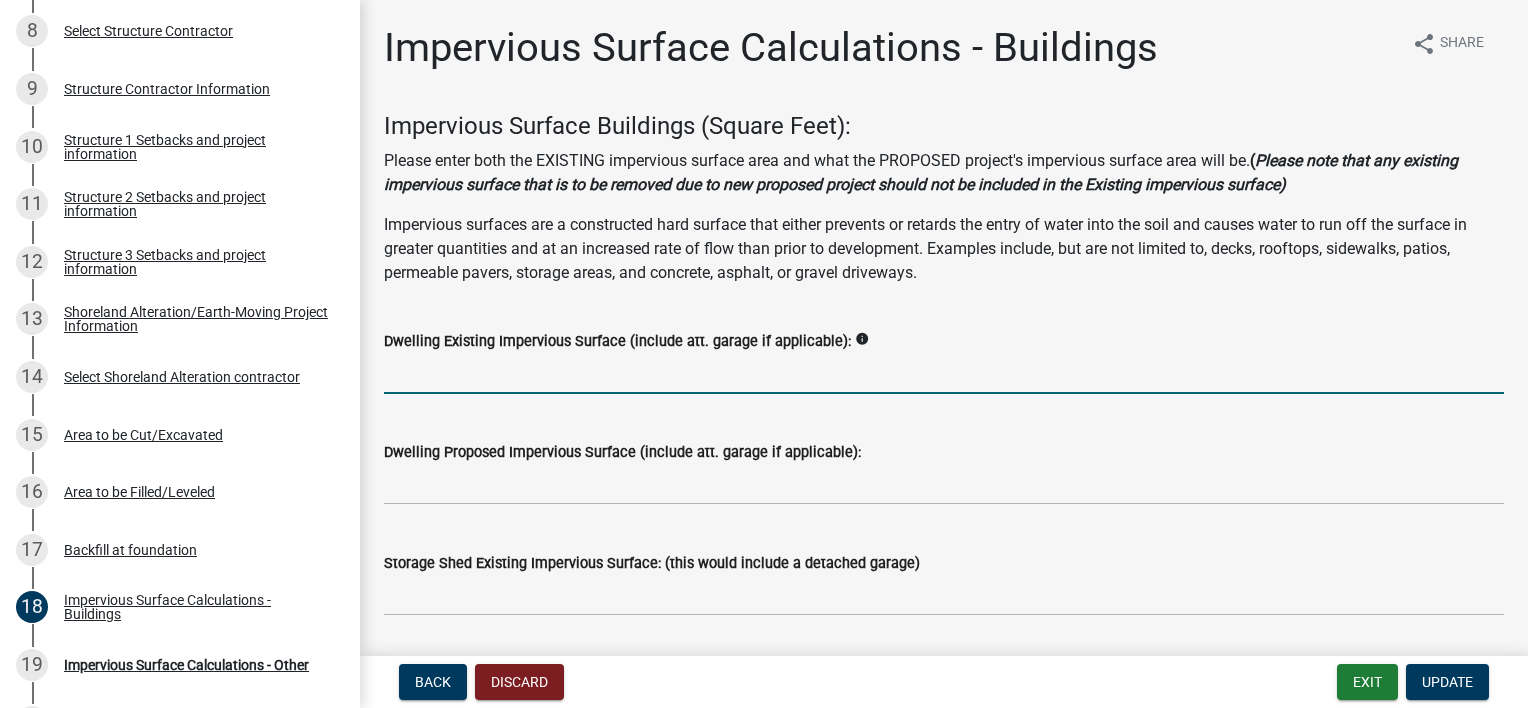 click 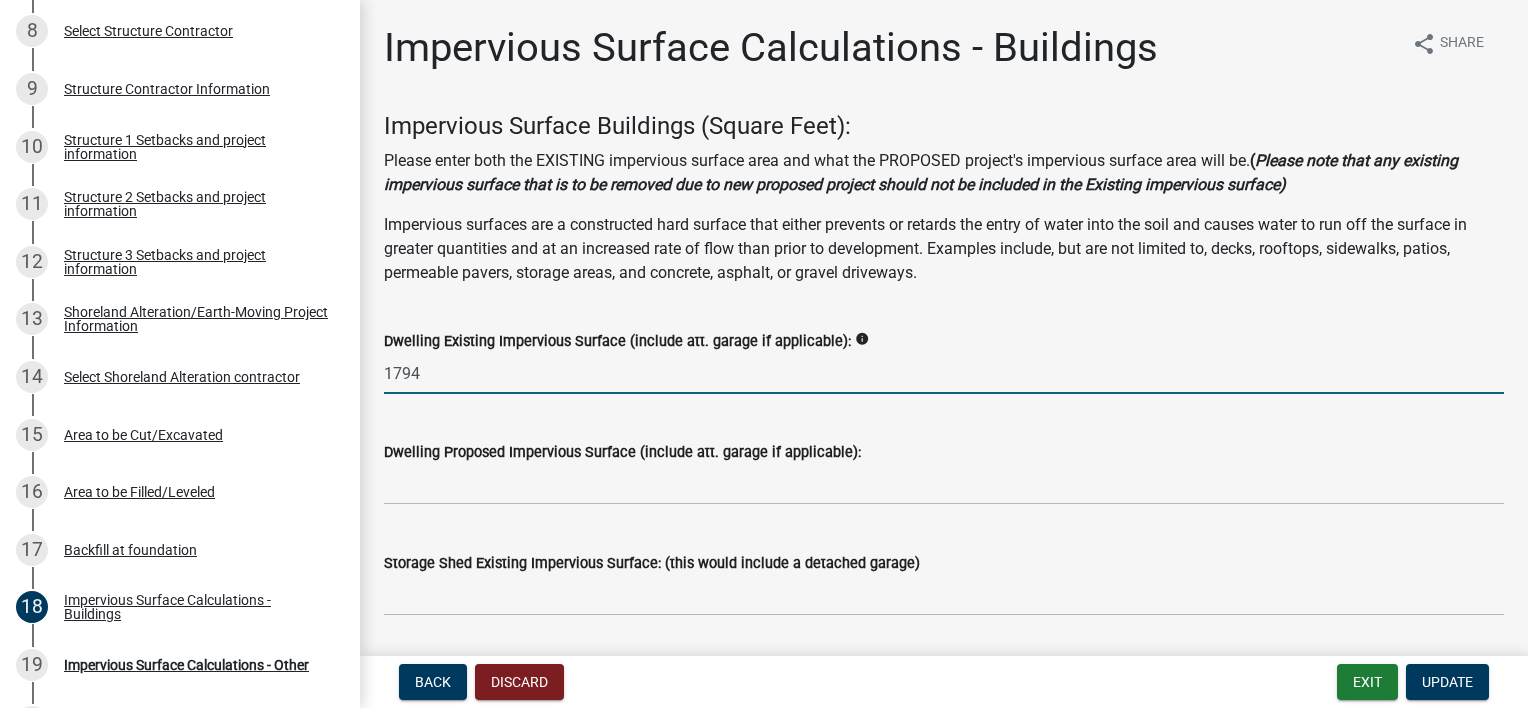 type on "1794" 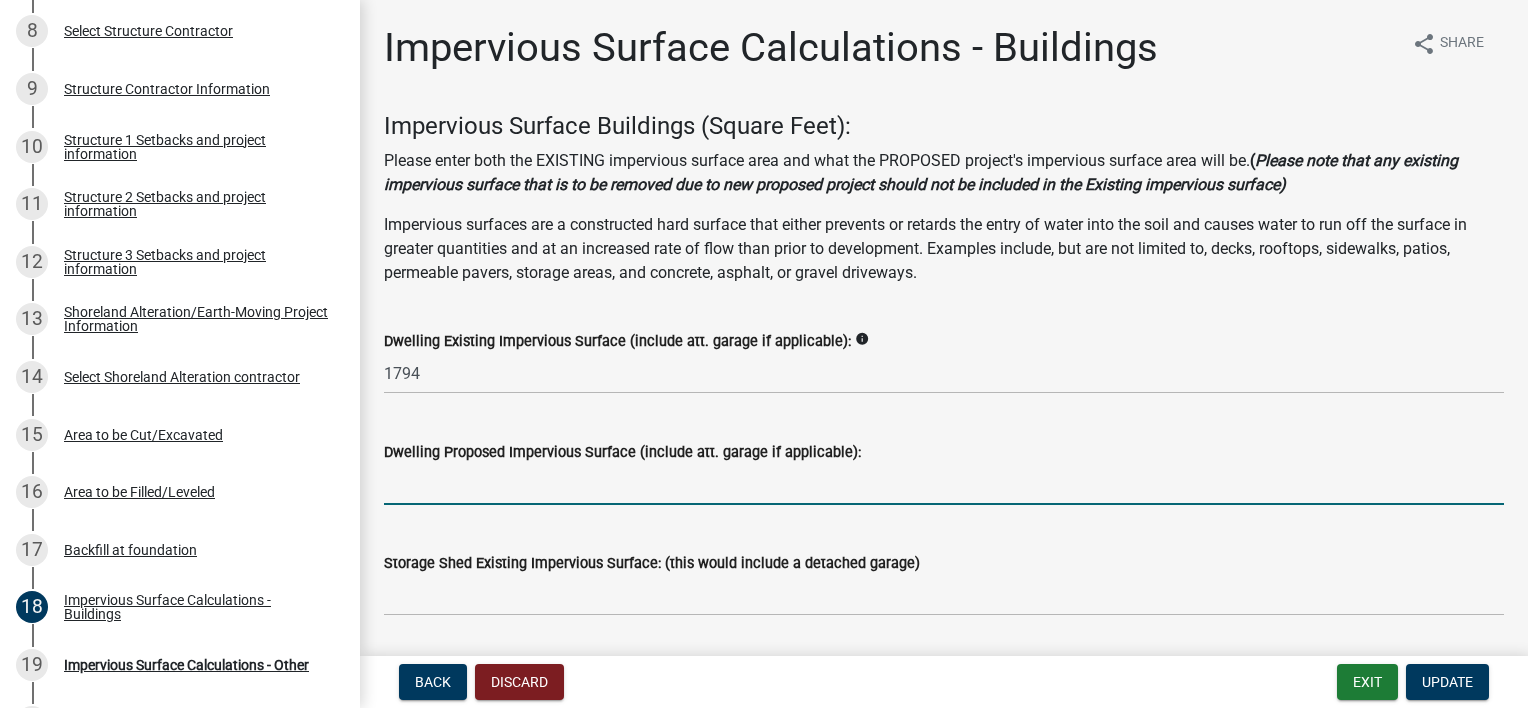 click 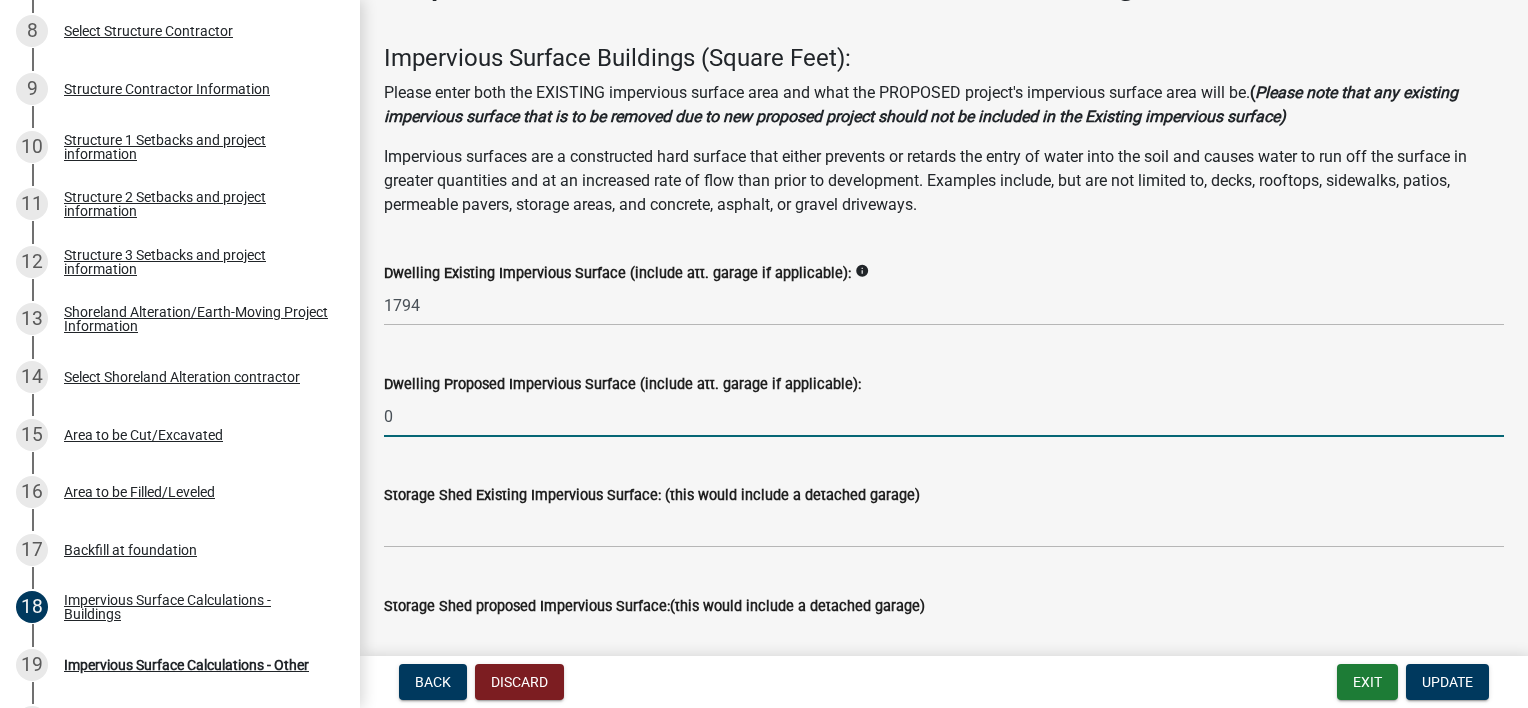 scroll, scrollTop: 100, scrollLeft: 0, axis: vertical 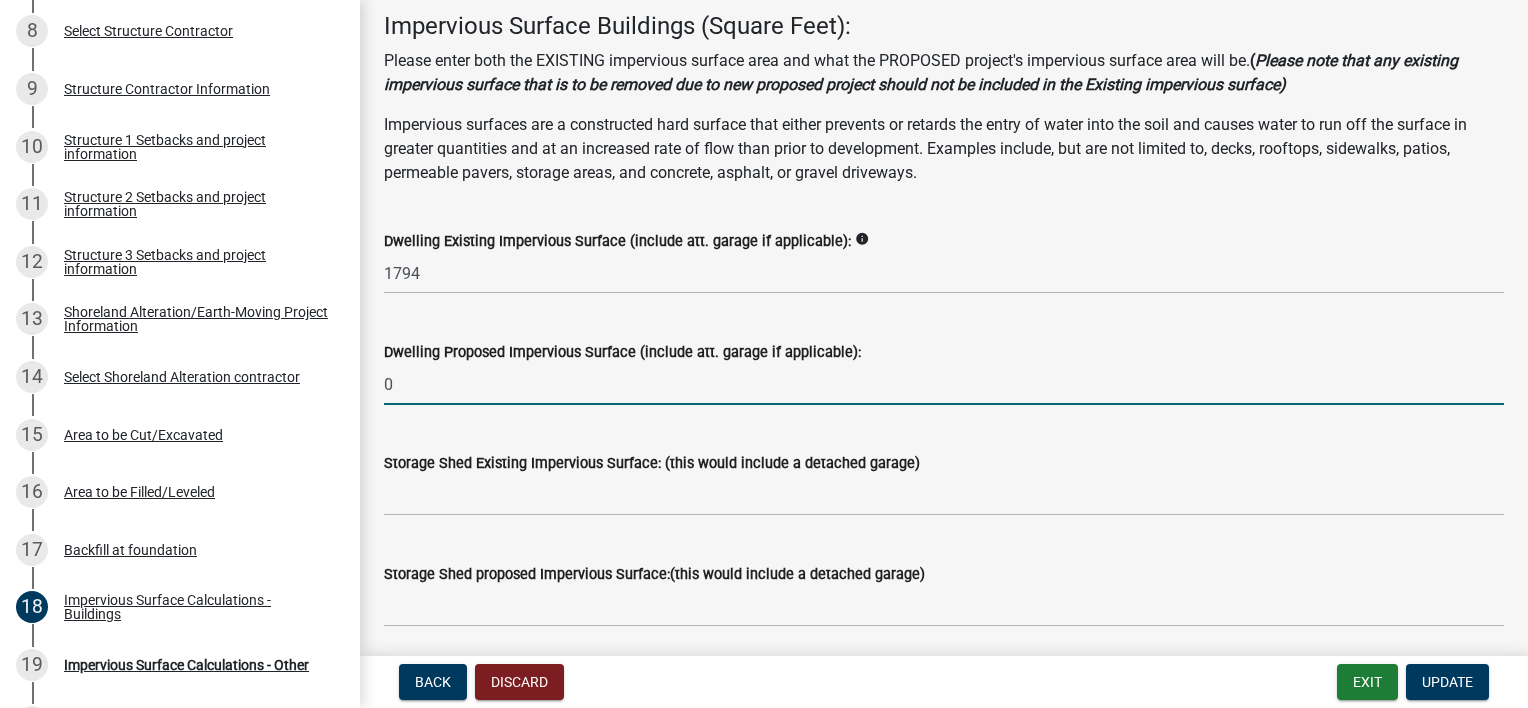 type on "0" 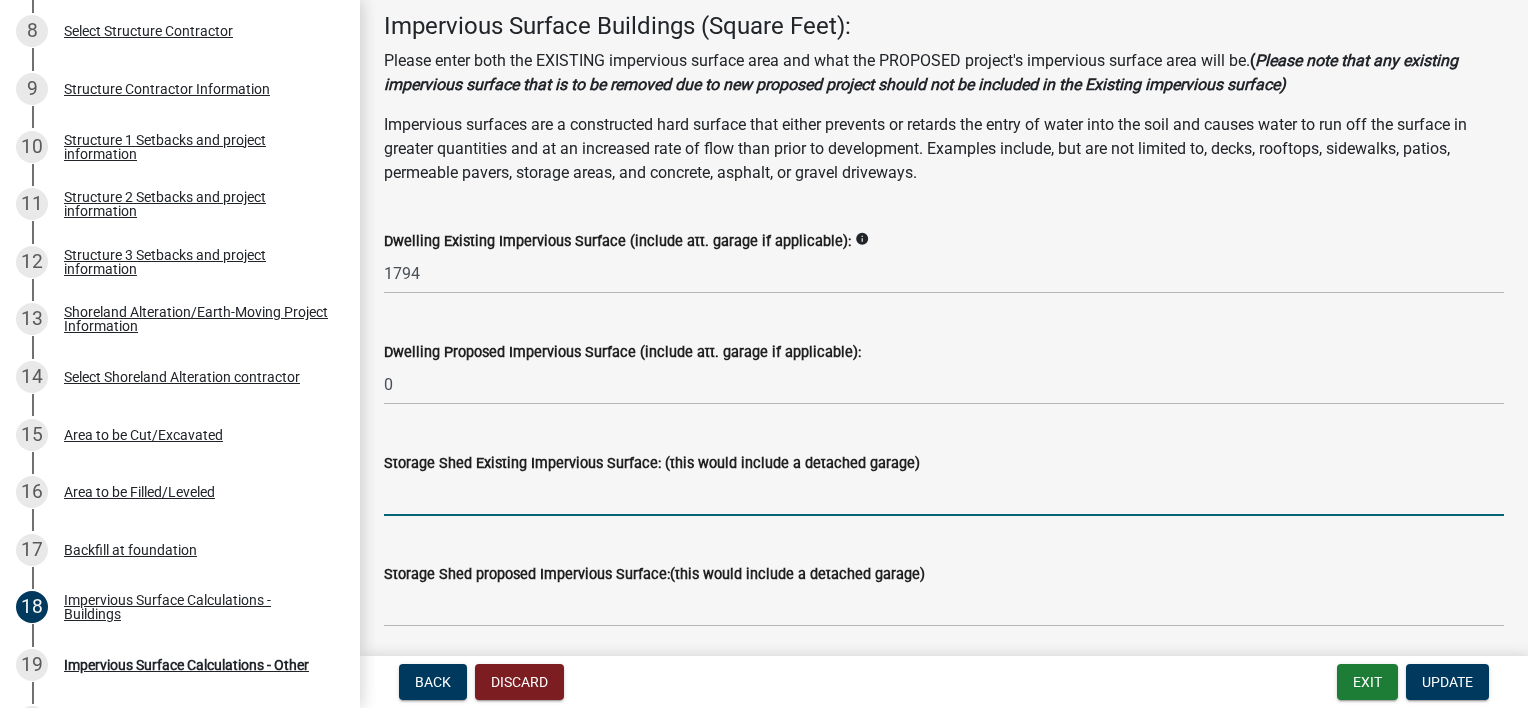 click 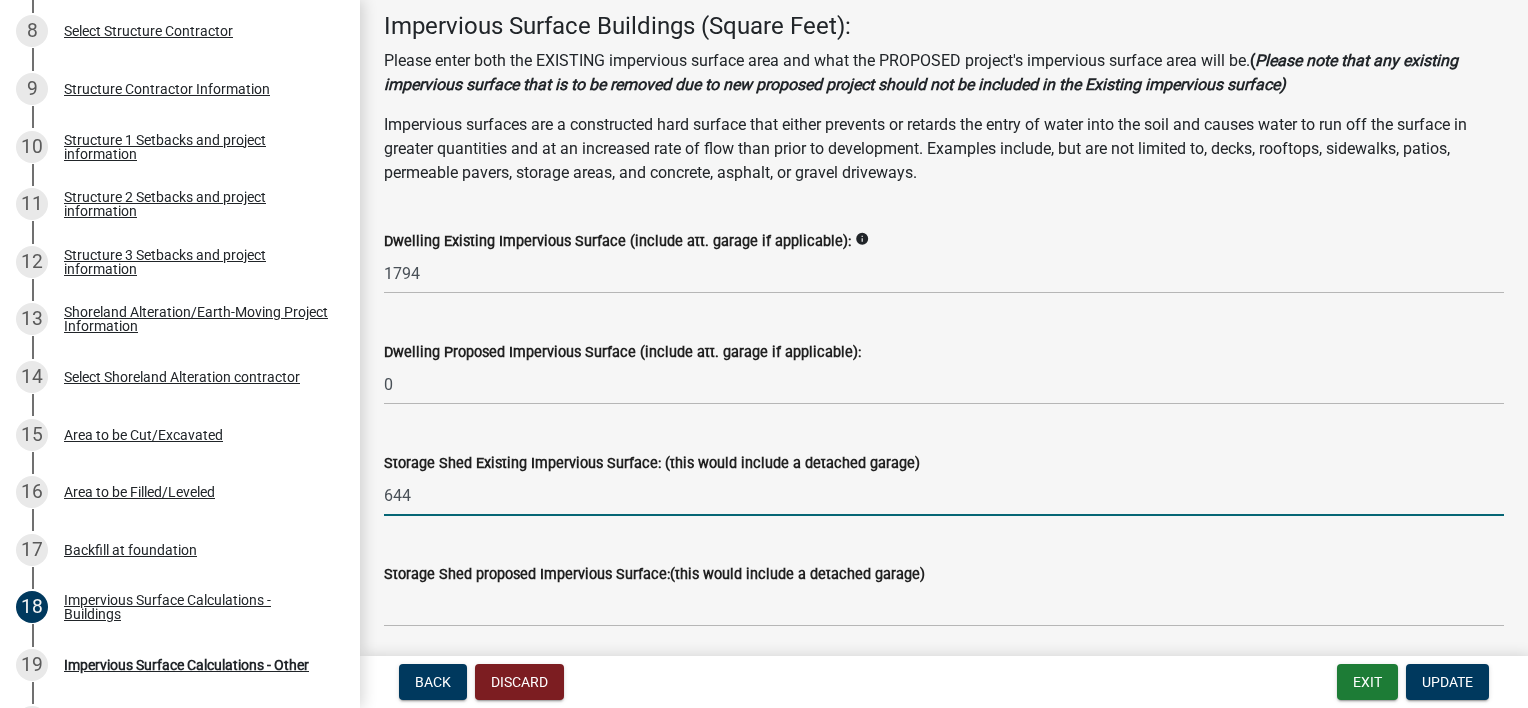 type on "644" 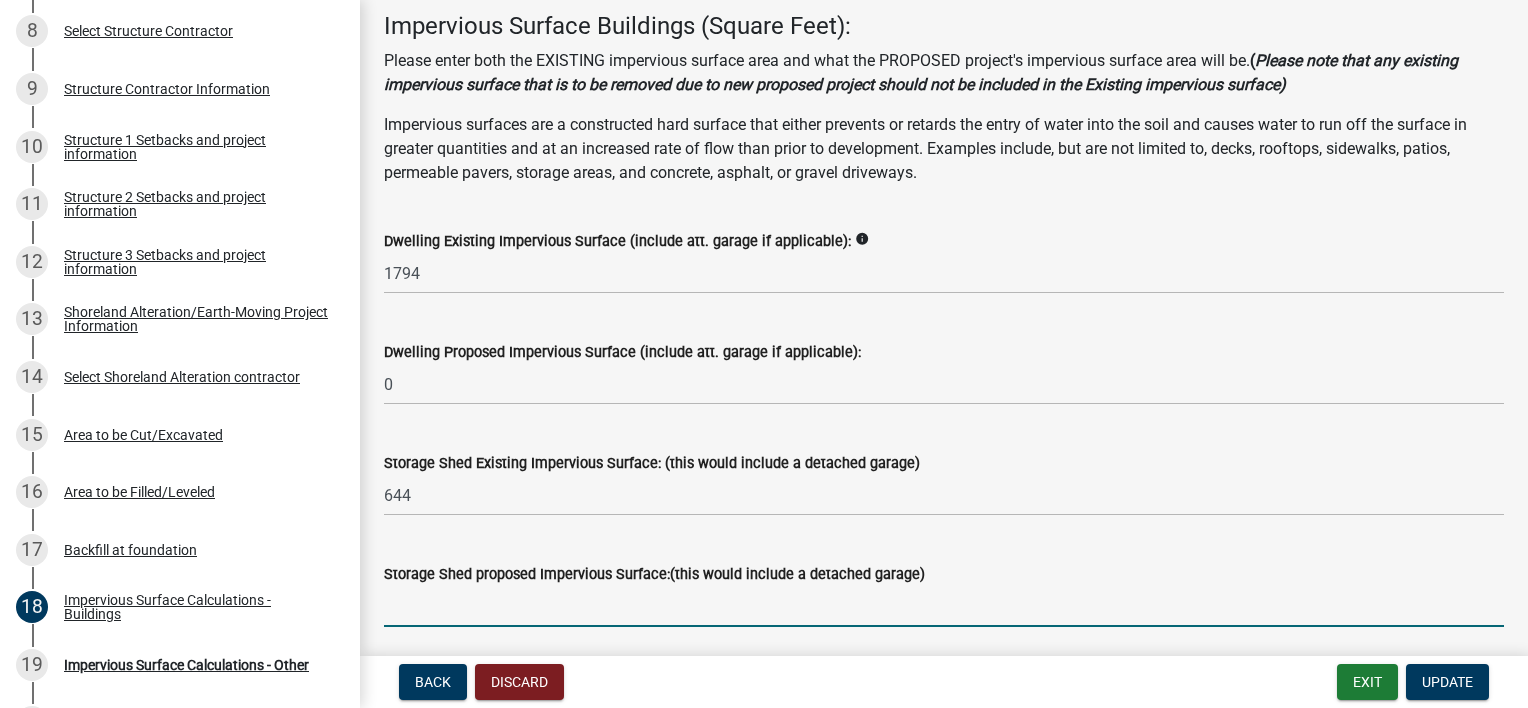 click 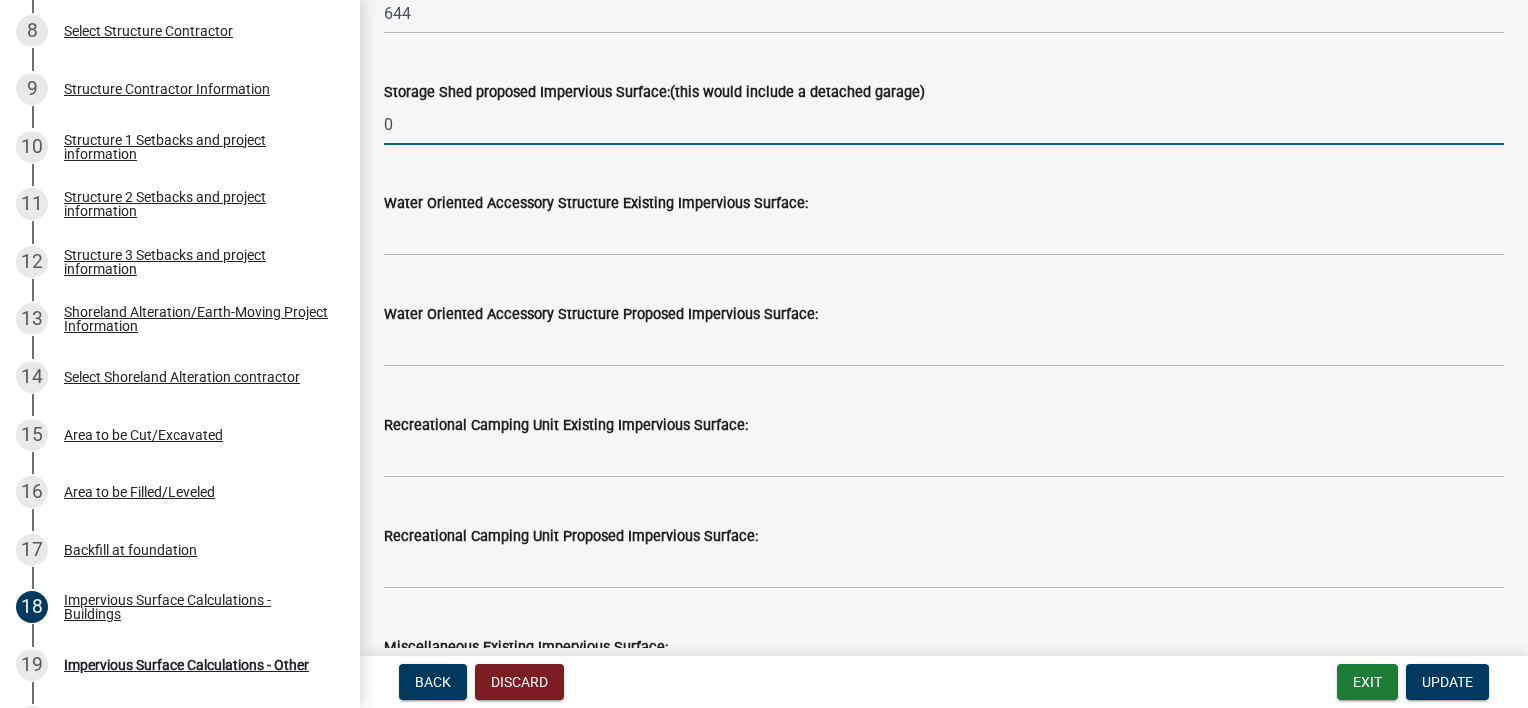 scroll, scrollTop: 600, scrollLeft: 0, axis: vertical 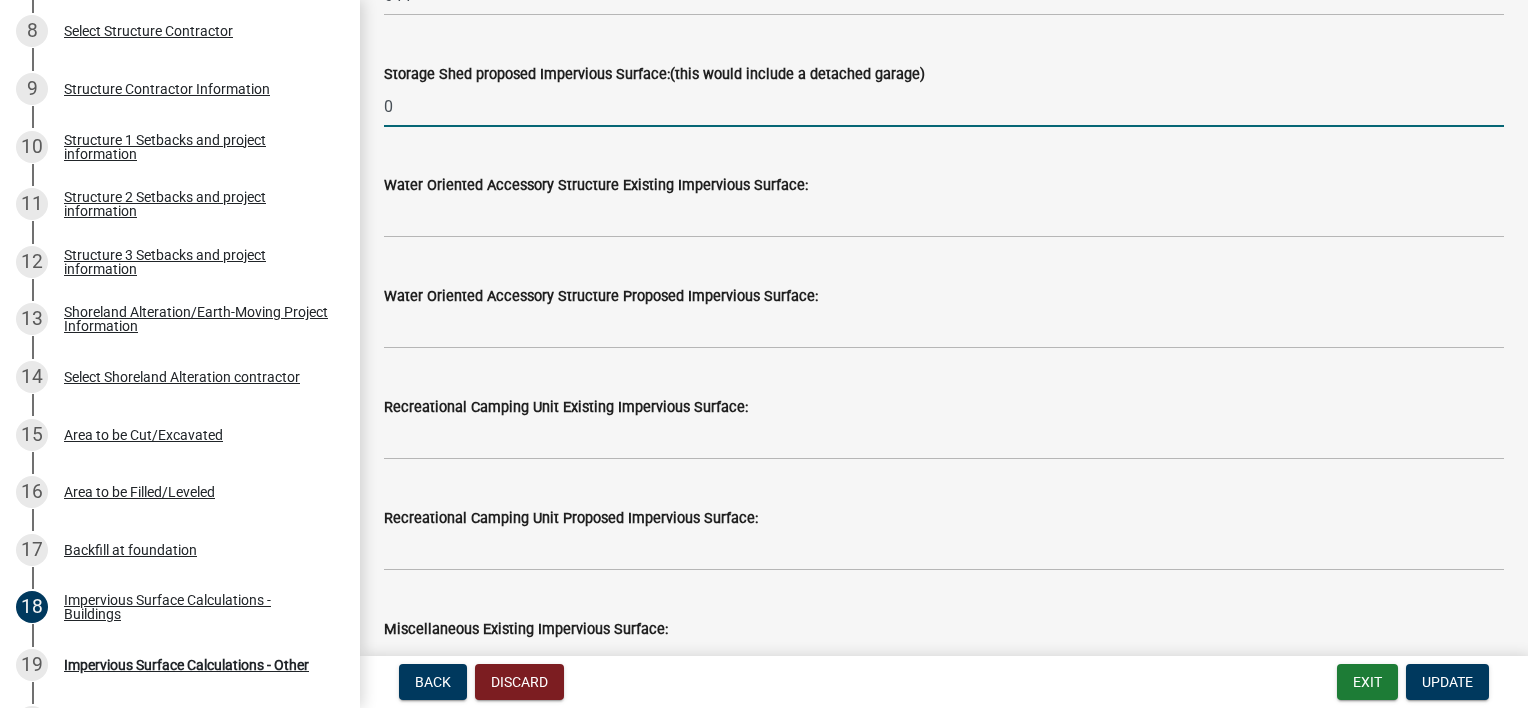 type on "0" 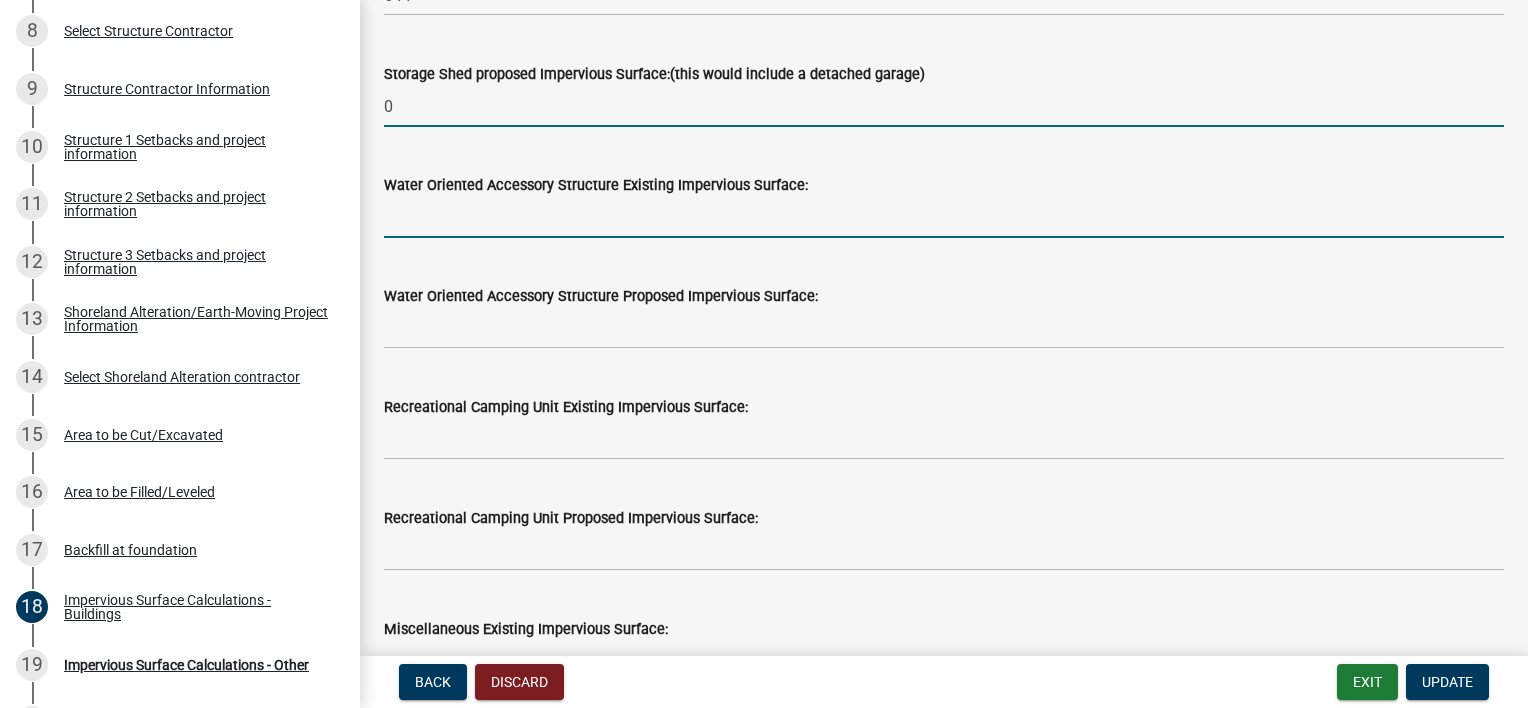 click 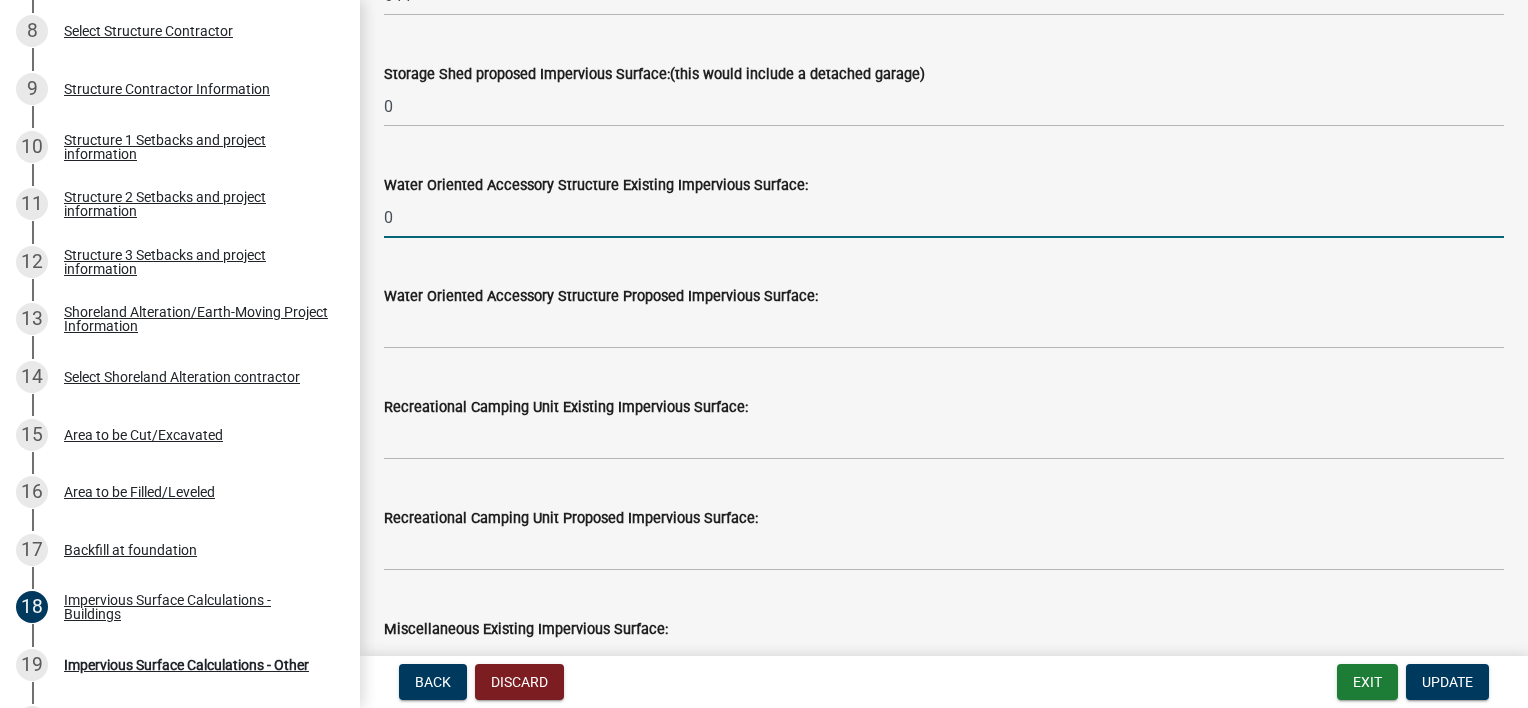 type on "0" 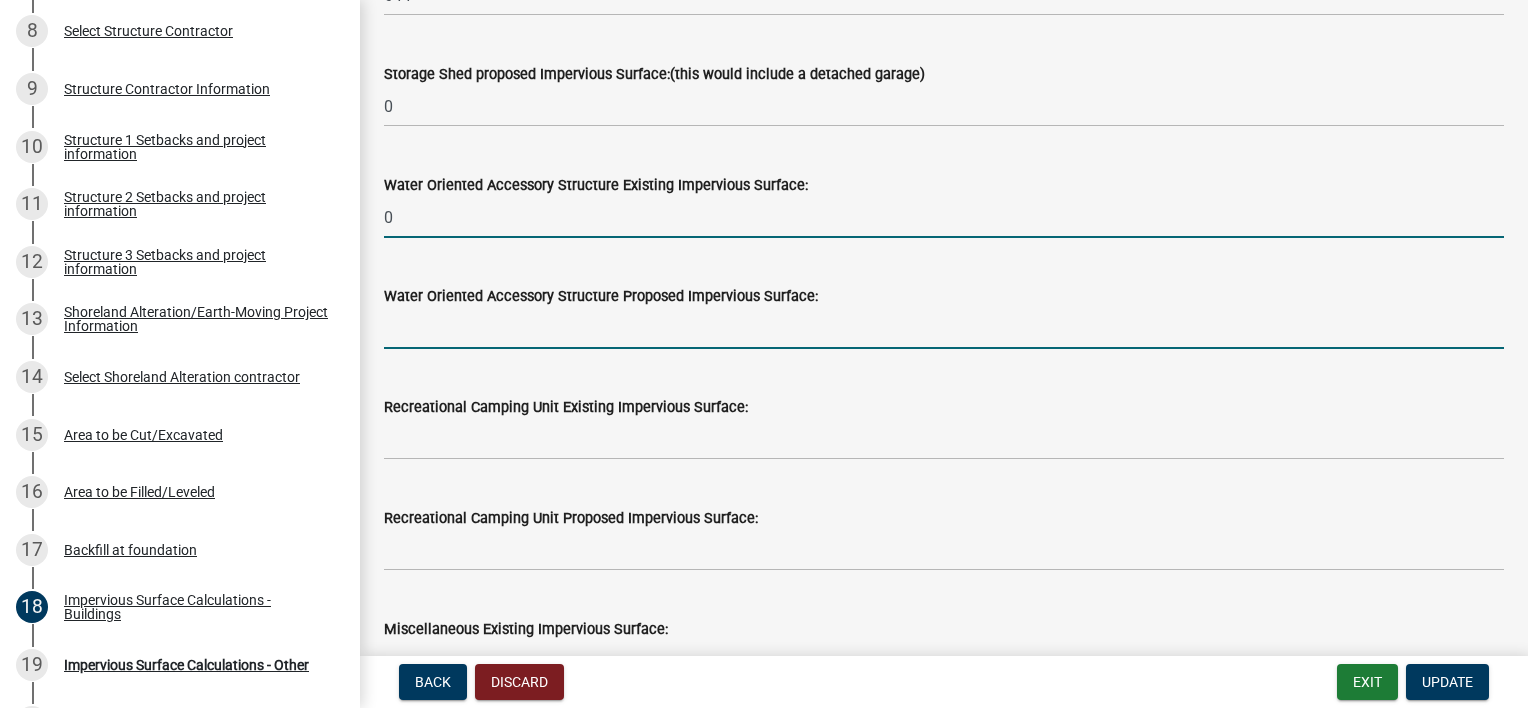 click 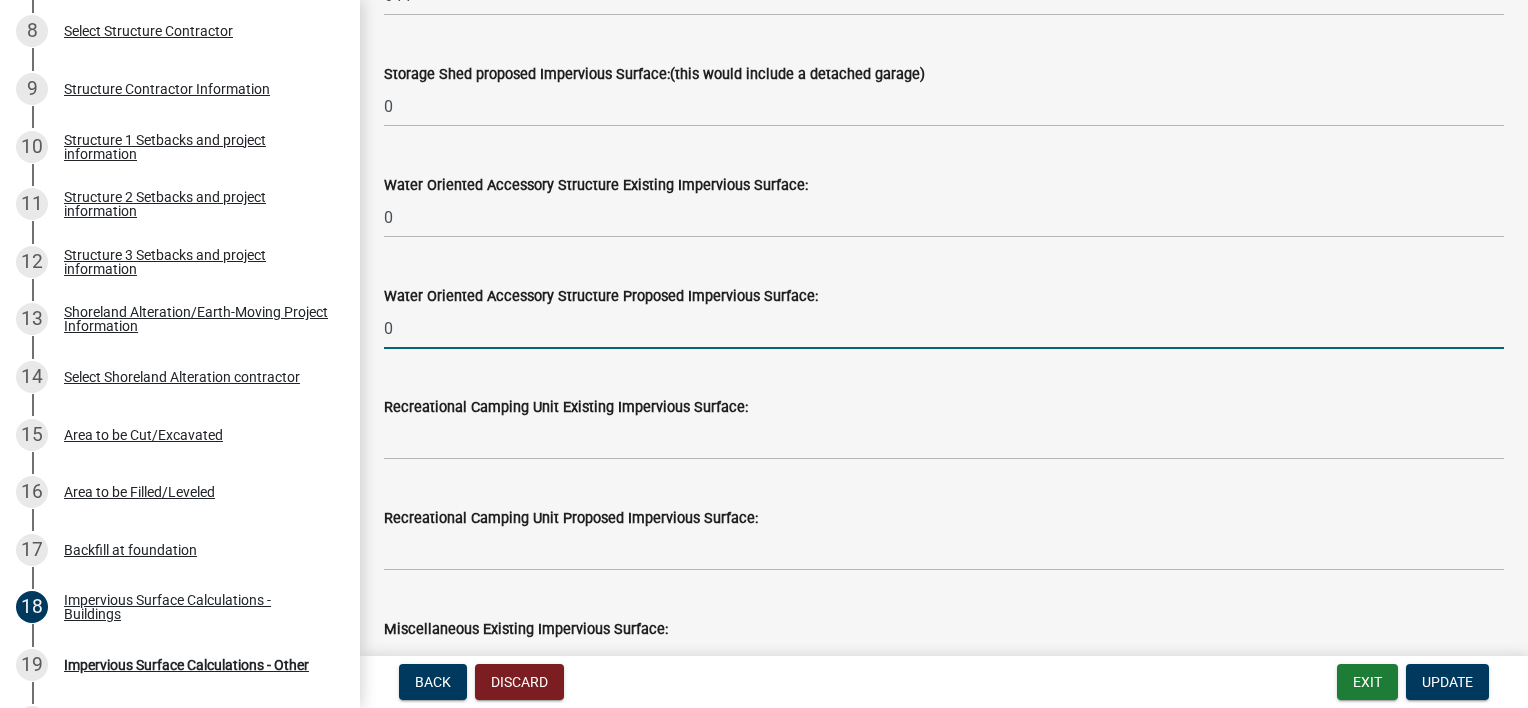 type on "0" 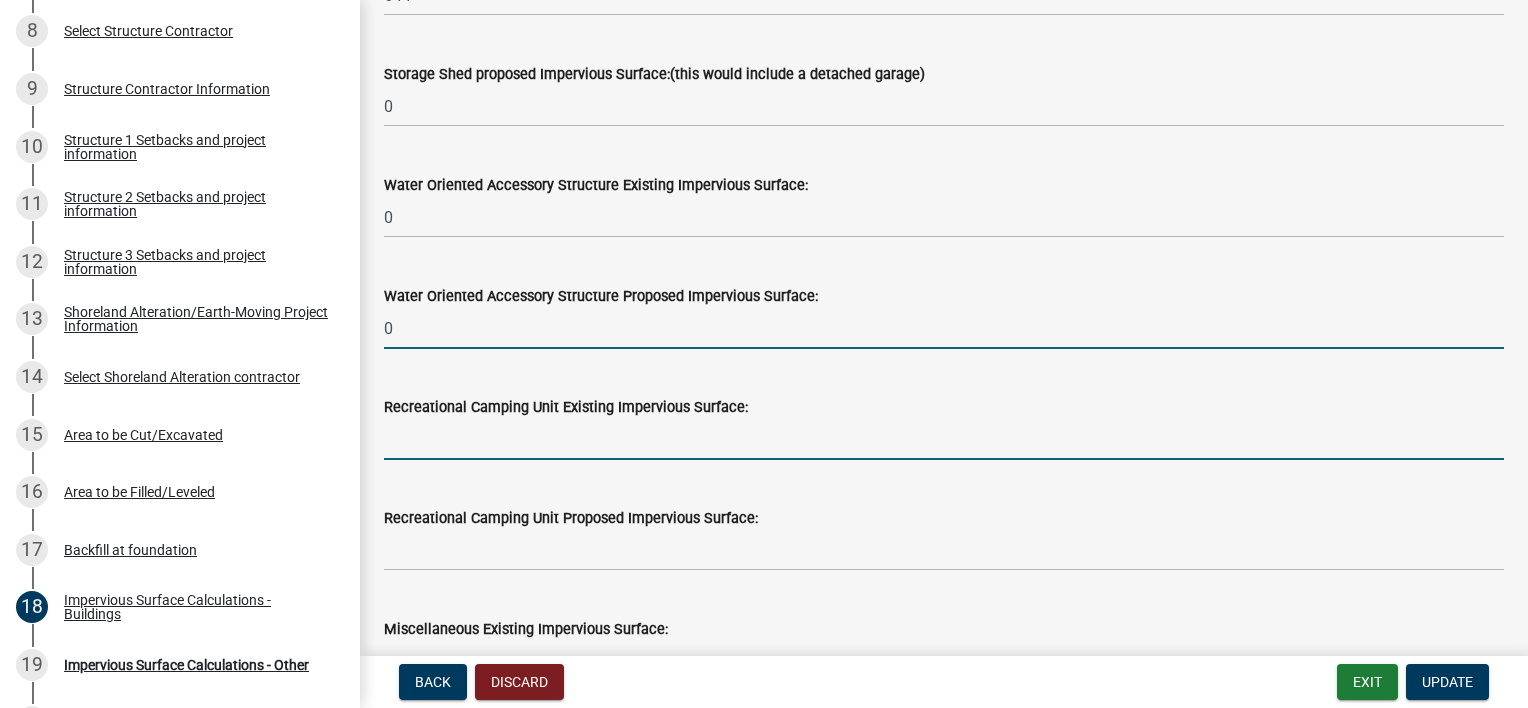 click 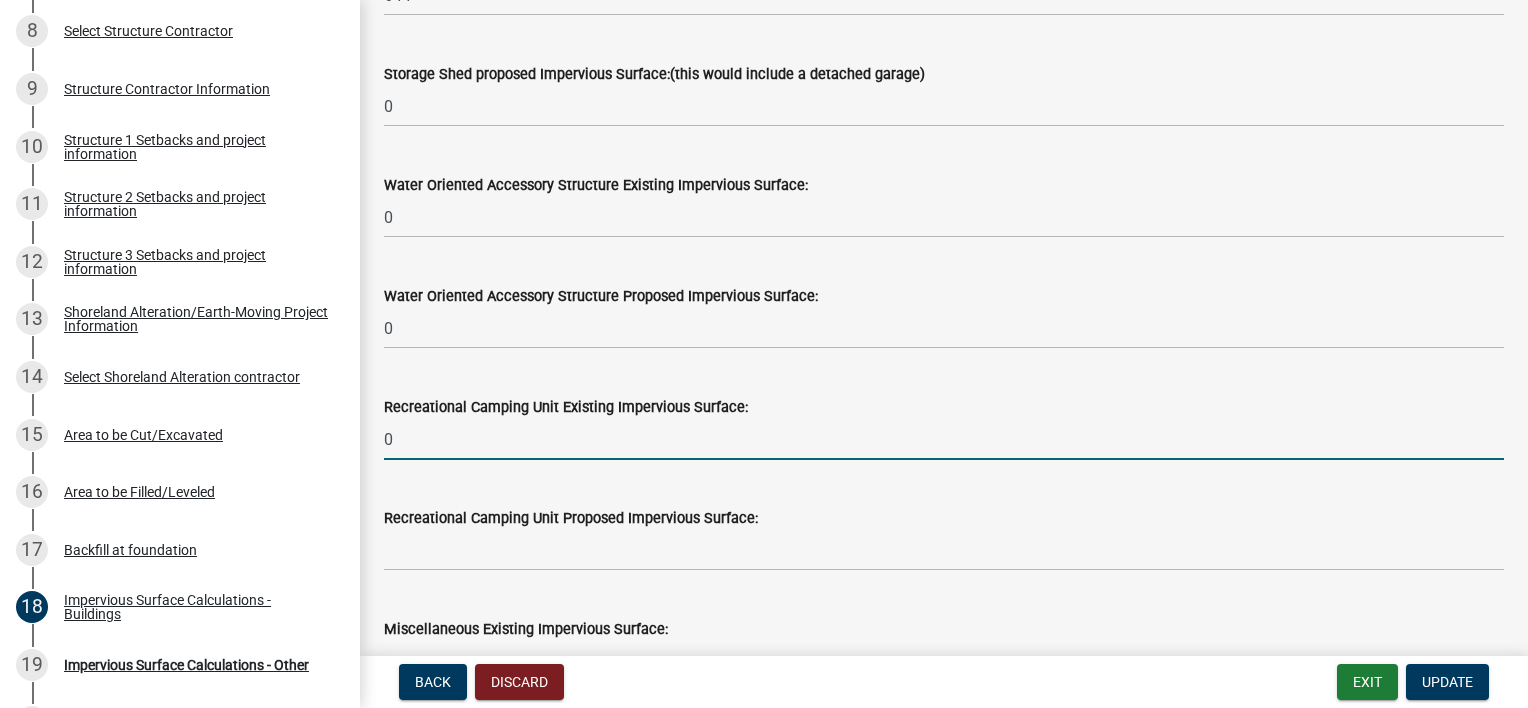type on "0" 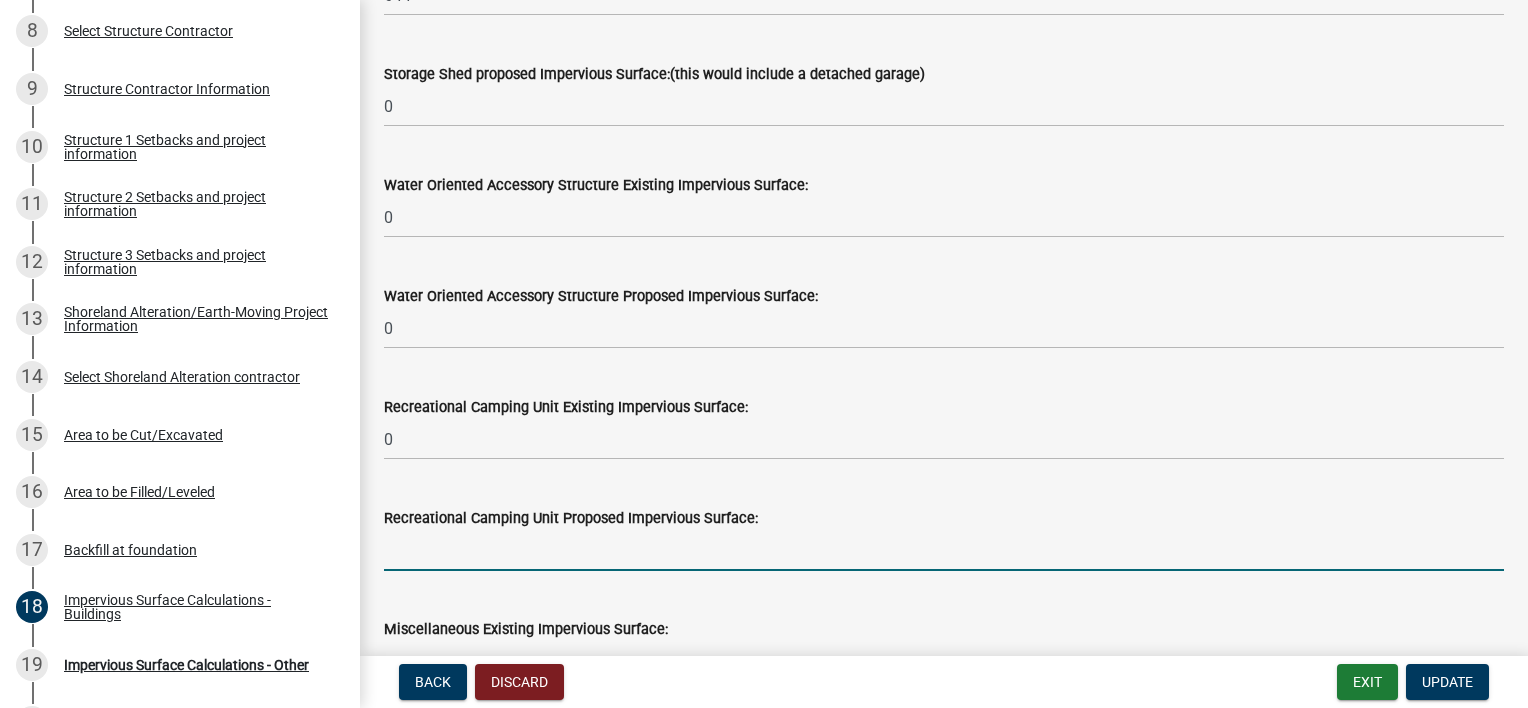 click 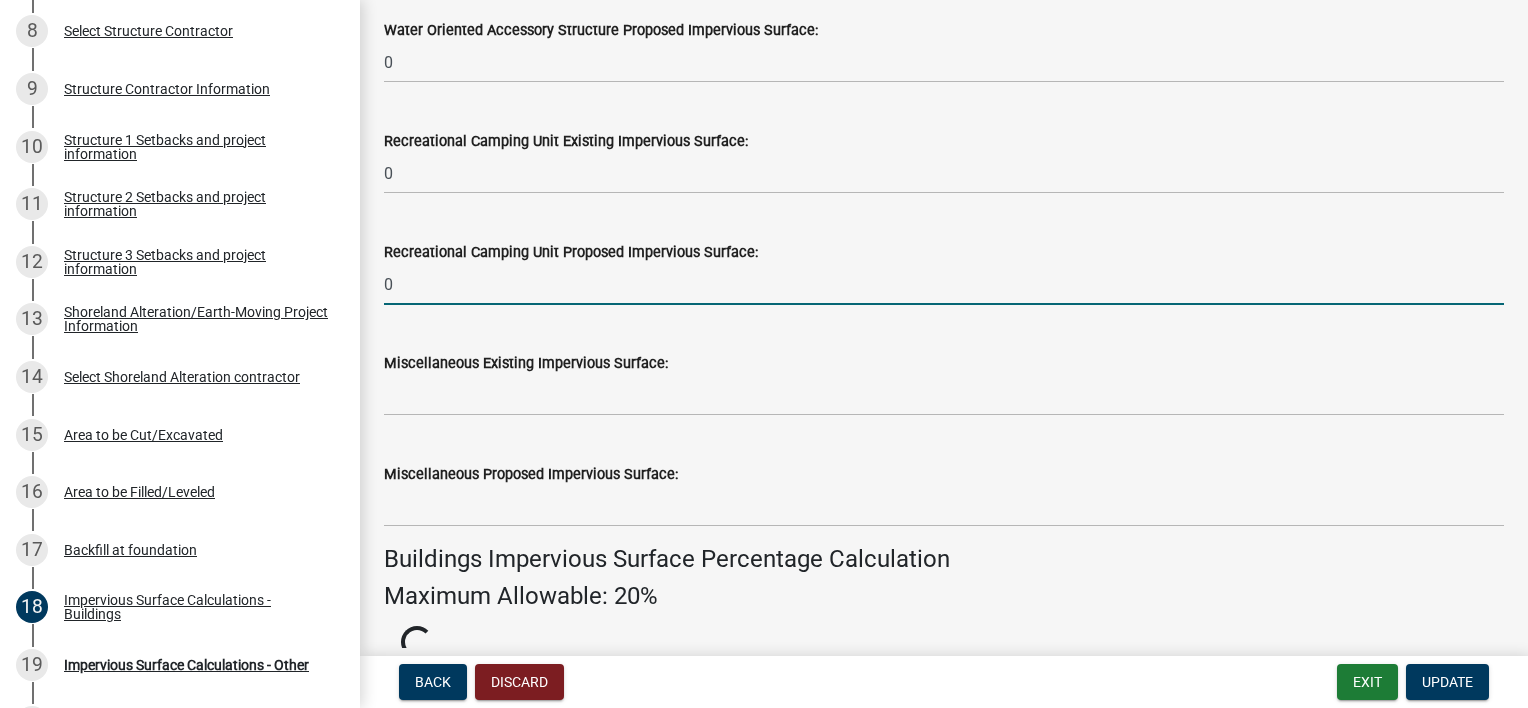 scroll, scrollTop: 1000, scrollLeft: 0, axis: vertical 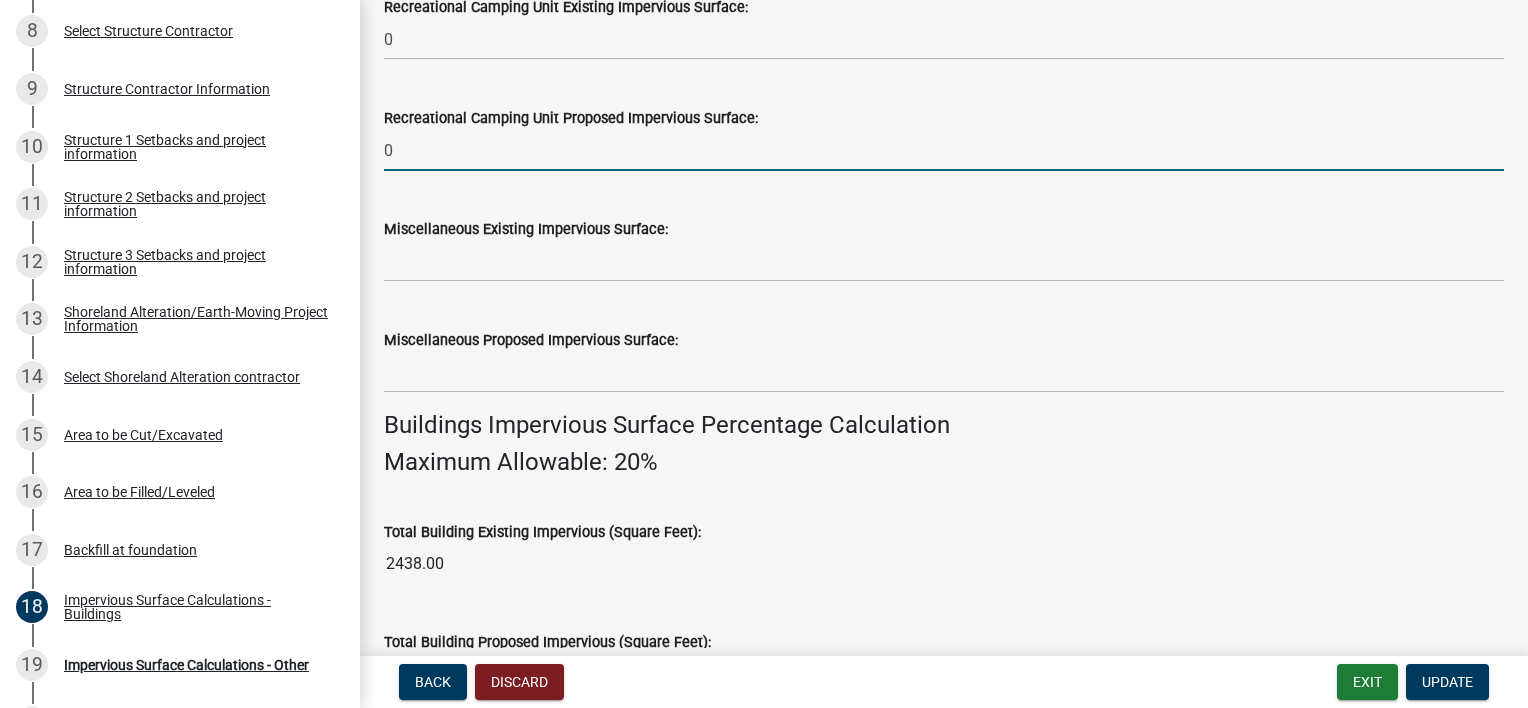 type on "0" 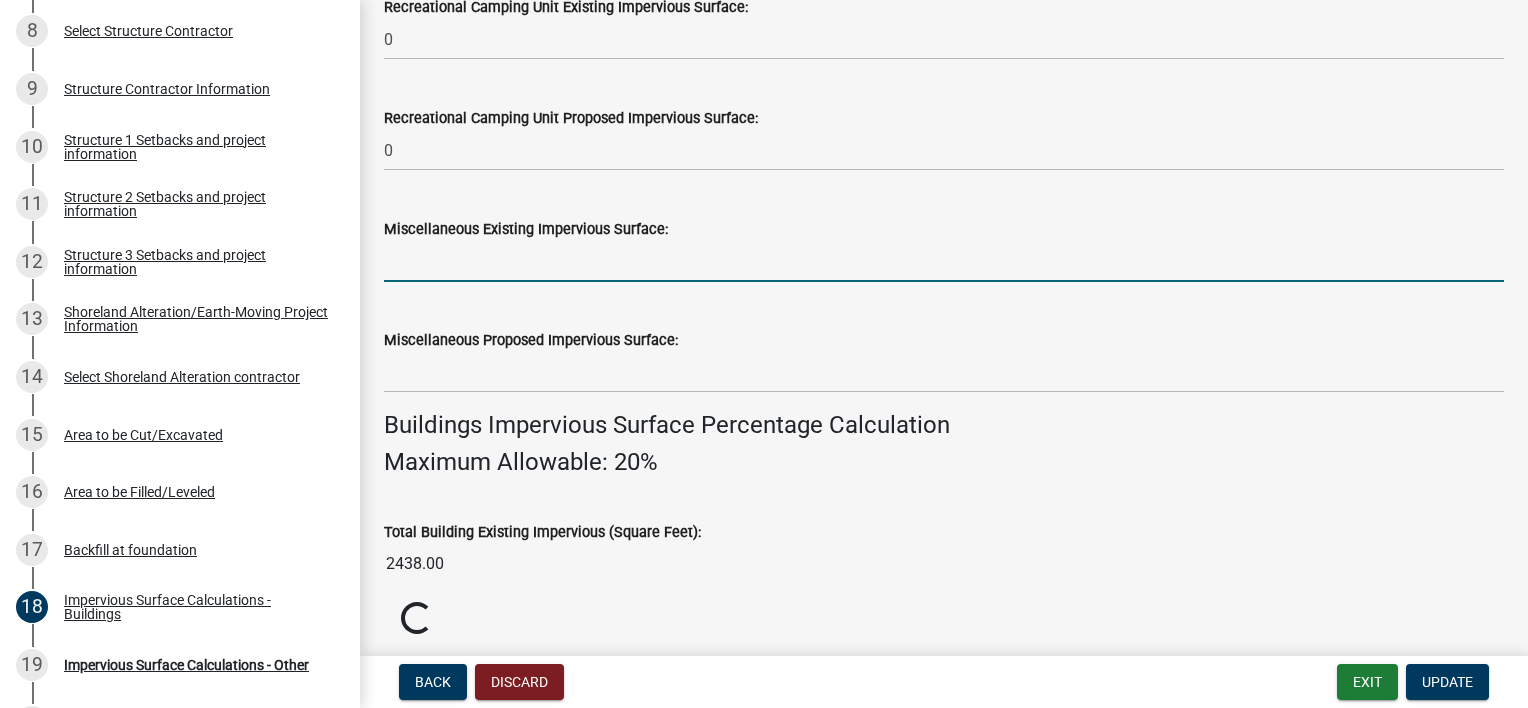 click 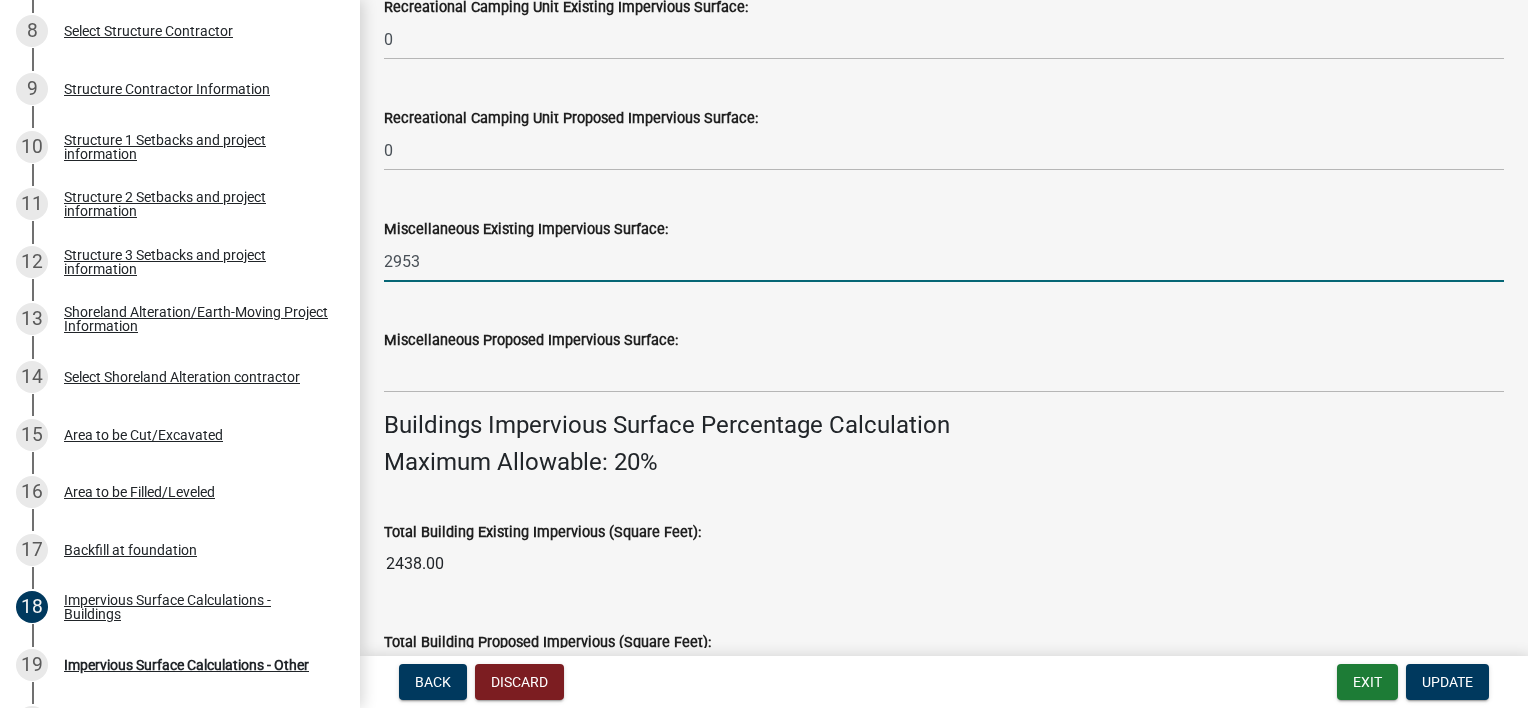type on "2953" 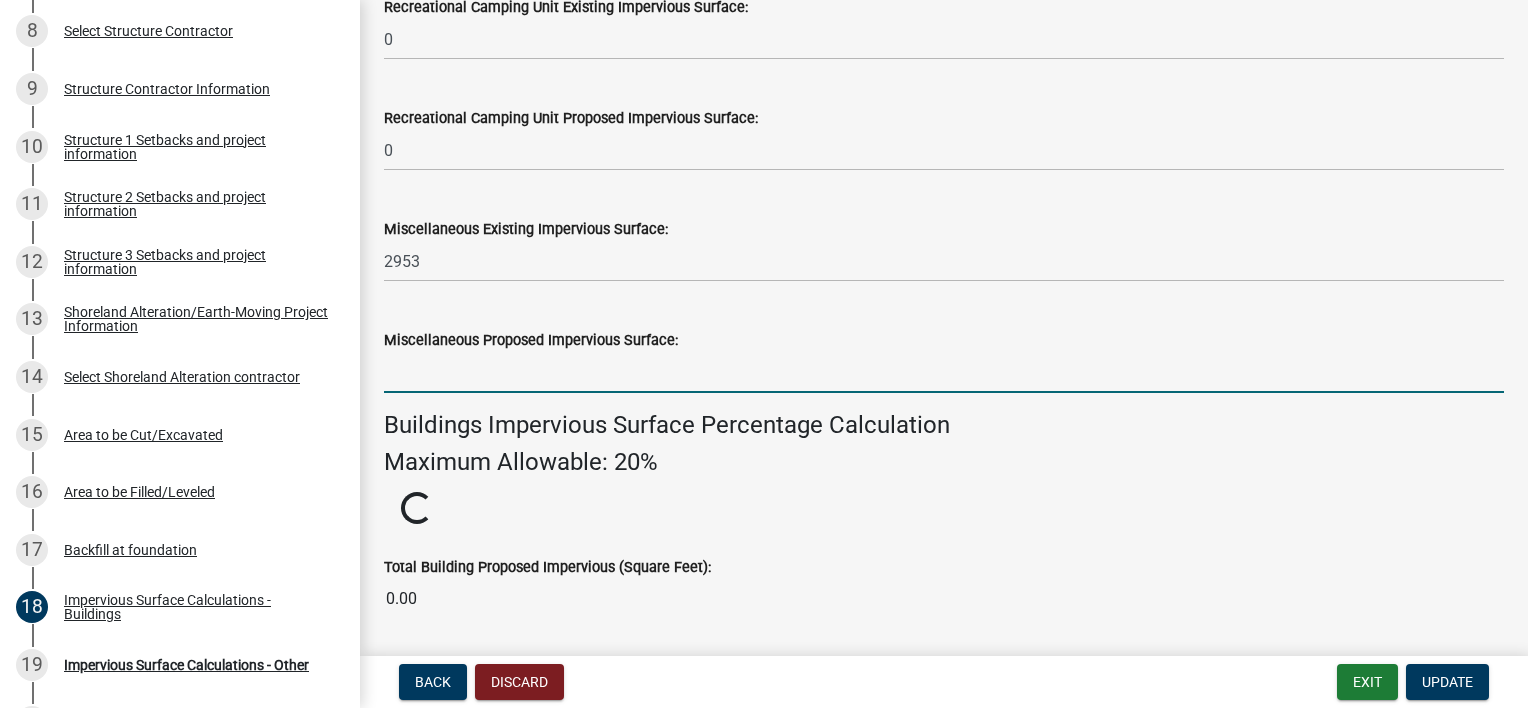 click 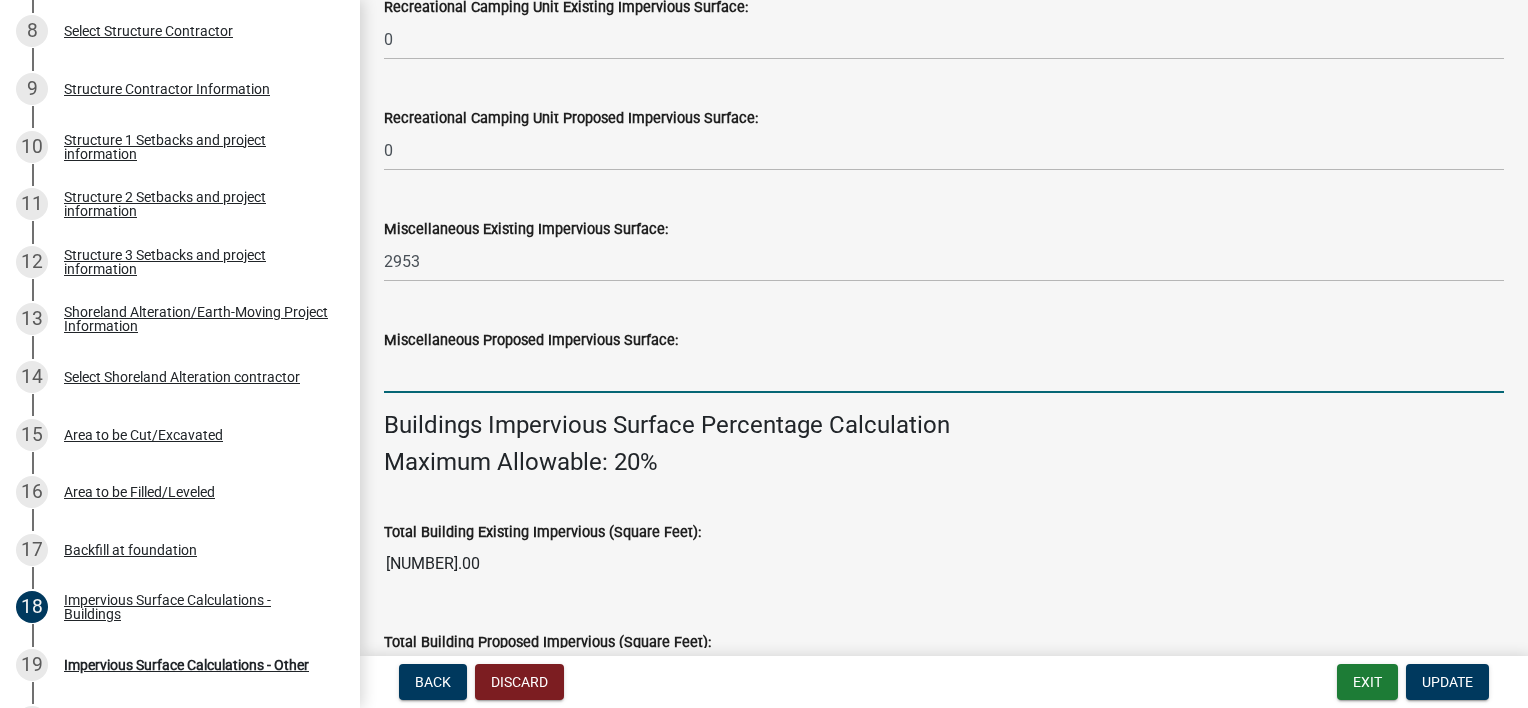 click on "Total Building Existing Impervious (Square Feet):  5391.00" 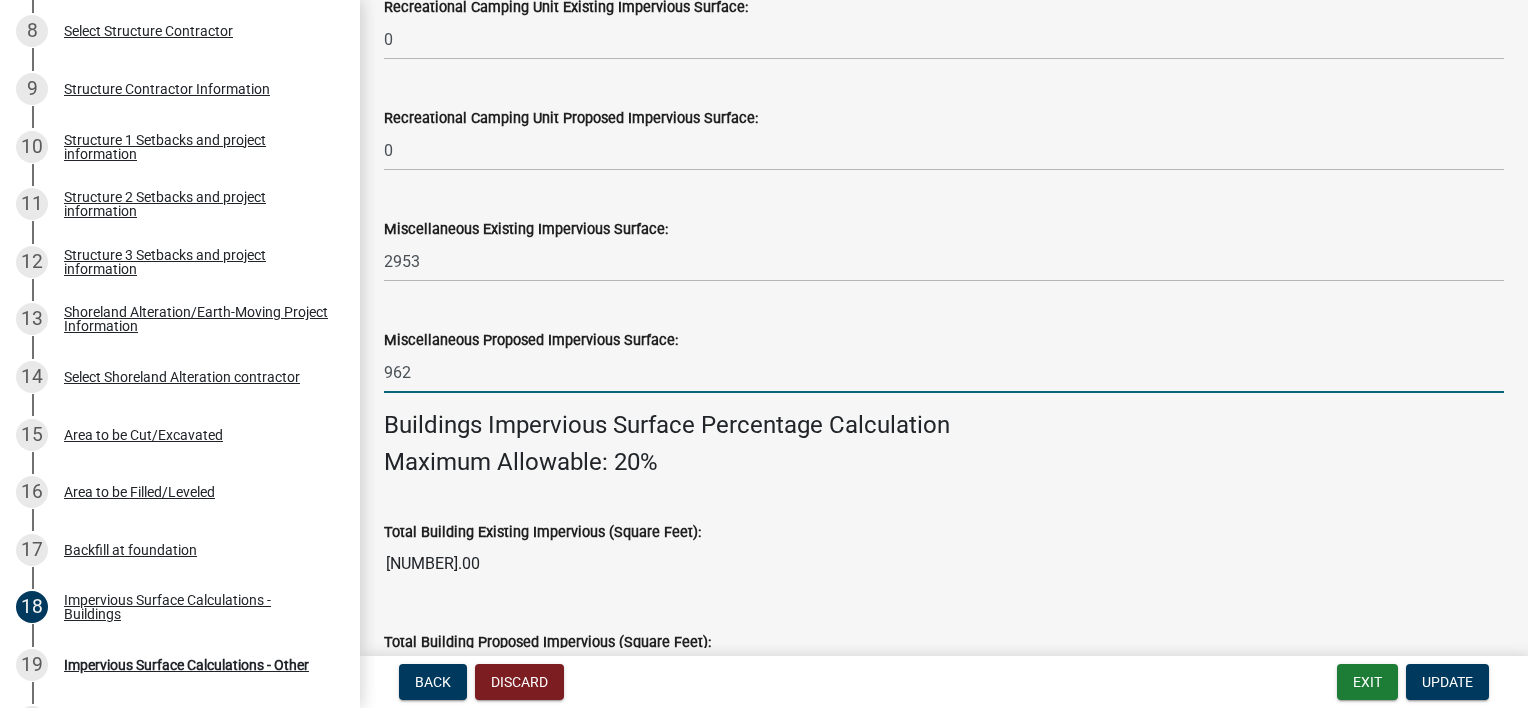 scroll, scrollTop: 1300, scrollLeft: 0, axis: vertical 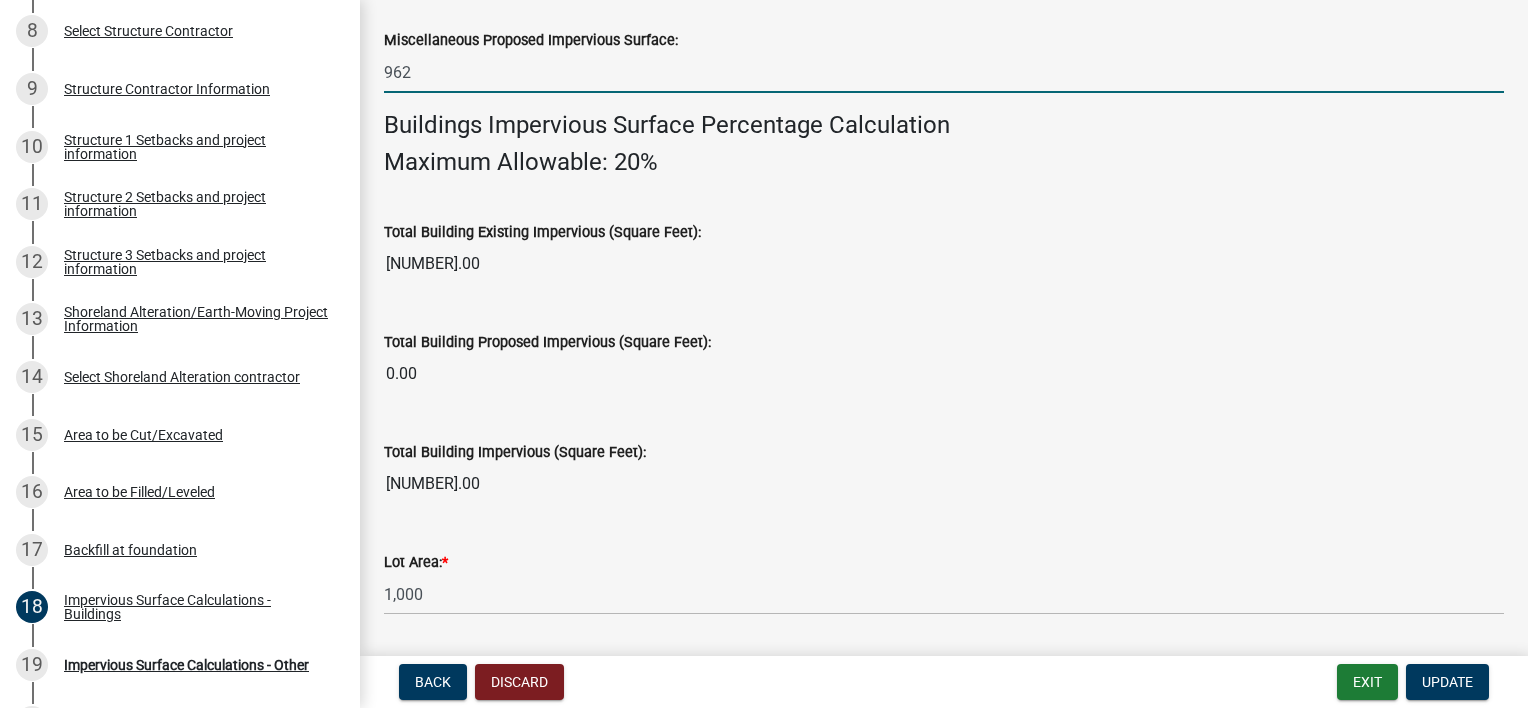 type on "962" 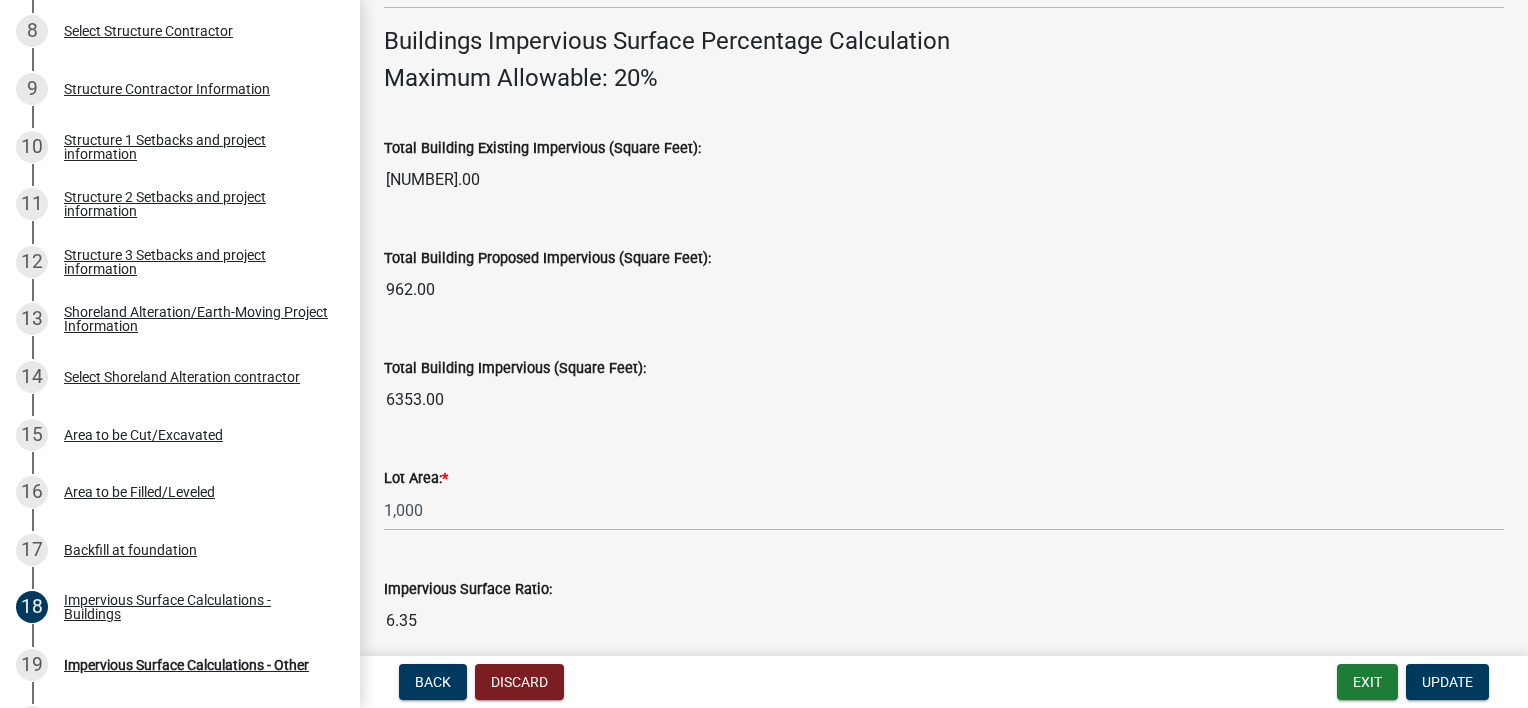 scroll, scrollTop: 1381, scrollLeft: 0, axis: vertical 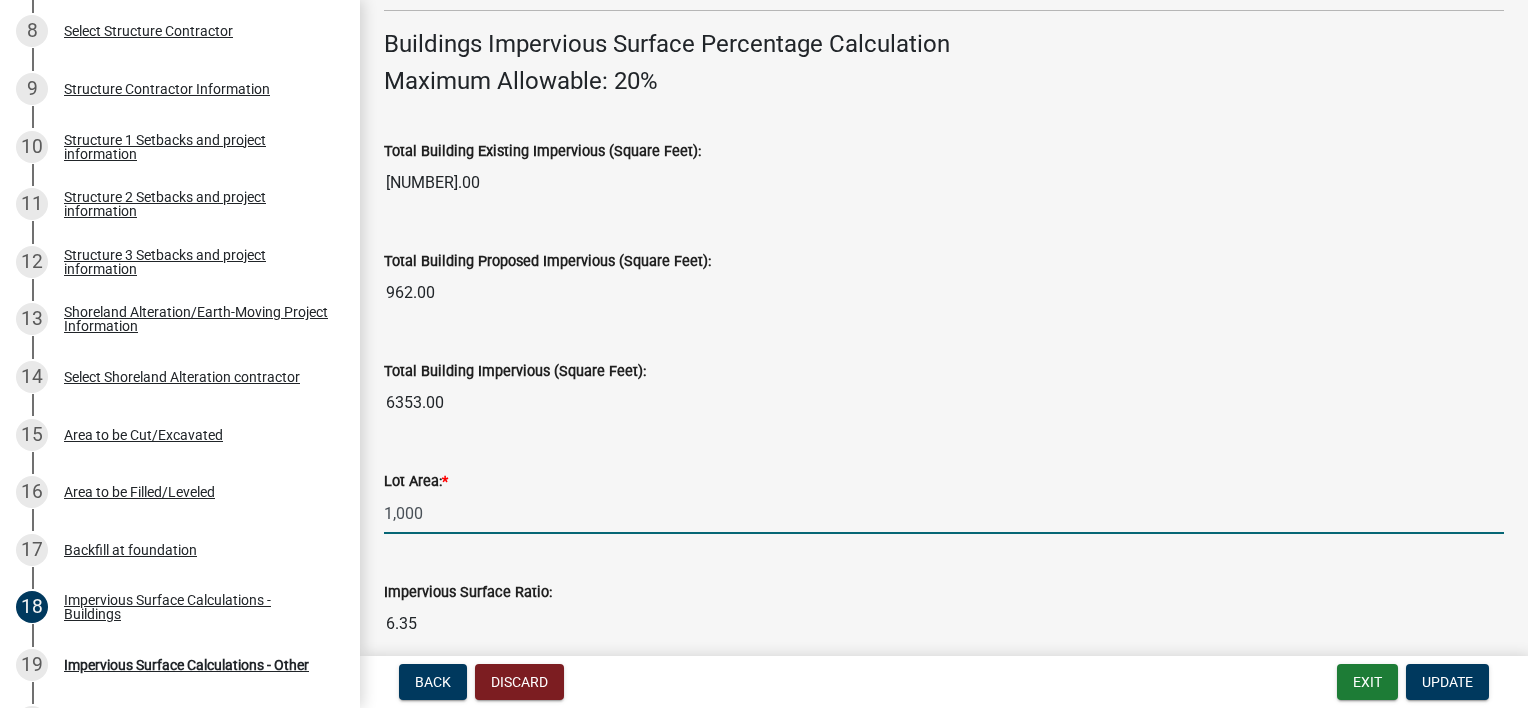 drag, startPoint x: 388, startPoint y: 512, endPoint x: 452, endPoint y: 517, distance: 64.195015 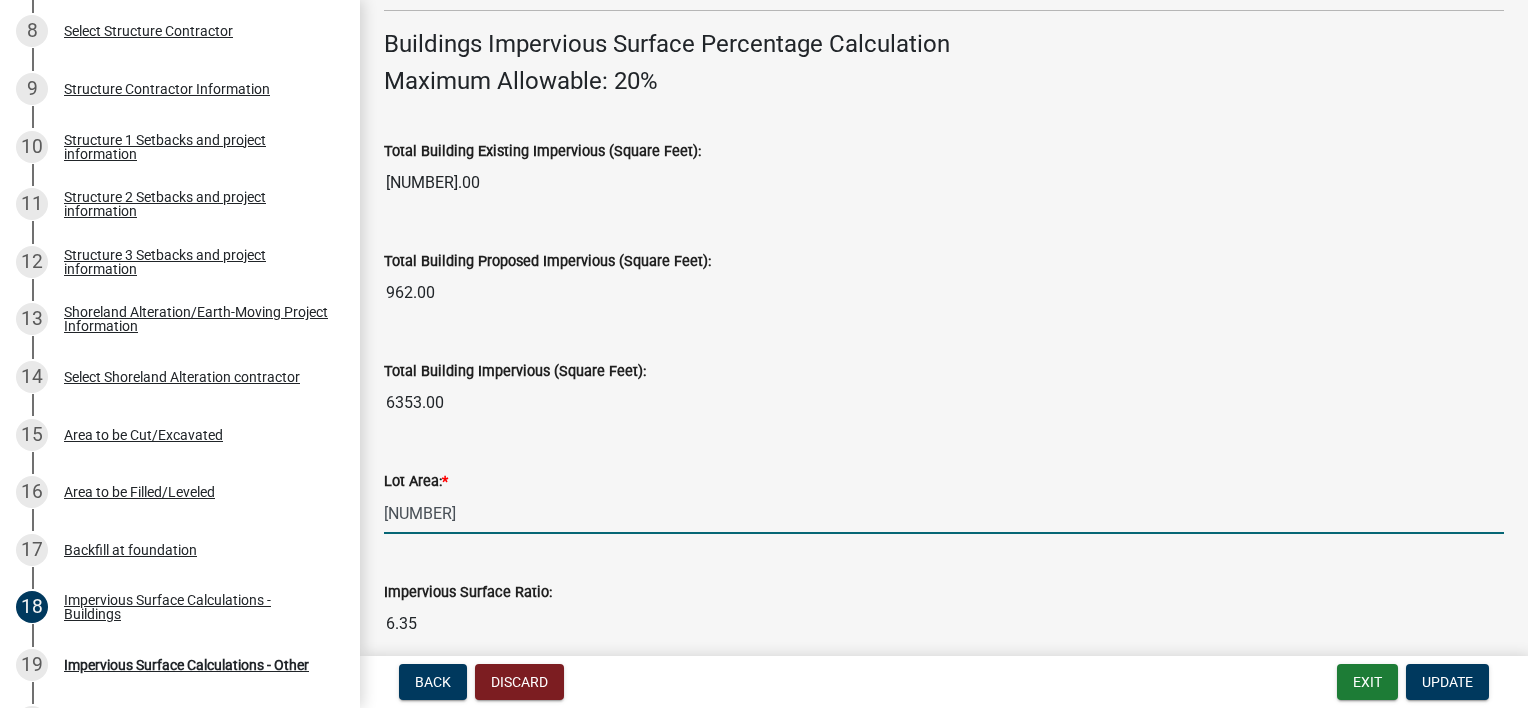 scroll, scrollTop: 1481, scrollLeft: 0, axis: vertical 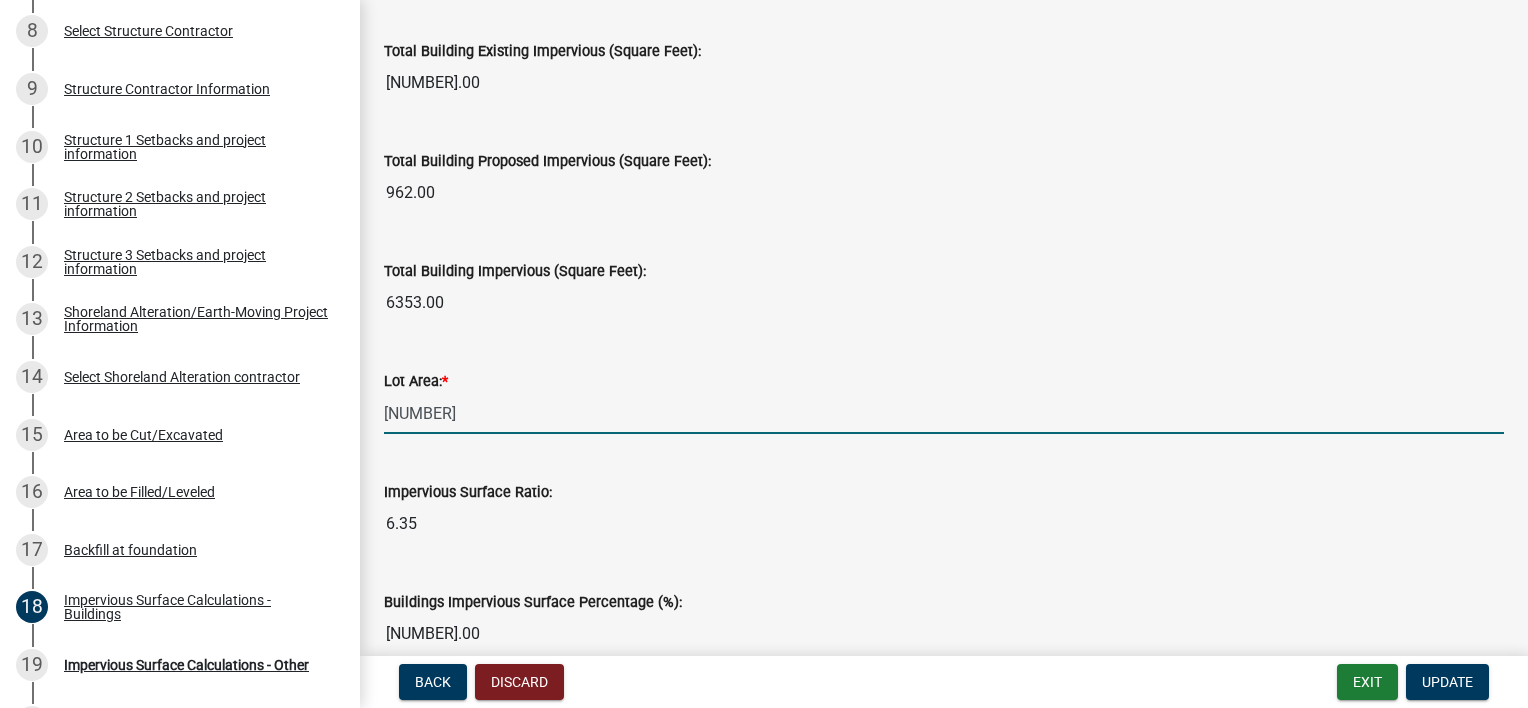 type on "[NUMBER]" 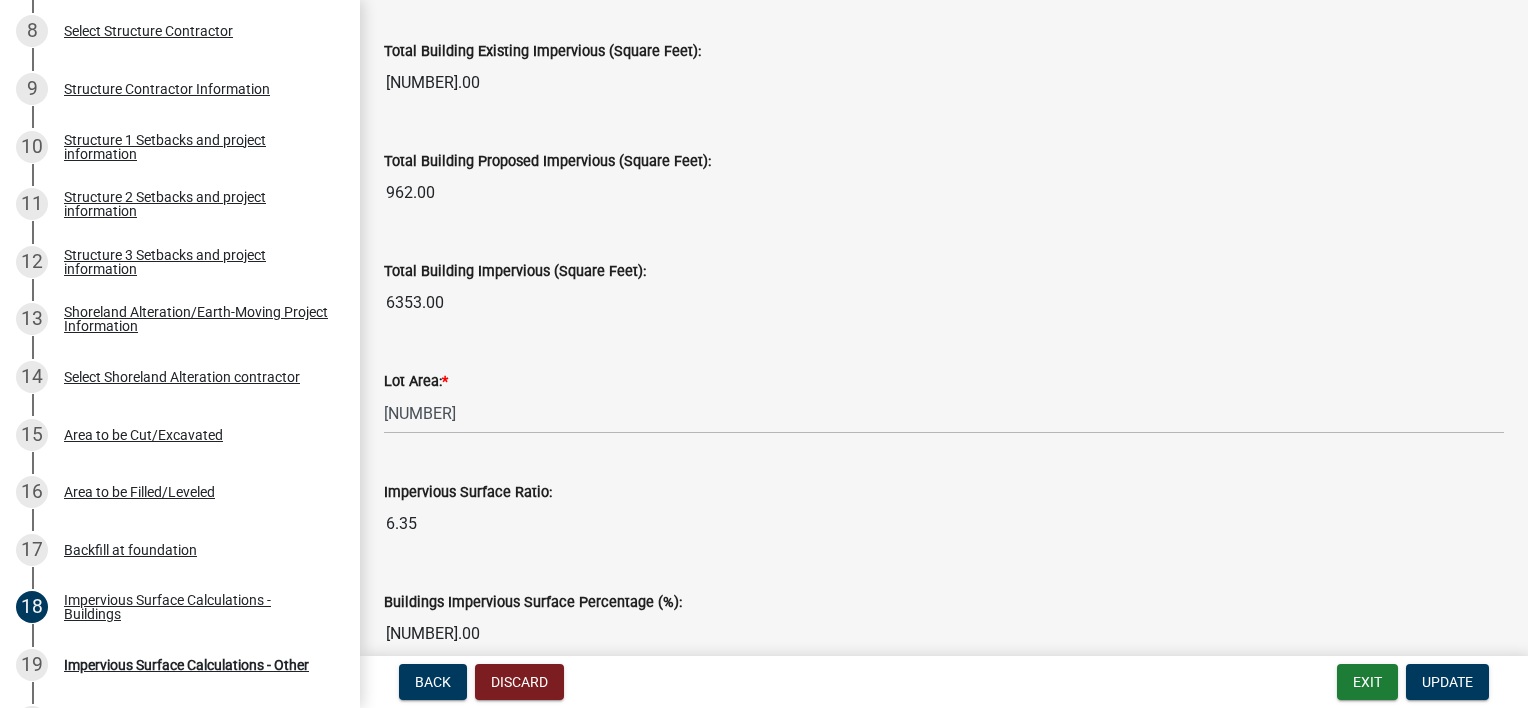 click on "6.35" at bounding box center (944, 524) 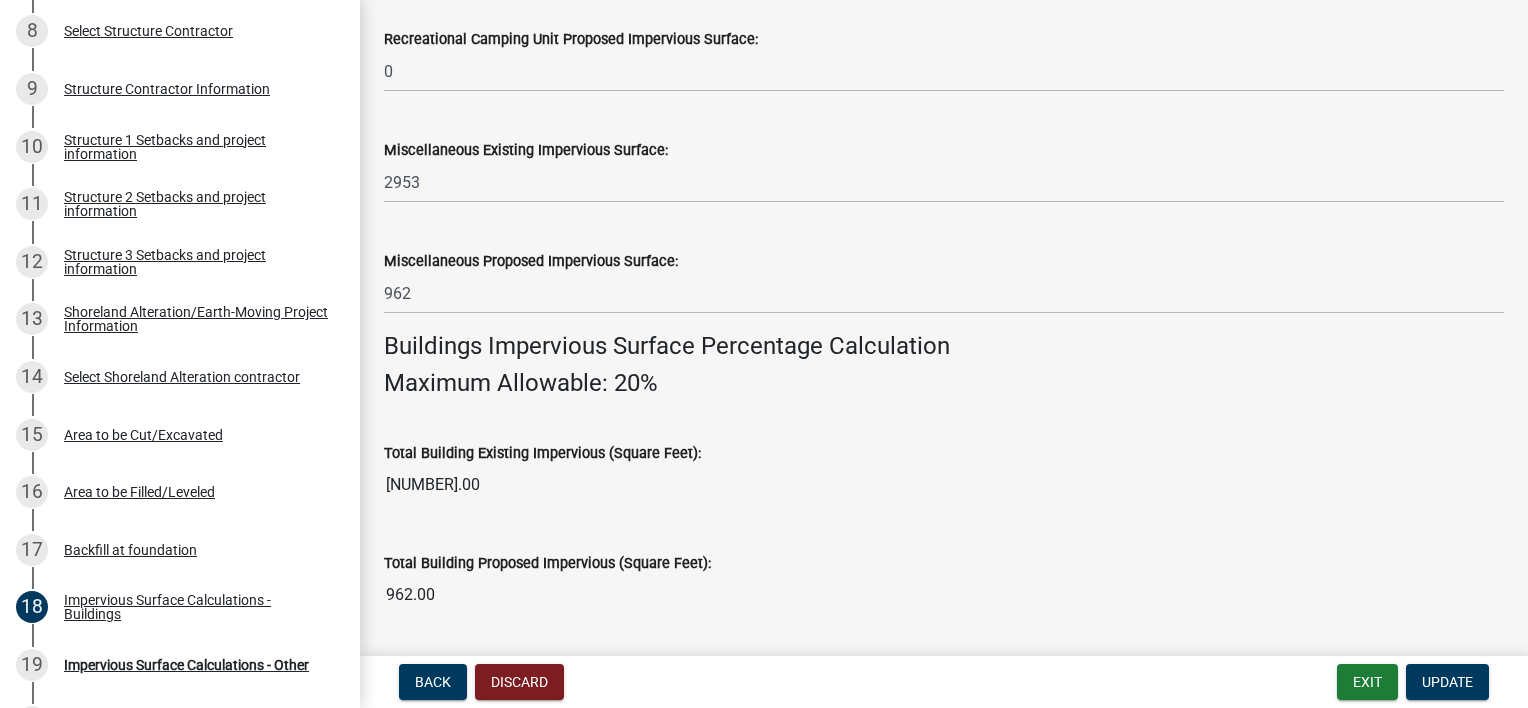 scroll, scrollTop: 1081, scrollLeft: 0, axis: vertical 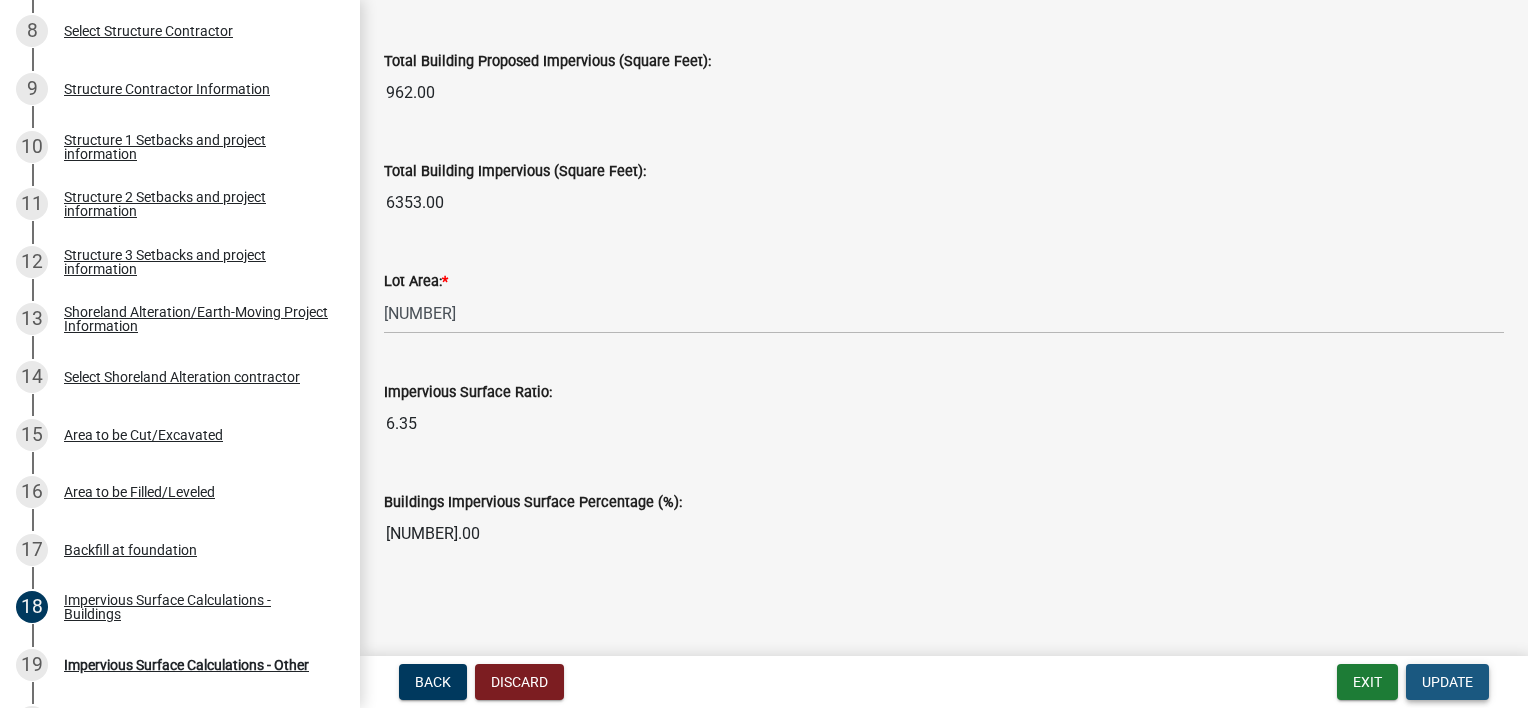click on "Update" at bounding box center [1447, 682] 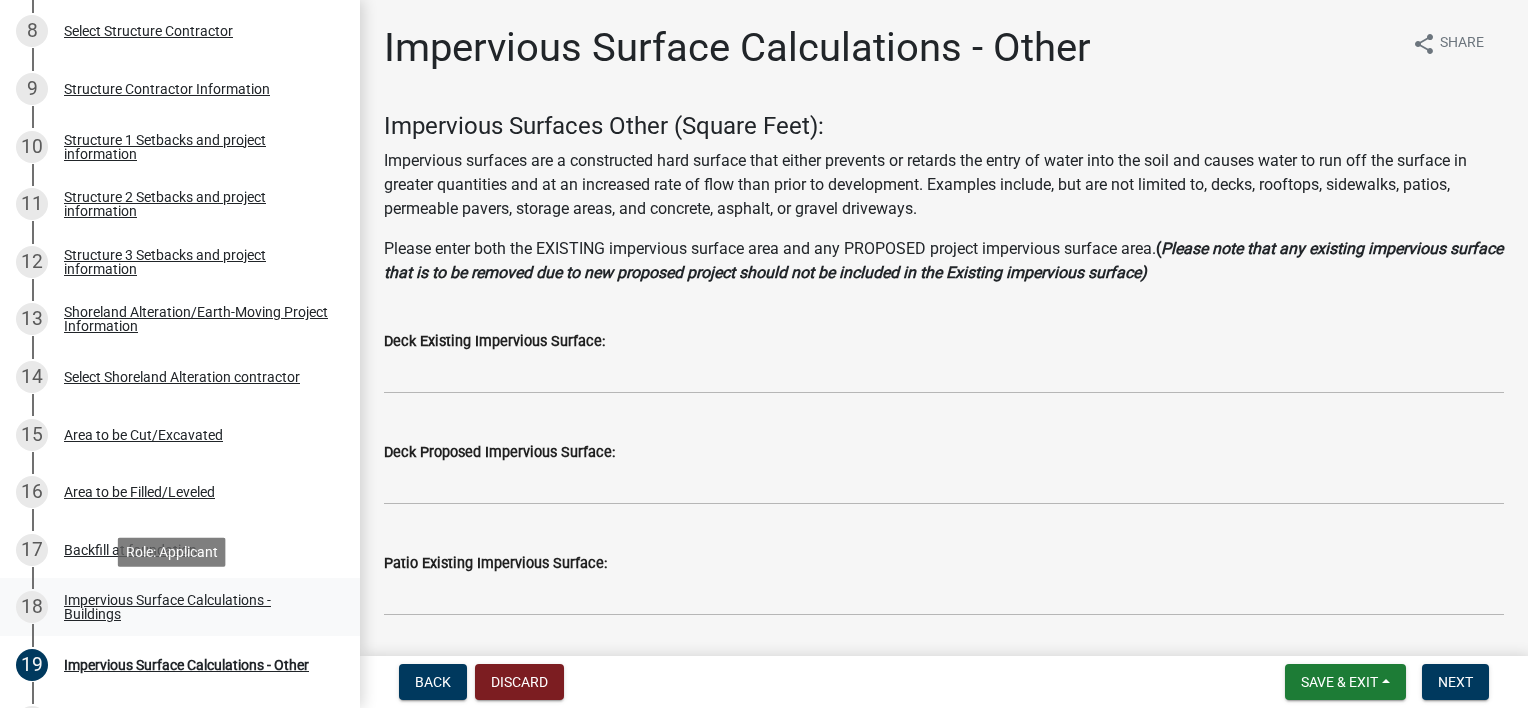 click on "18" at bounding box center (32, 607) 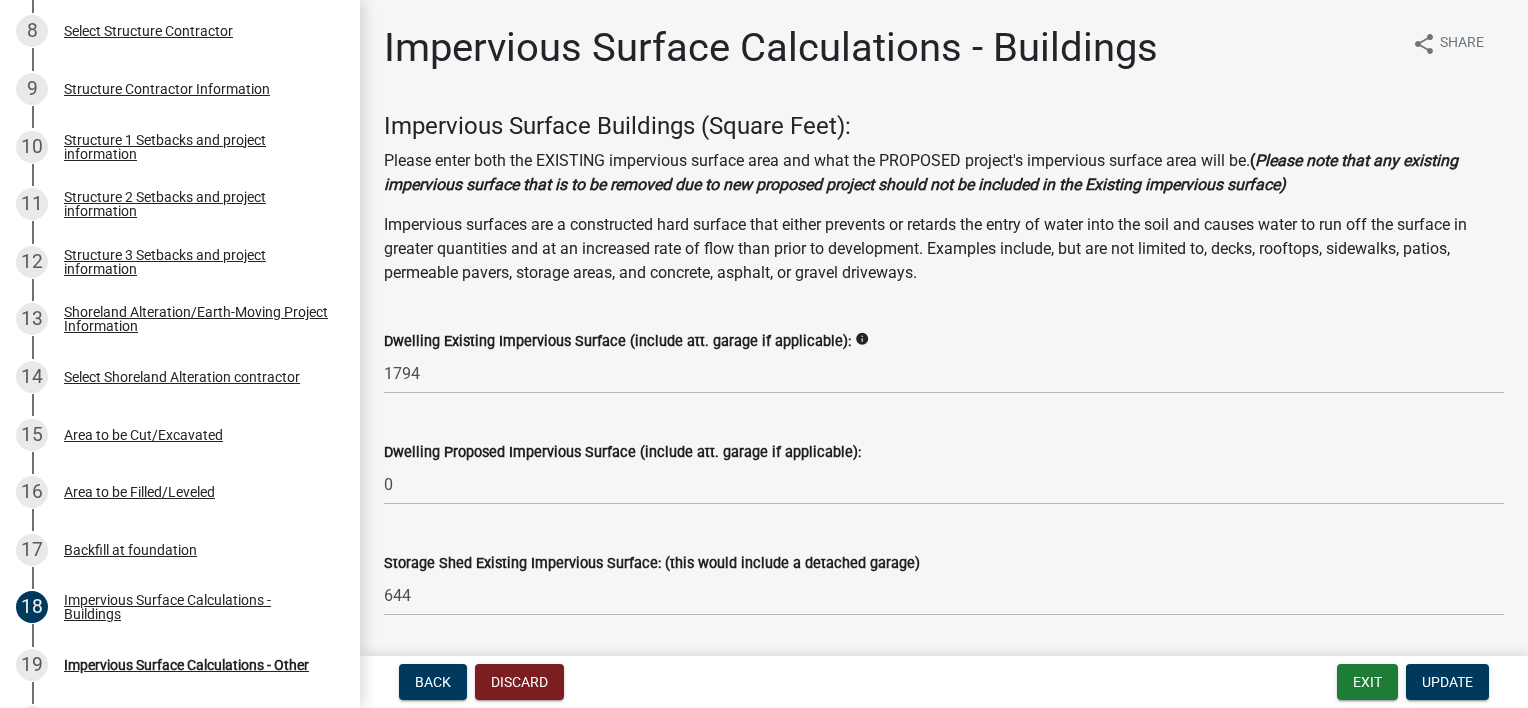 scroll, scrollTop: 100, scrollLeft: 0, axis: vertical 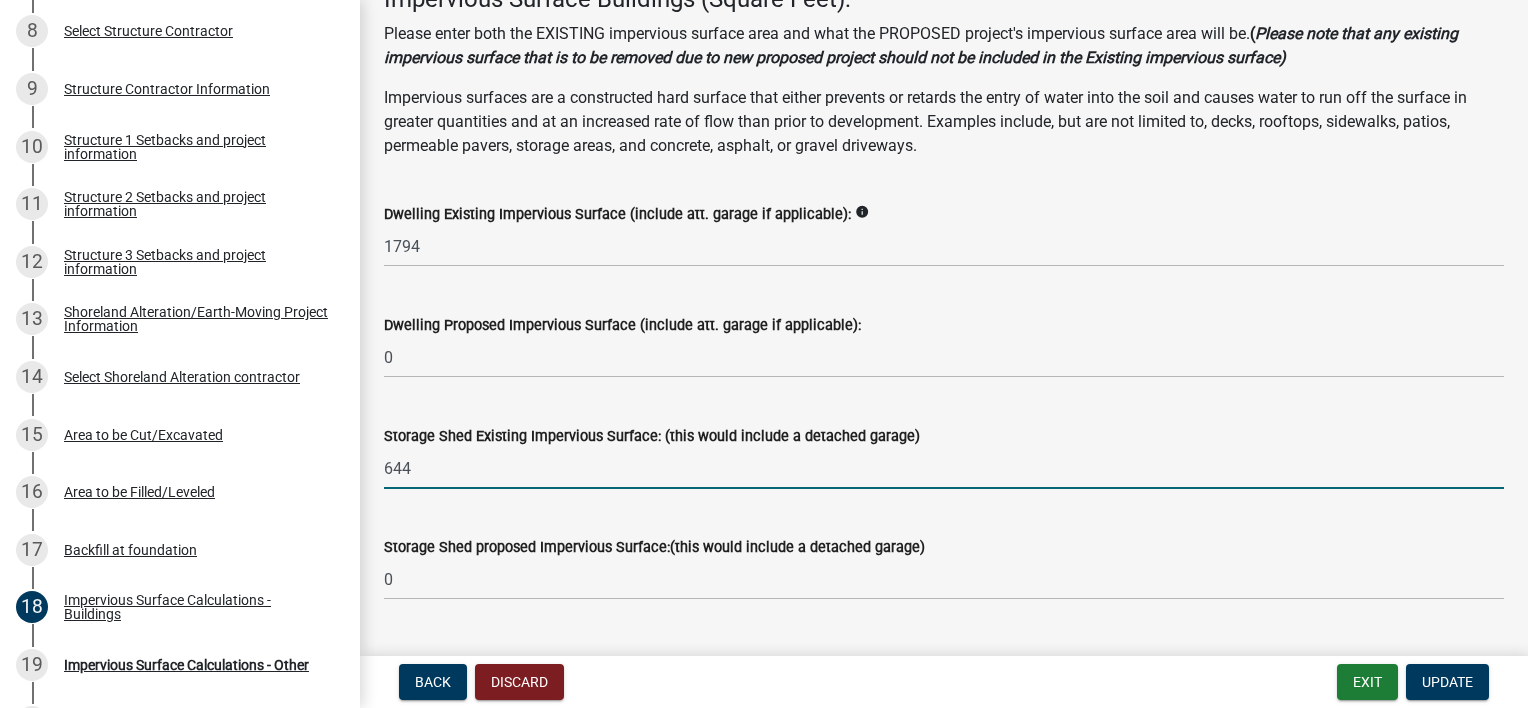 click on "644" 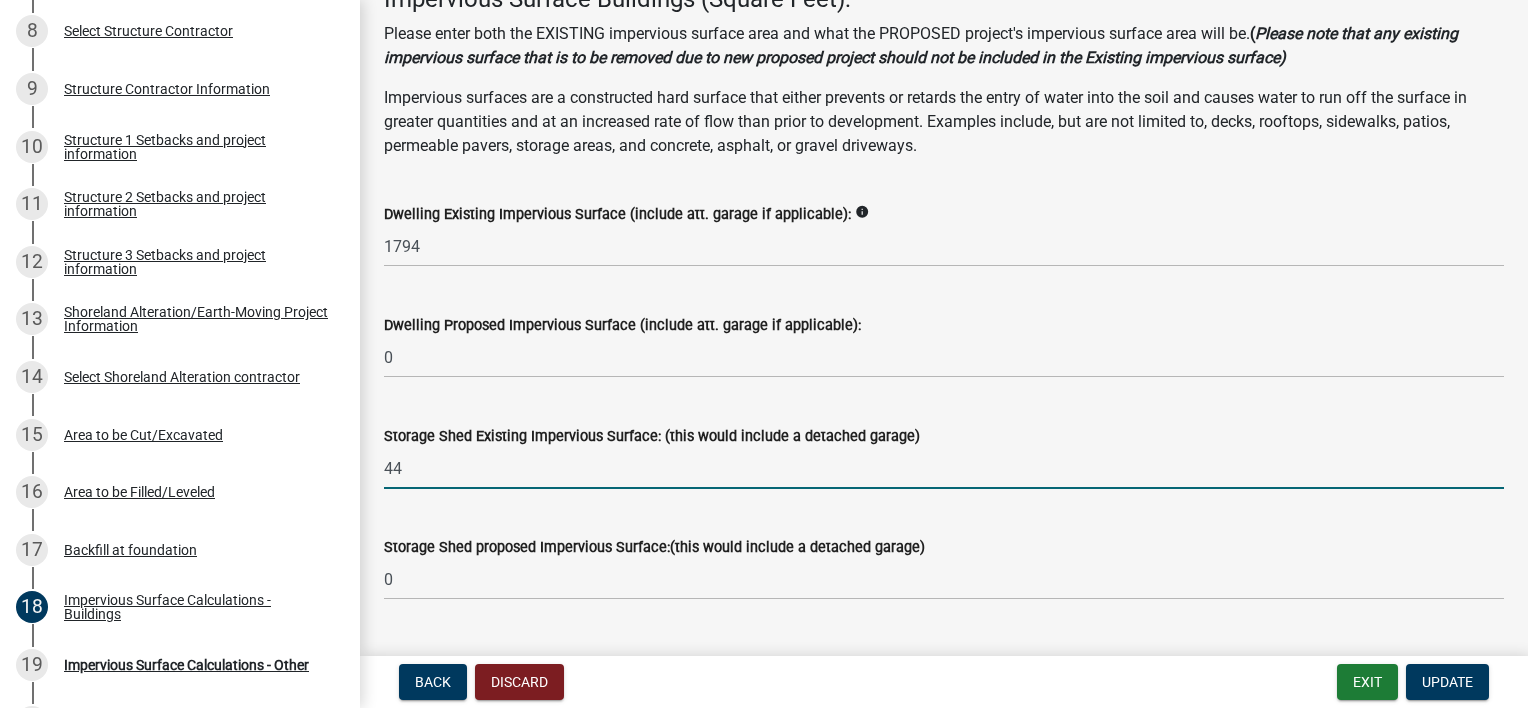 type on "4" 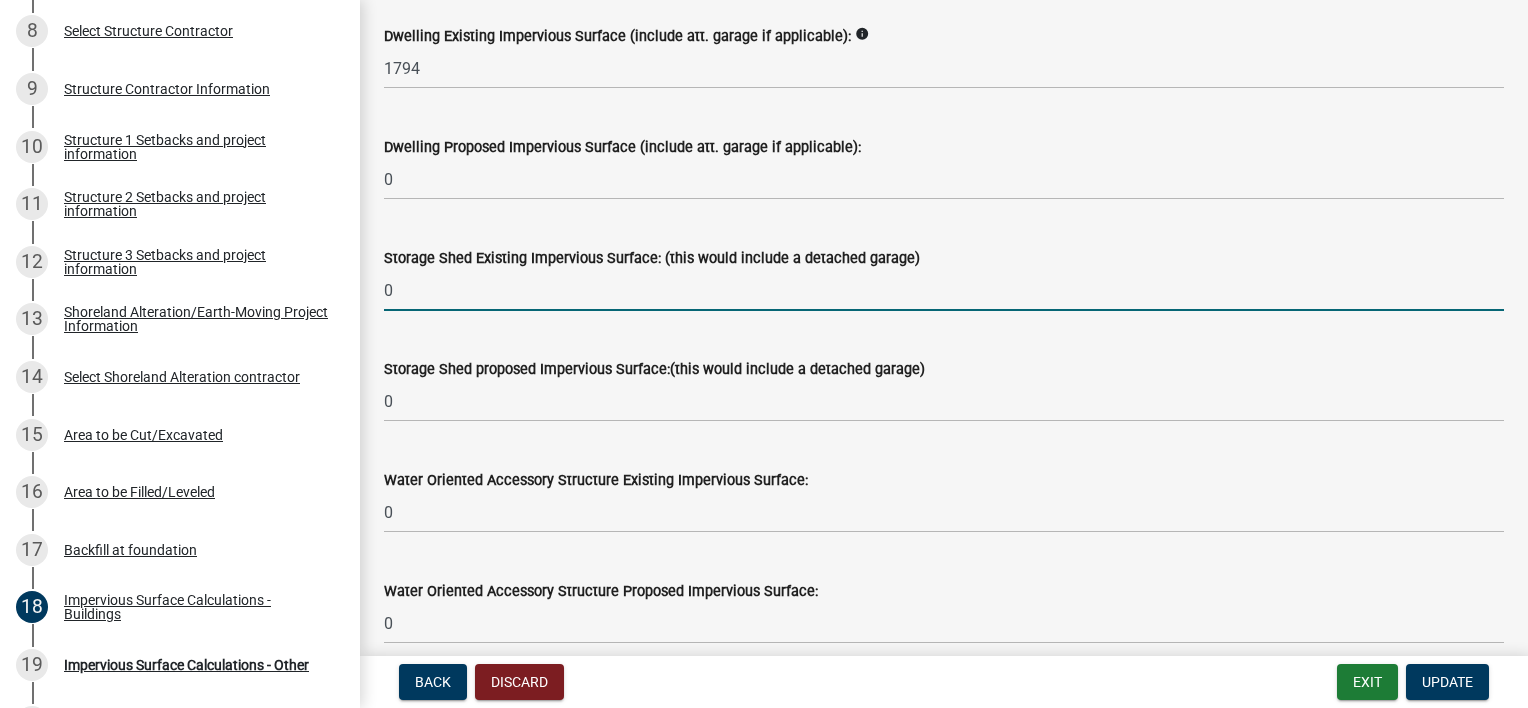 scroll, scrollTop: 326, scrollLeft: 0, axis: vertical 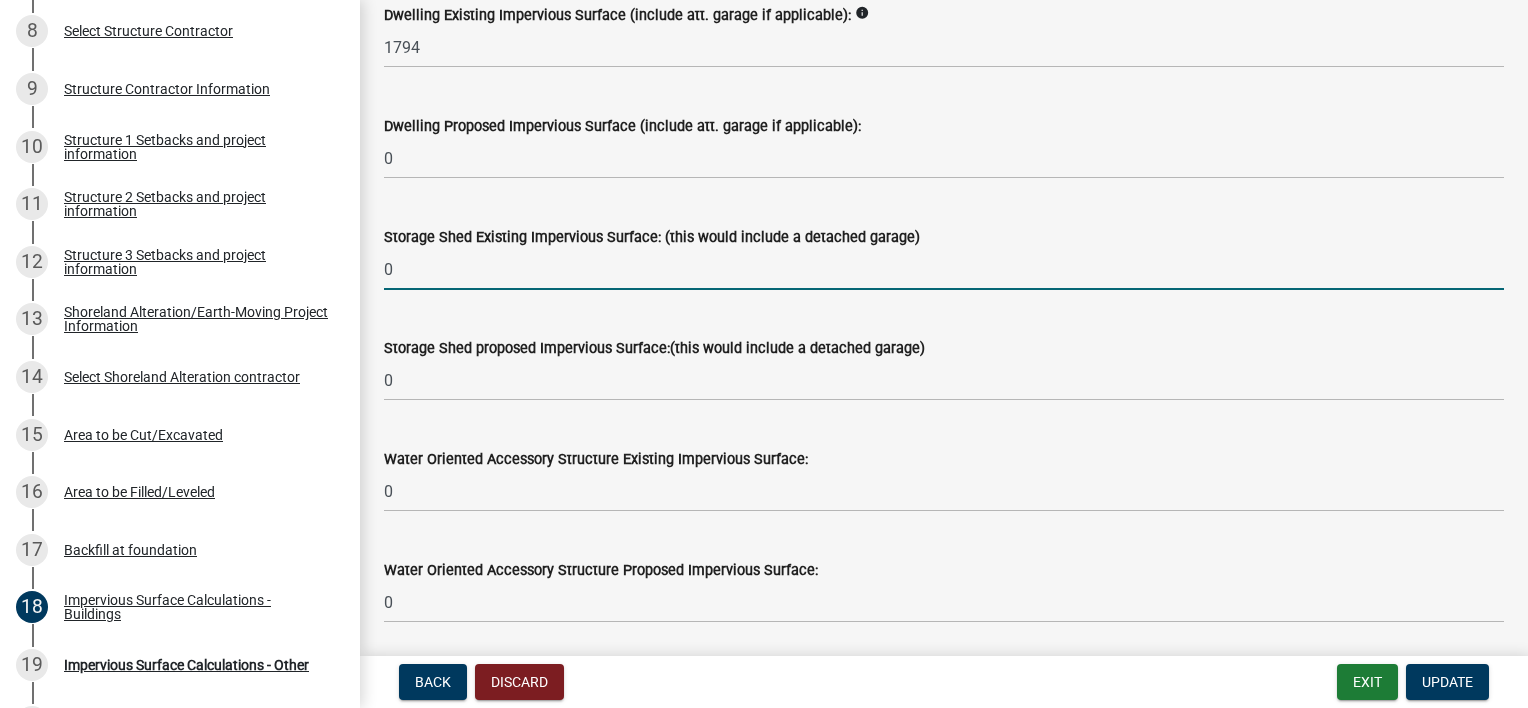 type on "0" 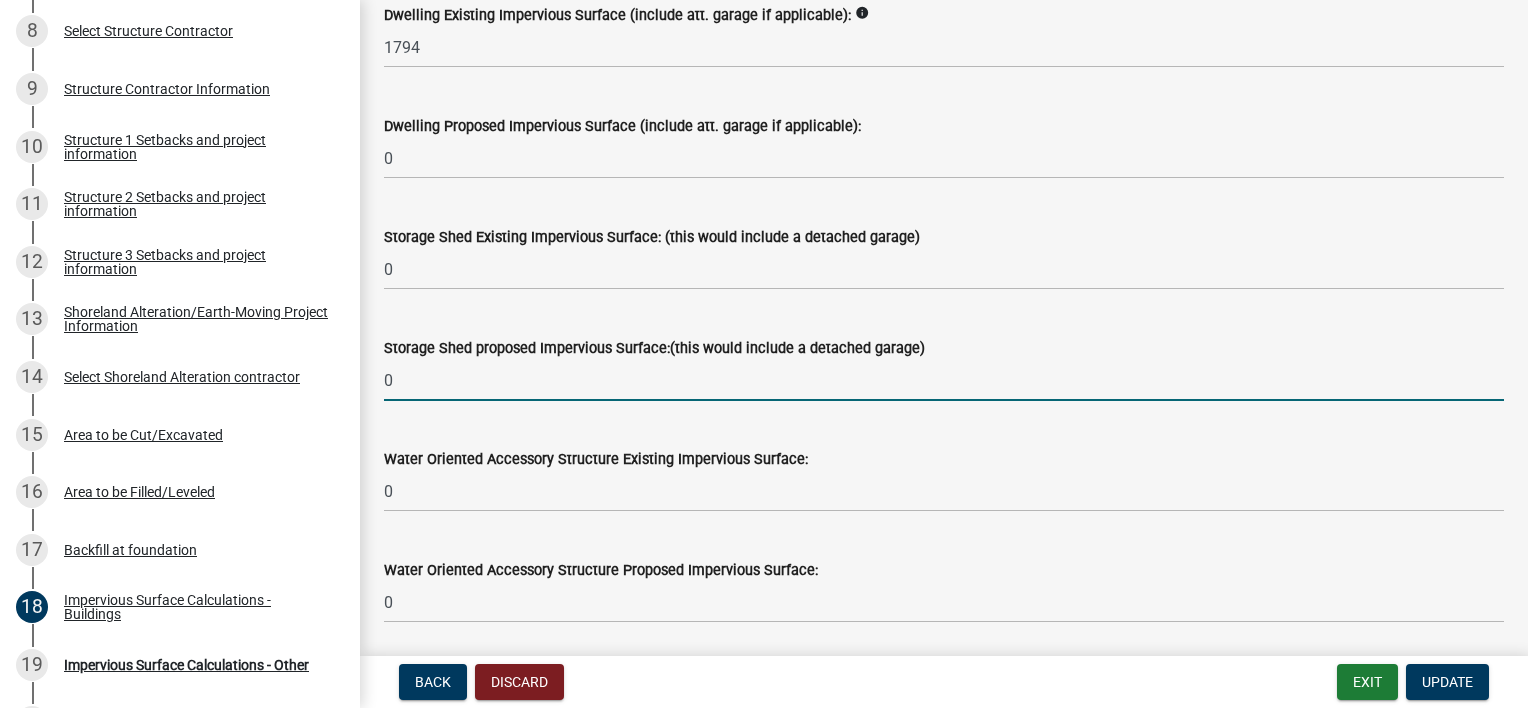 click on "0" 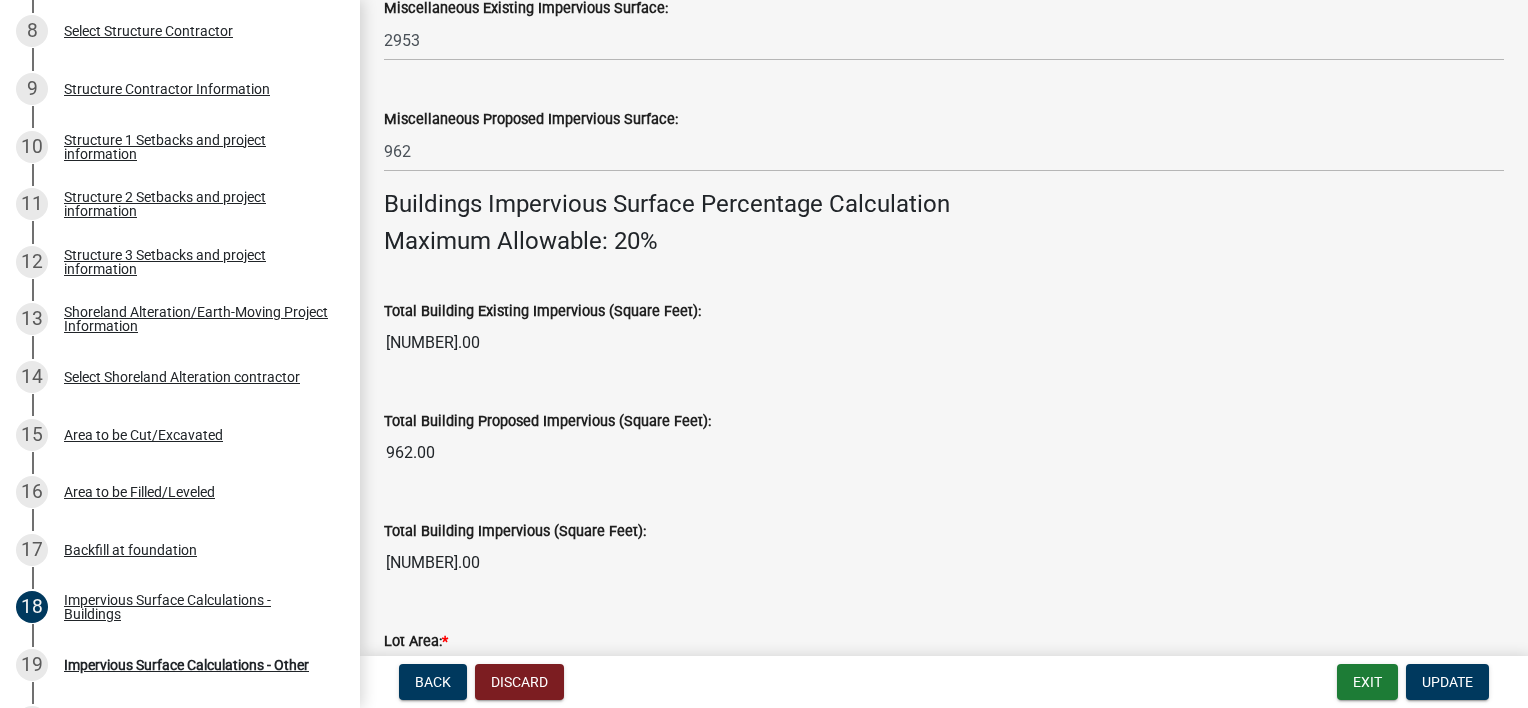scroll, scrollTop: 1226, scrollLeft: 0, axis: vertical 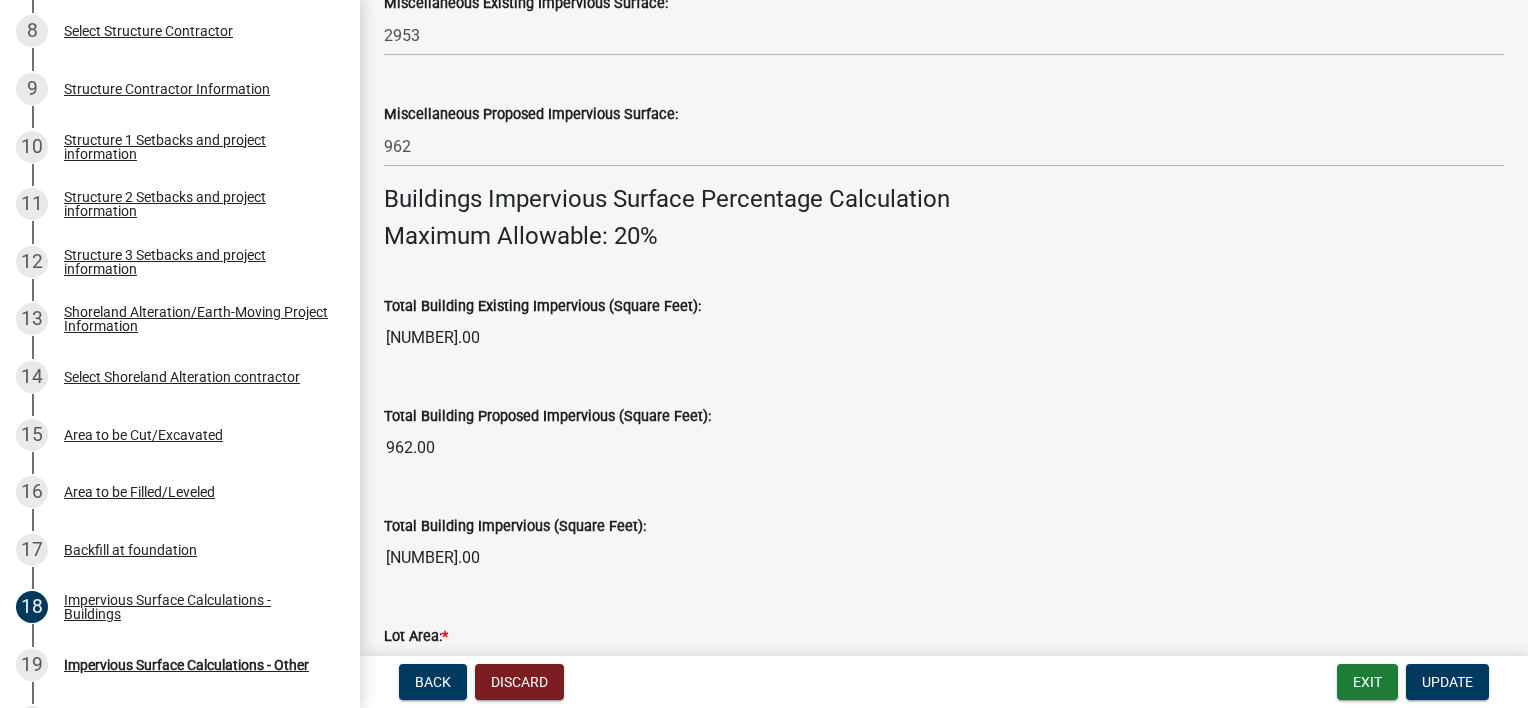 type on "644" 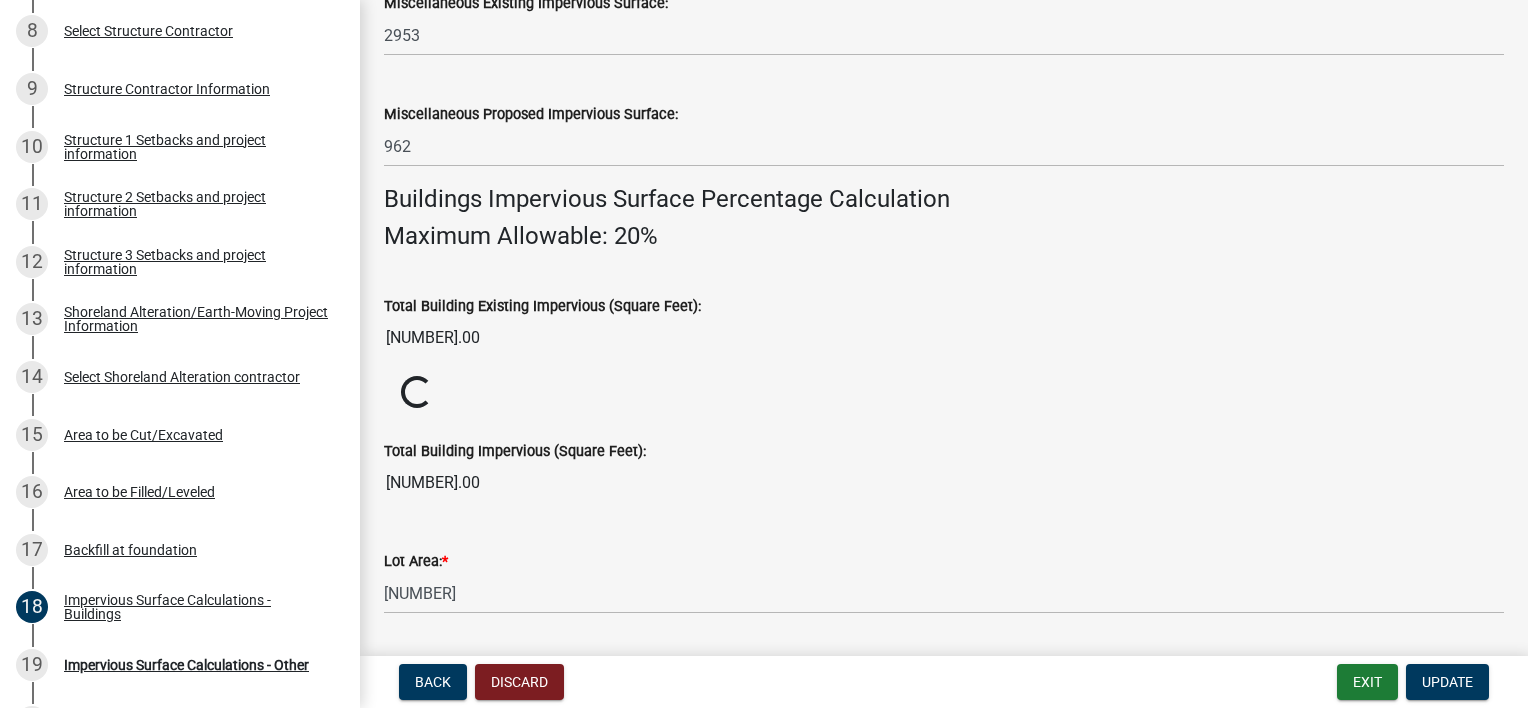 click on "[NUMBER].00" at bounding box center (944, 338) 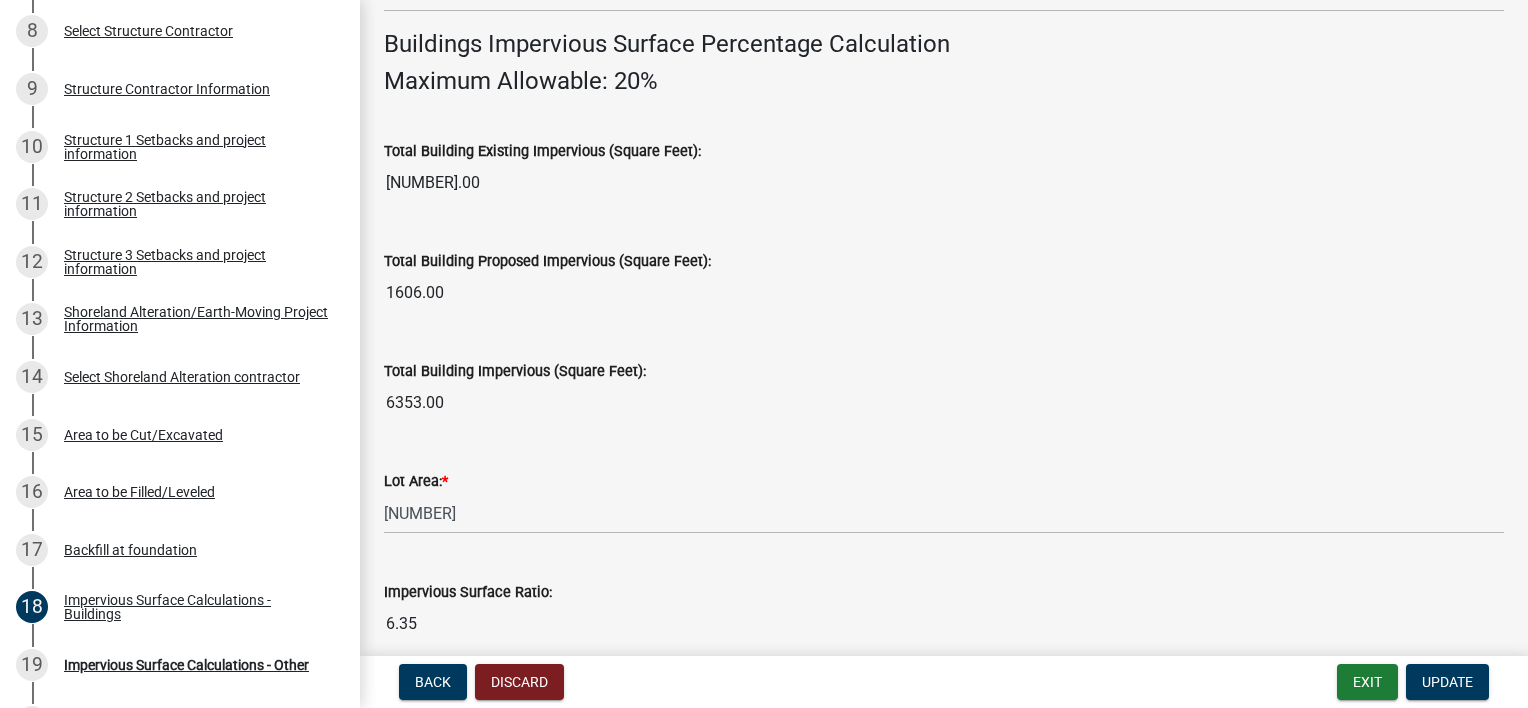 scroll, scrollTop: 1581, scrollLeft: 0, axis: vertical 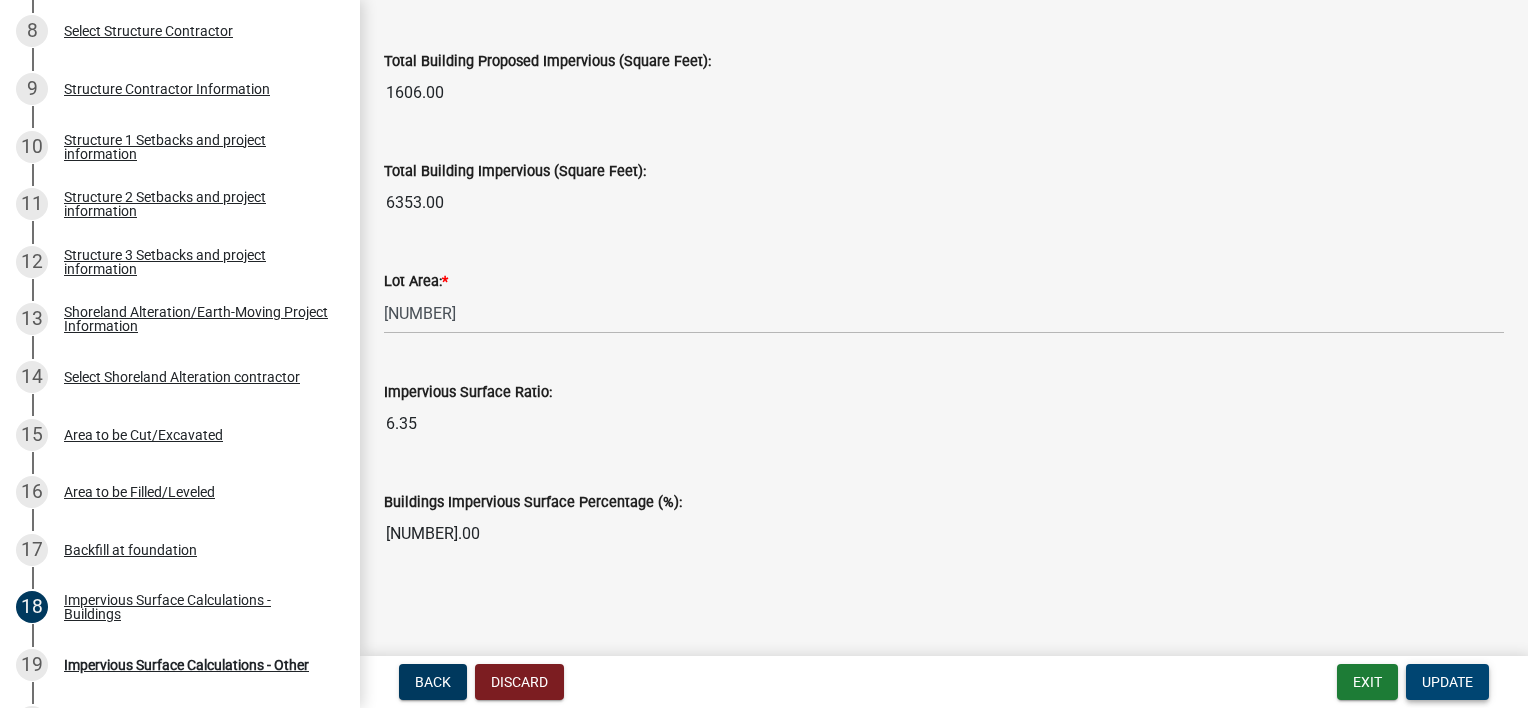 click on "Update" at bounding box center (1447, 682) 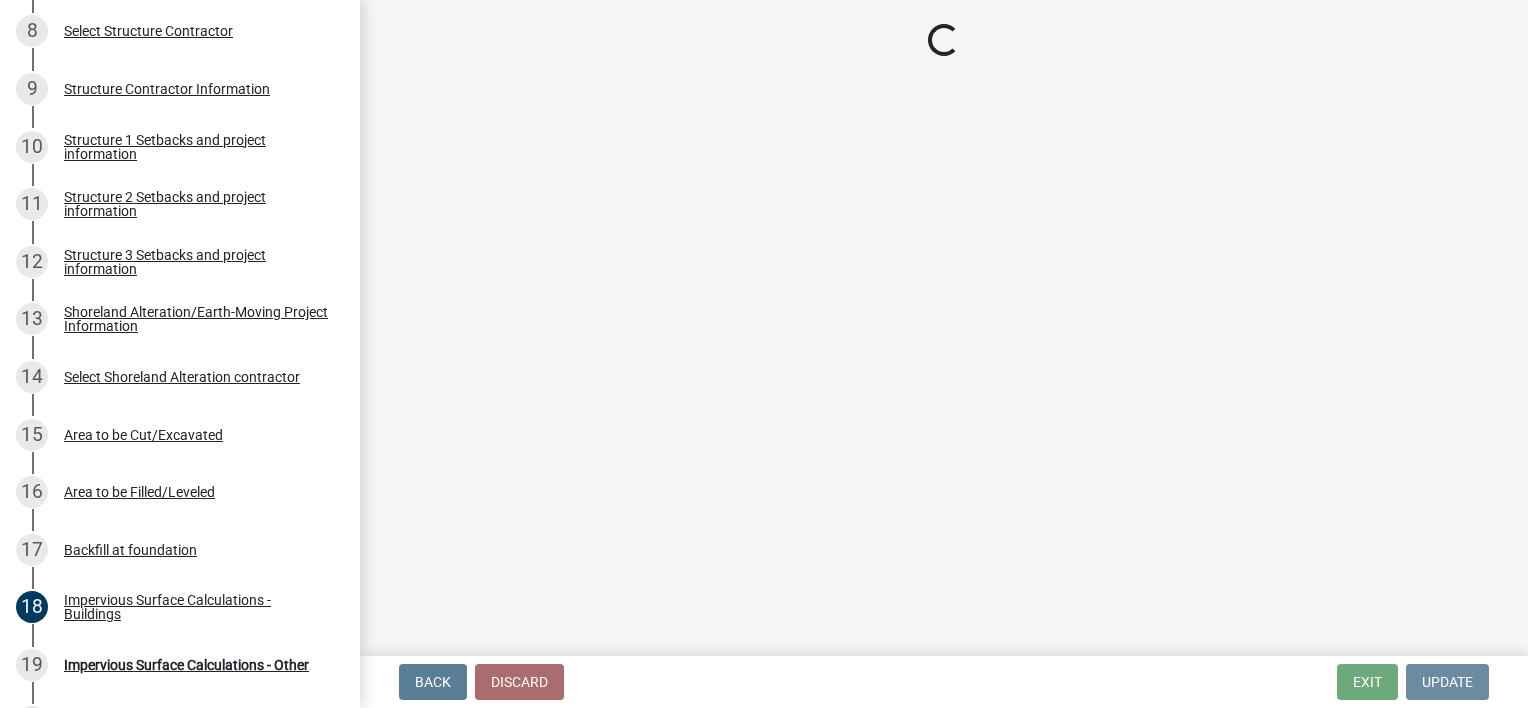 scroll, scrollTop: 0, scrollLeft: 0, axis: both 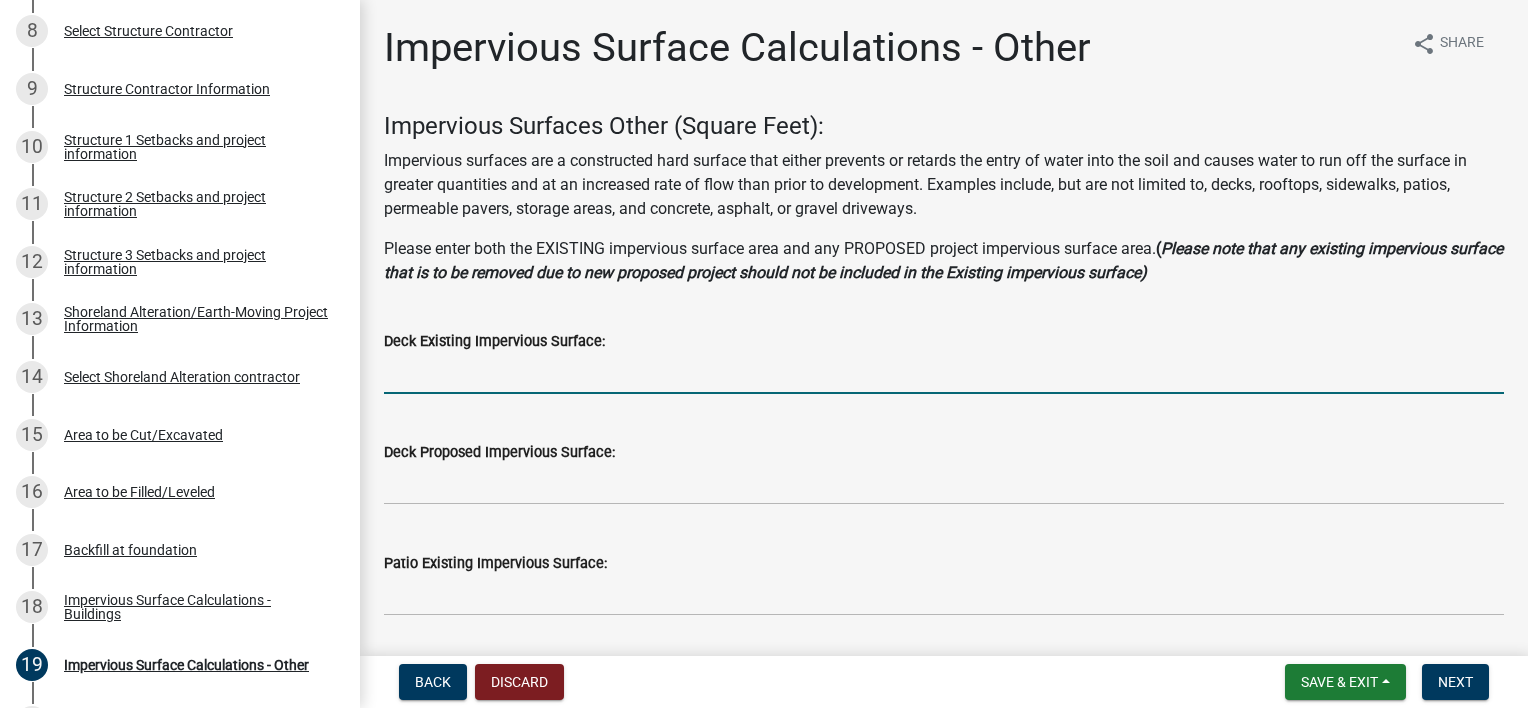 click 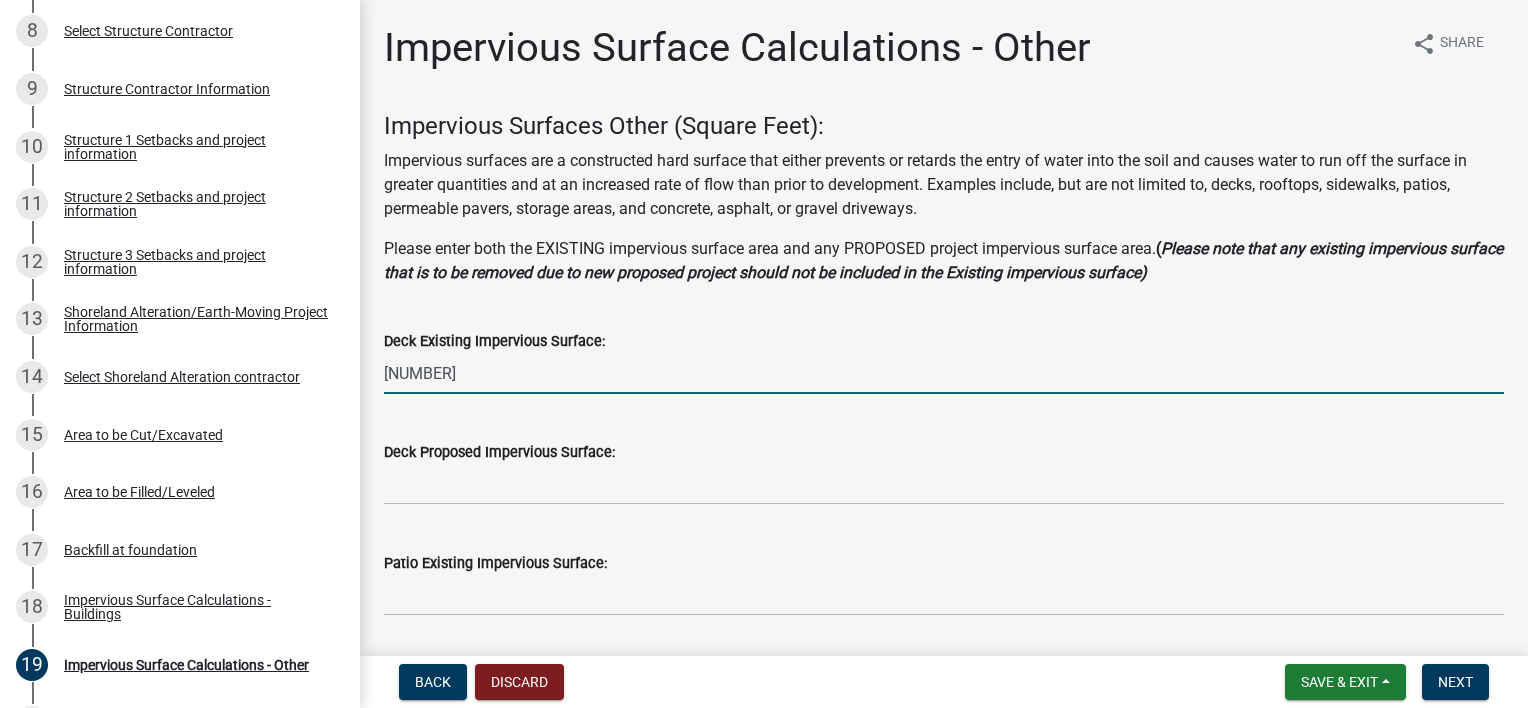 type on "[NUMBER]" 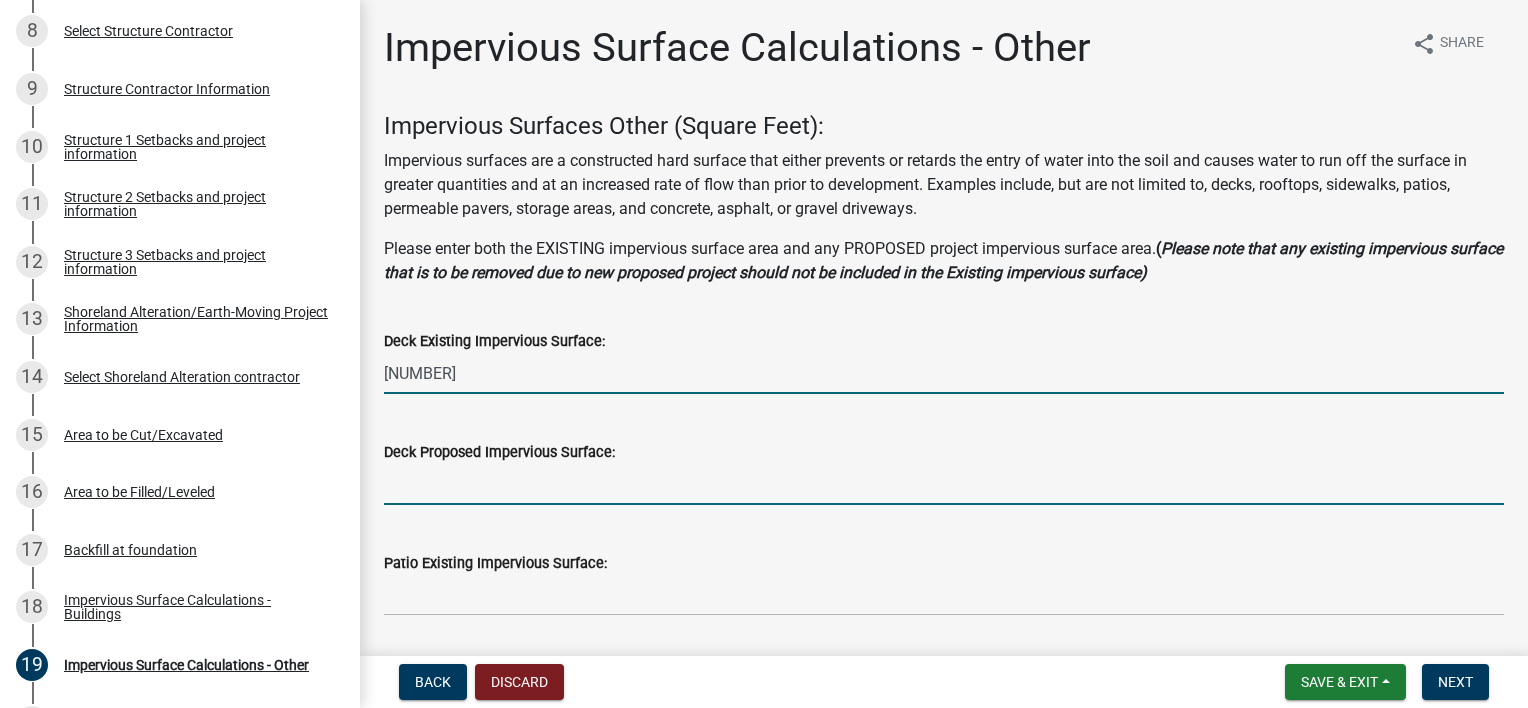 click 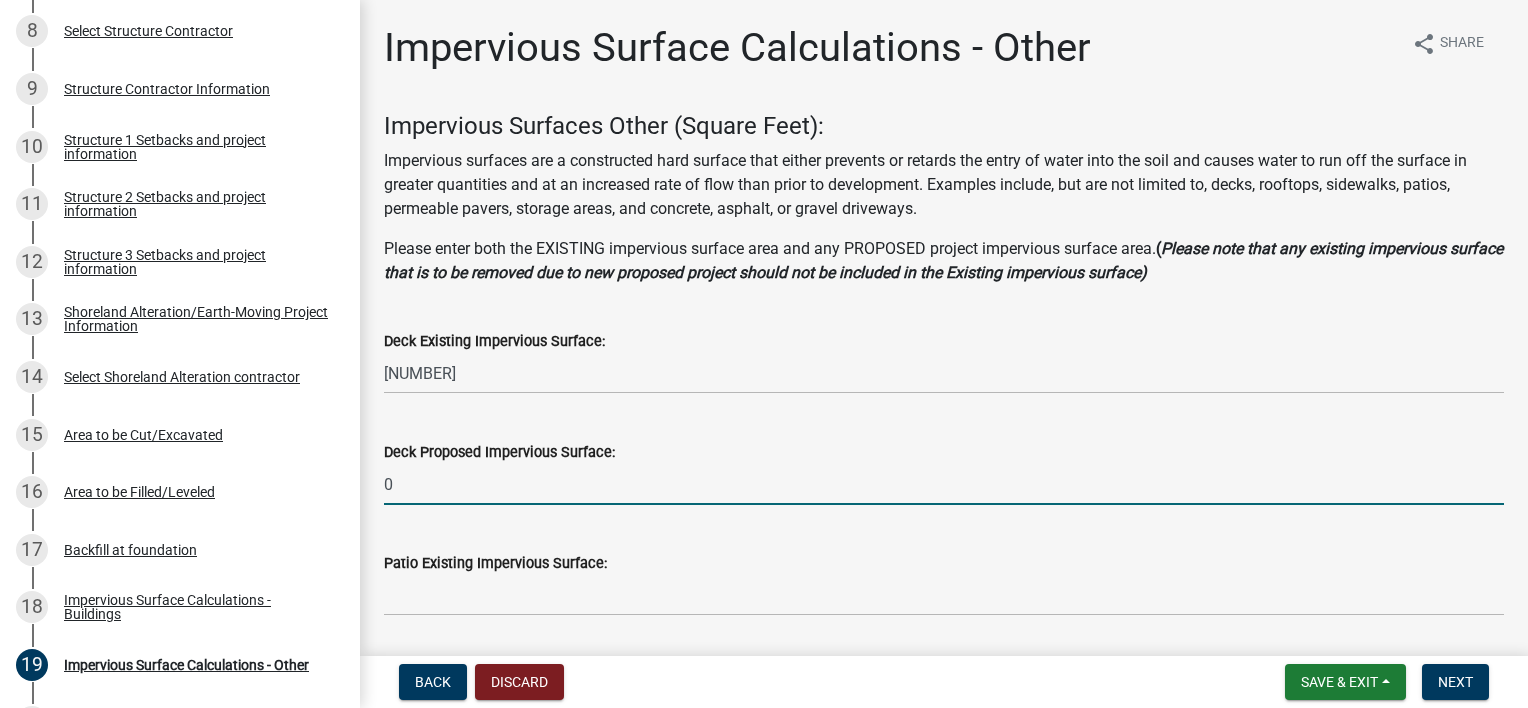 type on "0" 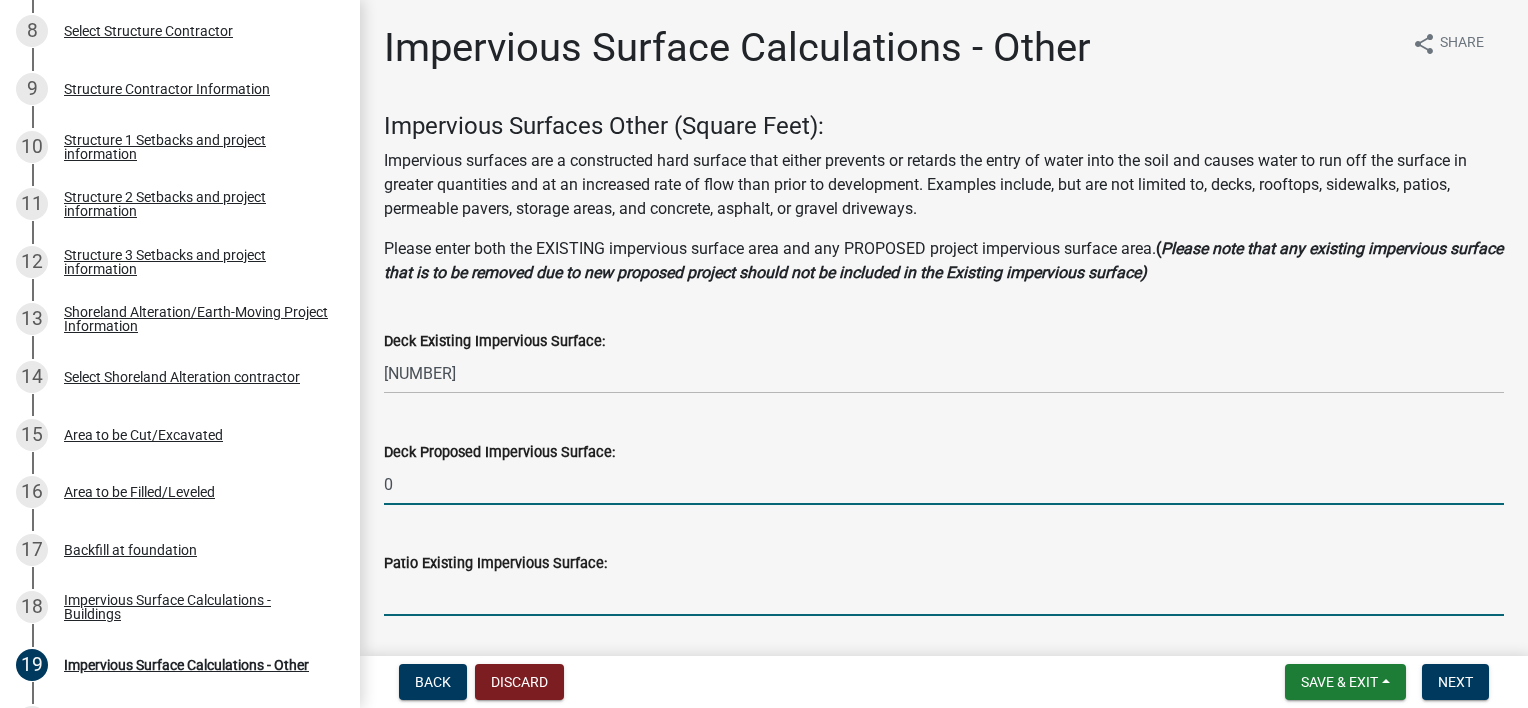 click 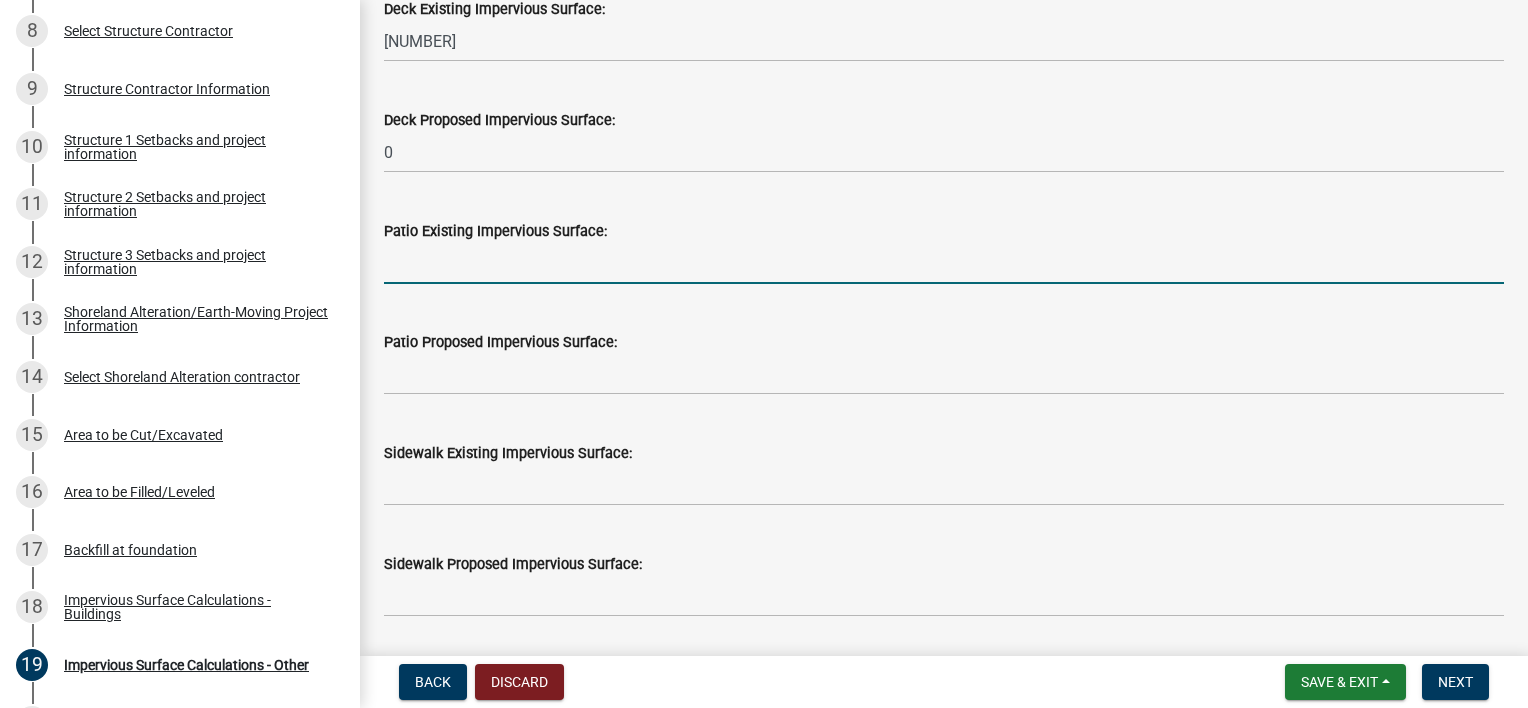 scroll, scrollTop: 346, scrollLeft: 0, axis: vertical 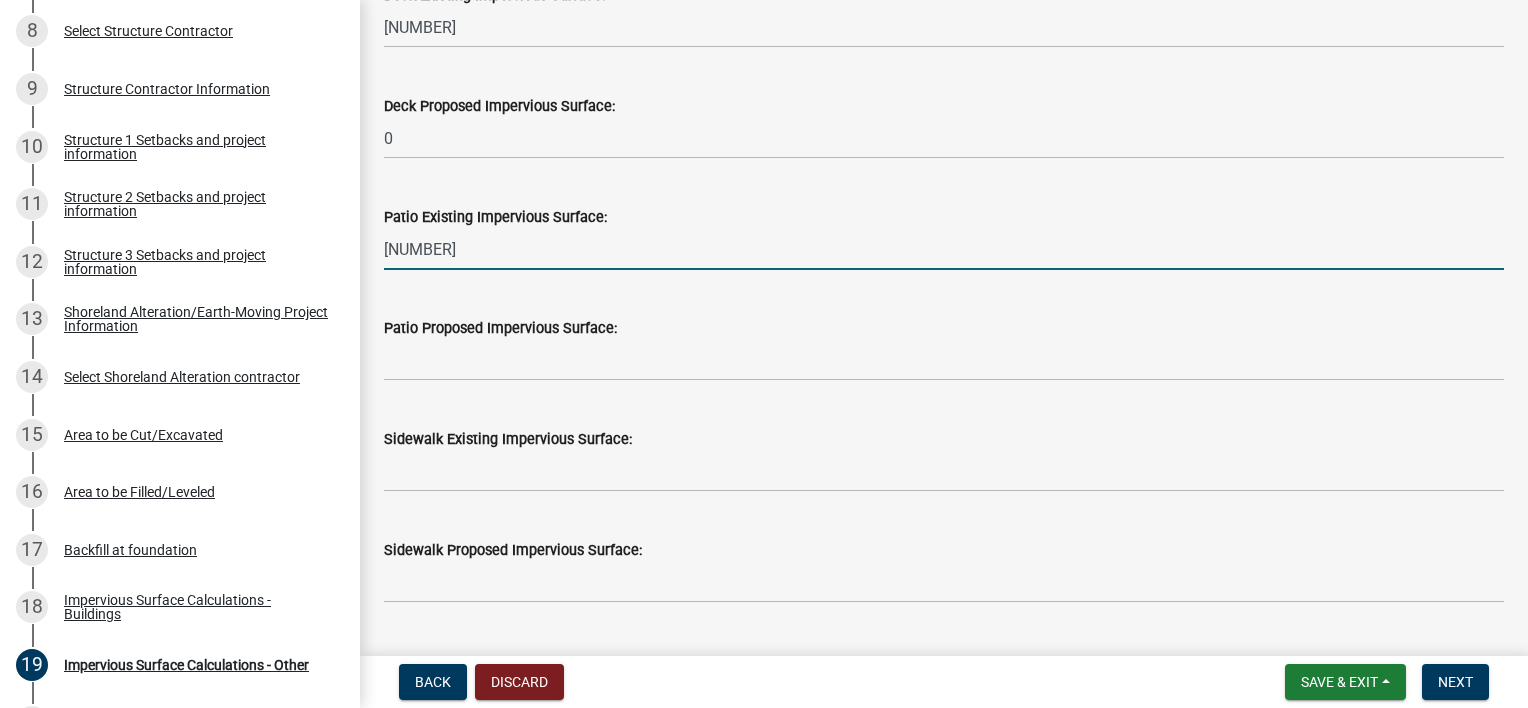 type on "[NUMBER]" 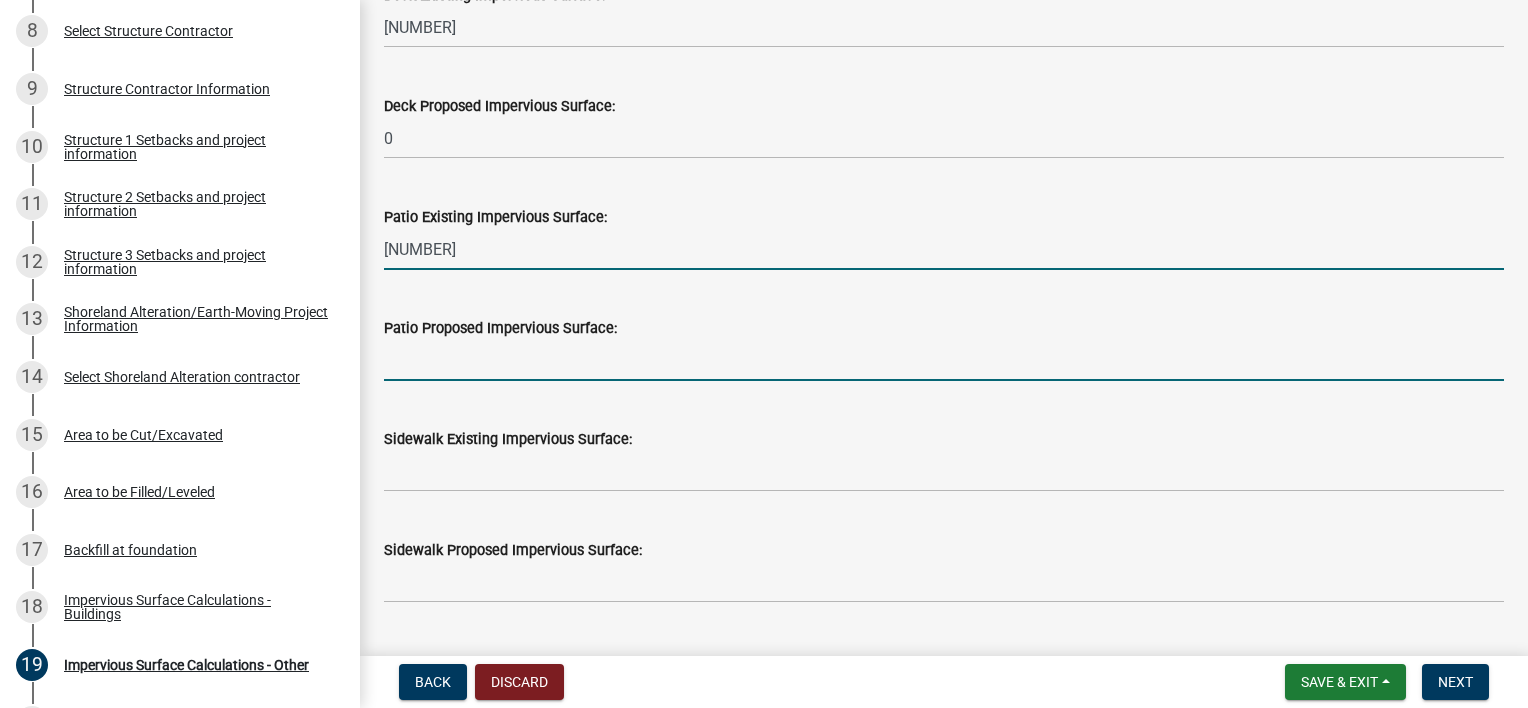 click 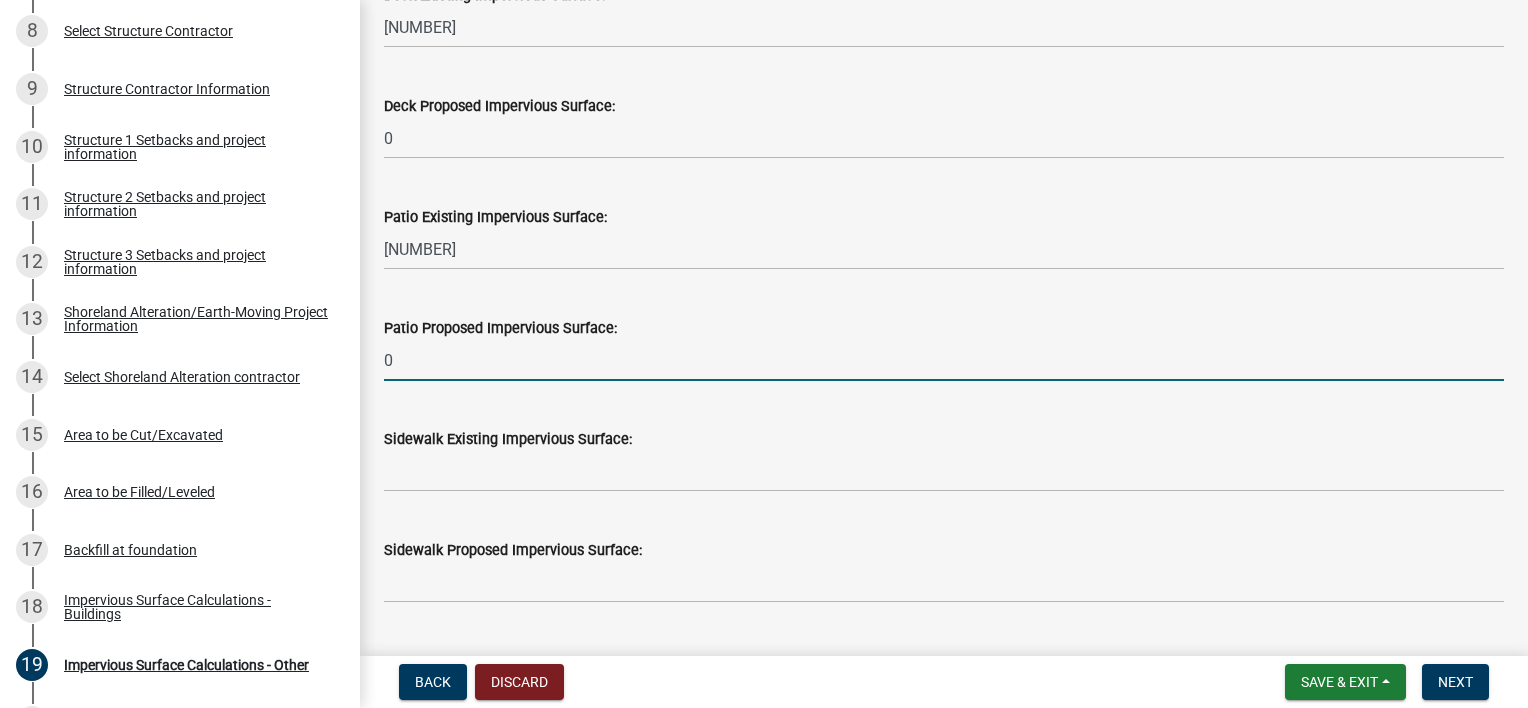 type on "0" 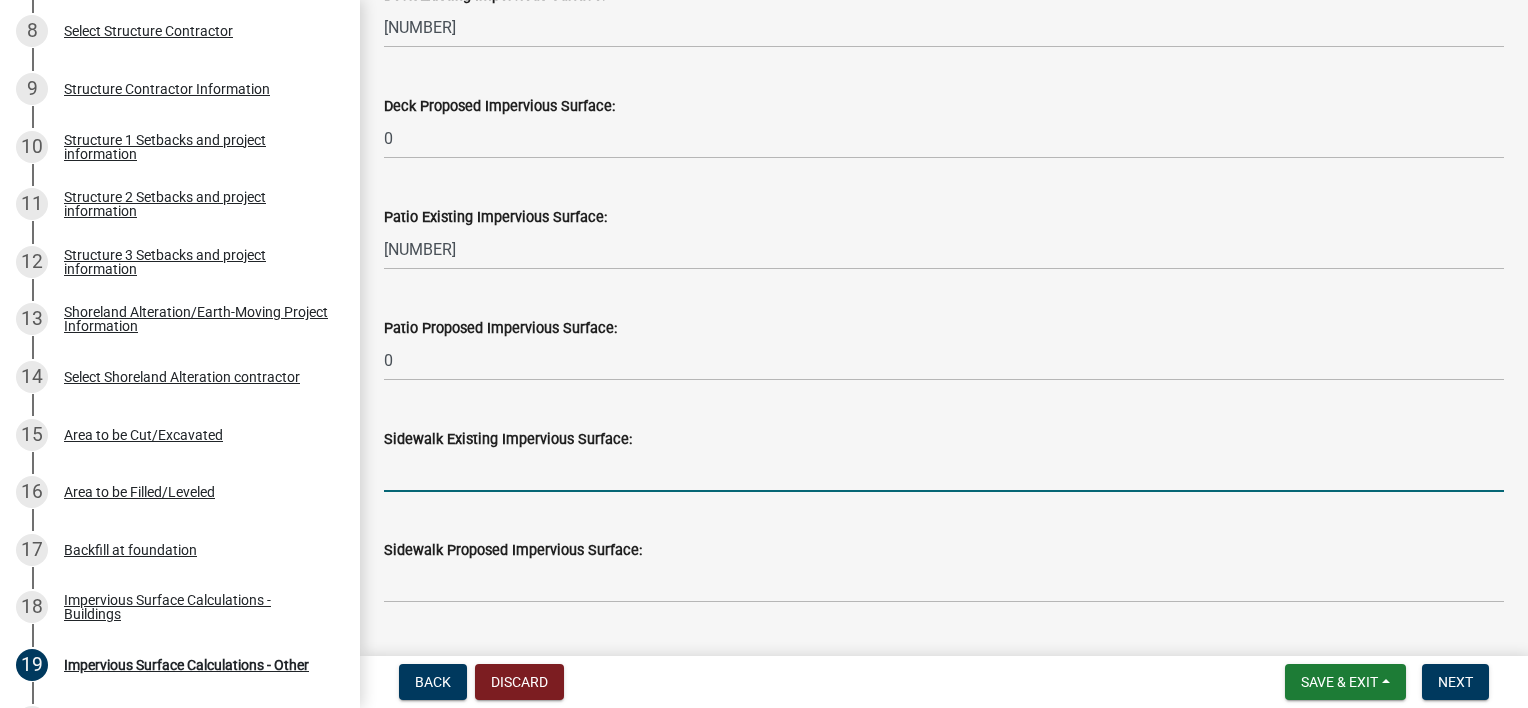 click 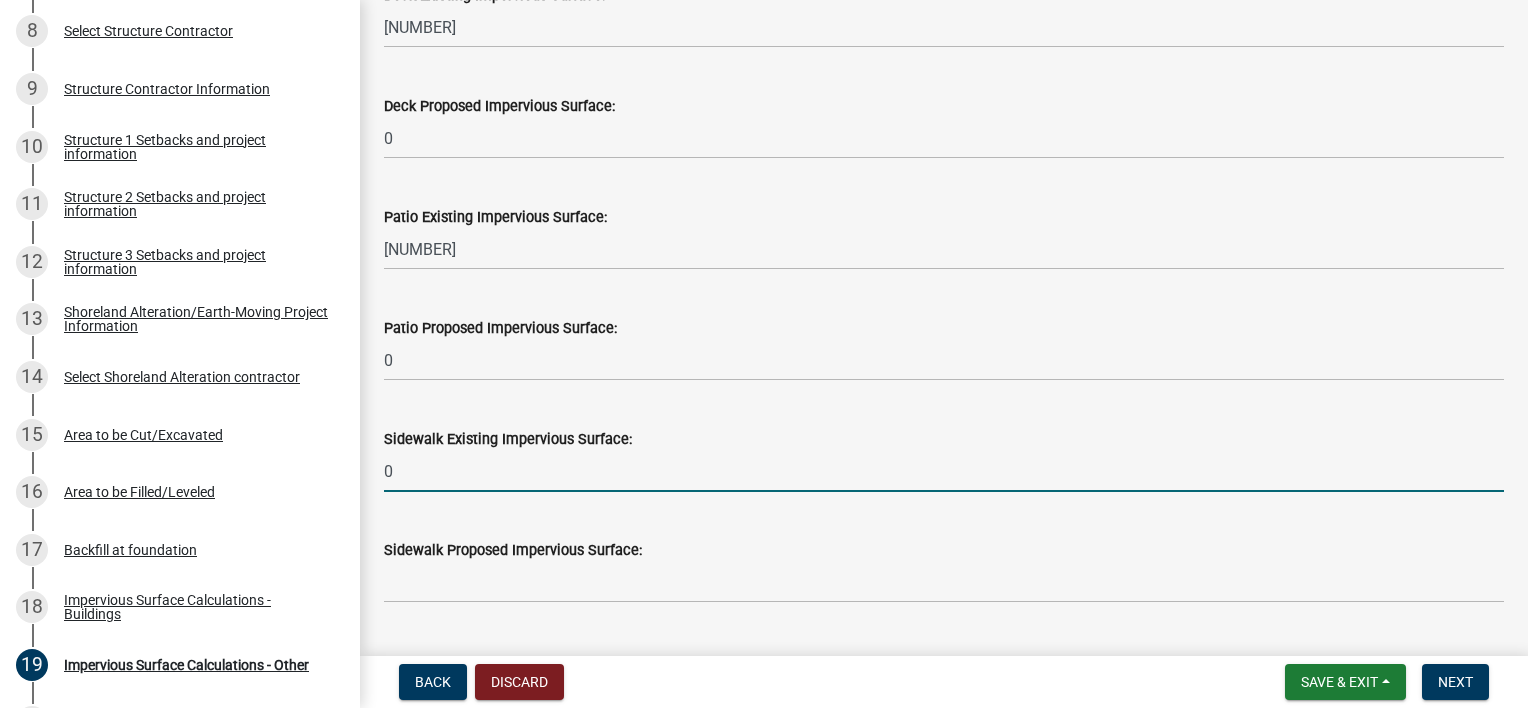 type on "0" 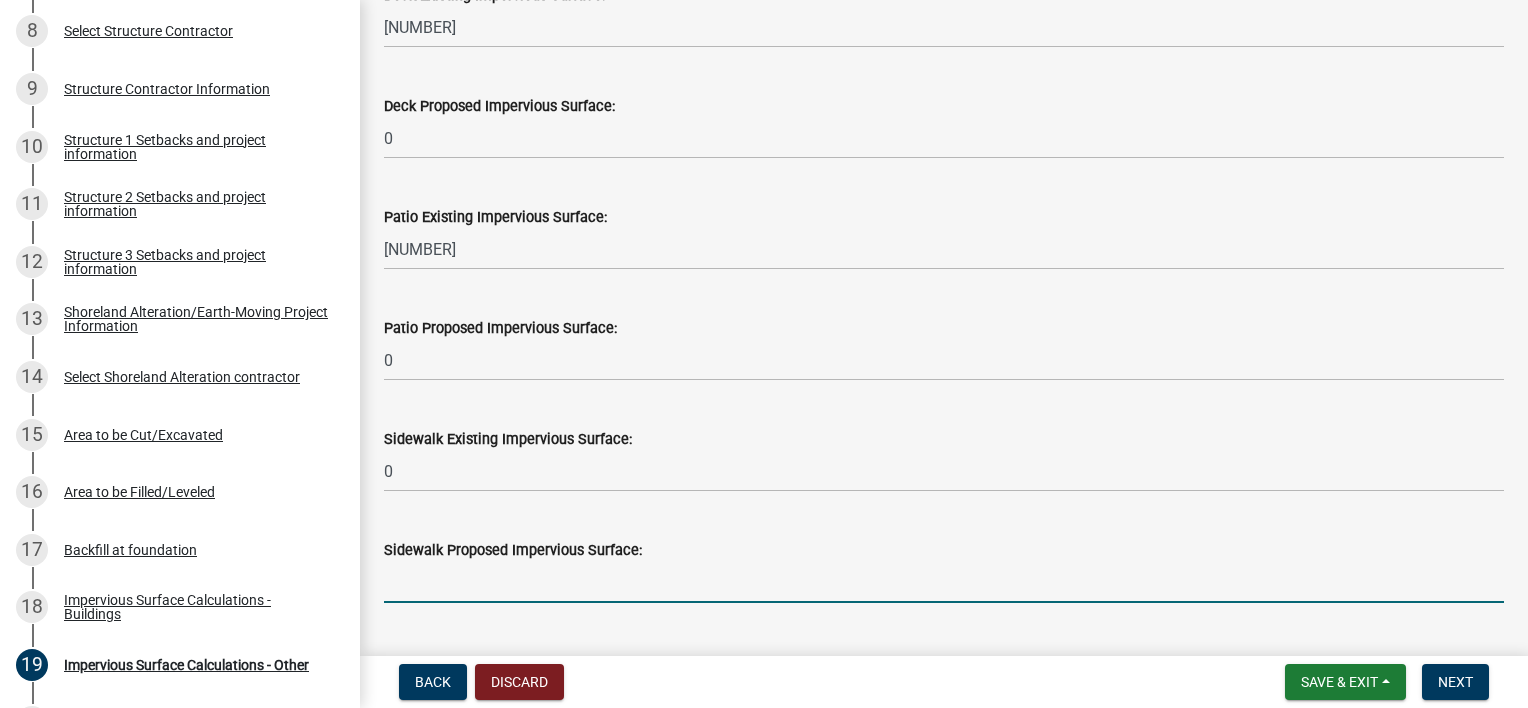 click 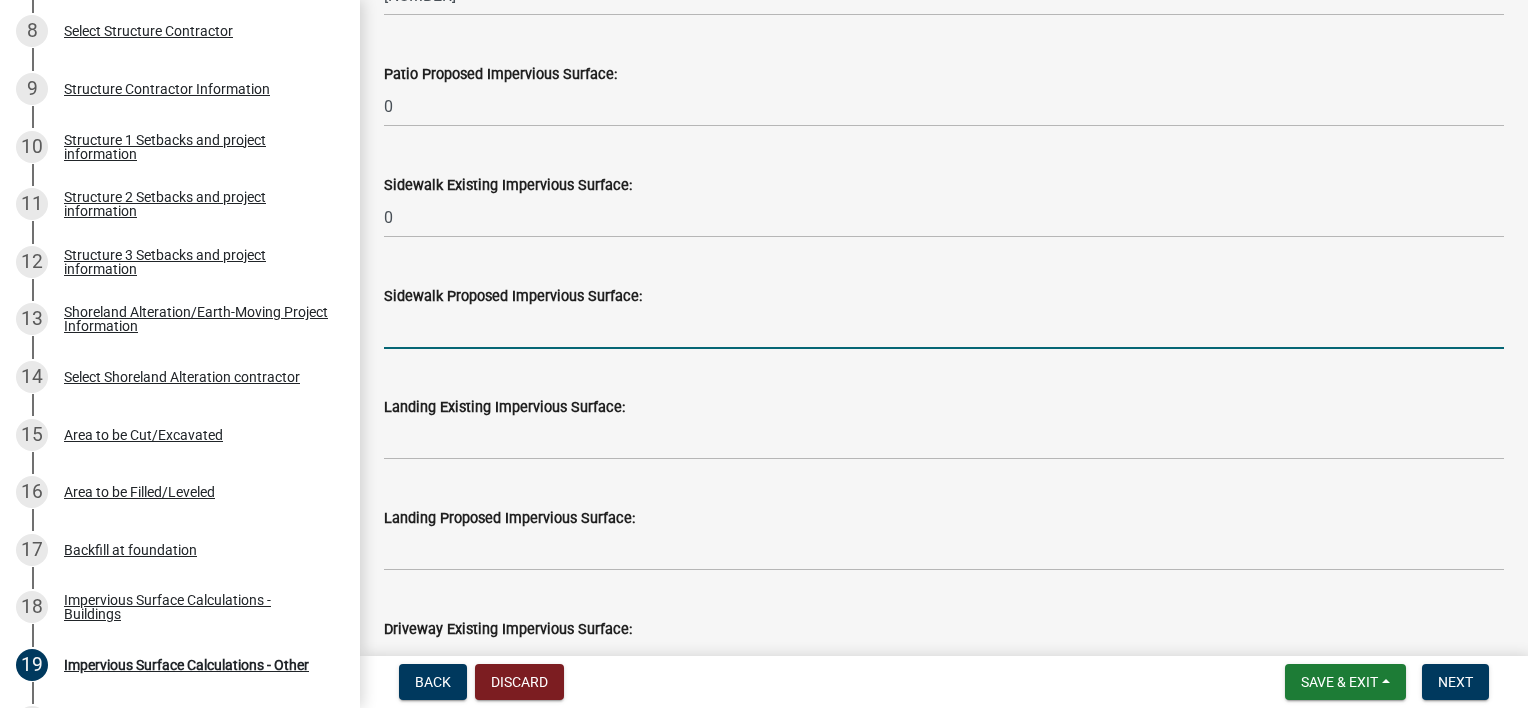 scroll, scrollTop: 616, scrollLeft: 0, axis: vertical 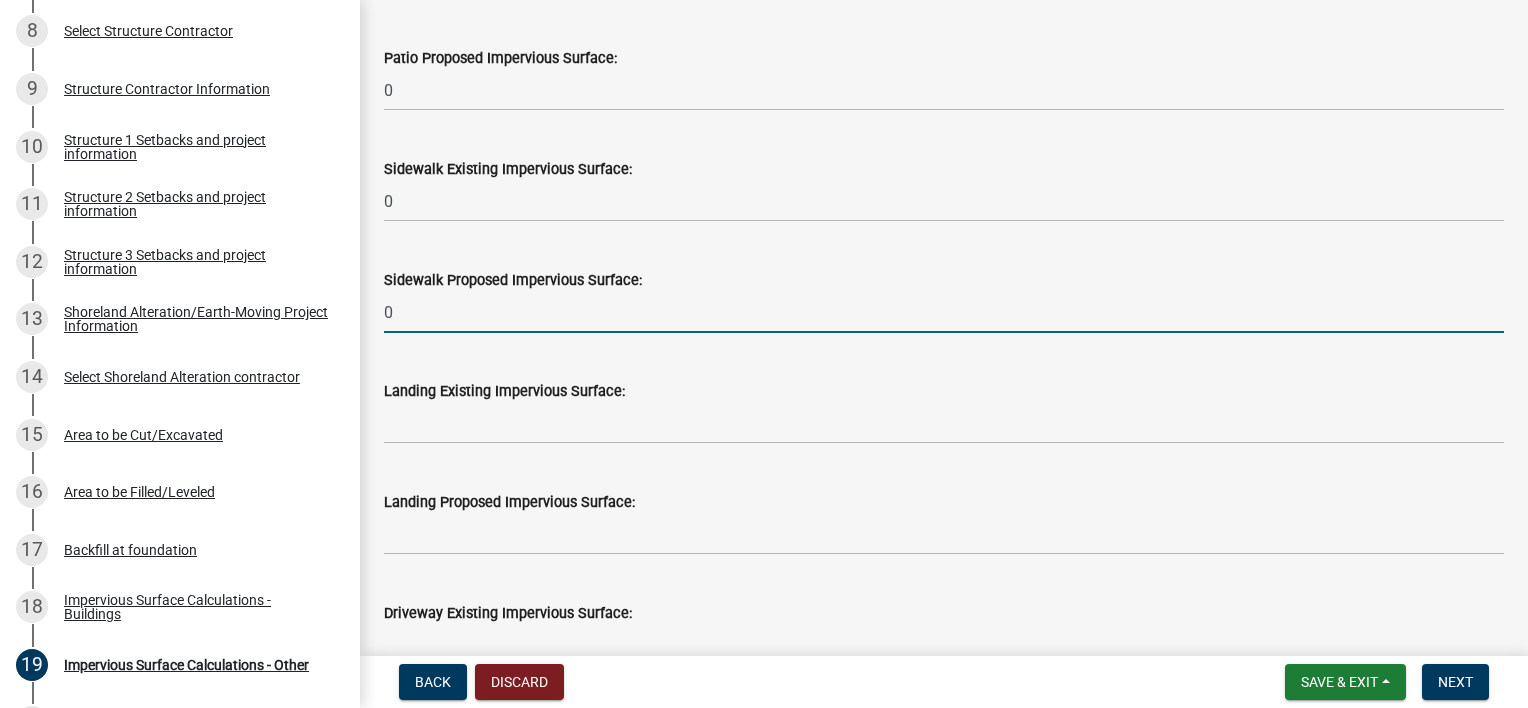 type on "0" 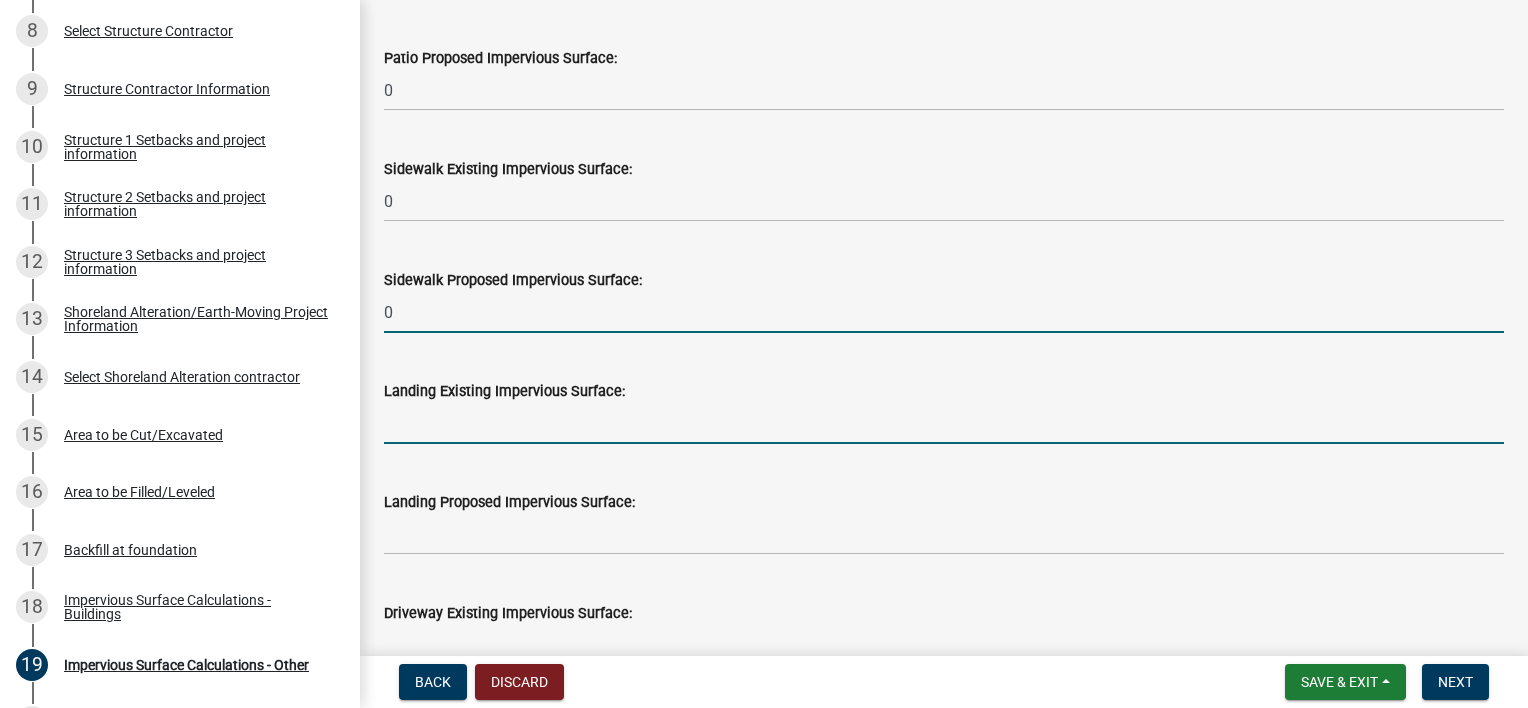 click 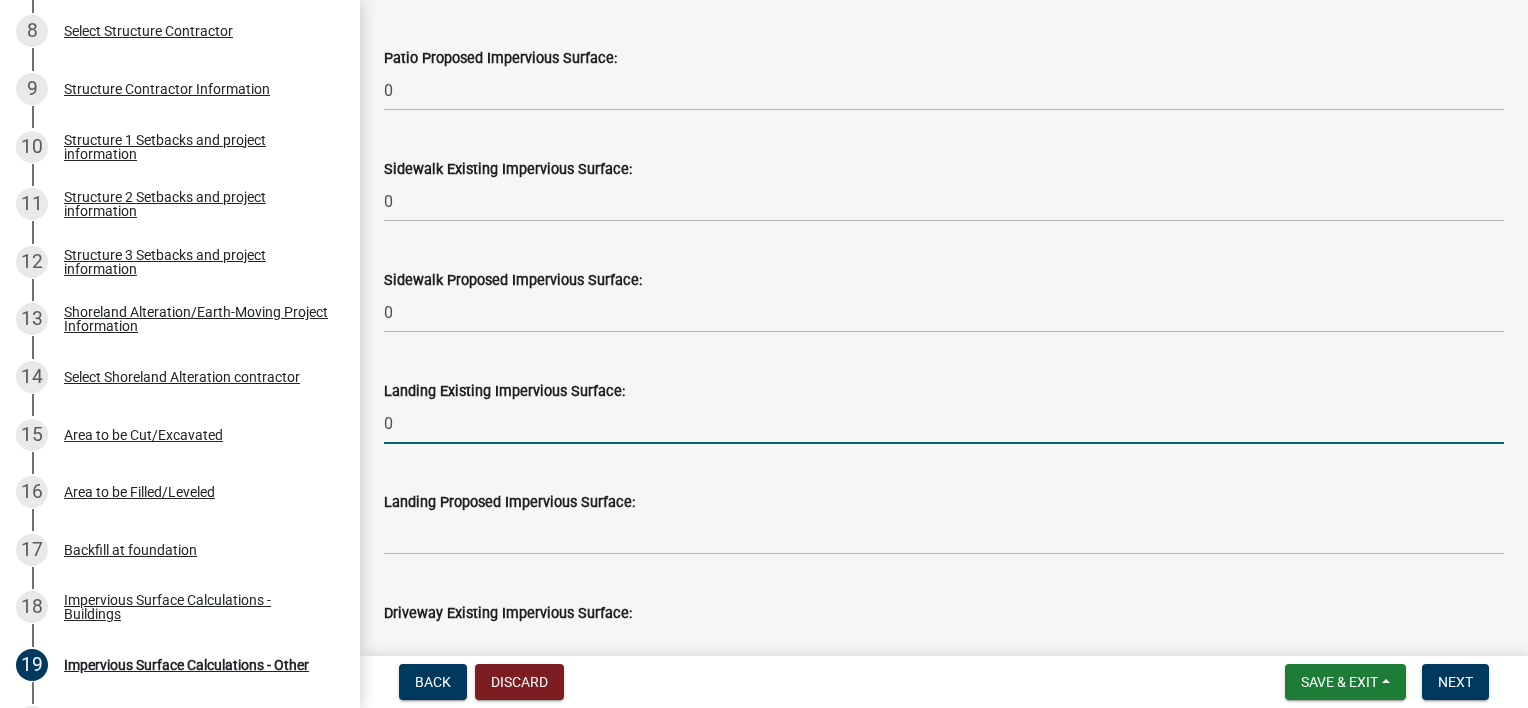 type on "0" 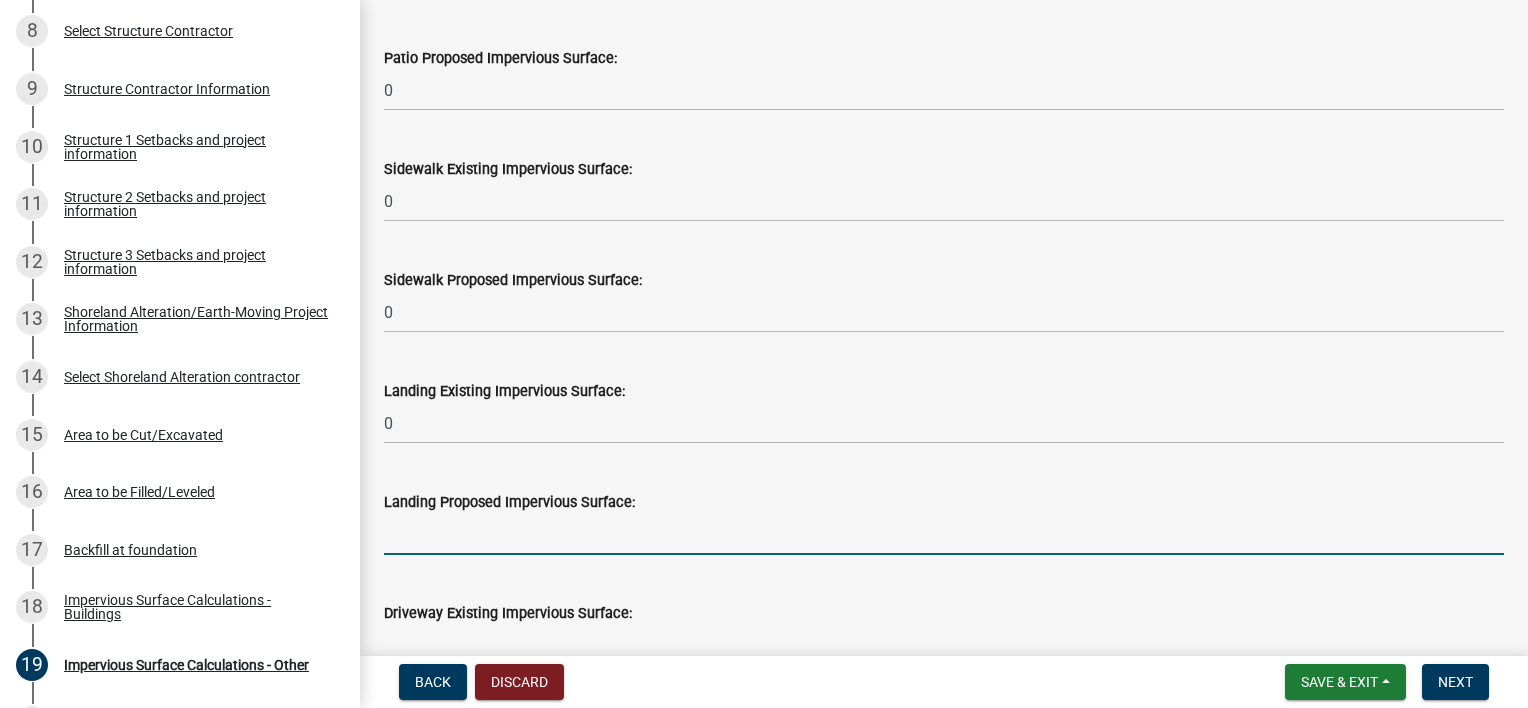 click 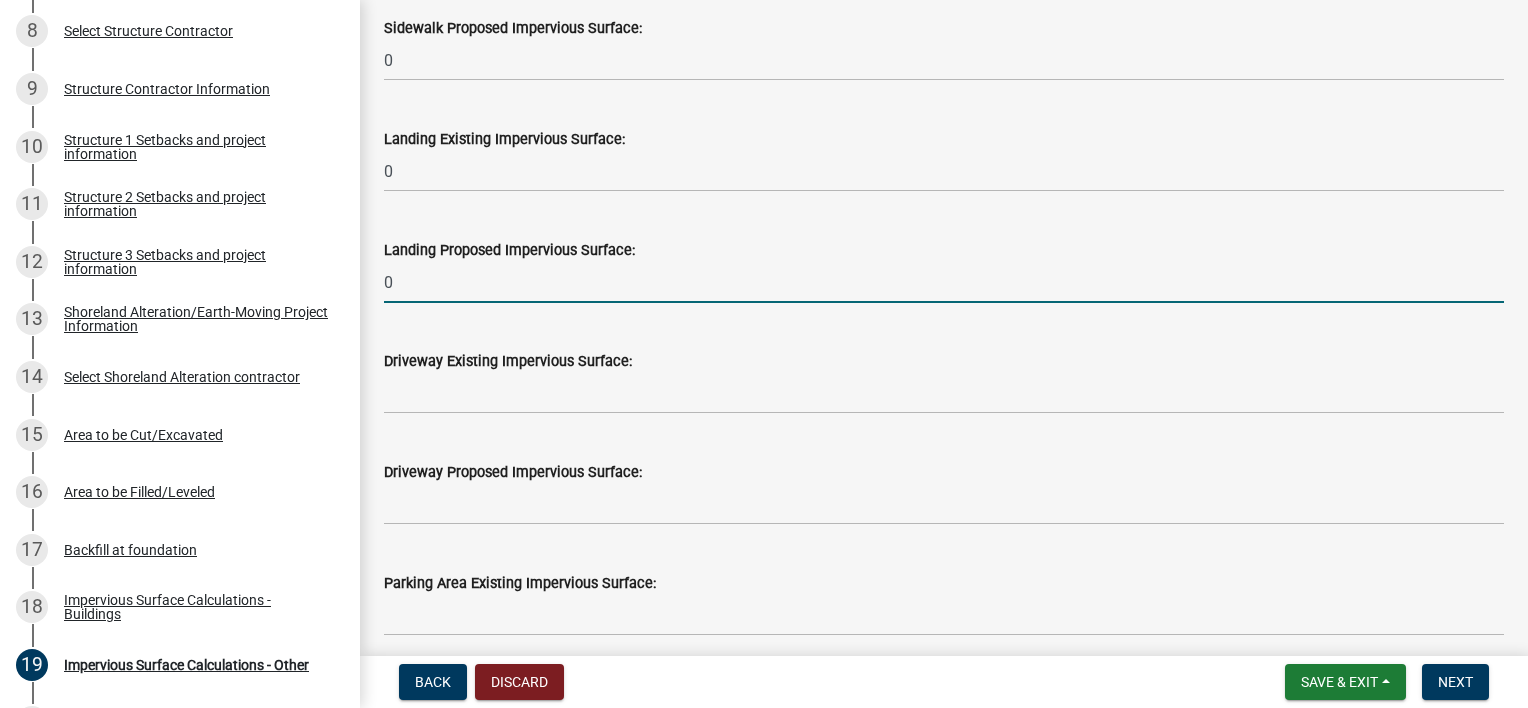 scroll, scrollTop: 916, scrollLeft: 0, axis: vertical 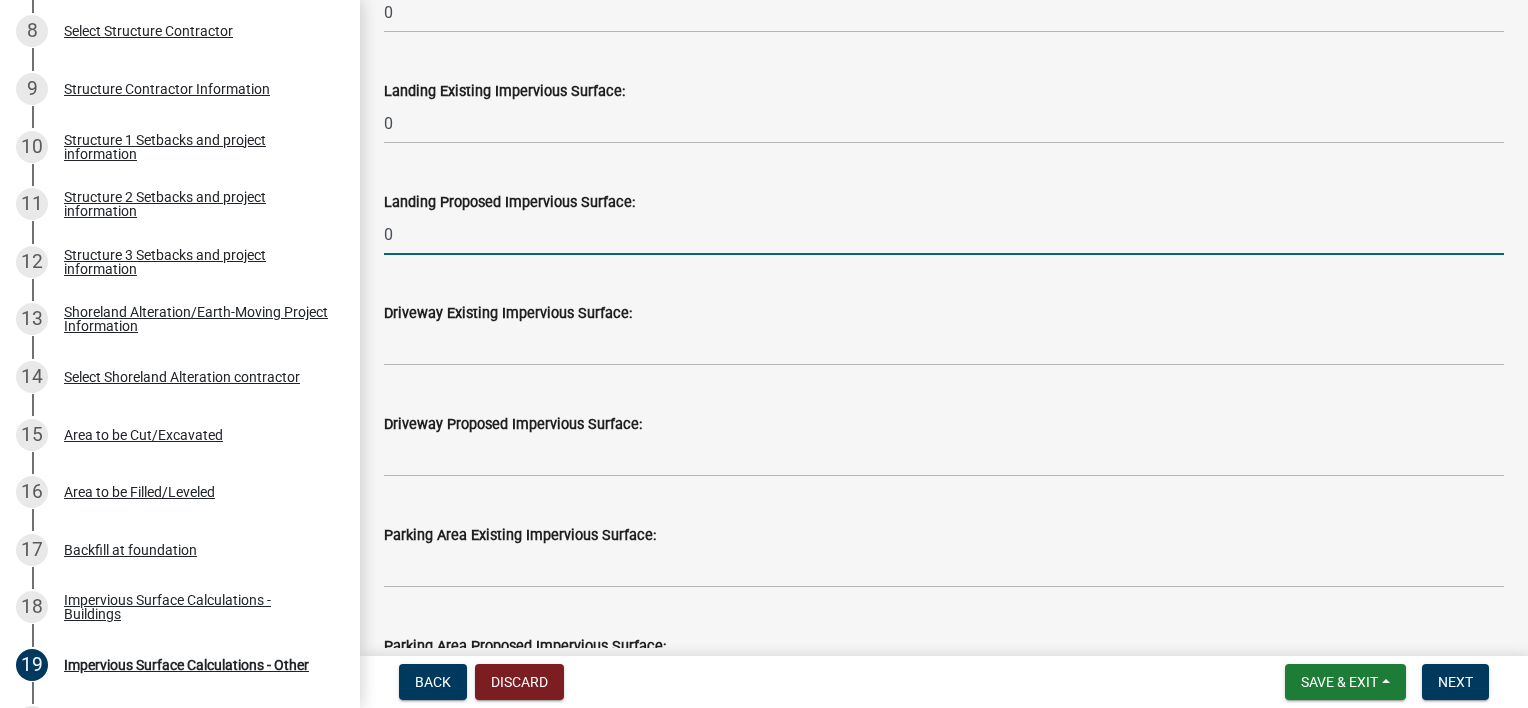 type on "0" 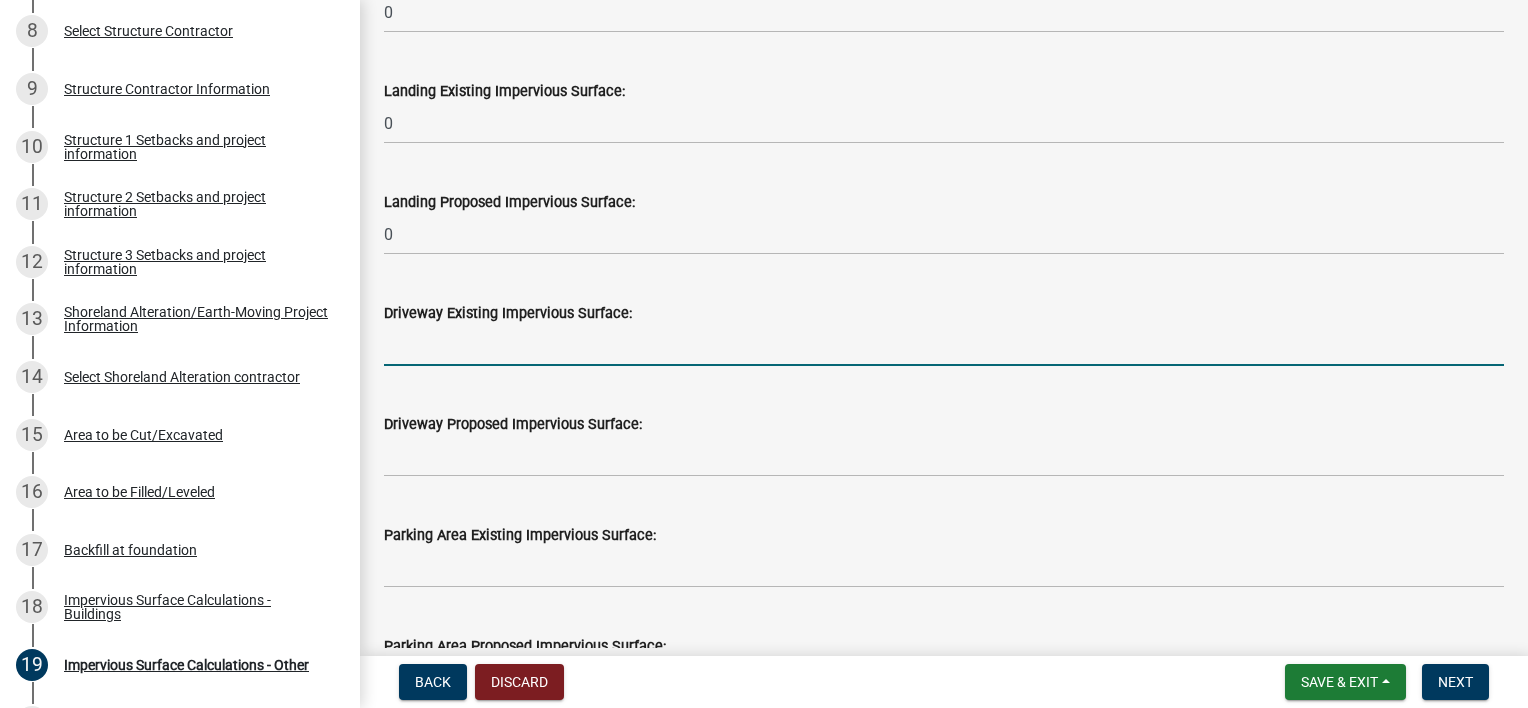 click 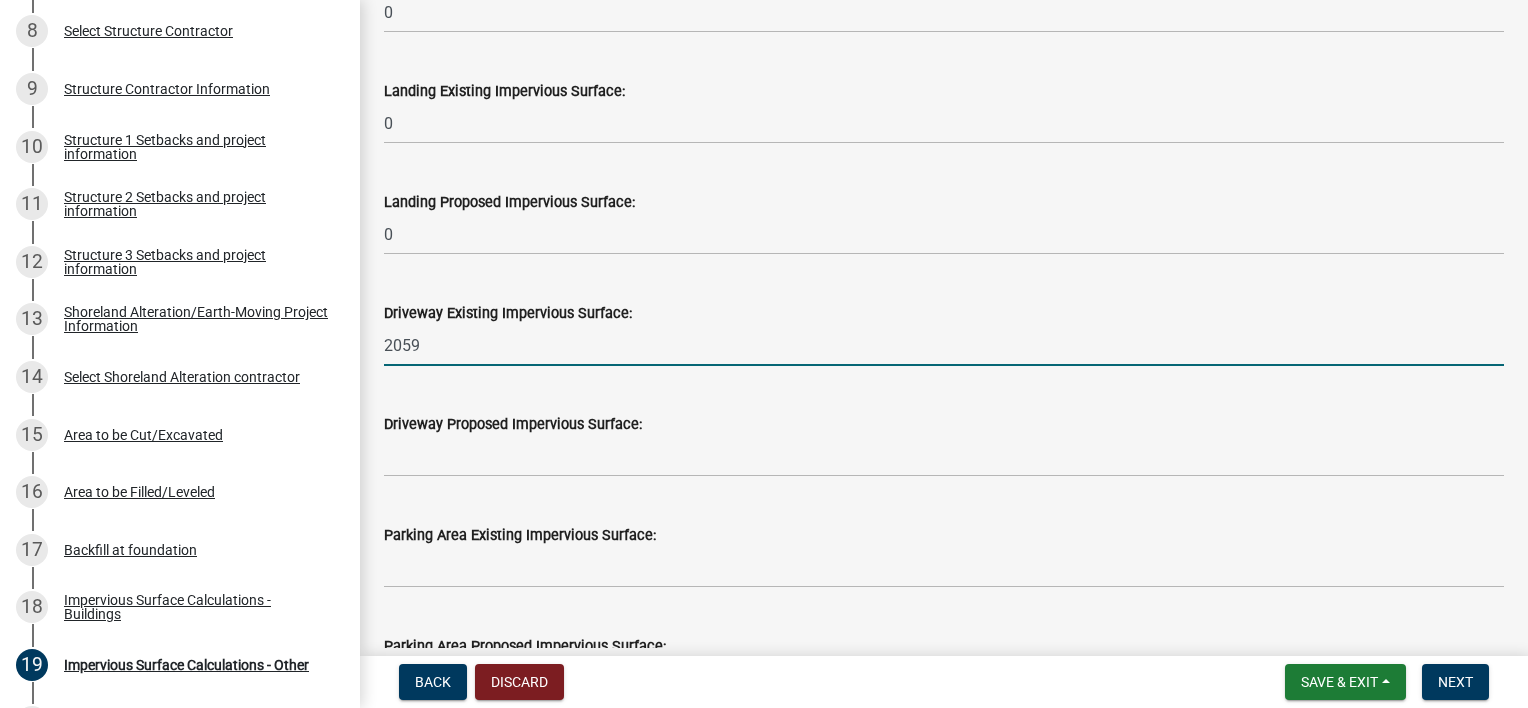type on "2059" 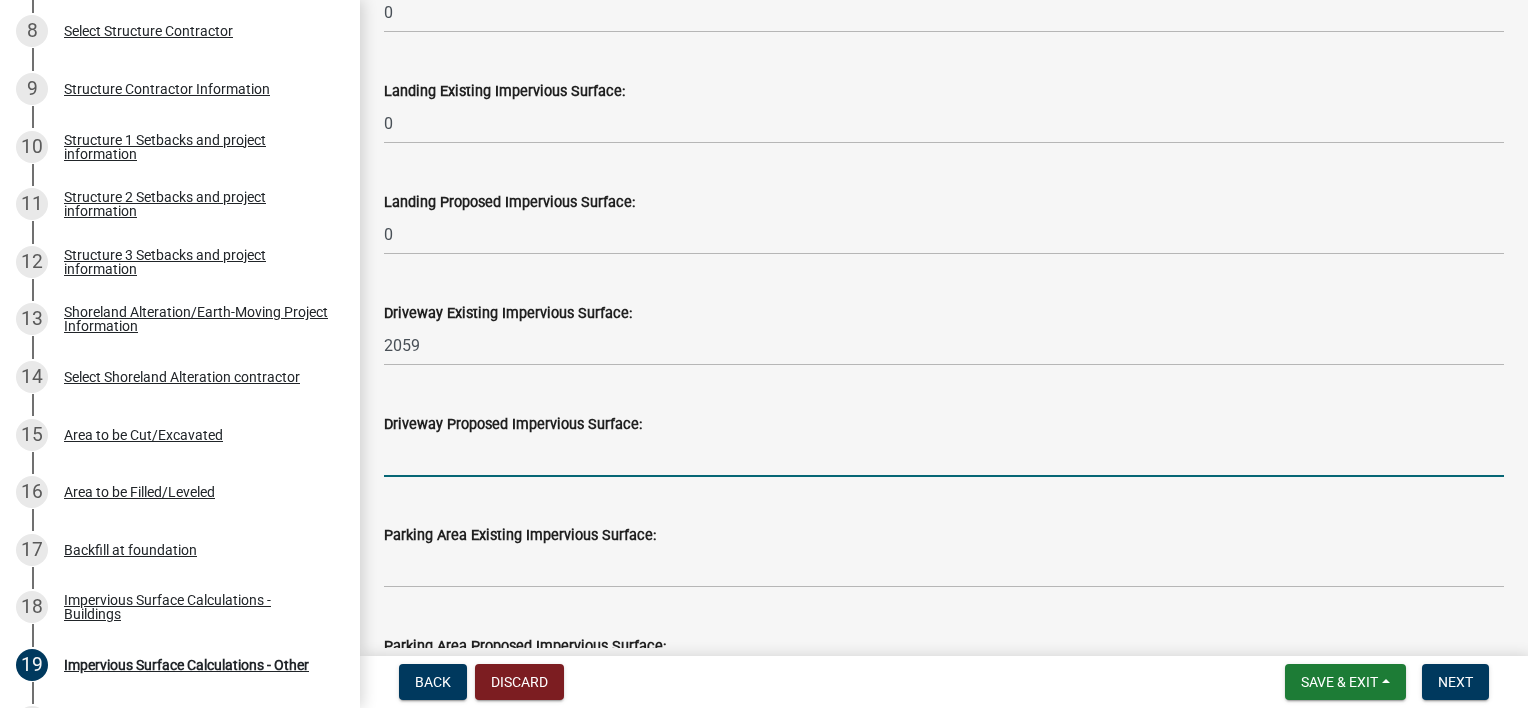 click 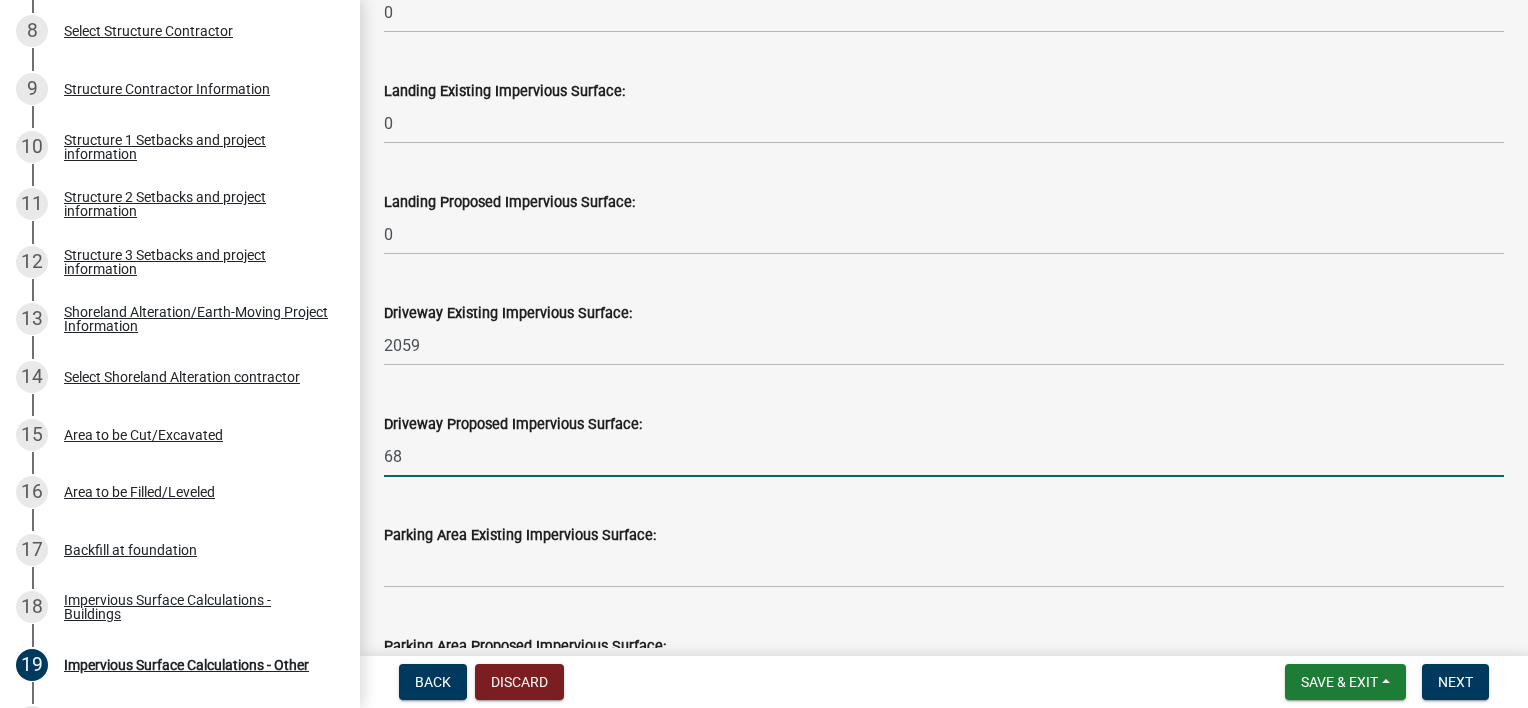 scroll, scrollTop: 1016, scrollLeft: 0, axis: vertical 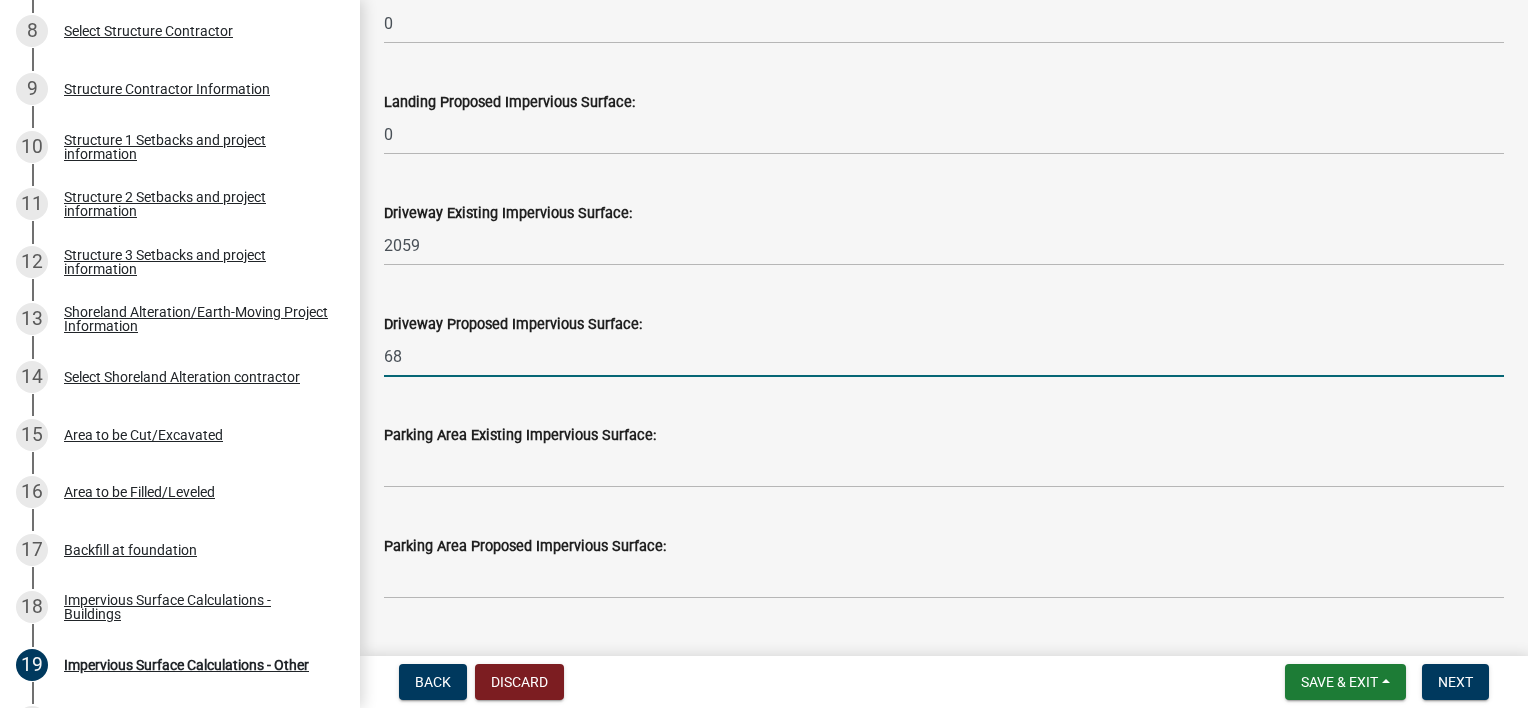 type on "68" 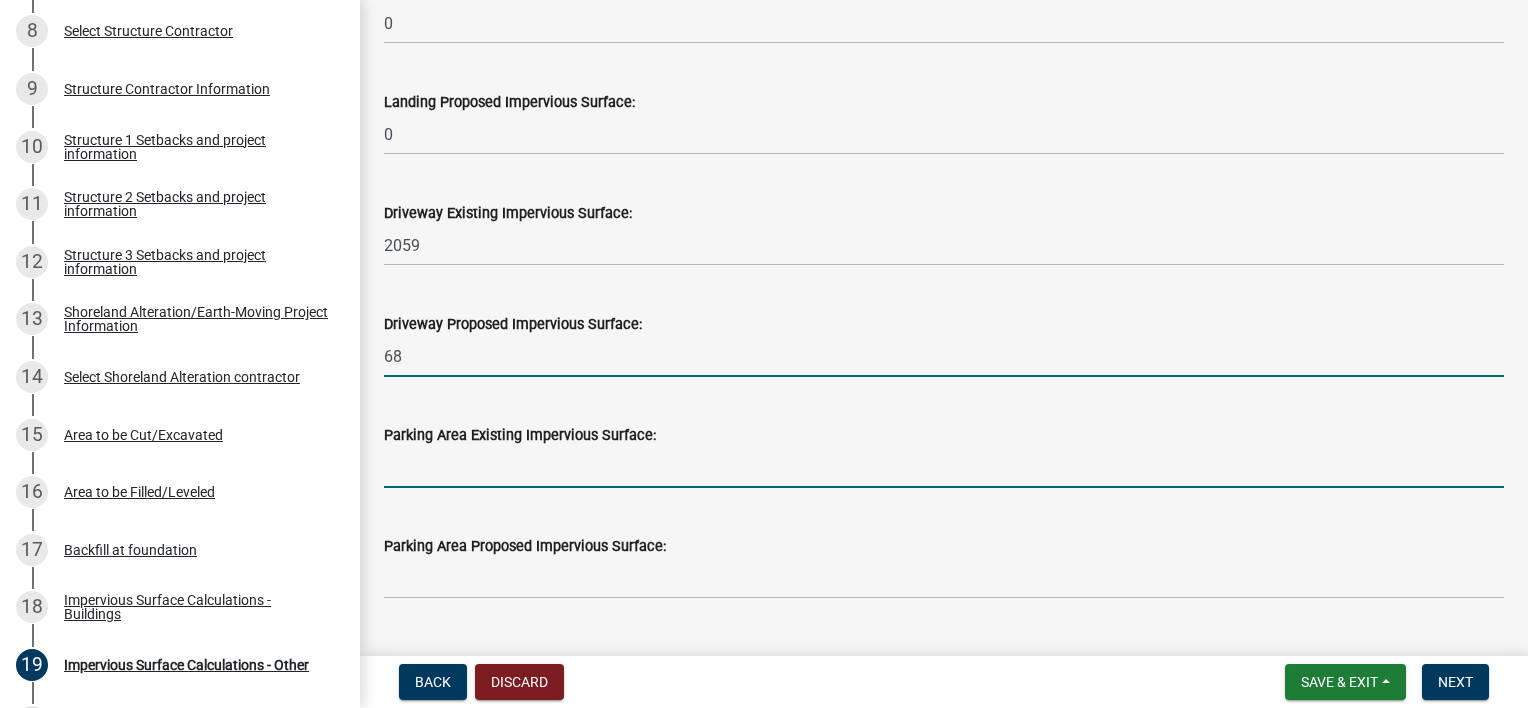 click 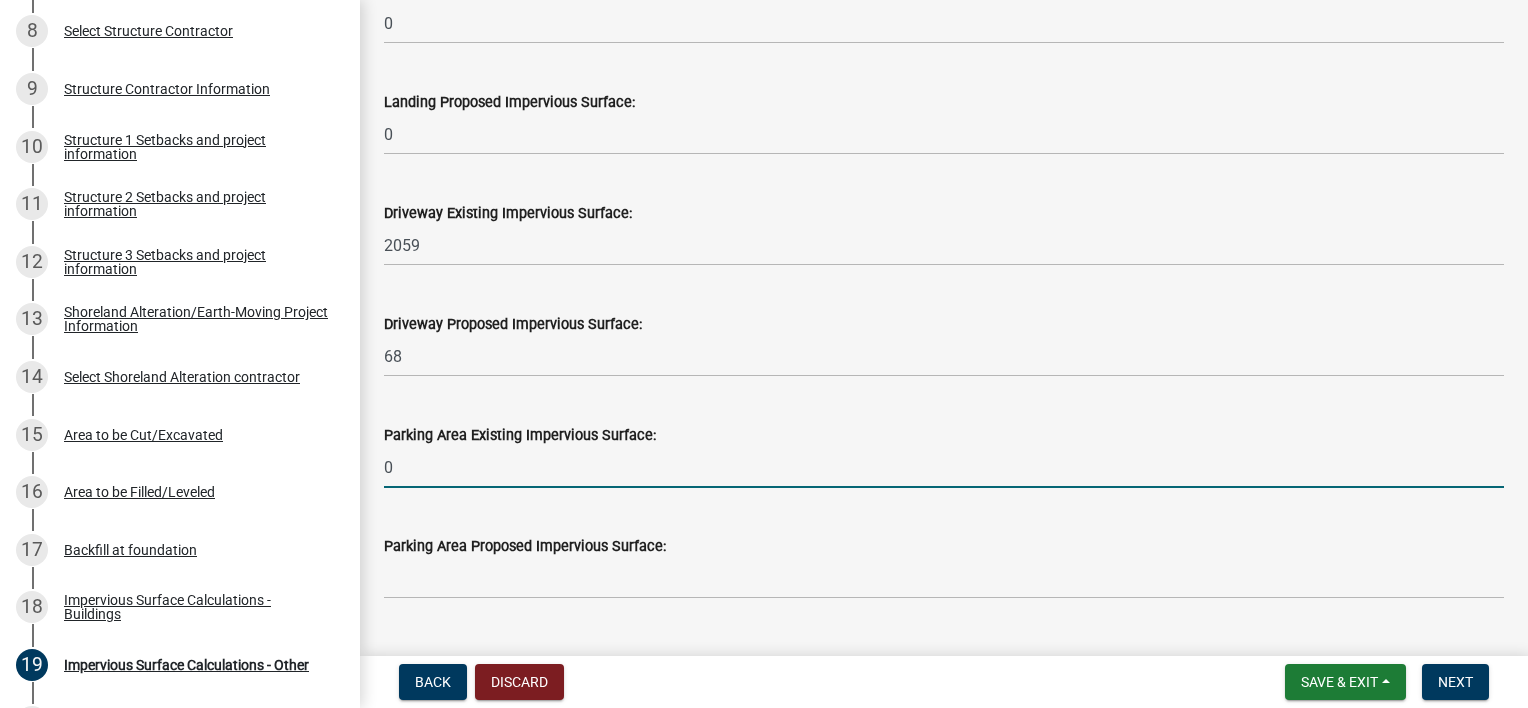 type on "0" 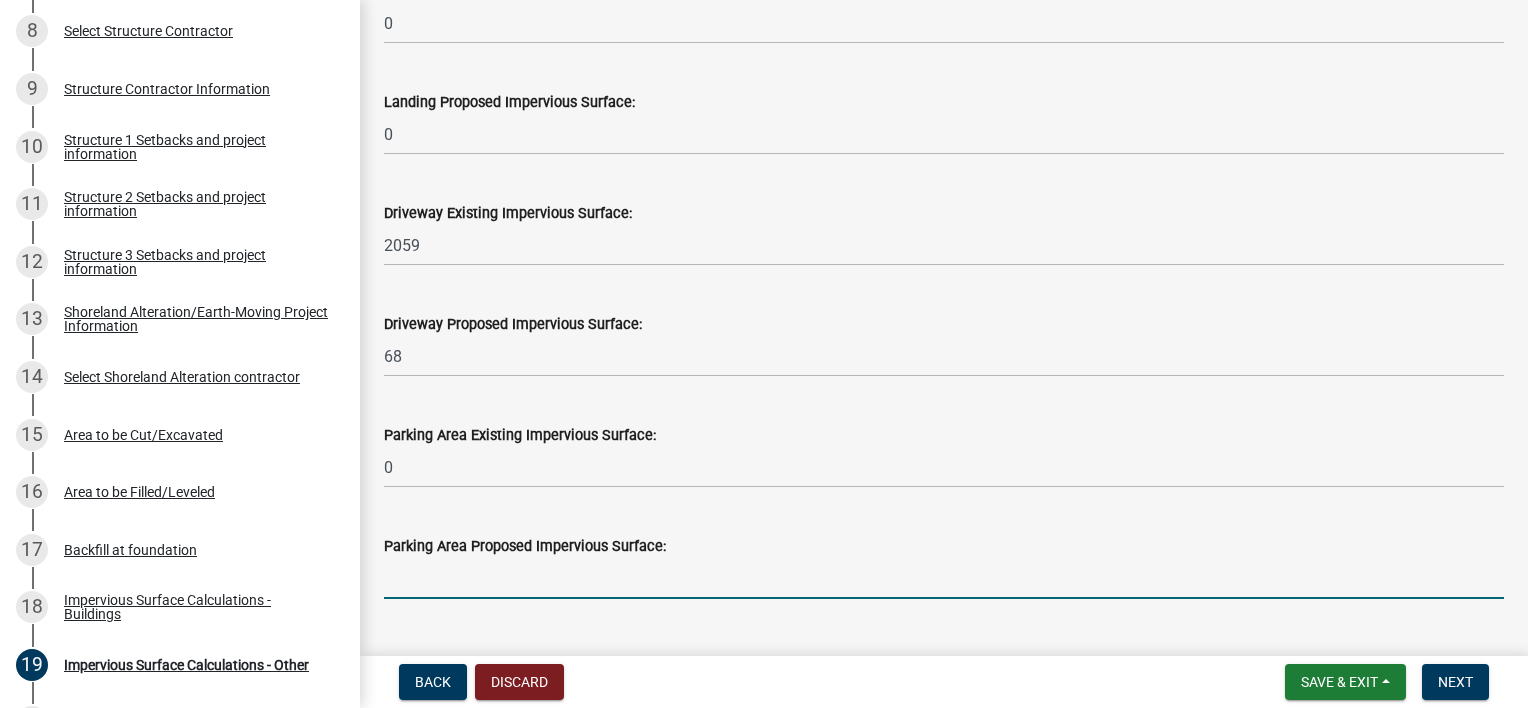 click 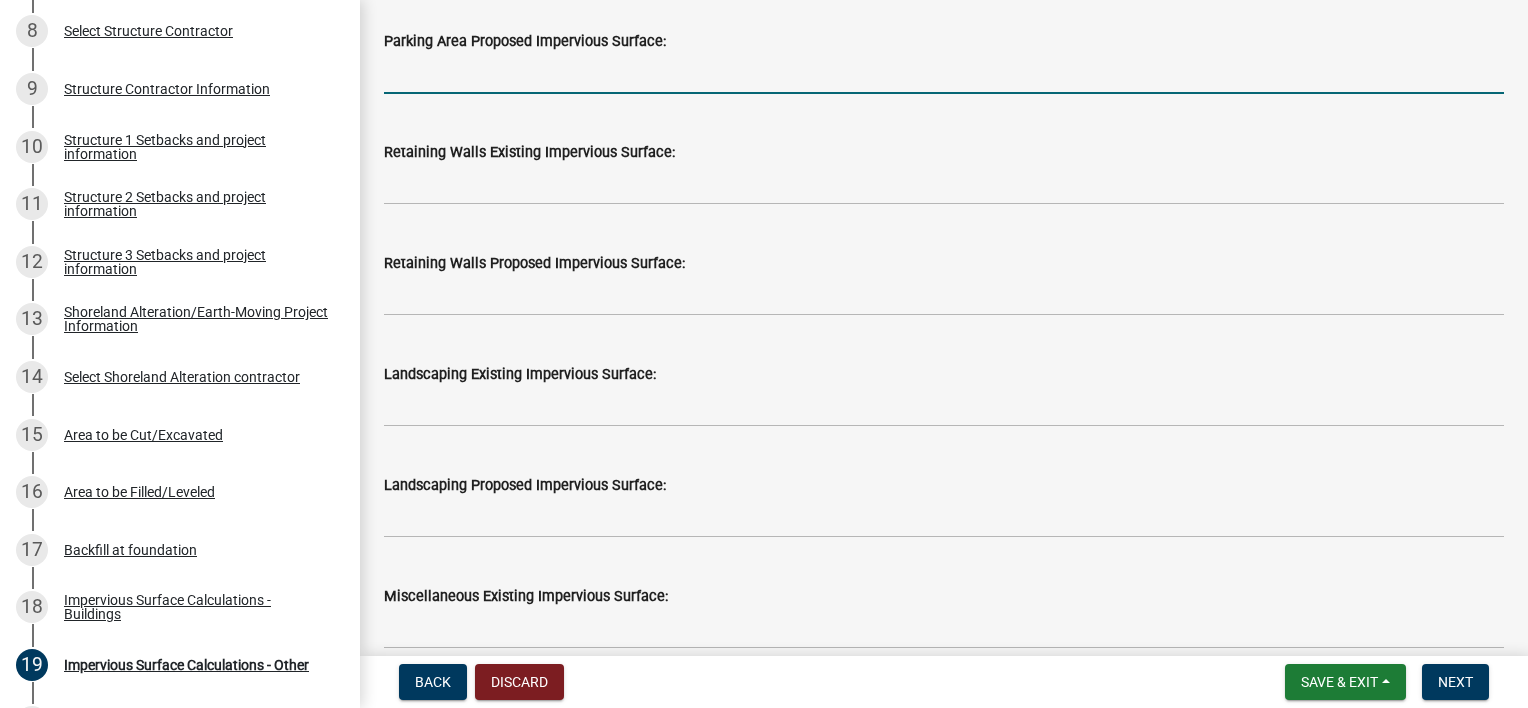 scroll, scrollTop: 1525, scrollLeft: 0, axis: vertical 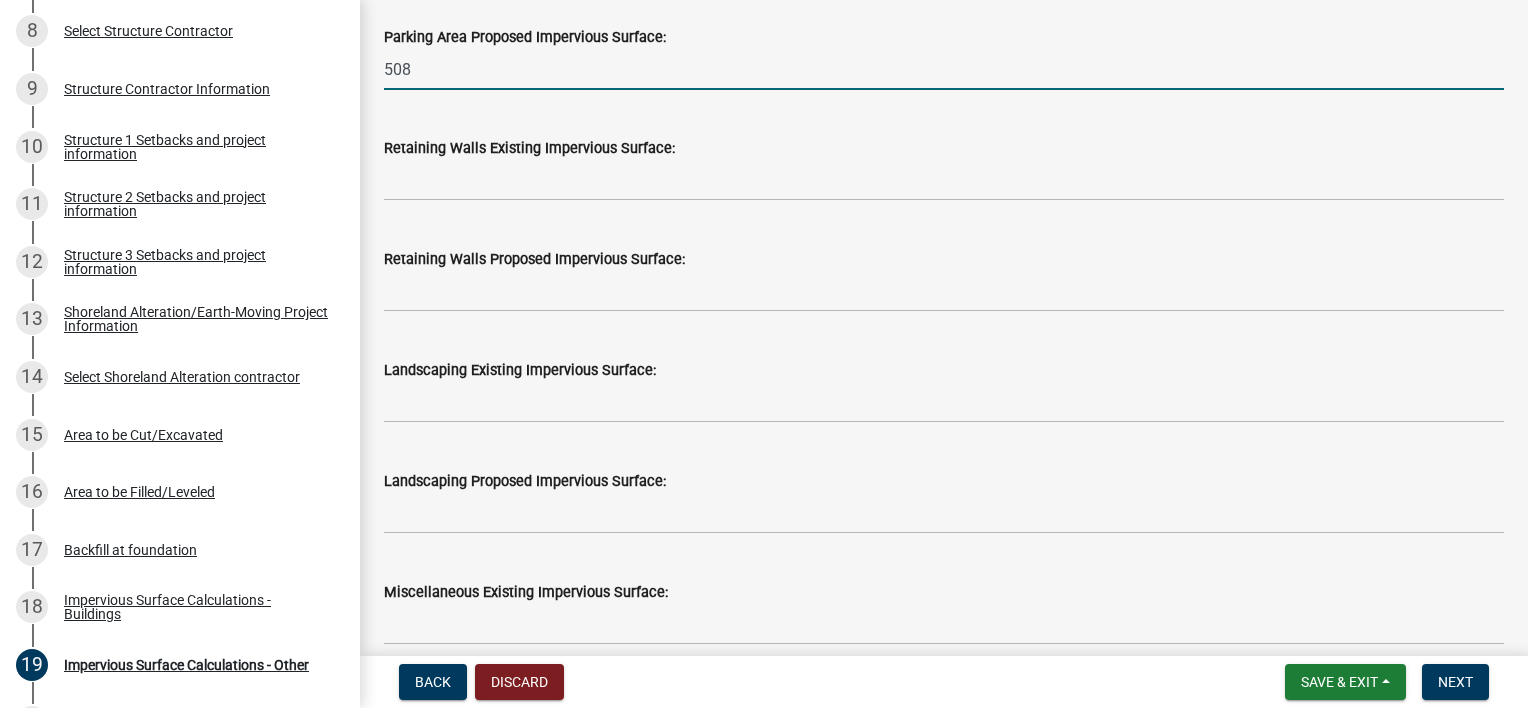 type on "508" 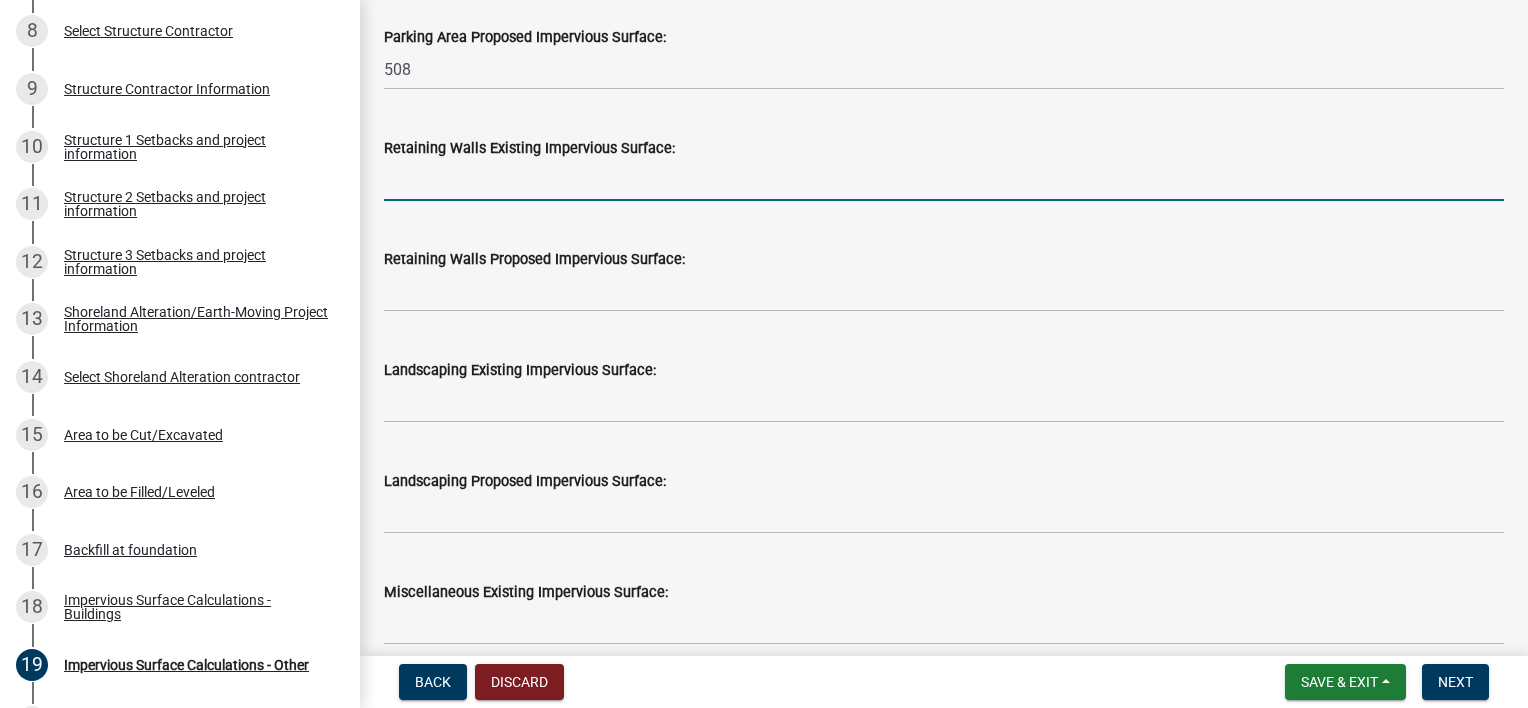 click 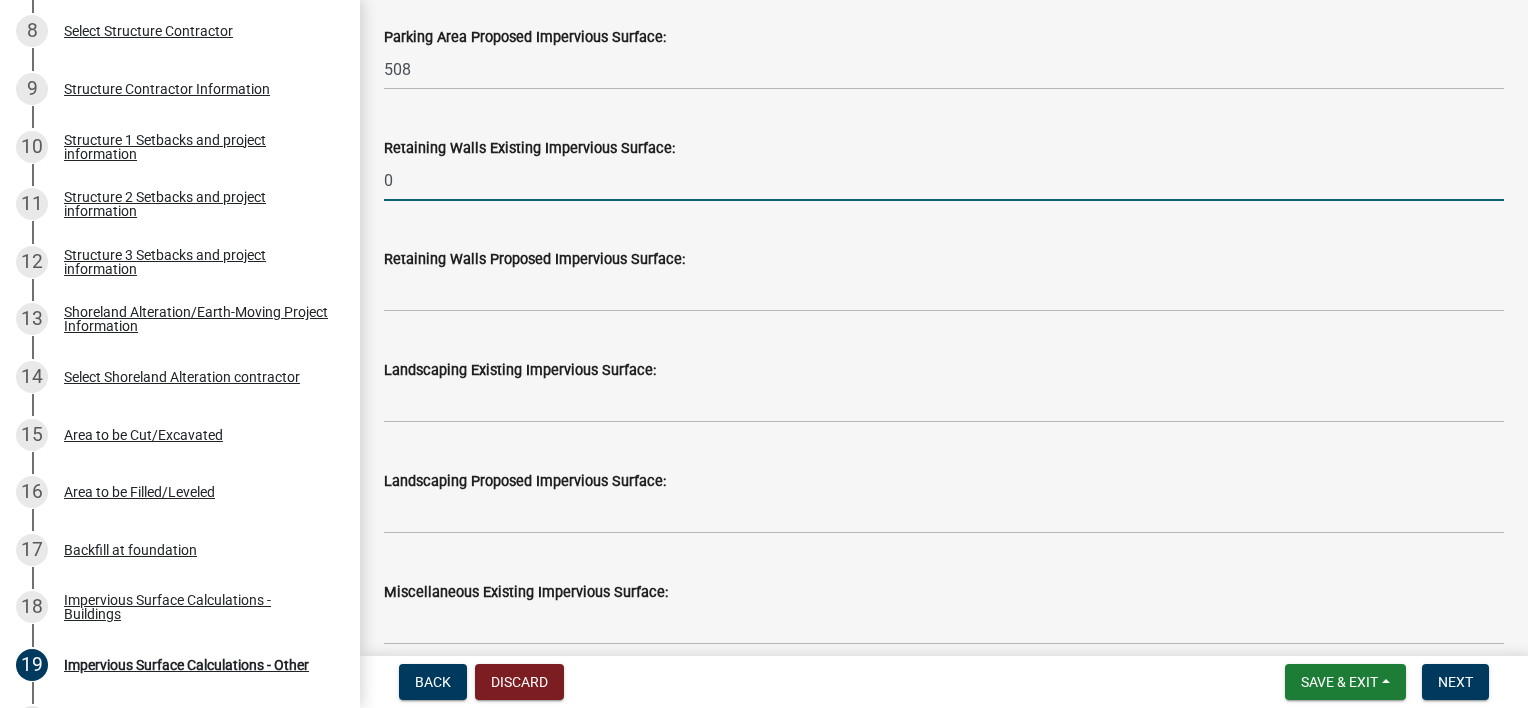 type on "0" 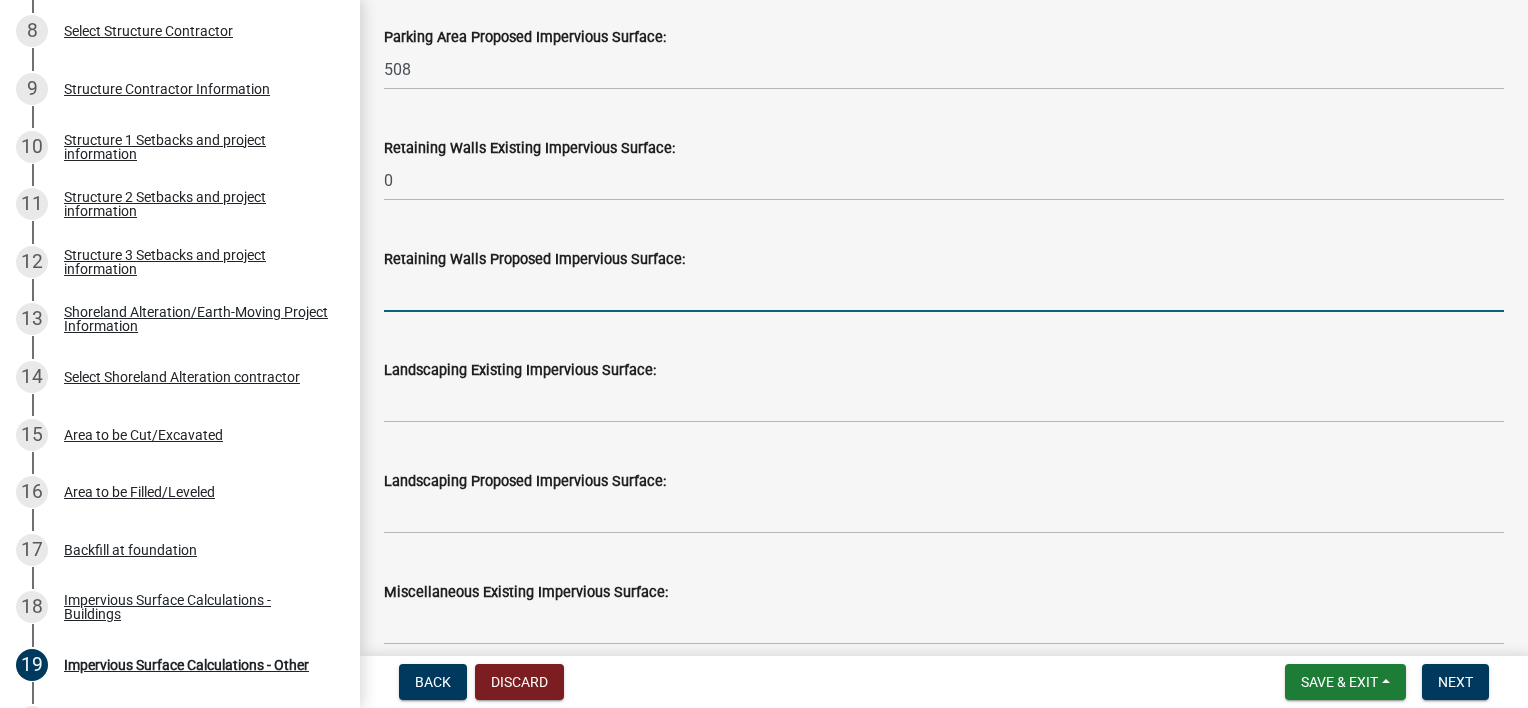 click 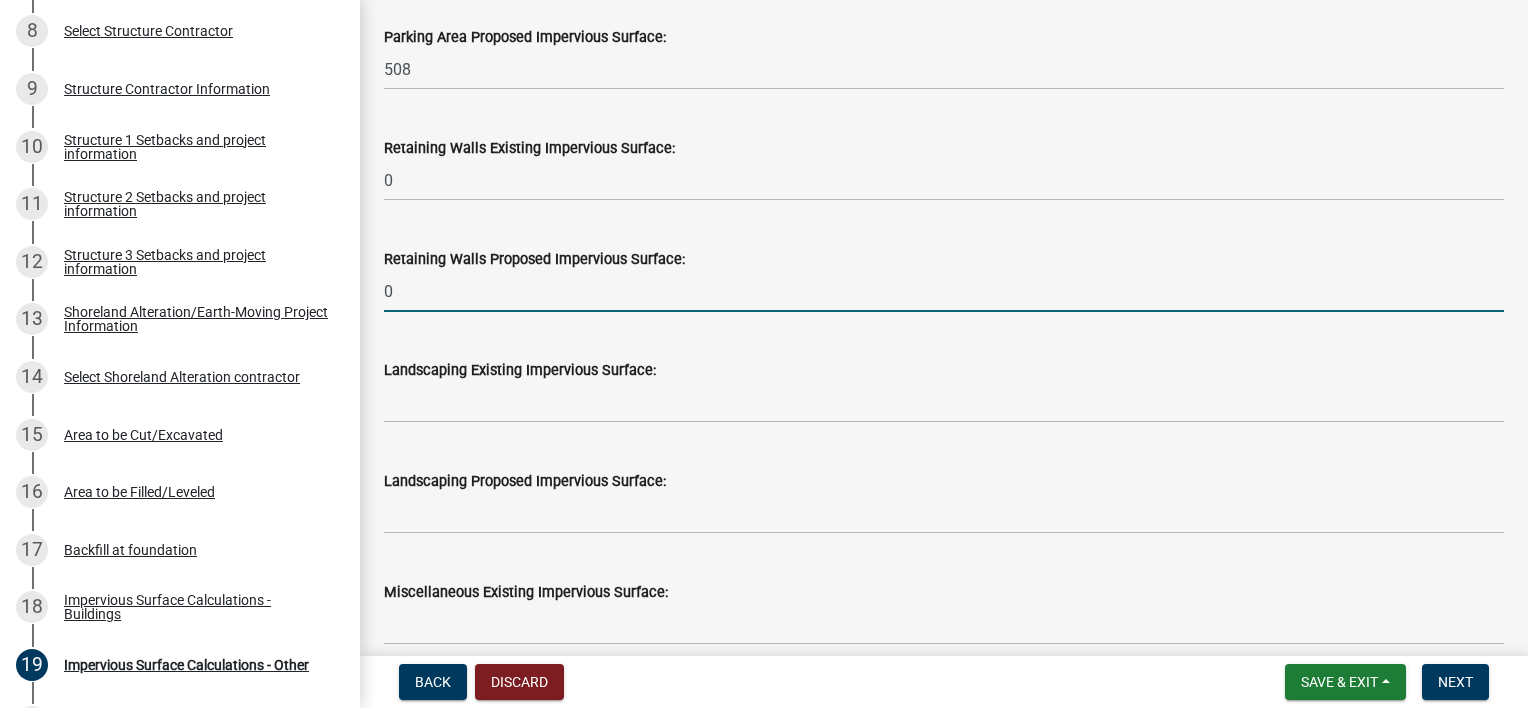 type on "0" 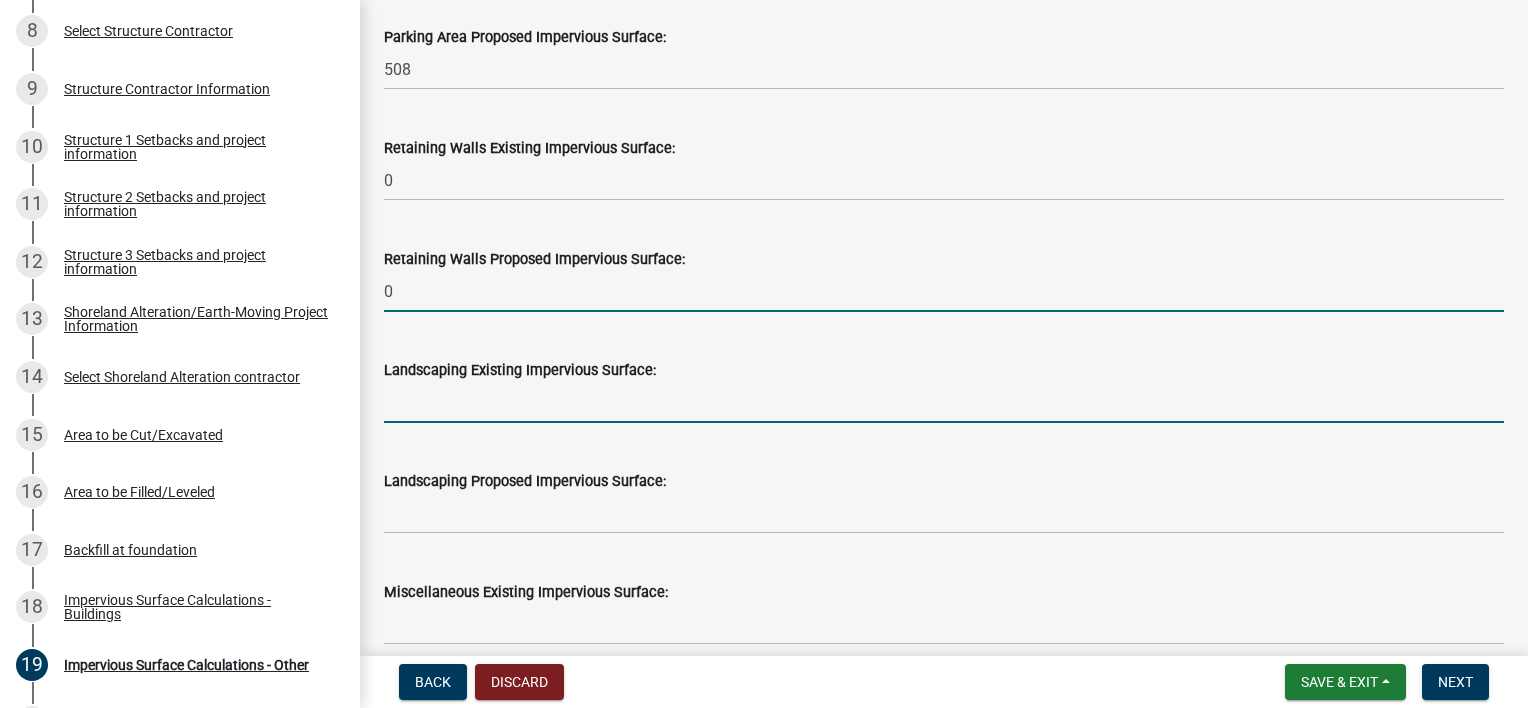 click 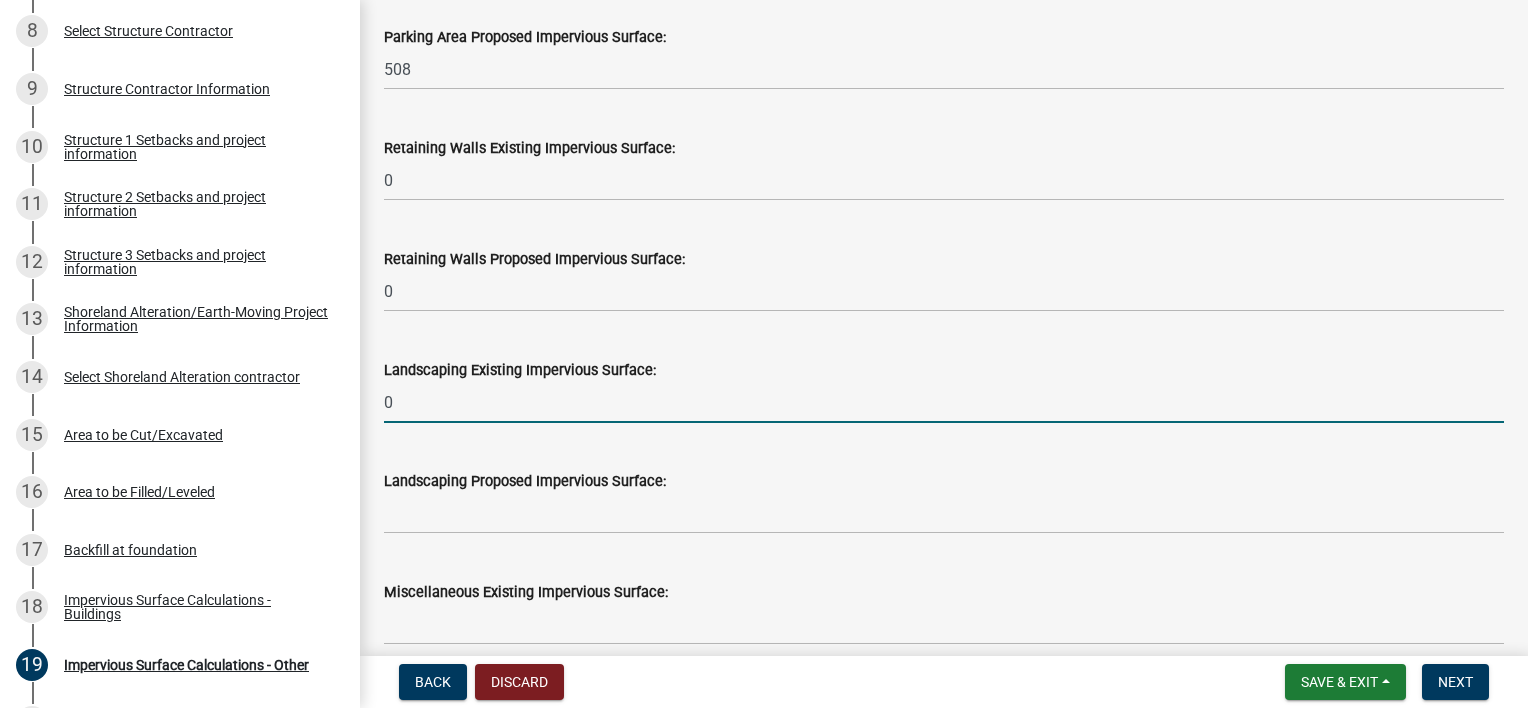type on "0" 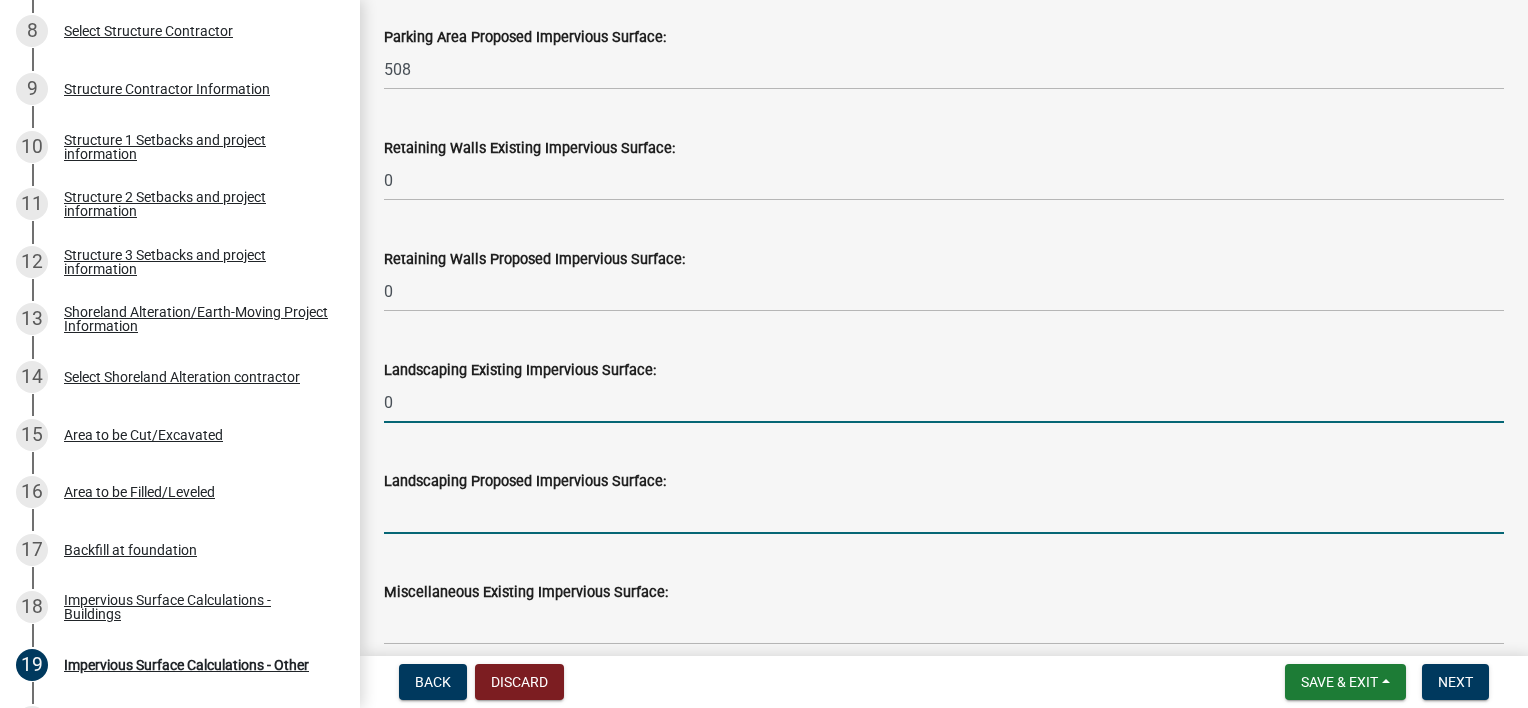 click 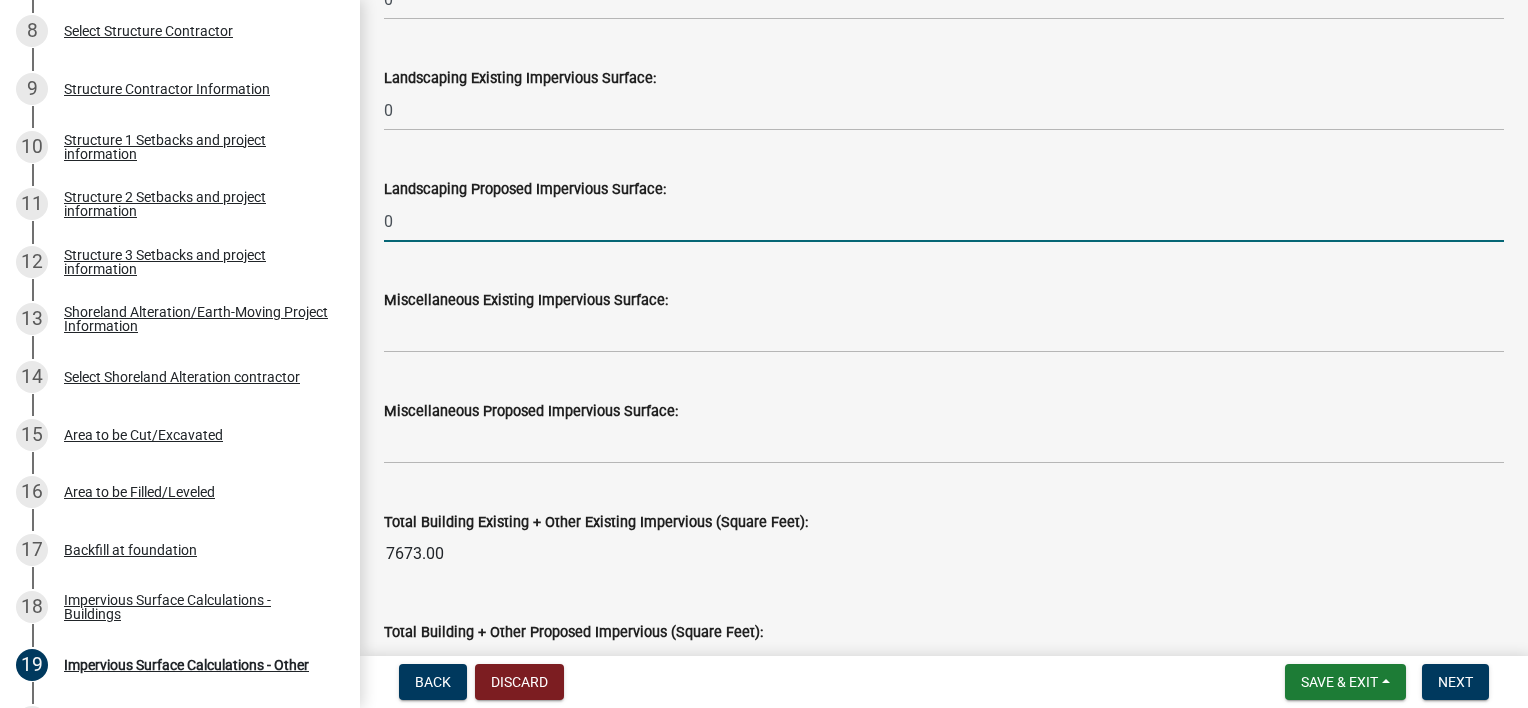 scroll, scrollTop: 1825, scrollLeft: 0, axis: vertical 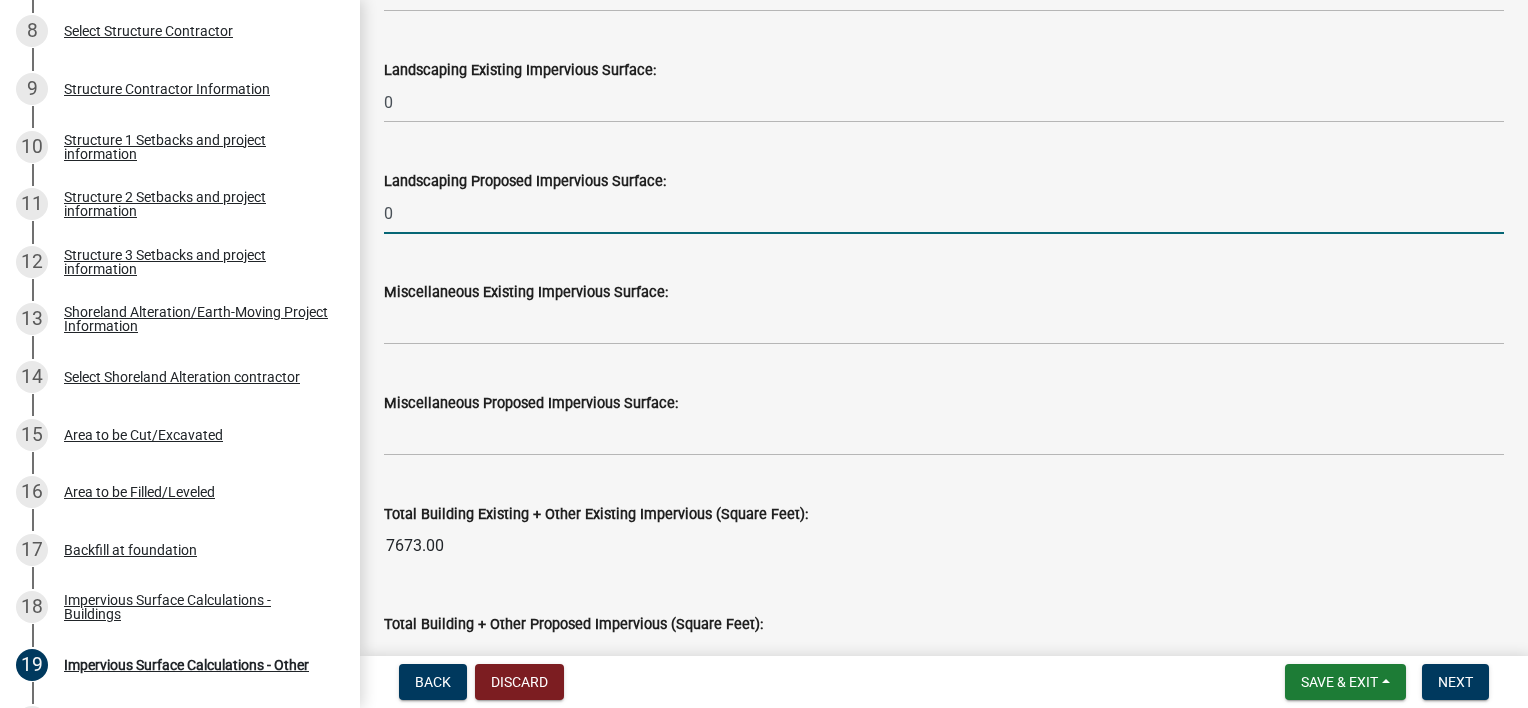 type on "0" 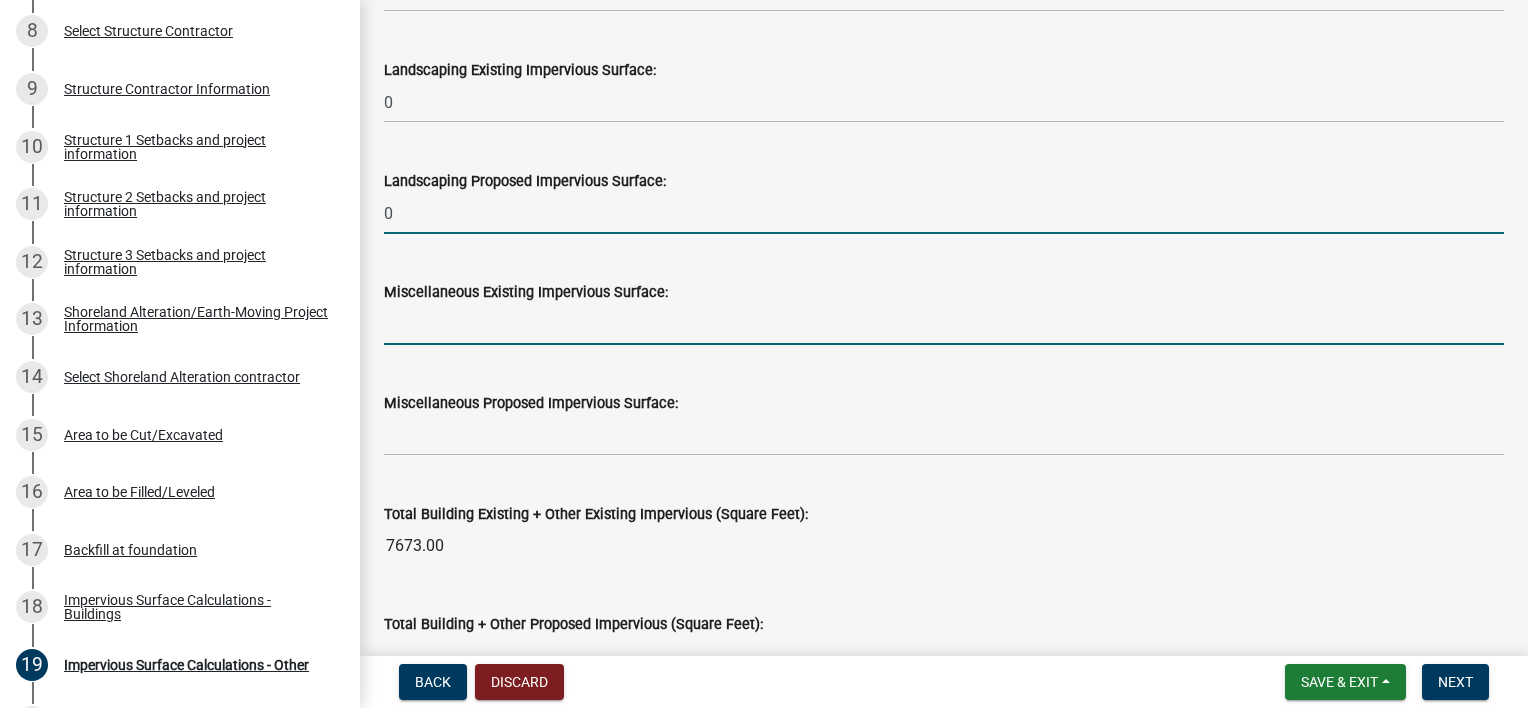 click 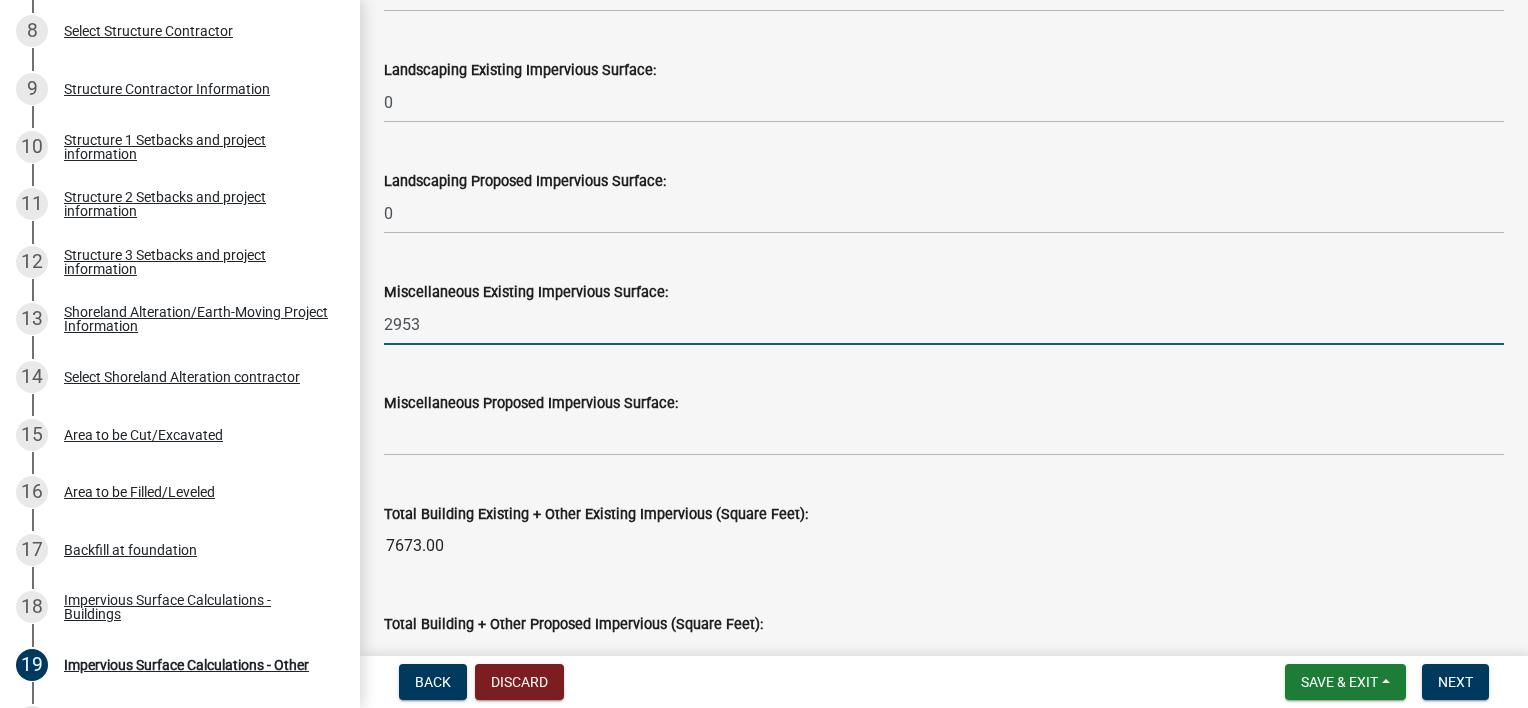 type on "2953" 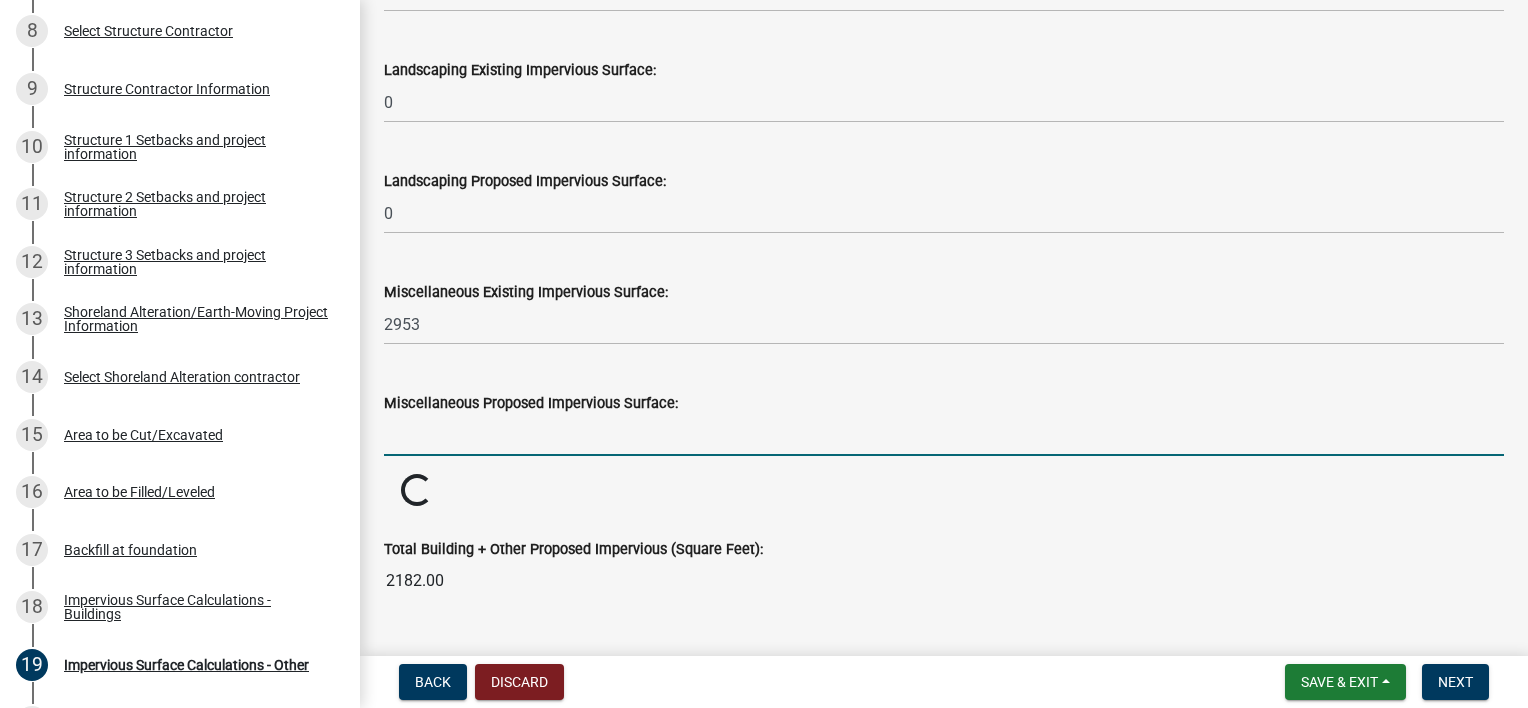 click 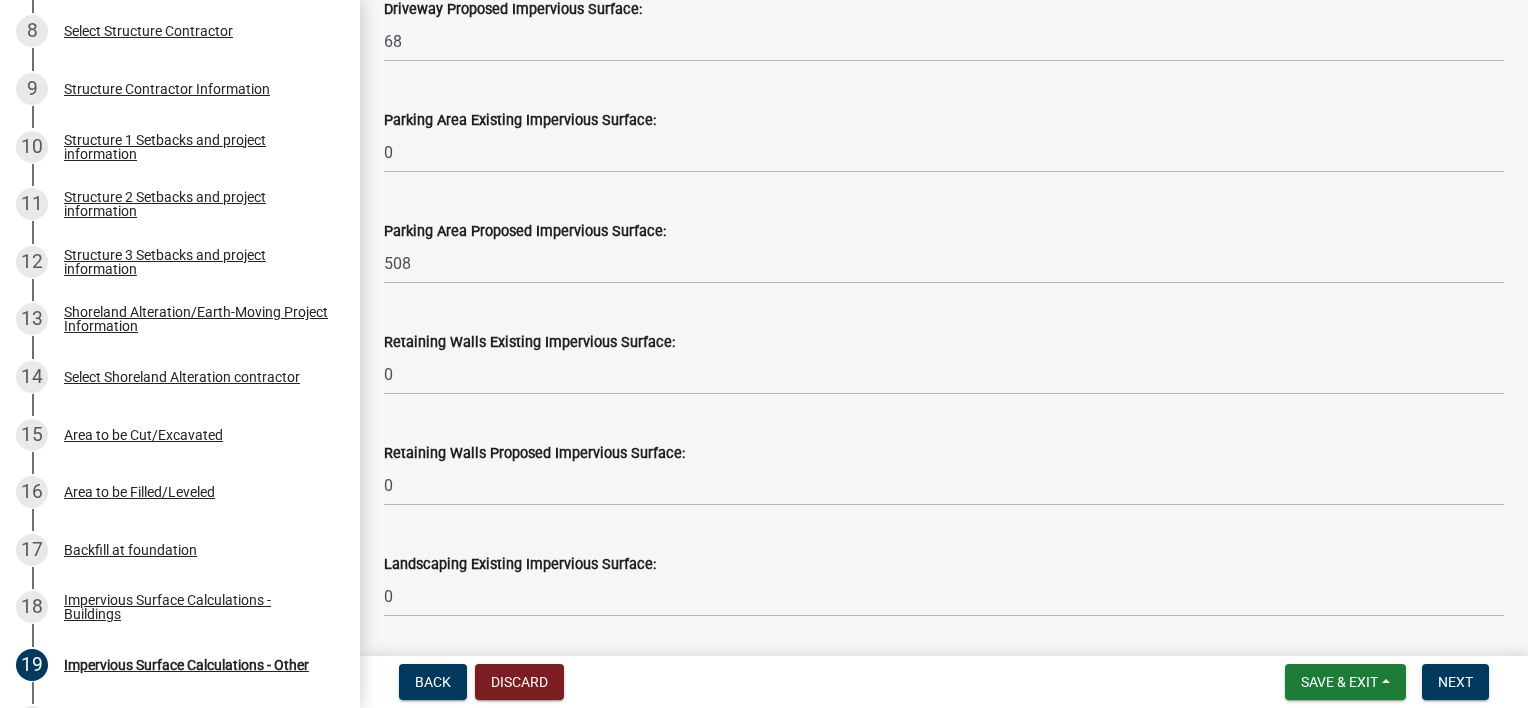 scroll, scrollTop: 1225, scrollLeft: 0, axis: vertical 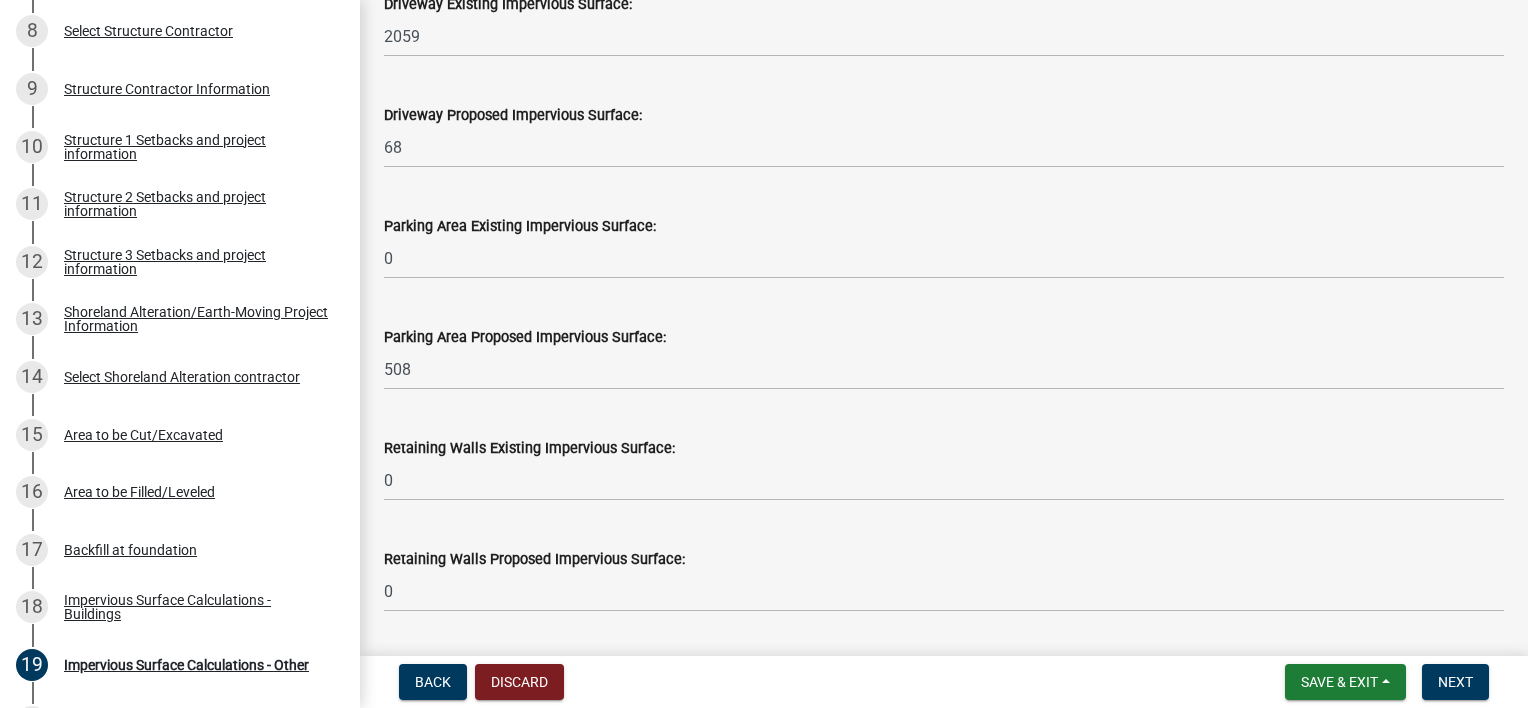 type on "962" 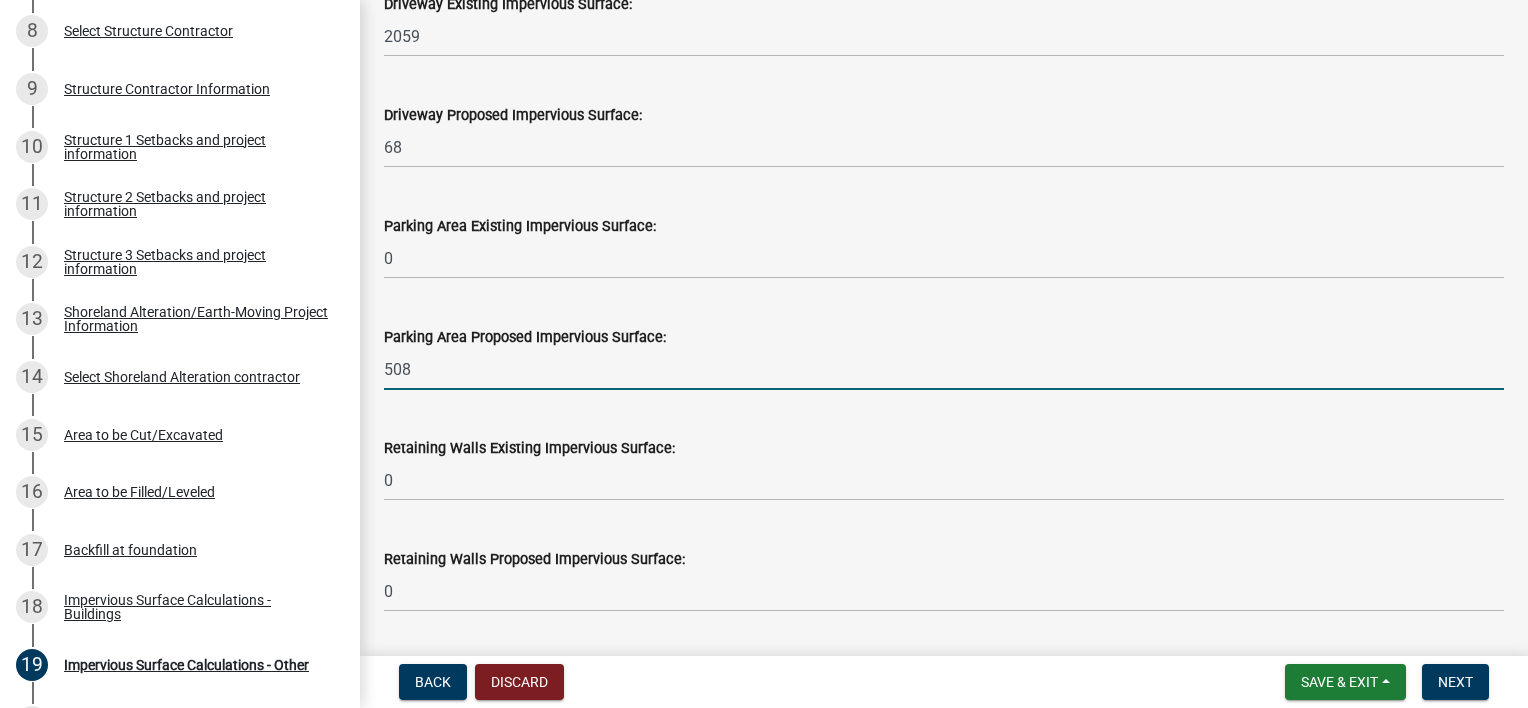 click on "508" 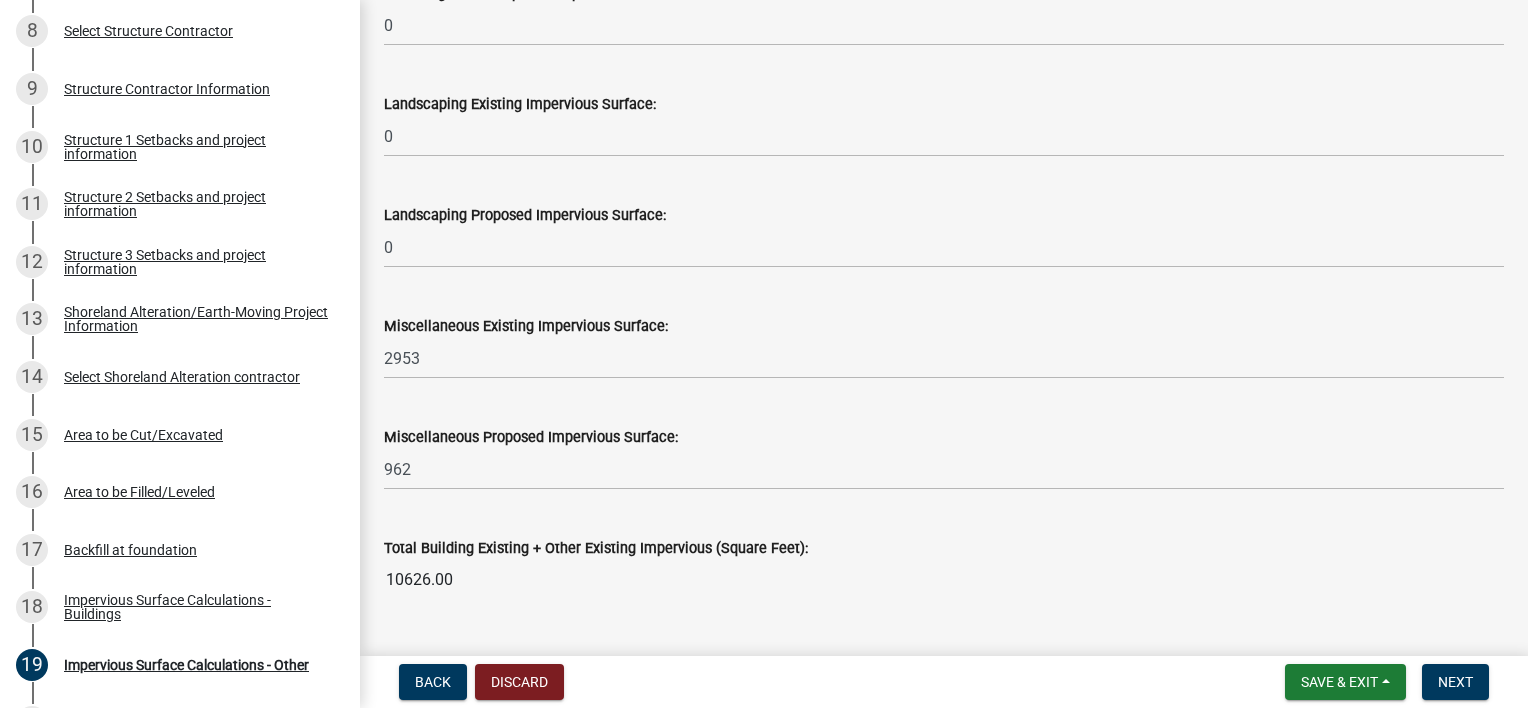 scroll, scrollTop: 1825, scrollLeft: 0, axis: vertical 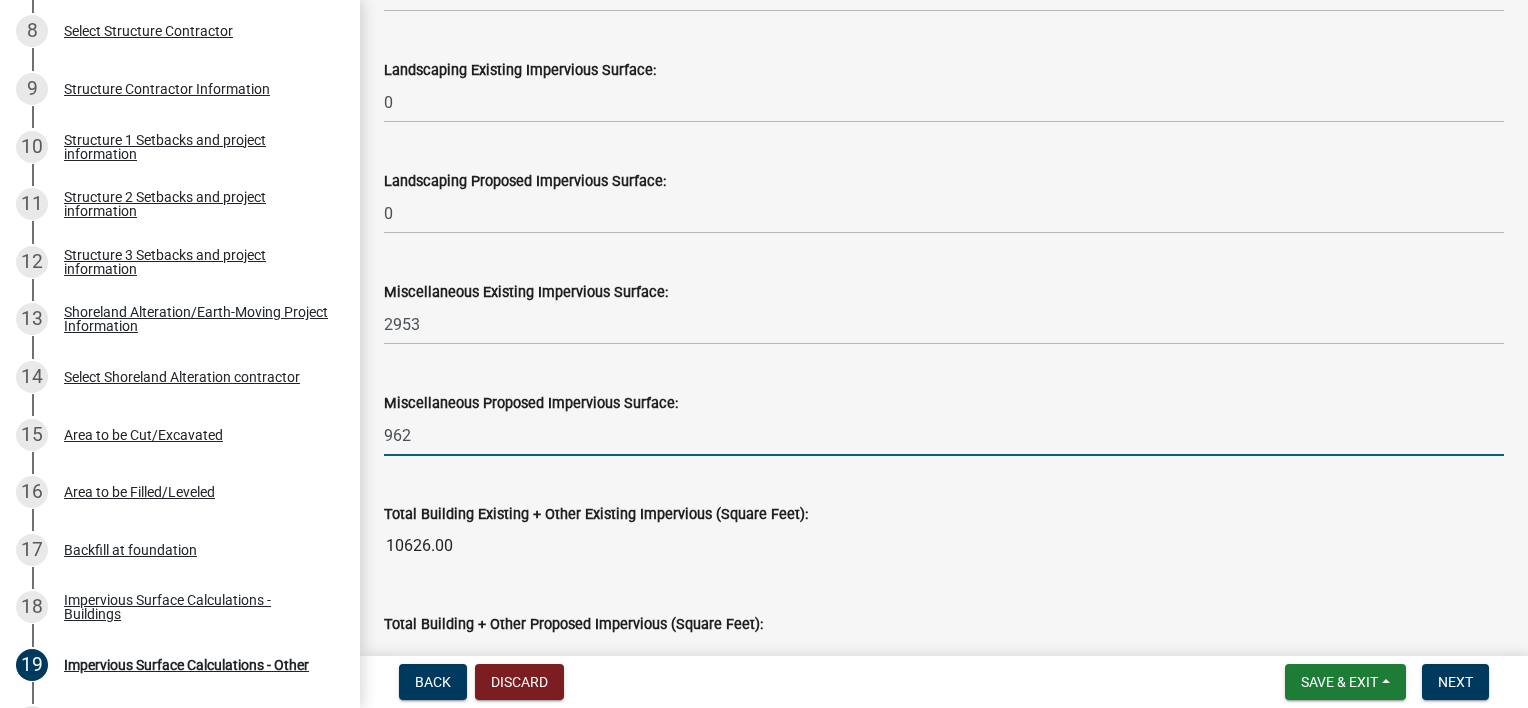 drag, startPoint x: 386, startPoint y: 437, endPoint x: 440, endPoint y: 438, distance: 54.00926 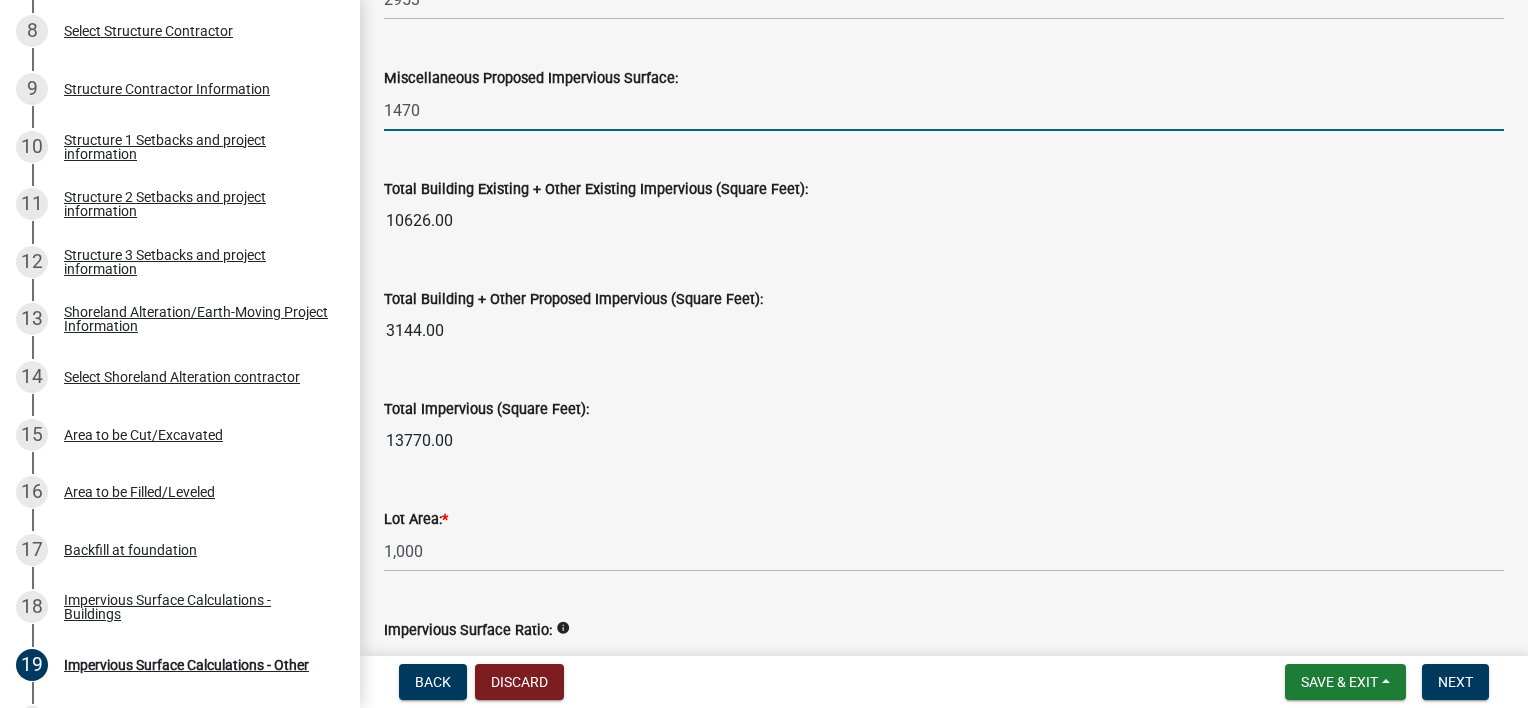 scroll, scrollTop: 2225, scrollLeft: 0, axis: vertical 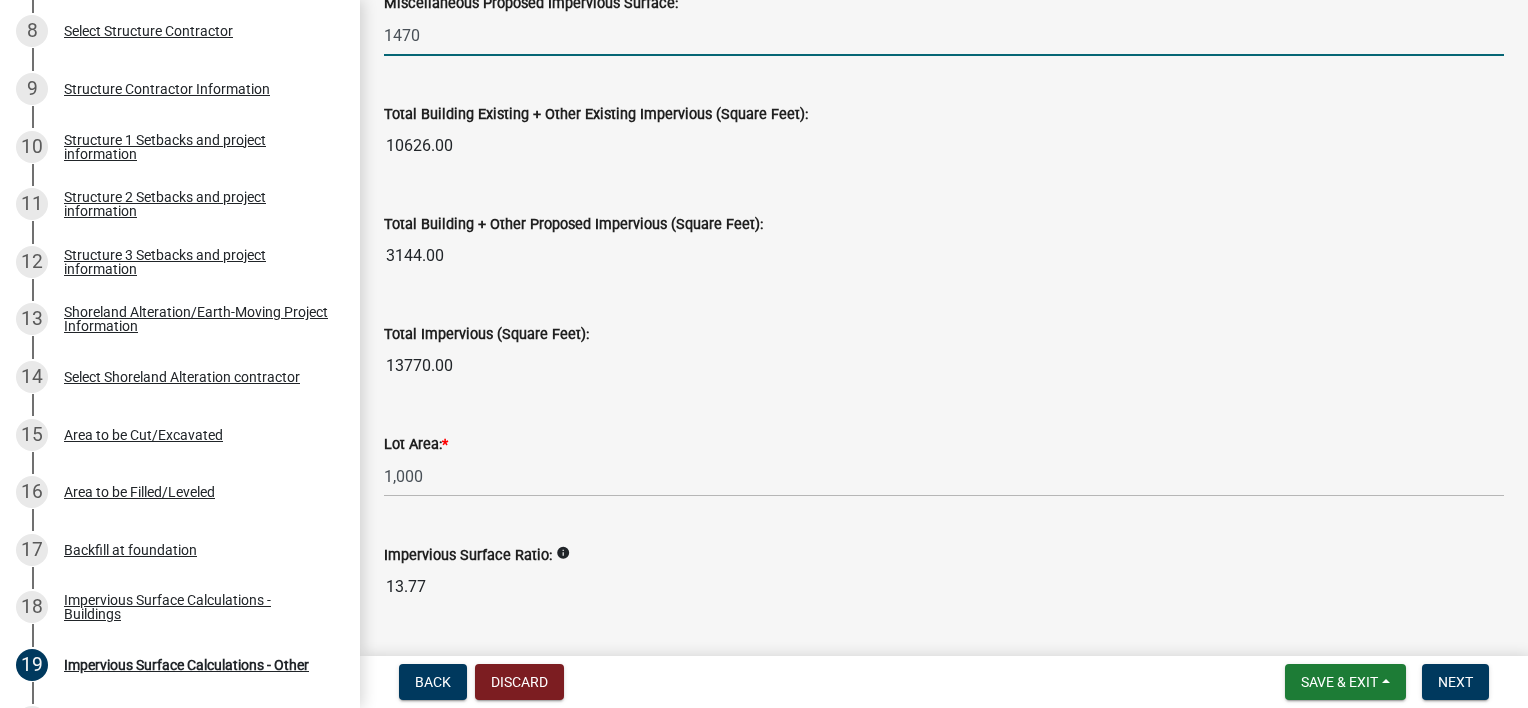 type on "1470" 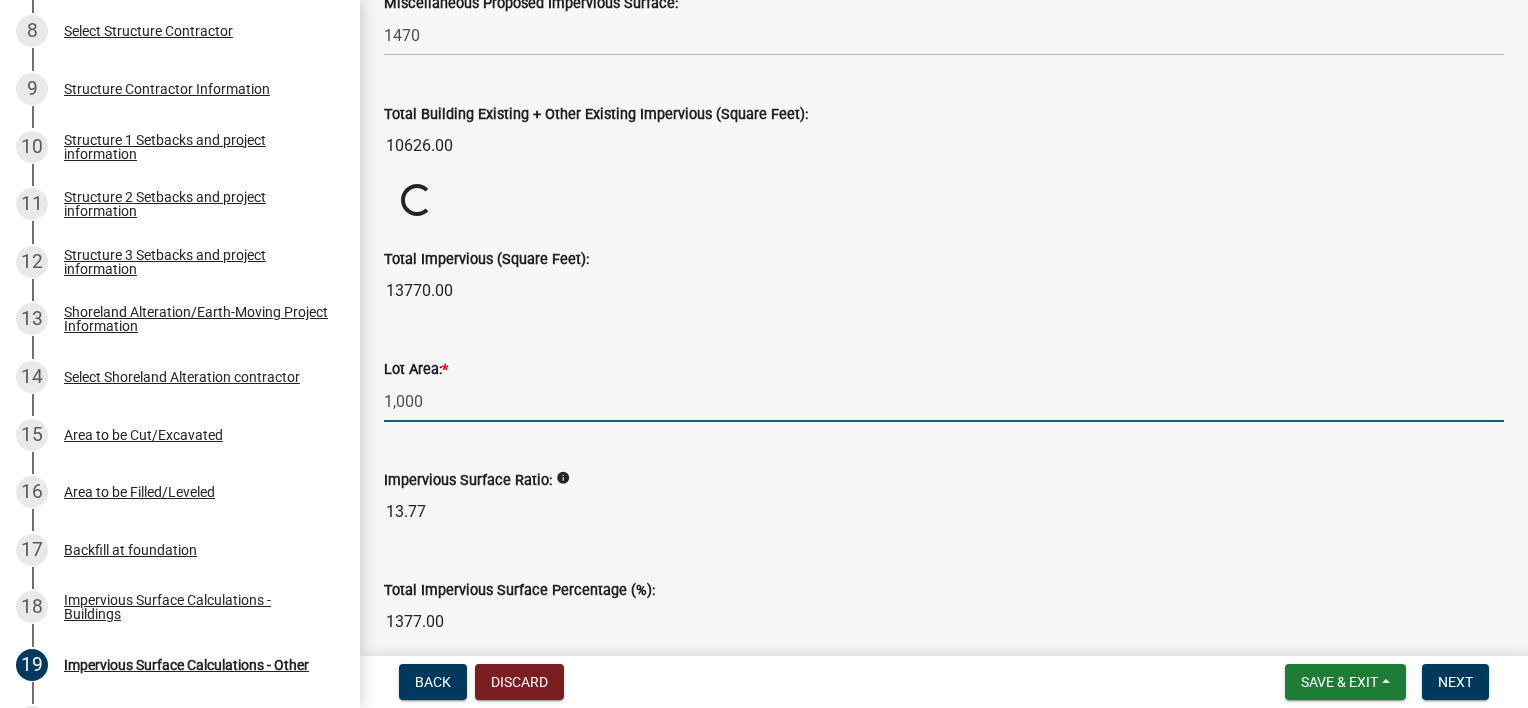 drag, startPoint x: 384, startPoint y: 477, endPoint x: 409, endPoint y: 474, distance: 25.179358 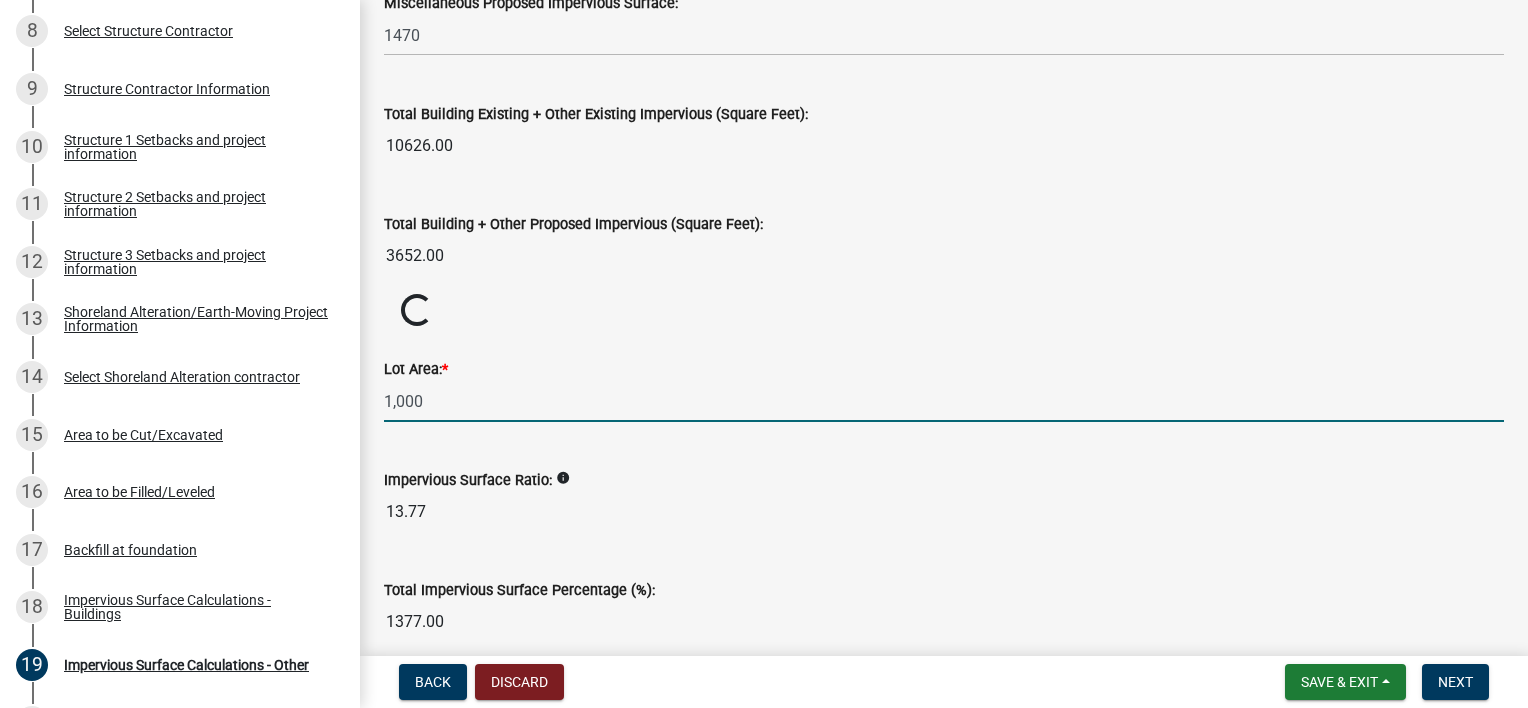 drag, startPoint x: 388, startPoint y: 403, endPoint x: 436, endPoint y: 395, distance: 48.6621 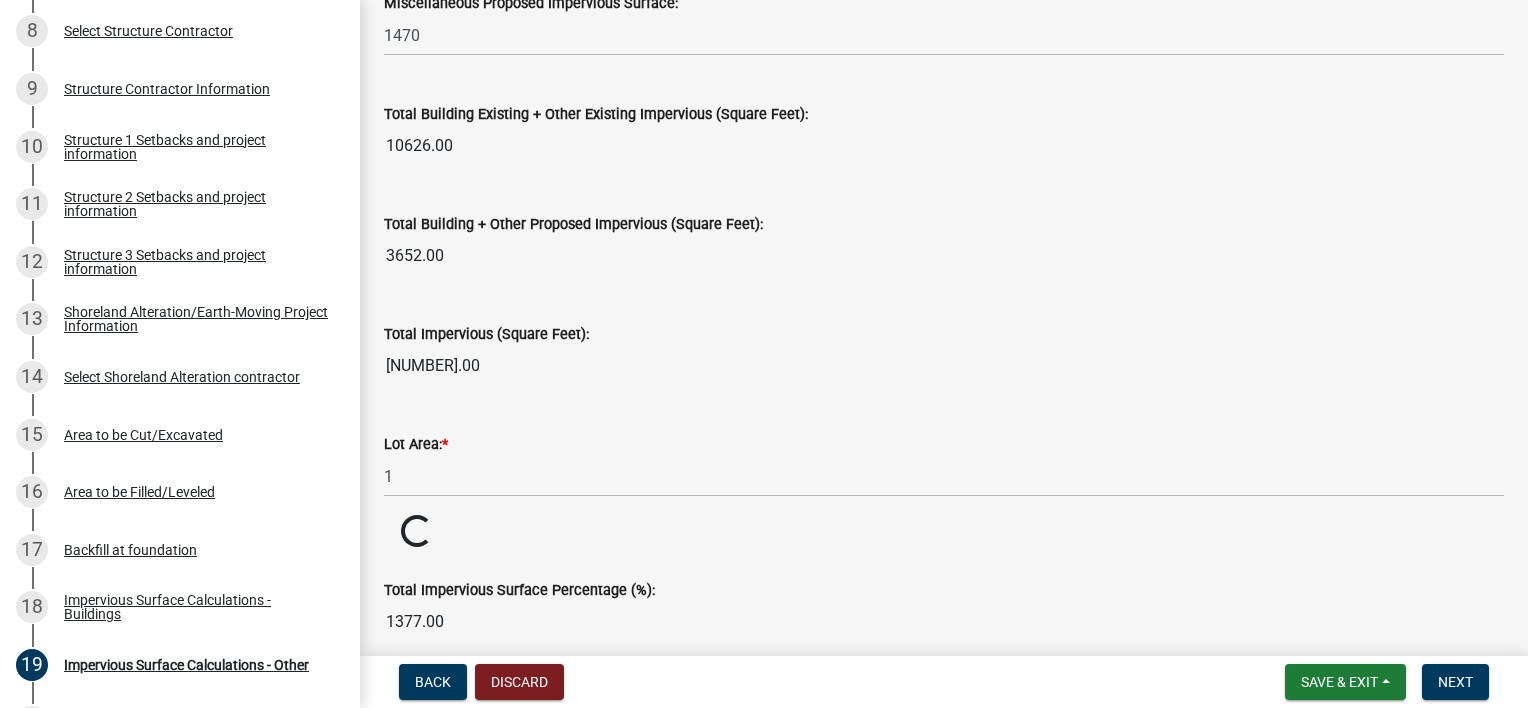 click on "Lot Area:  * 1" 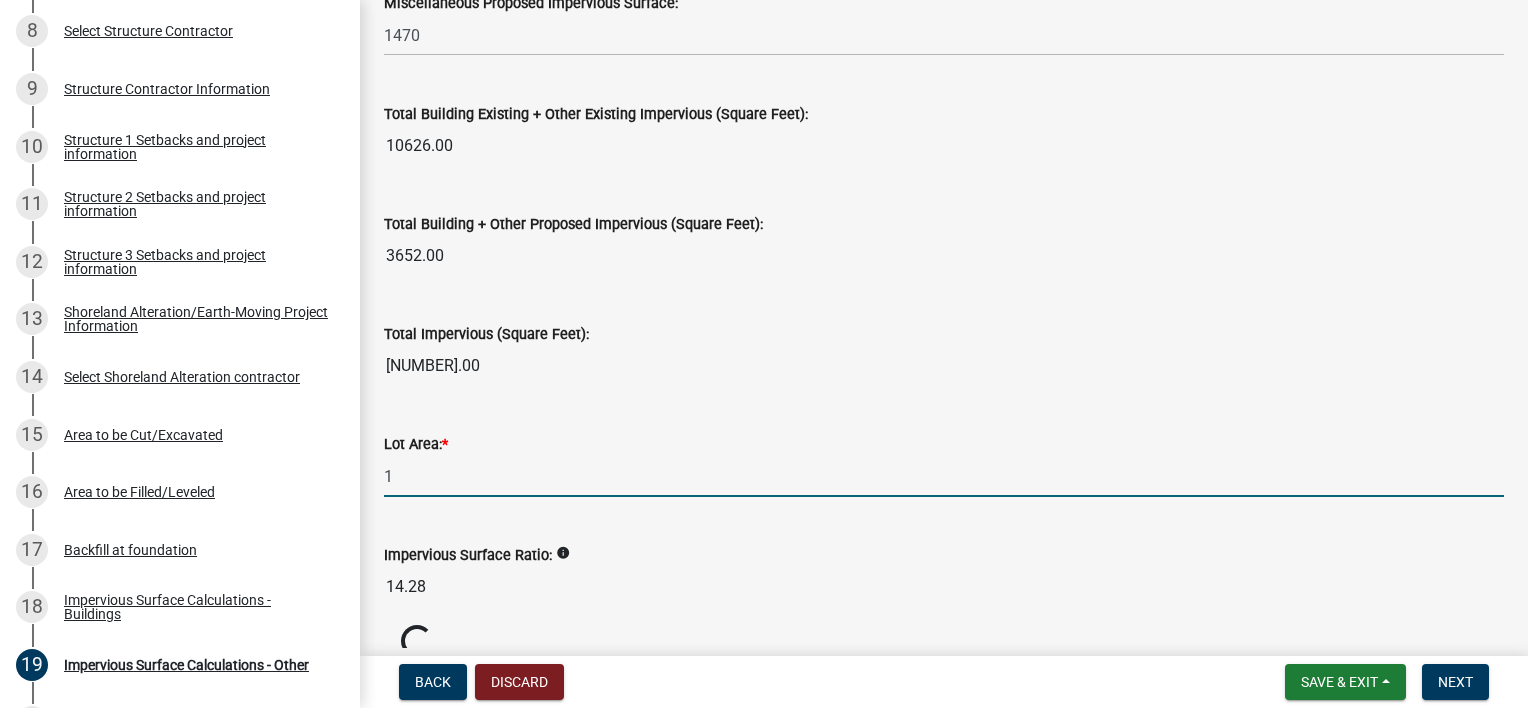 click on "1" at bounding box center [944, 476] 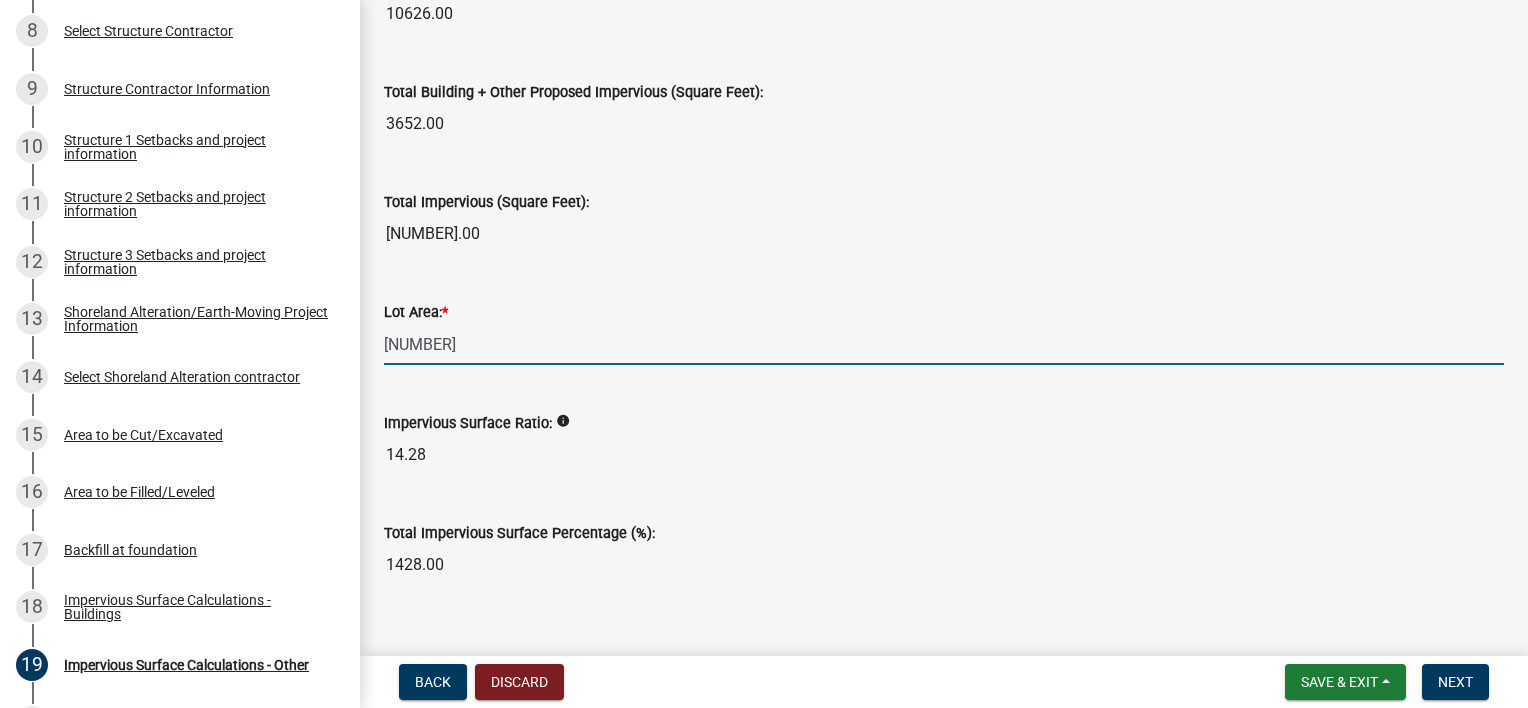 scroll, scrollTop: 2388, scrollLeft: 0, axis: vertical 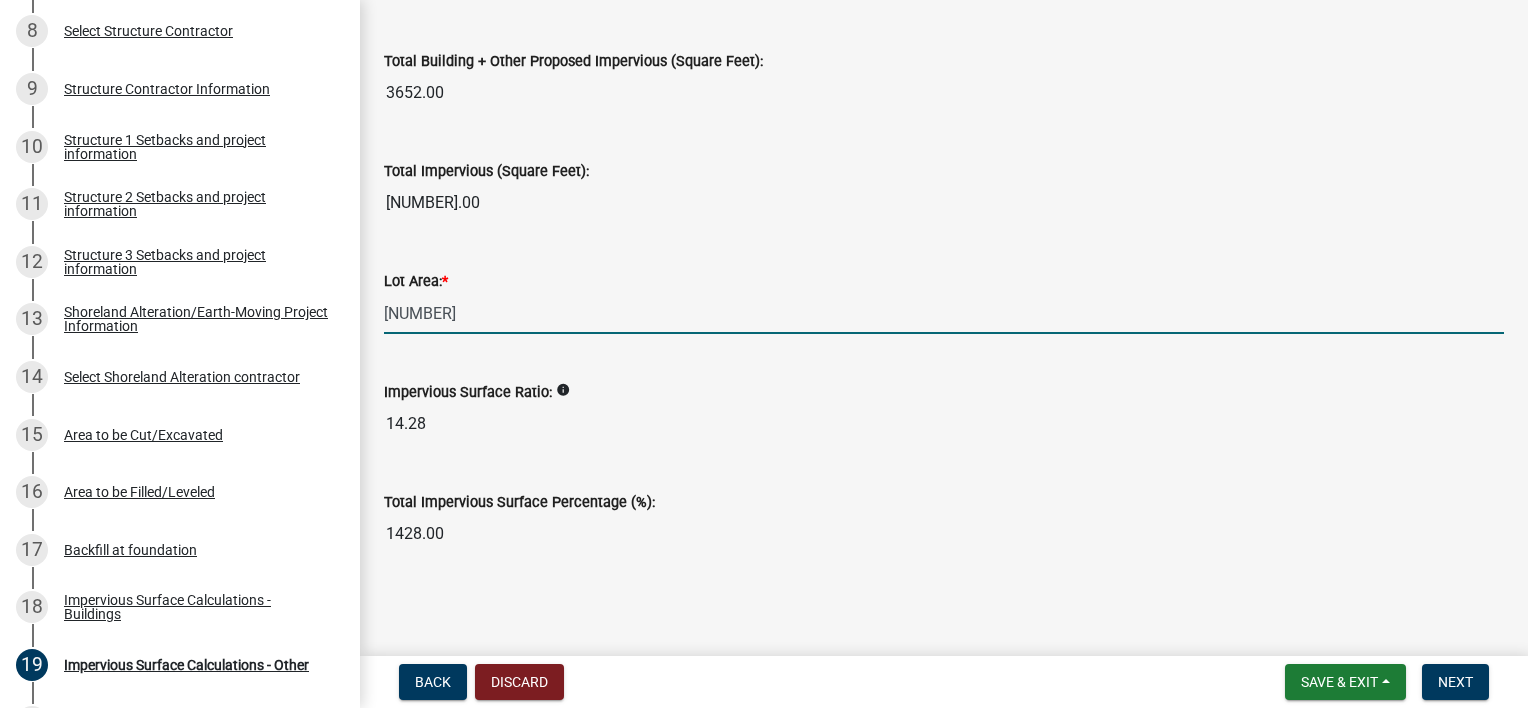 type on "[NUMBER]" 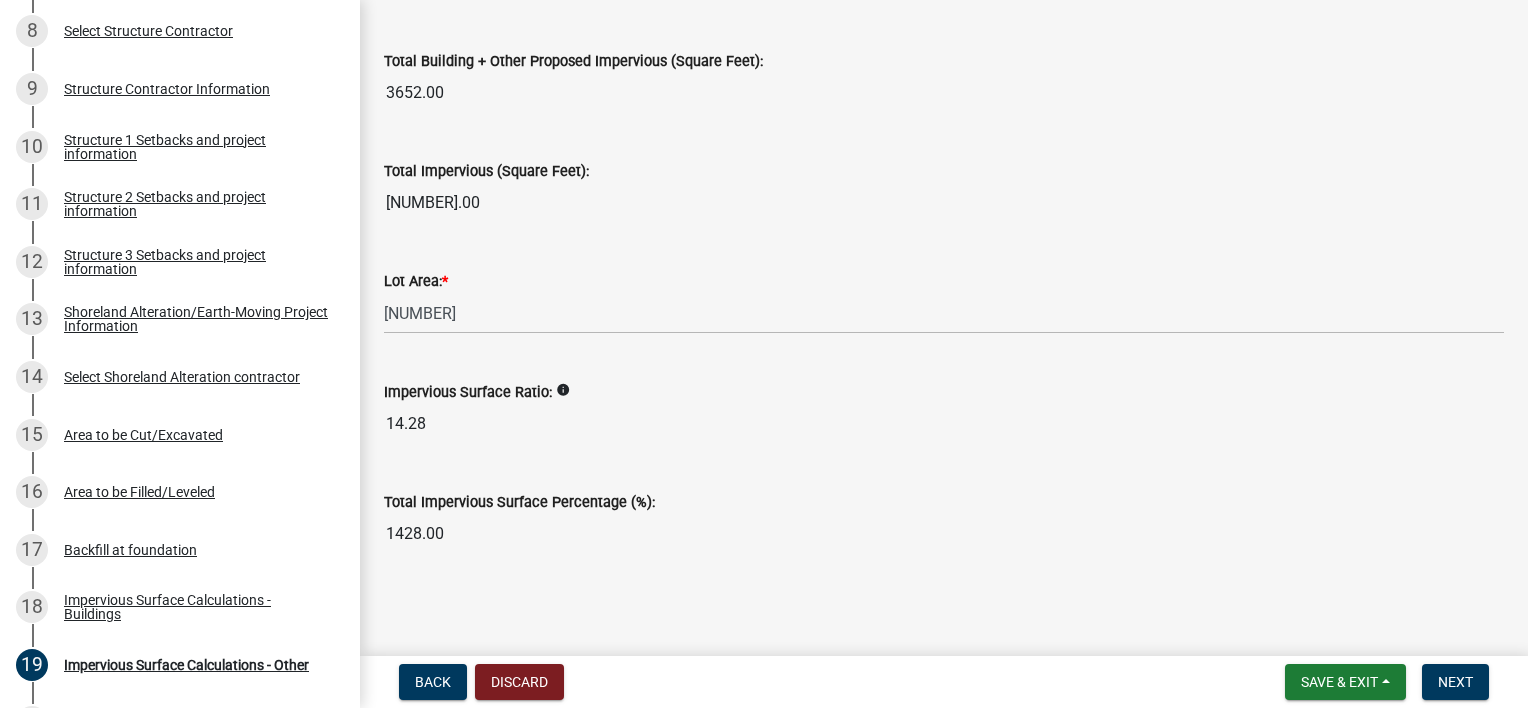 click on "14.28" at bounding box center (944, 424) 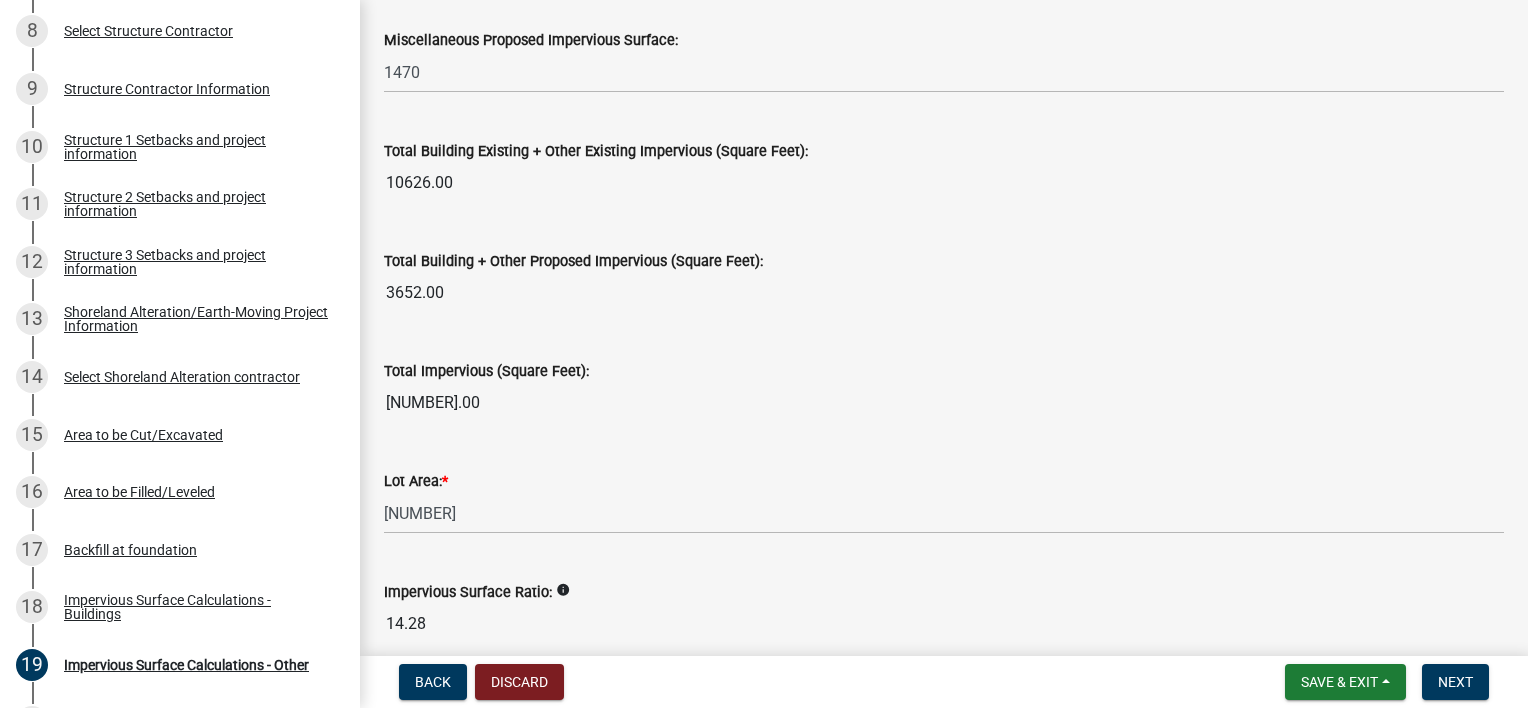 drag, startPoint x: 389, startPoint y: 404, endPoint x: 492, endPoint y: 406, distance: 103.01942 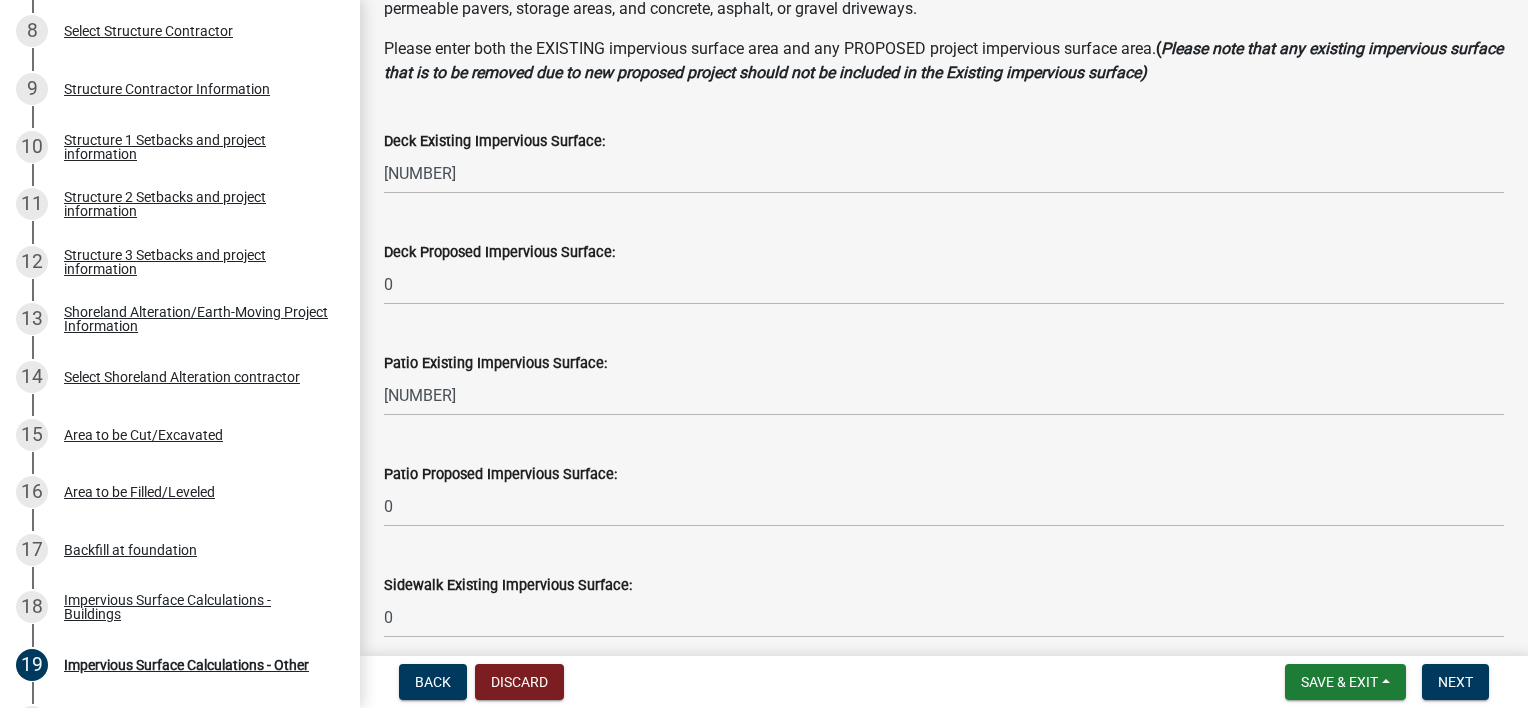 scroll, scrollTop: 0, scrollLeft: 0, axis: both 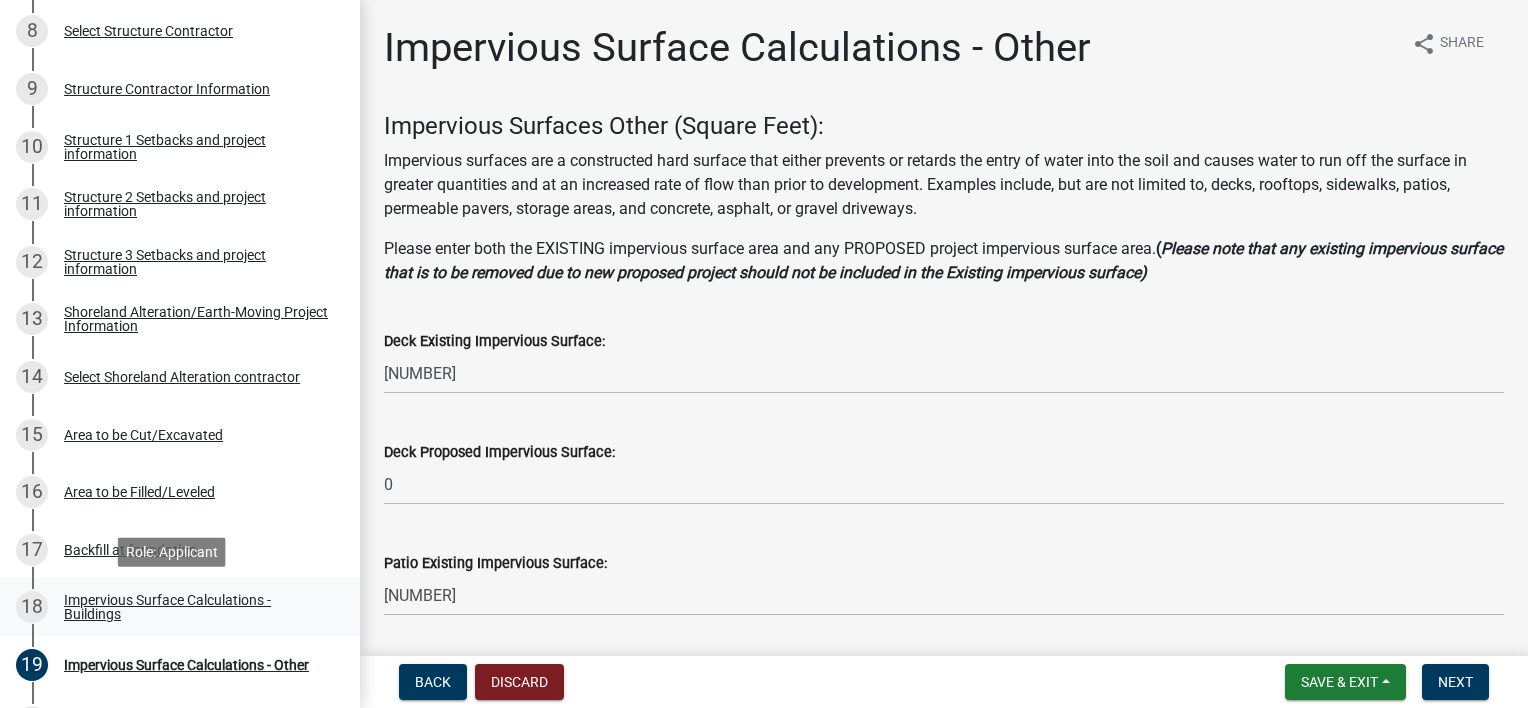 click on "18" at bounding box center [32, 607] 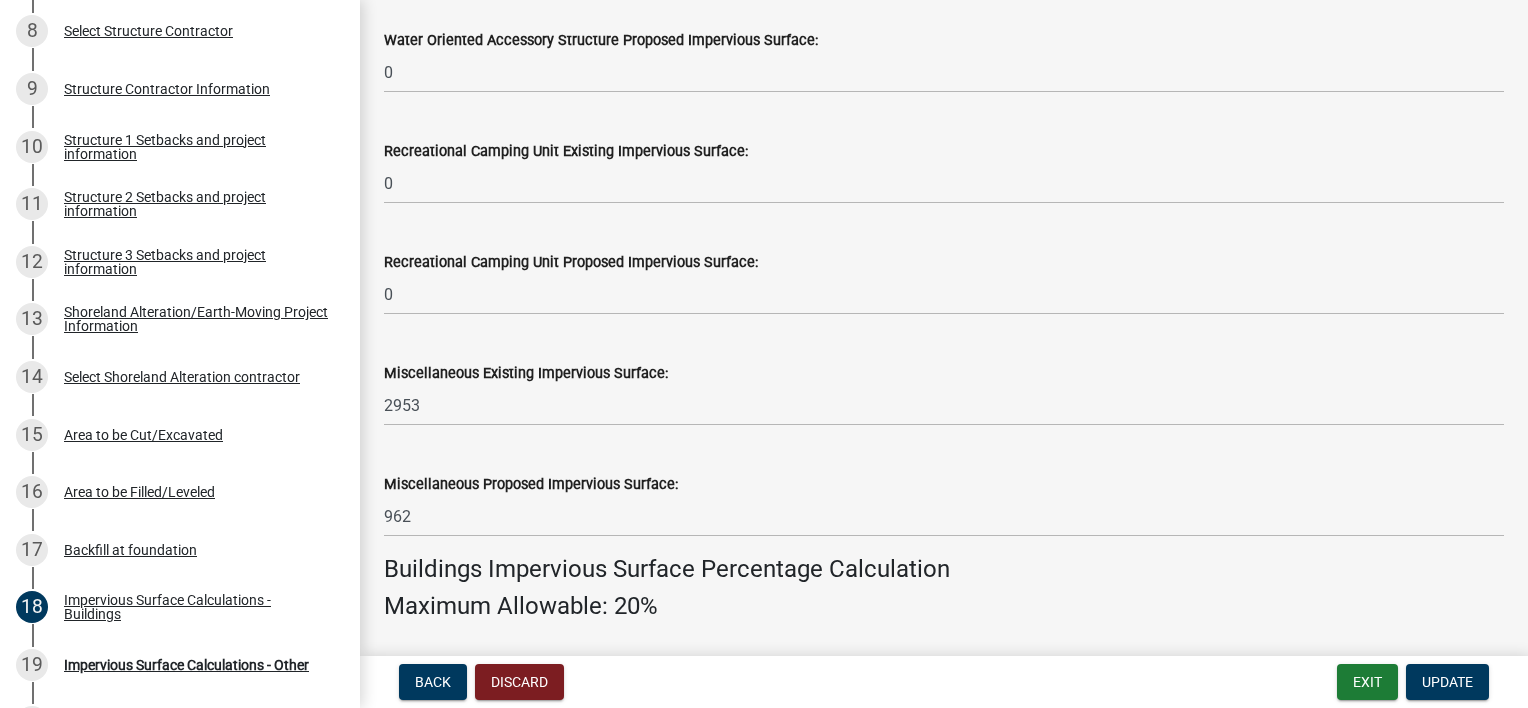 scroll, scrollTop: 900, scrollLeft: 0, axis: vertical 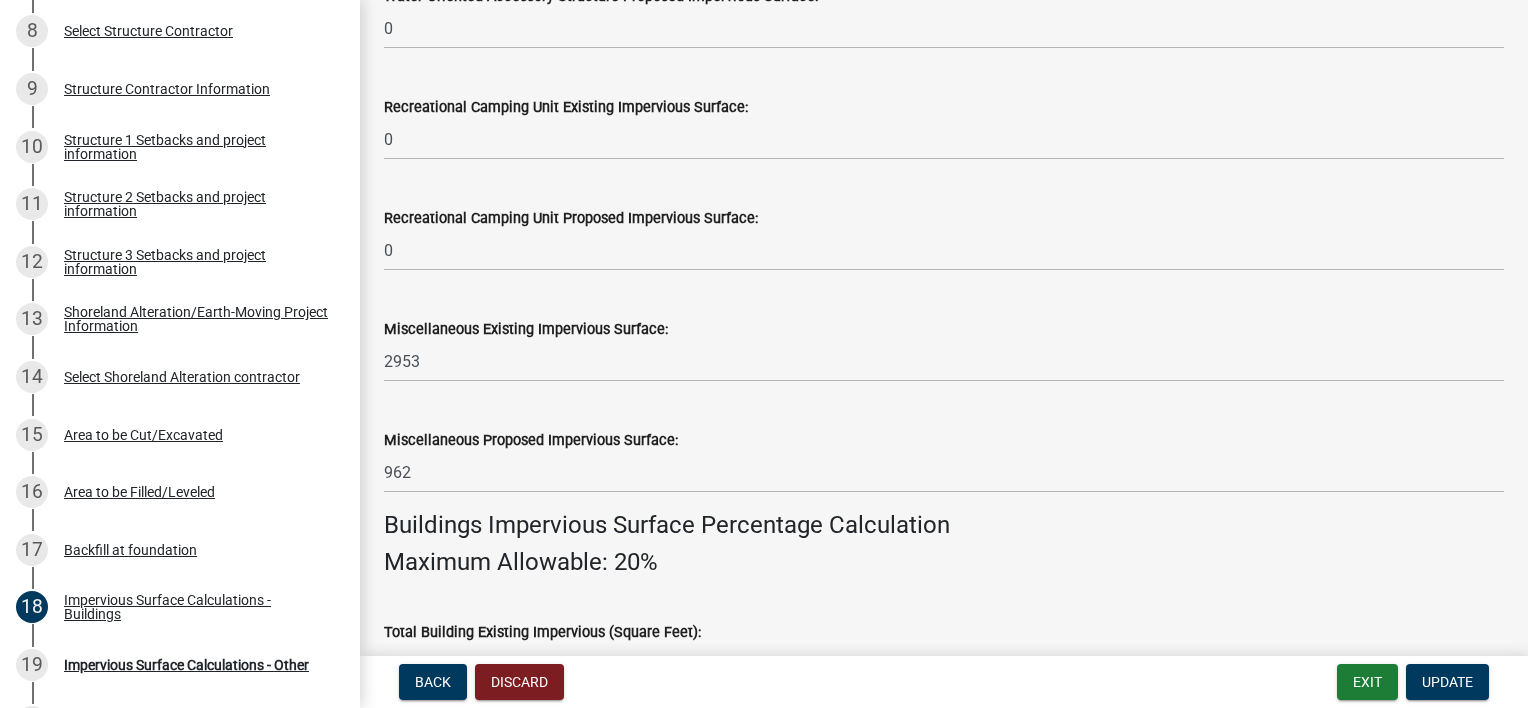 click on "Miscellaneous Proposed Impervious Surface:  962" 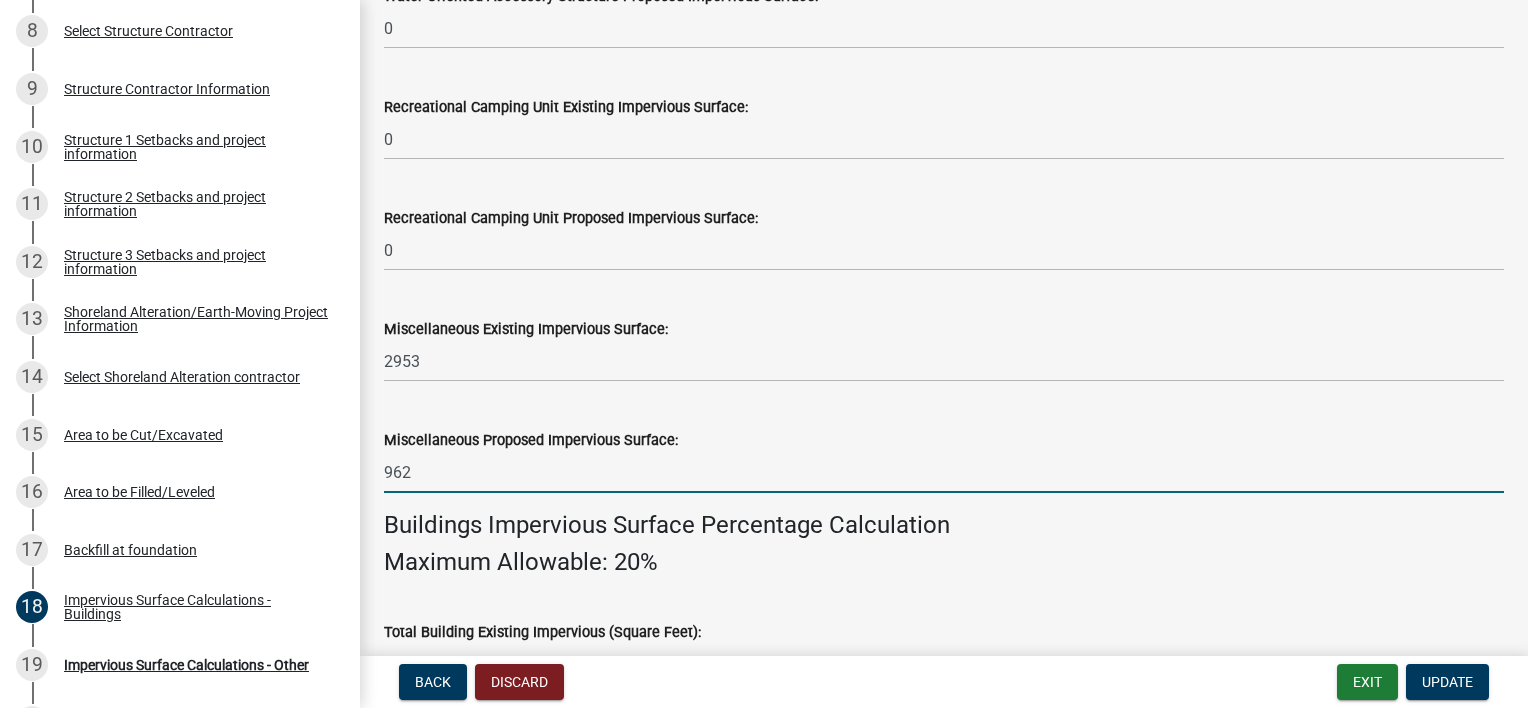 drag, startPoint x: 386, startPoint y: 469, endPoint x: 428, endPoint y: 464, distance: 42.296574 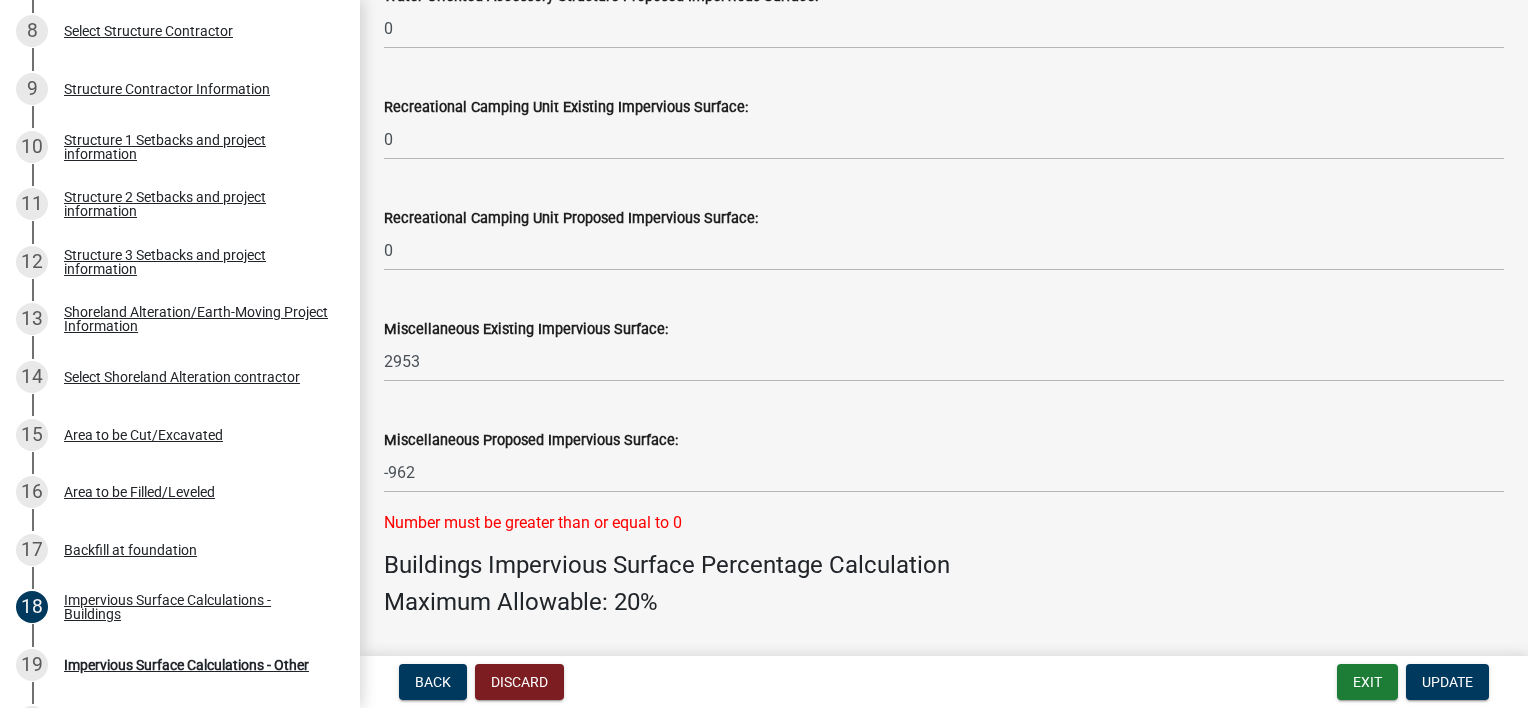 click on "Miscellaneous Proposed Impervious Surface:" 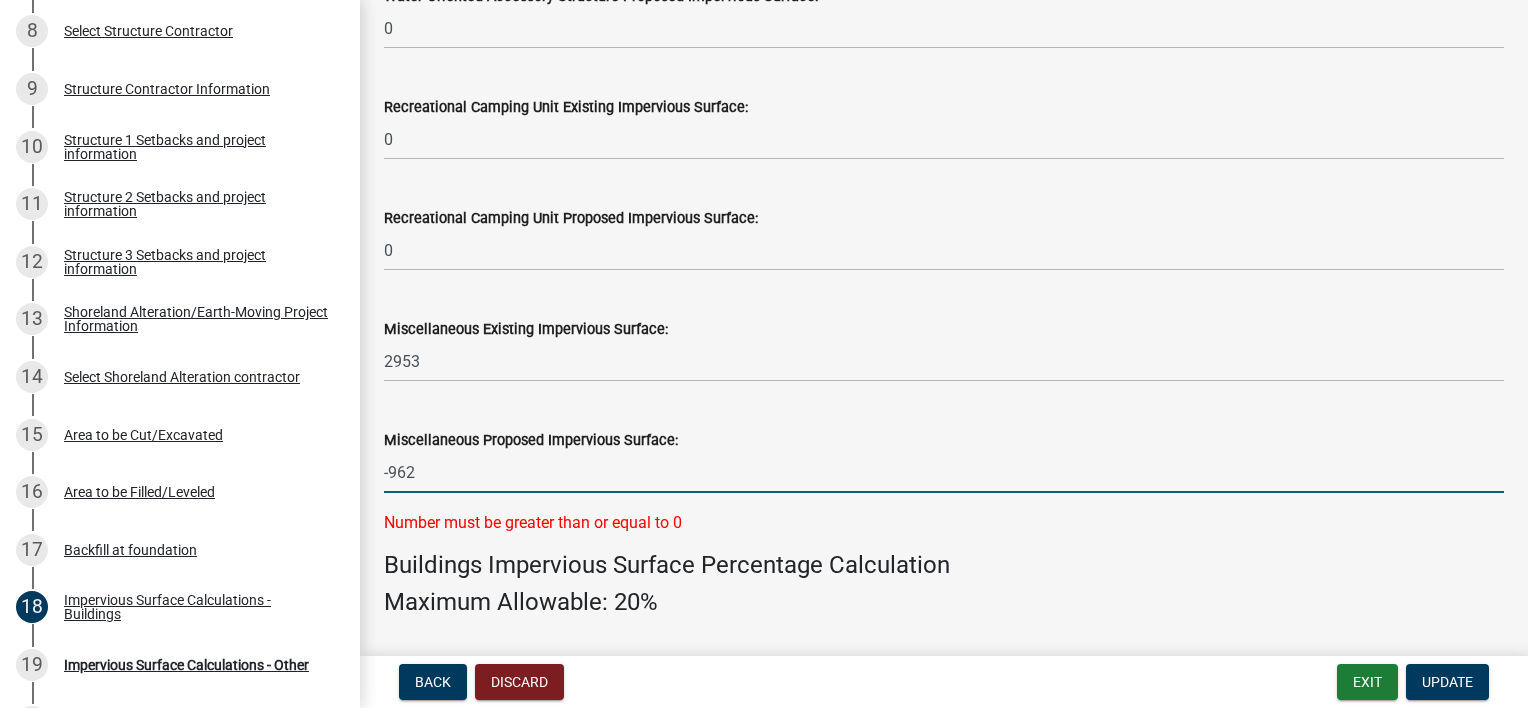 drag, startPoint x: 416, startPoint y: 467, endPoint x: 387, endPoint y: 471, distance: 29.274563 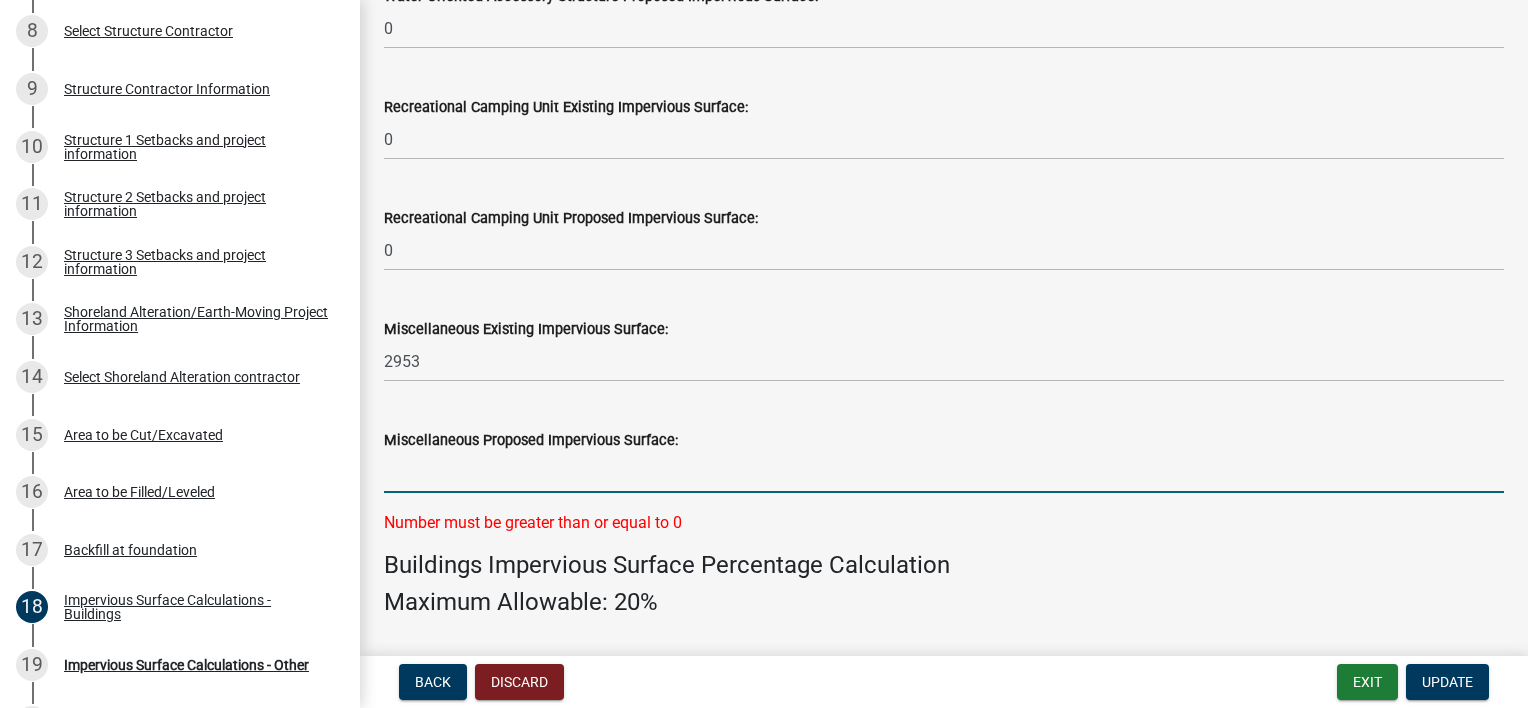 type 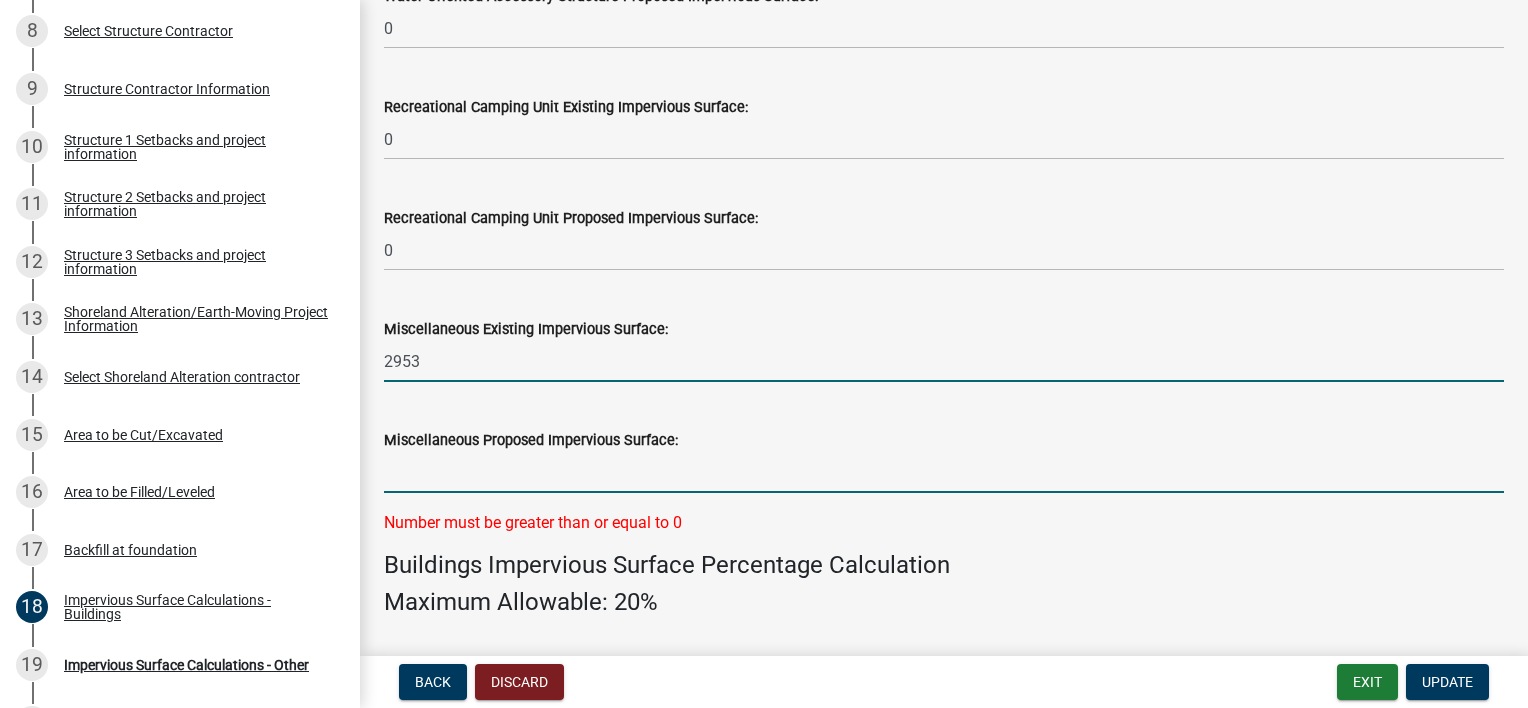click on "2953" 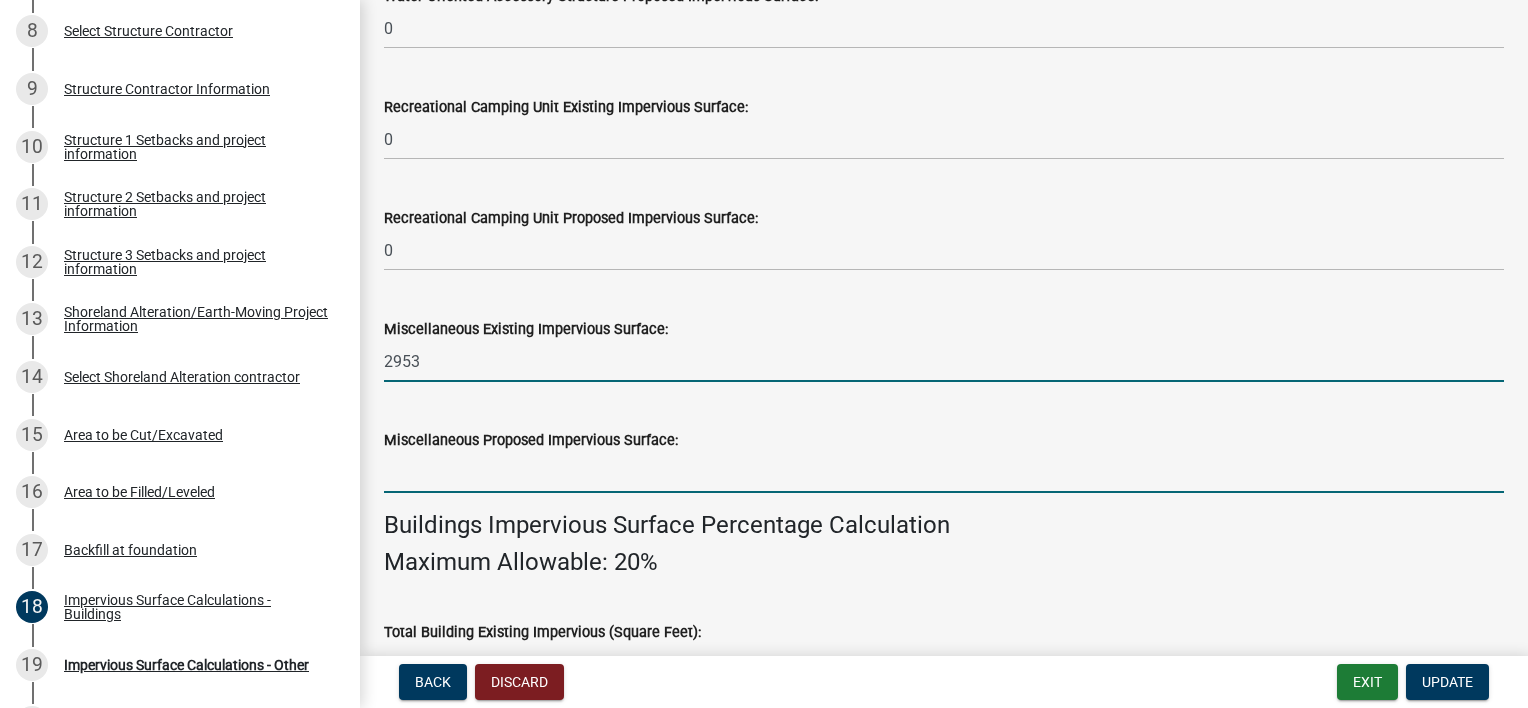 click 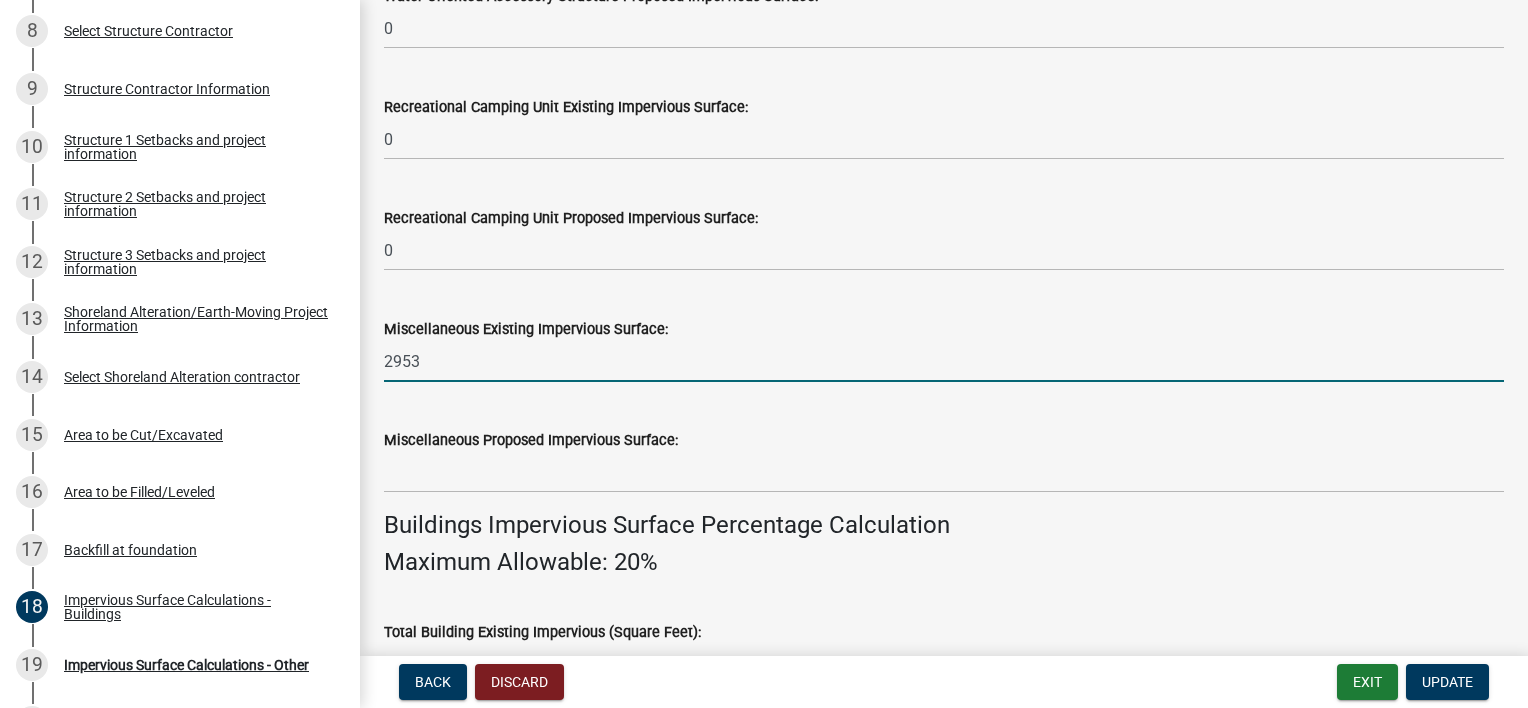 drag, startPoint x: 384, startPoint y: 362, endPoint x: 470, endPoint y: 356, distance: 86.209045 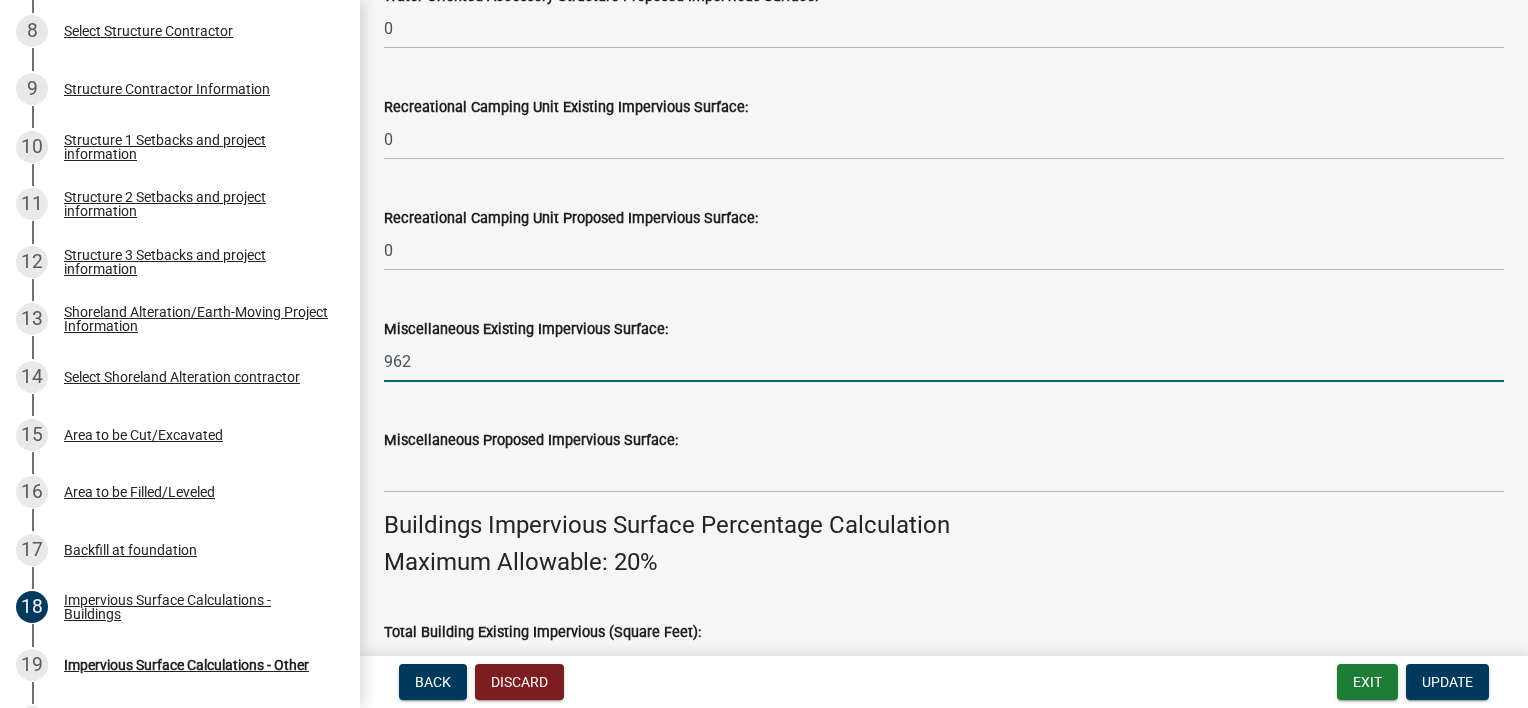 type on "962" 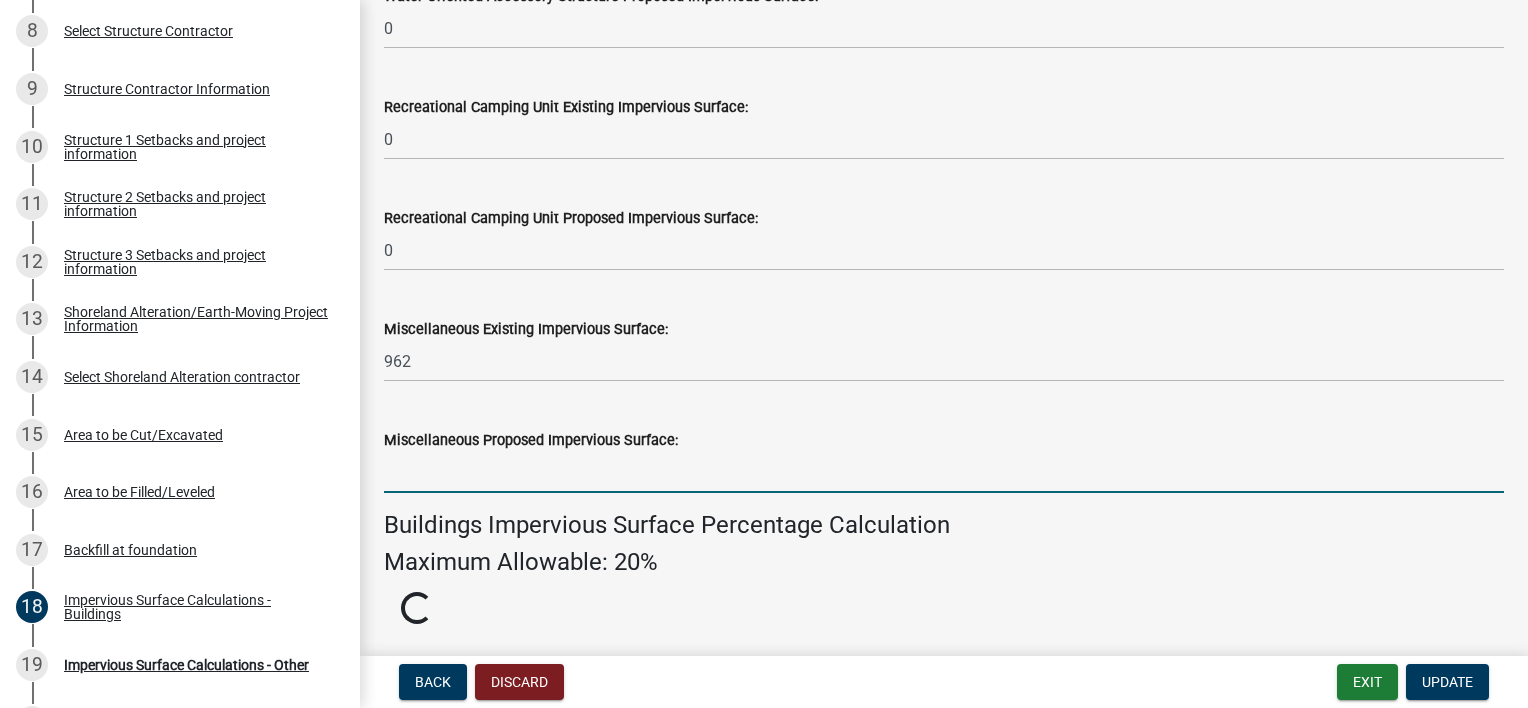 click 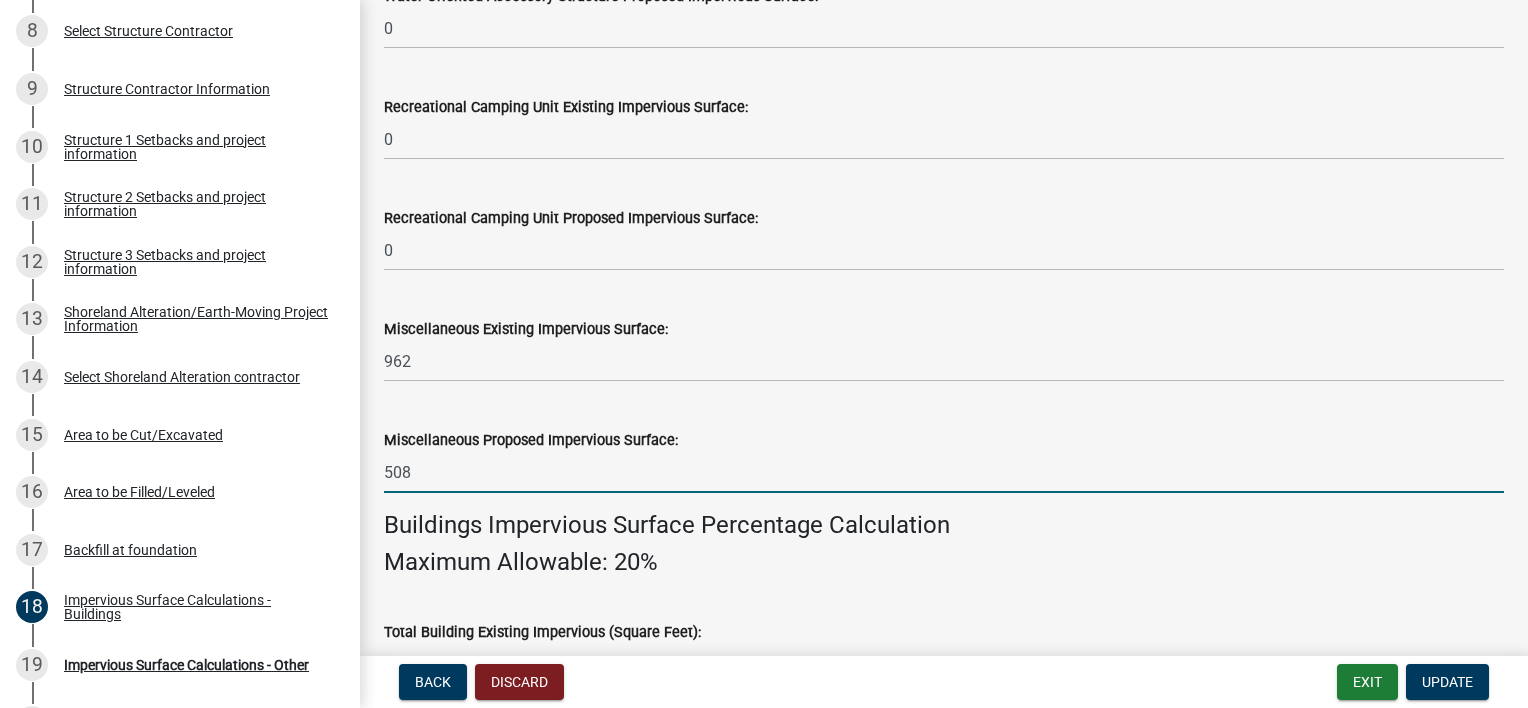 scroll, scrollTop: 1200, scrollLeft: 0, axis: vertical 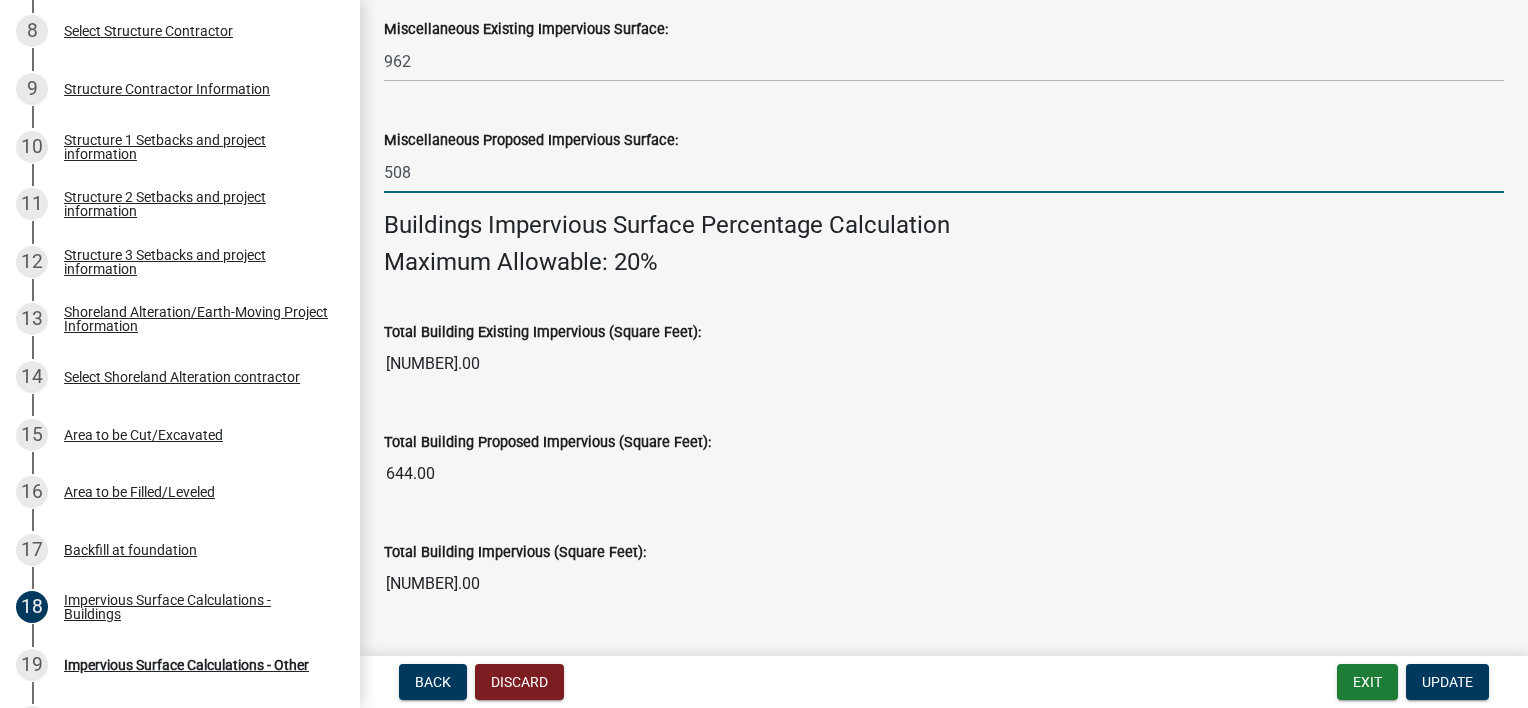 type on "508" 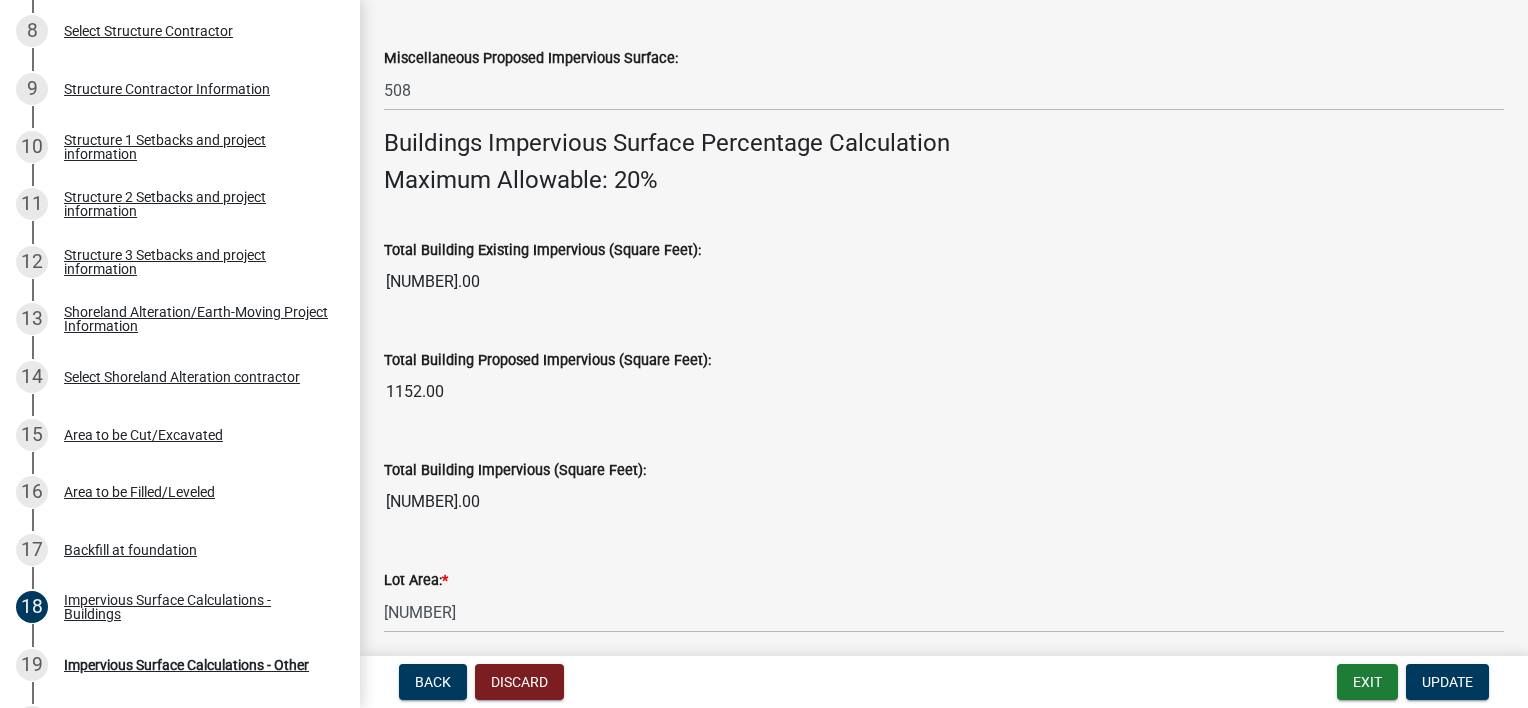 scroll, scrollTop: 1281, scrollLeft: 0, axis: vertical 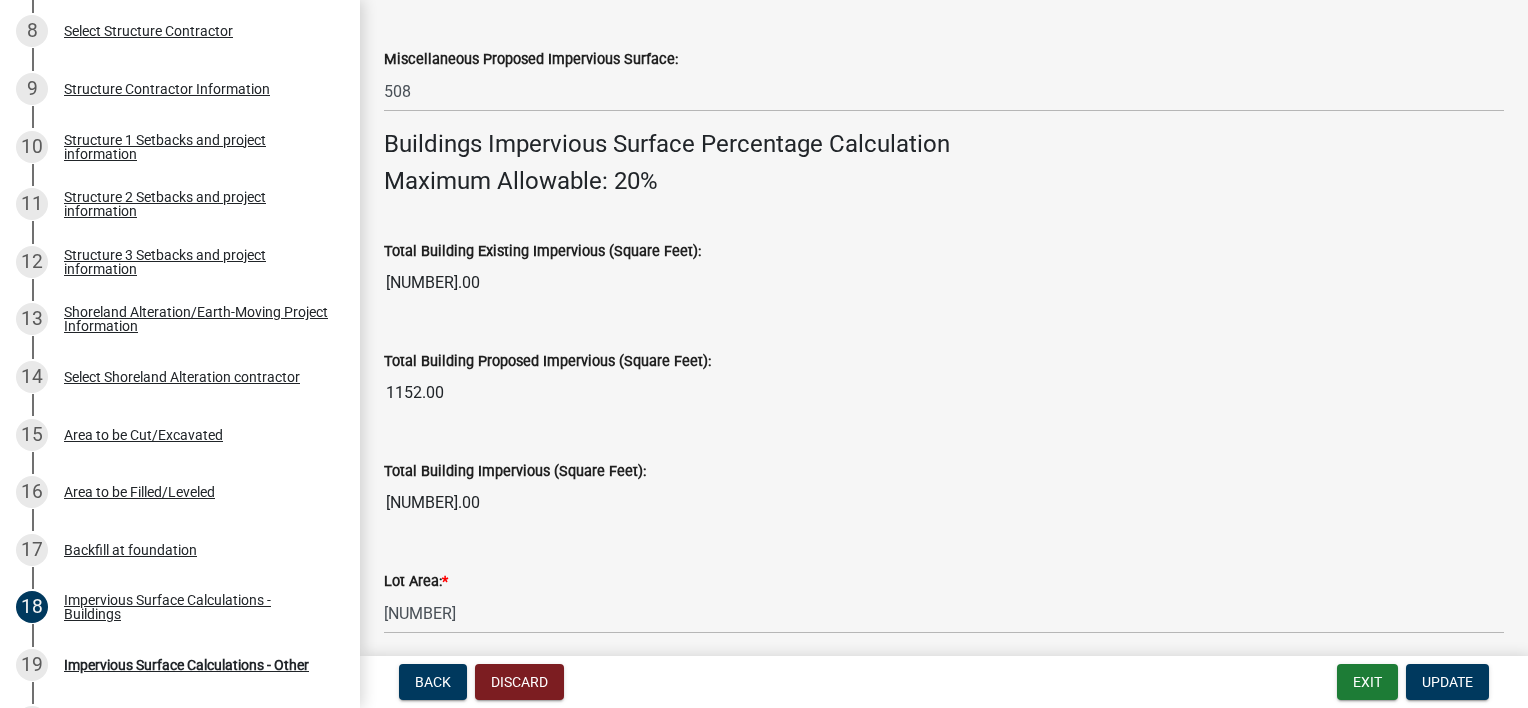 drag, startPoint x: 384, startPoint y: 389, endPoint x: 458, endPoint y: 389, distance: 74 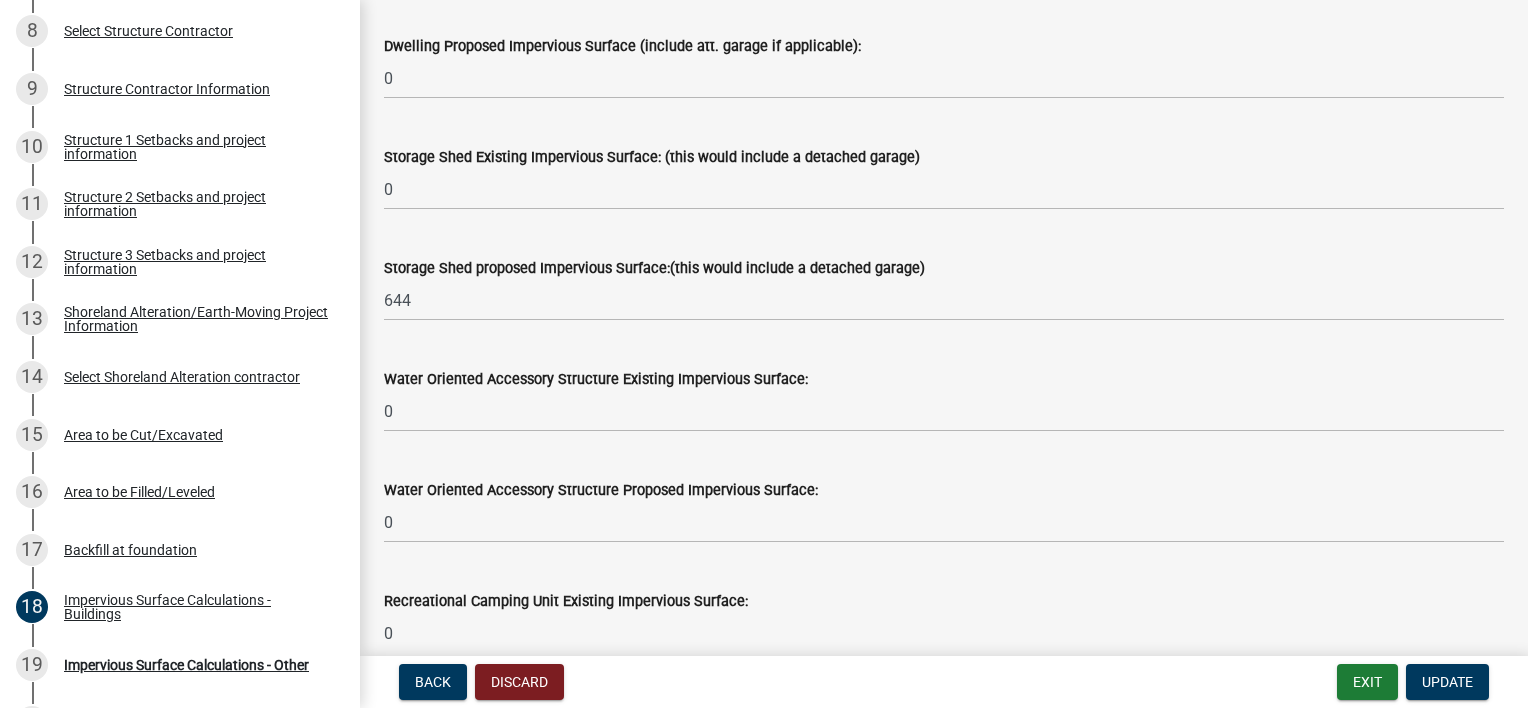 scroll, scrollTop: 364, scrollLeft: 0, axis: vertical 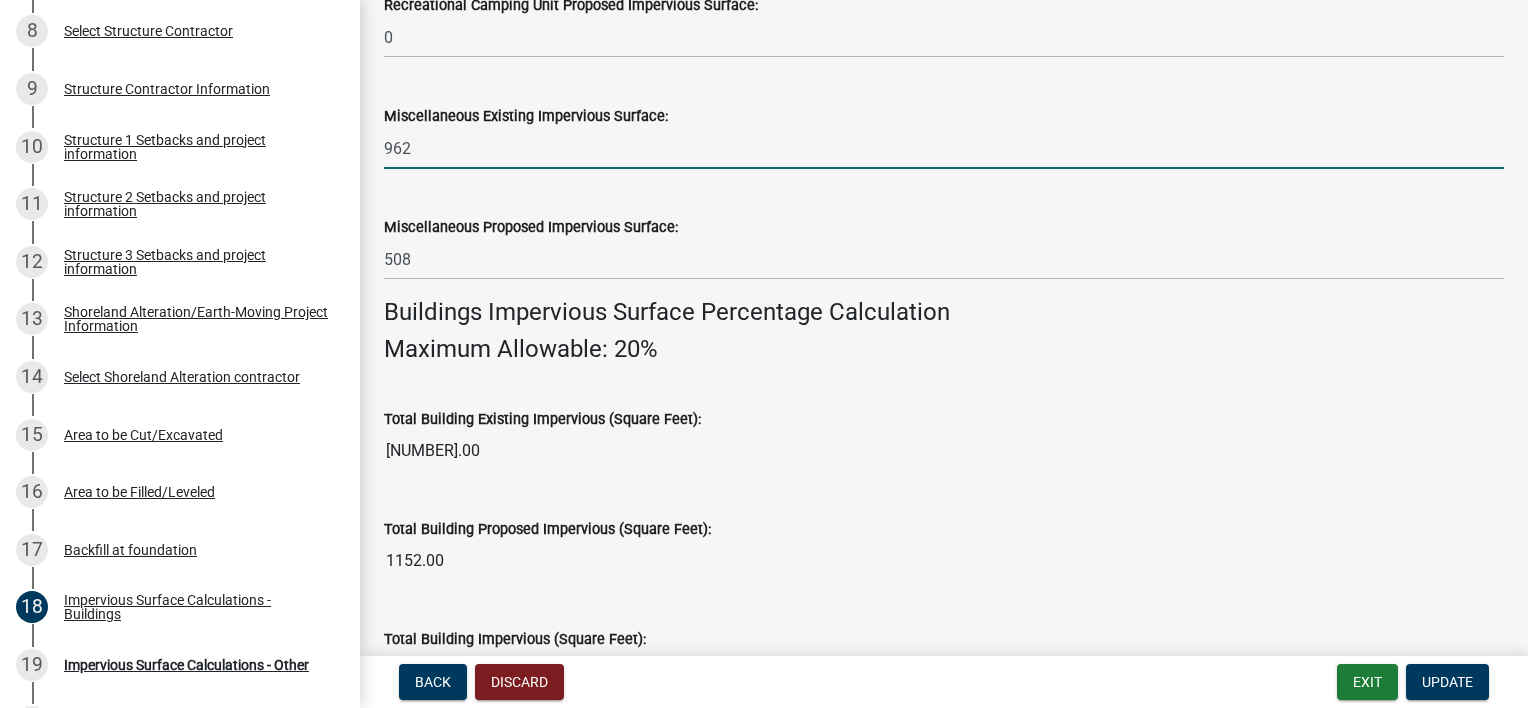 drag, startPoint x: 384, startPoint y: 150, endPoint x: 420, endPoint y: 148, distance: 36.05551 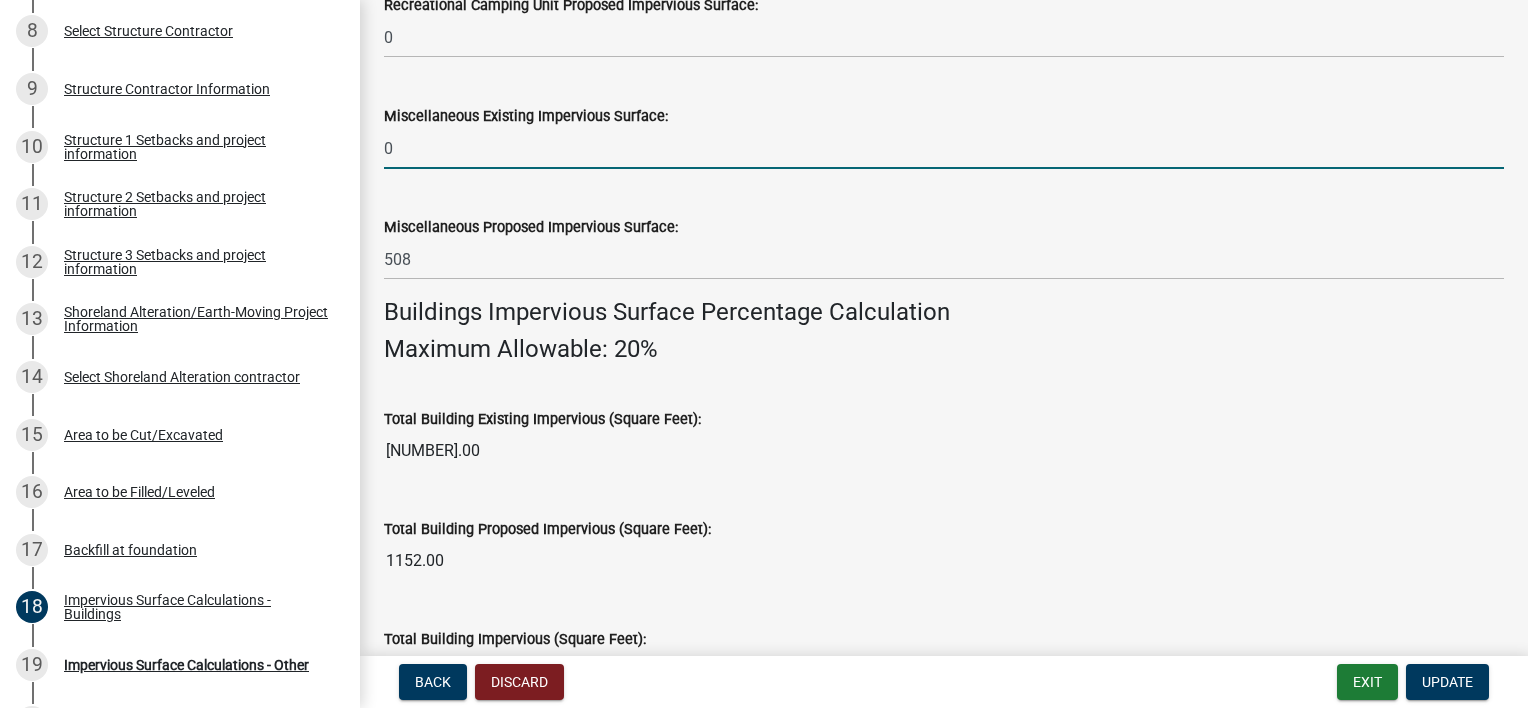 type on "0" 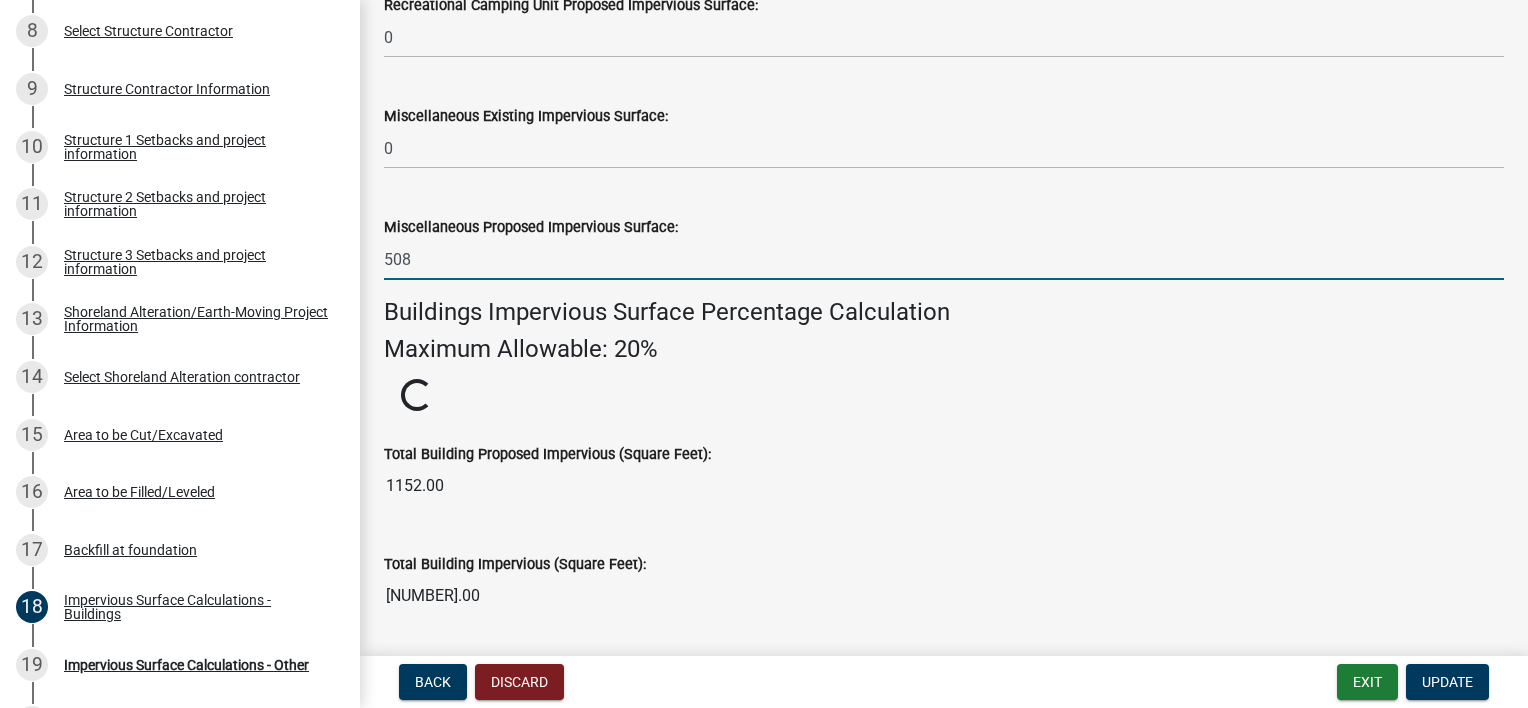 drag, startPoint x: 384, startPoint y: 260, endPoint x: 416, endPoint y: 254, distance: 32.55764 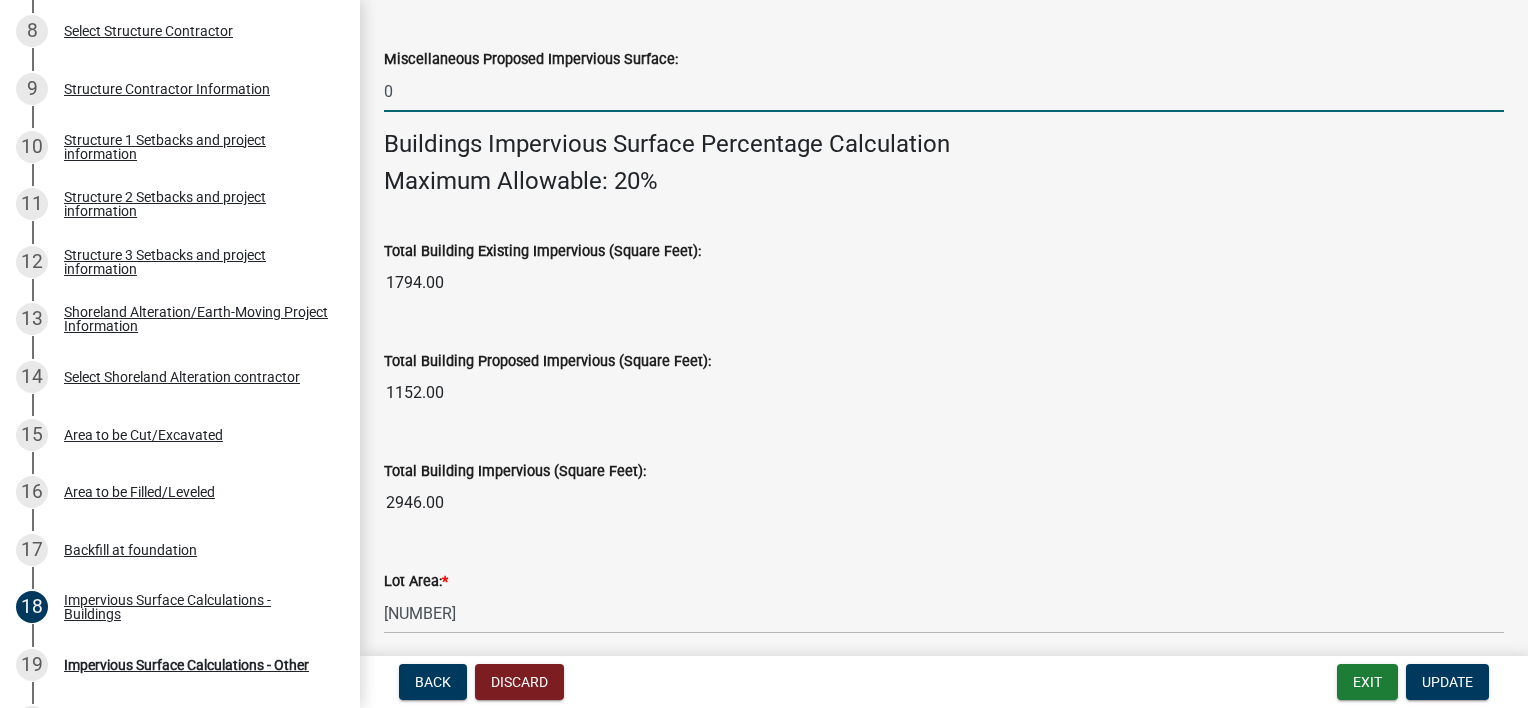 scroll, scrollTop: 1381, scrollLeft: 0, axis: vertical 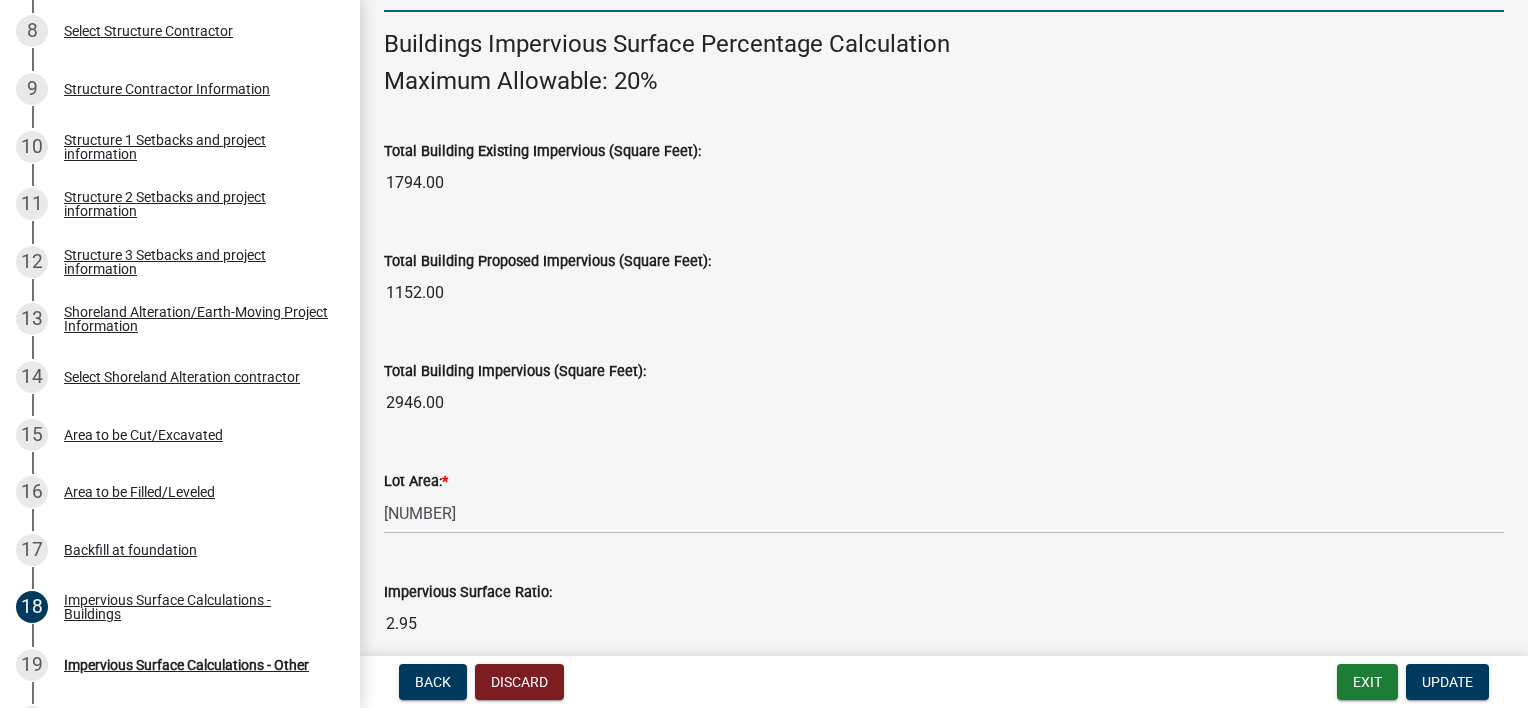 type on "0" 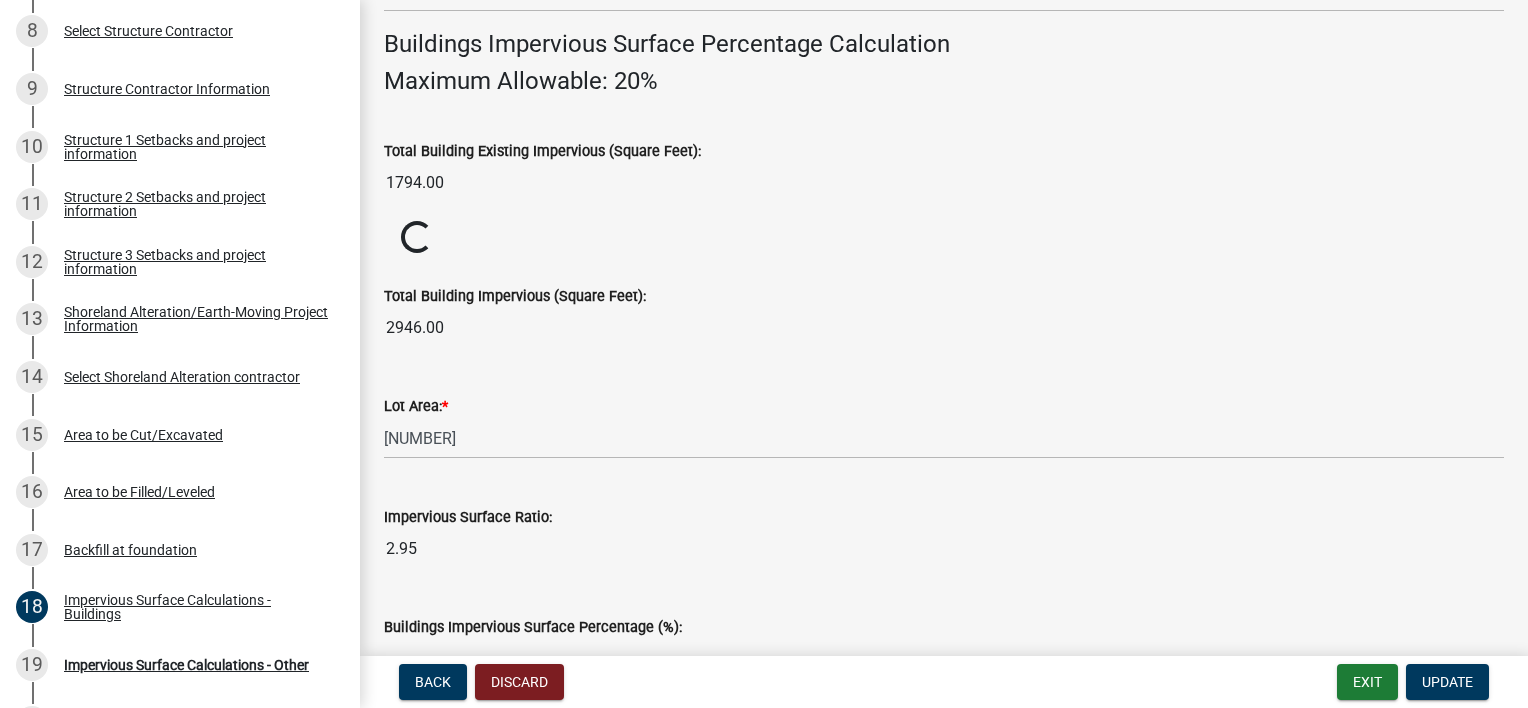 click on "1794.00" at bounding box center (944, 183) 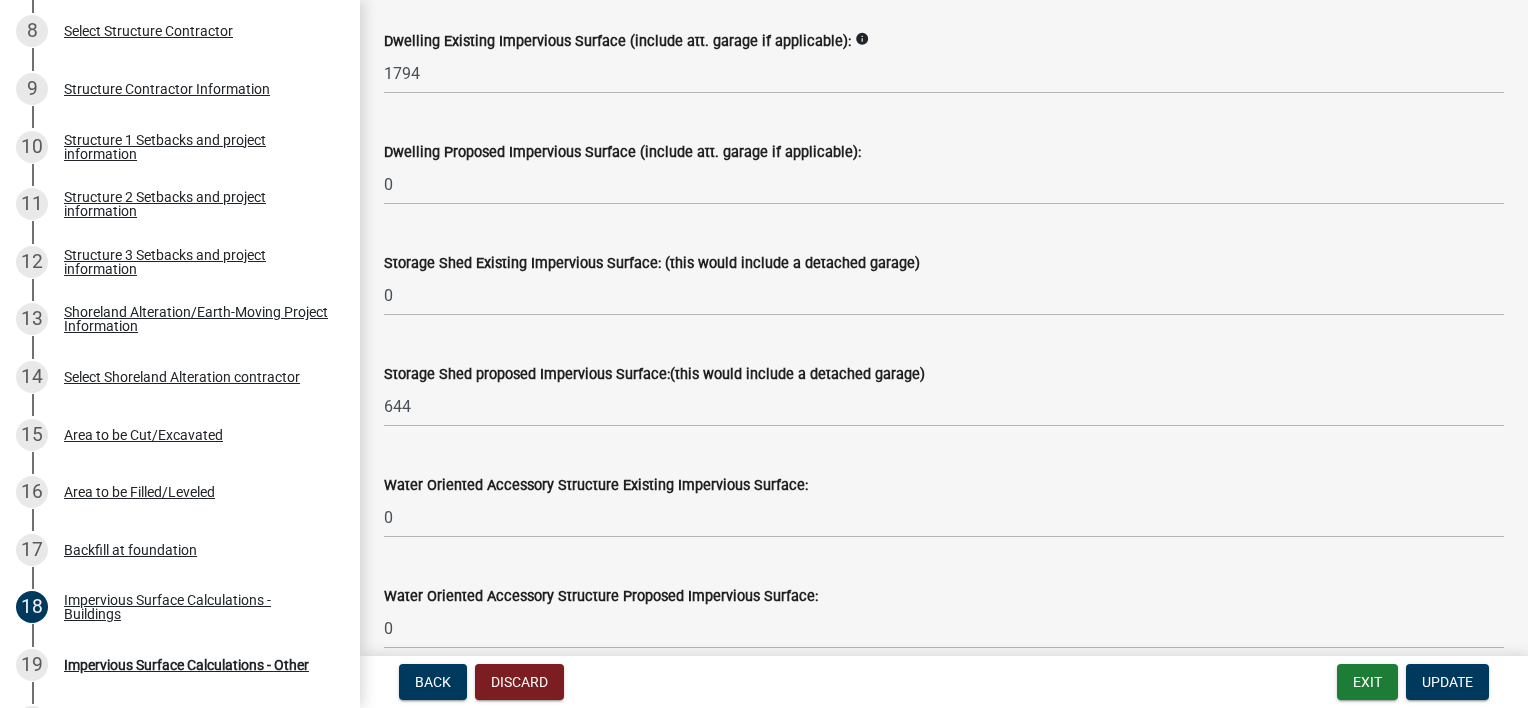 scroll, scrollTop: 281, scrollLeft: 0, axis: vertical 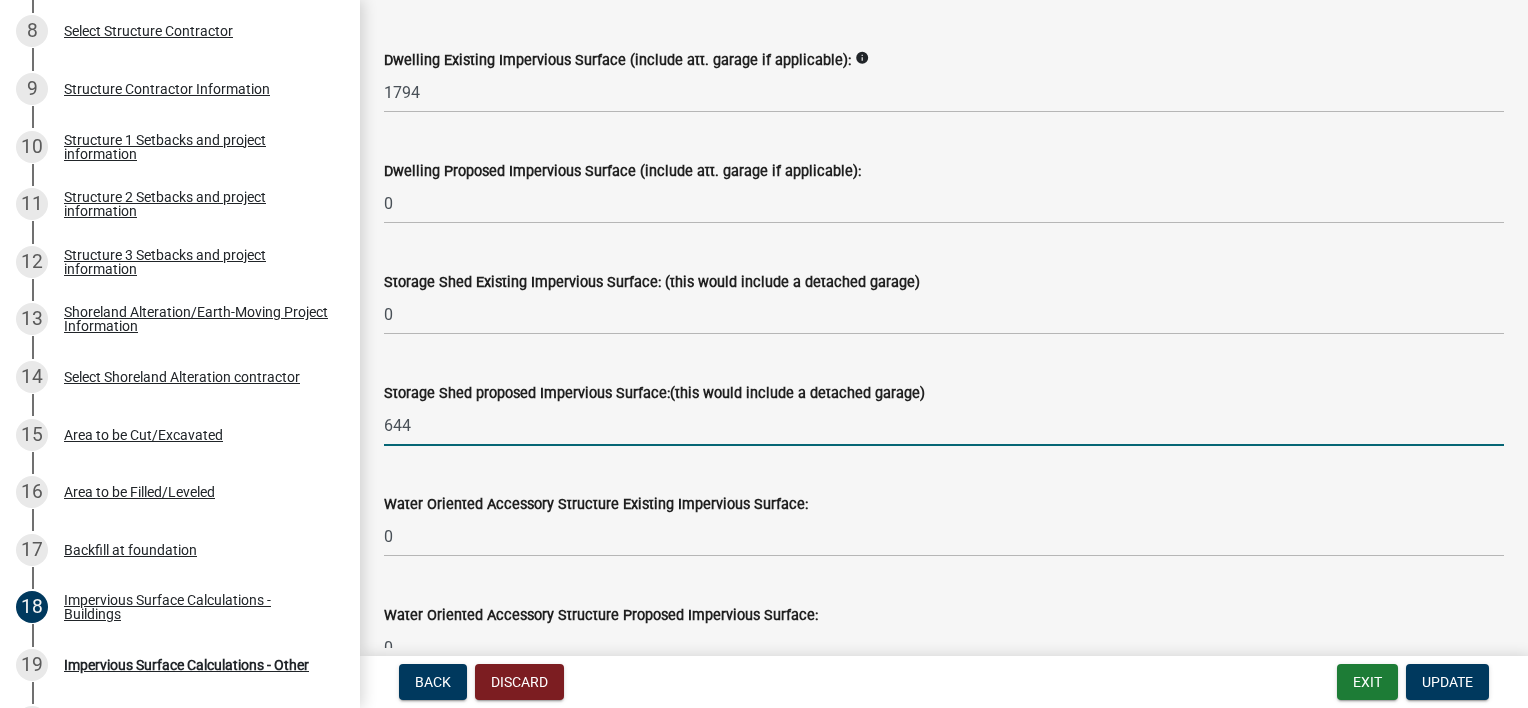 drag, startPoint x: 385, startPoint y: 422, endPoint x: 436, endPoint y: 423, distance: 51.009804 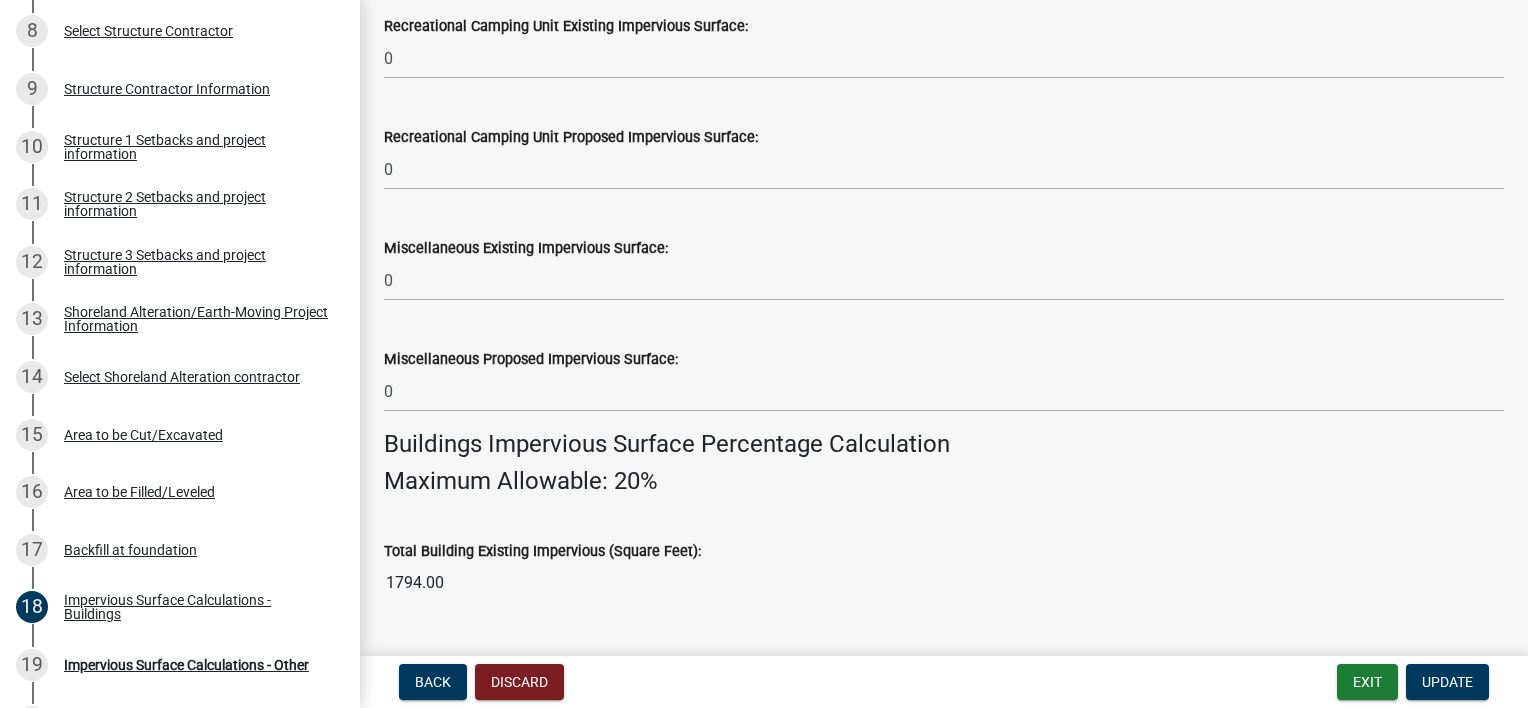 scroll, scrollTop: 1281, scrollLeft: 0, axis: vertical 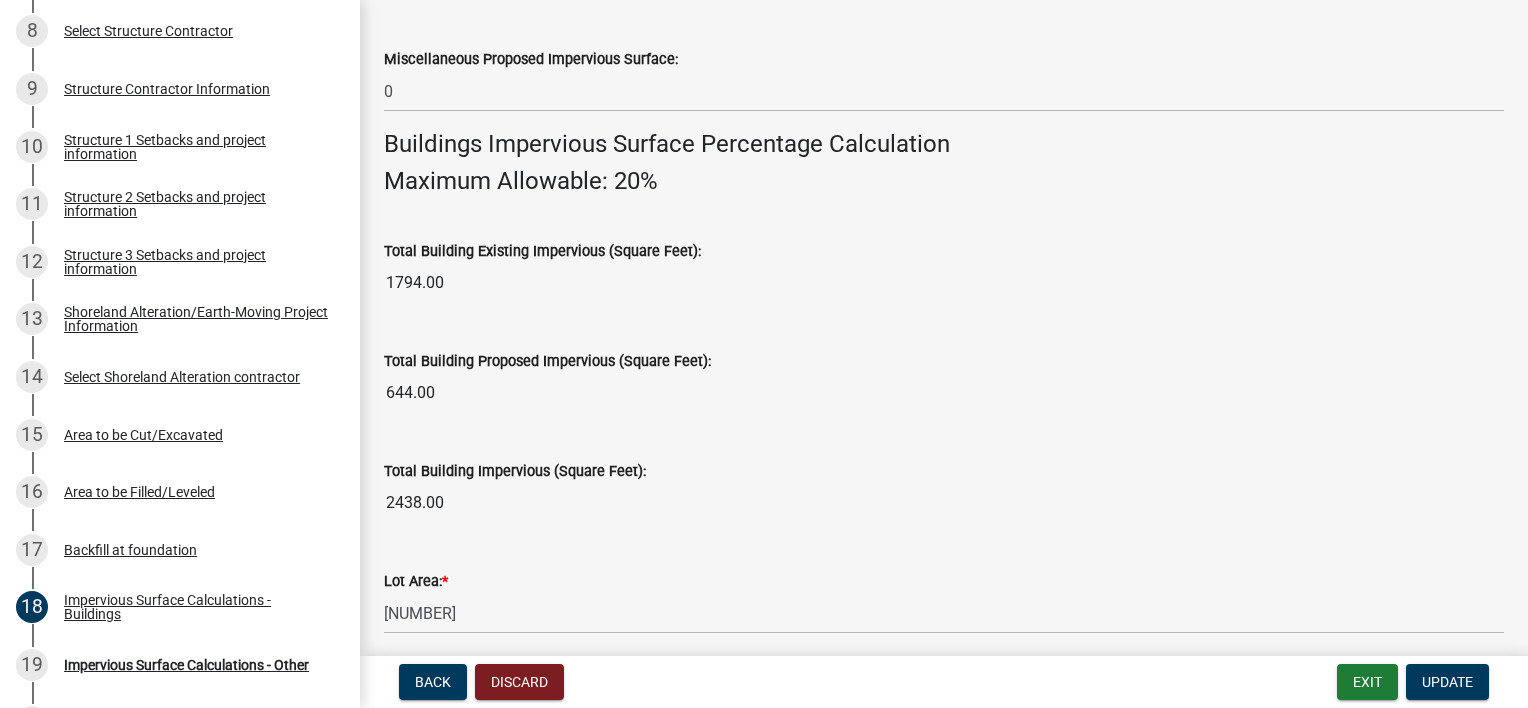 click on "1794.00" at bounding box center (944, 283) 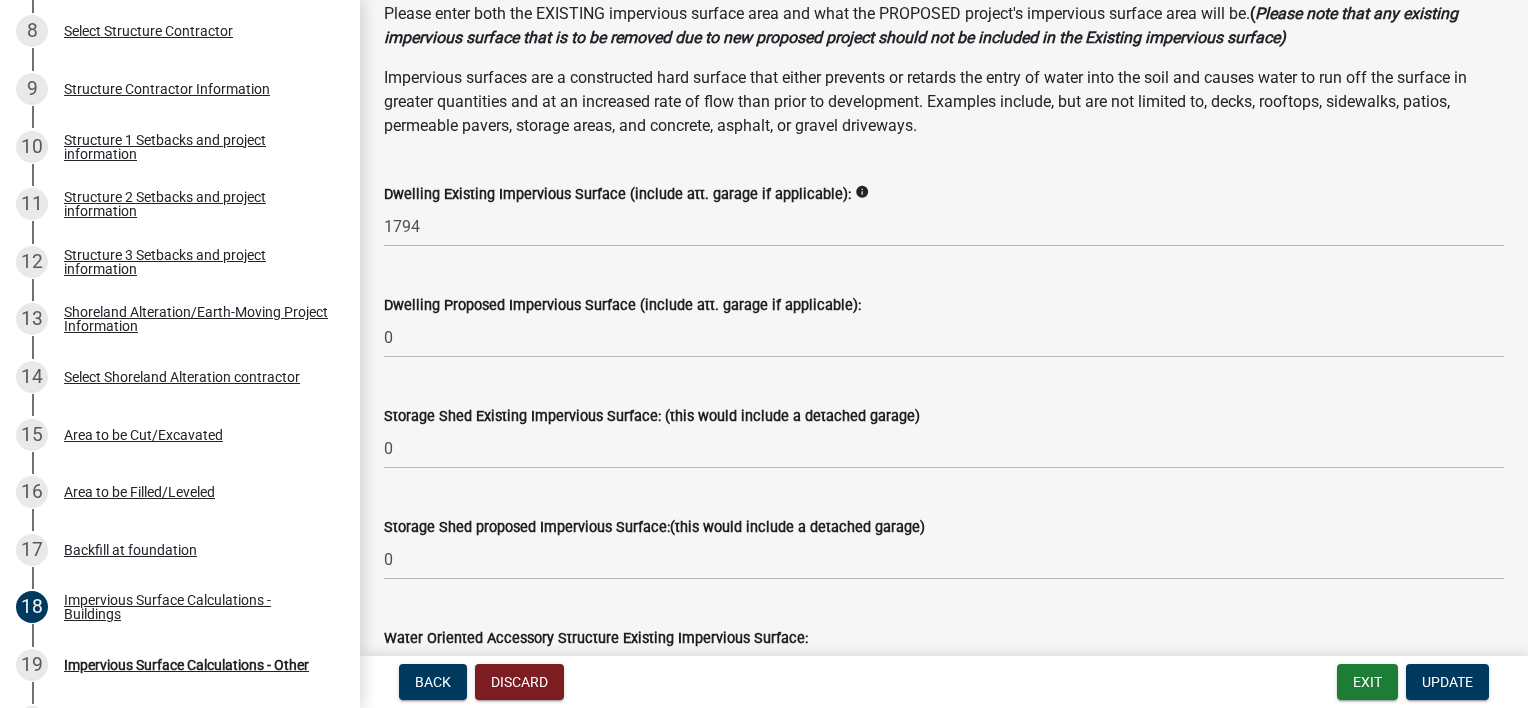 scroll, scrollTop: 181, scrollLeft: 0, axis: vertical 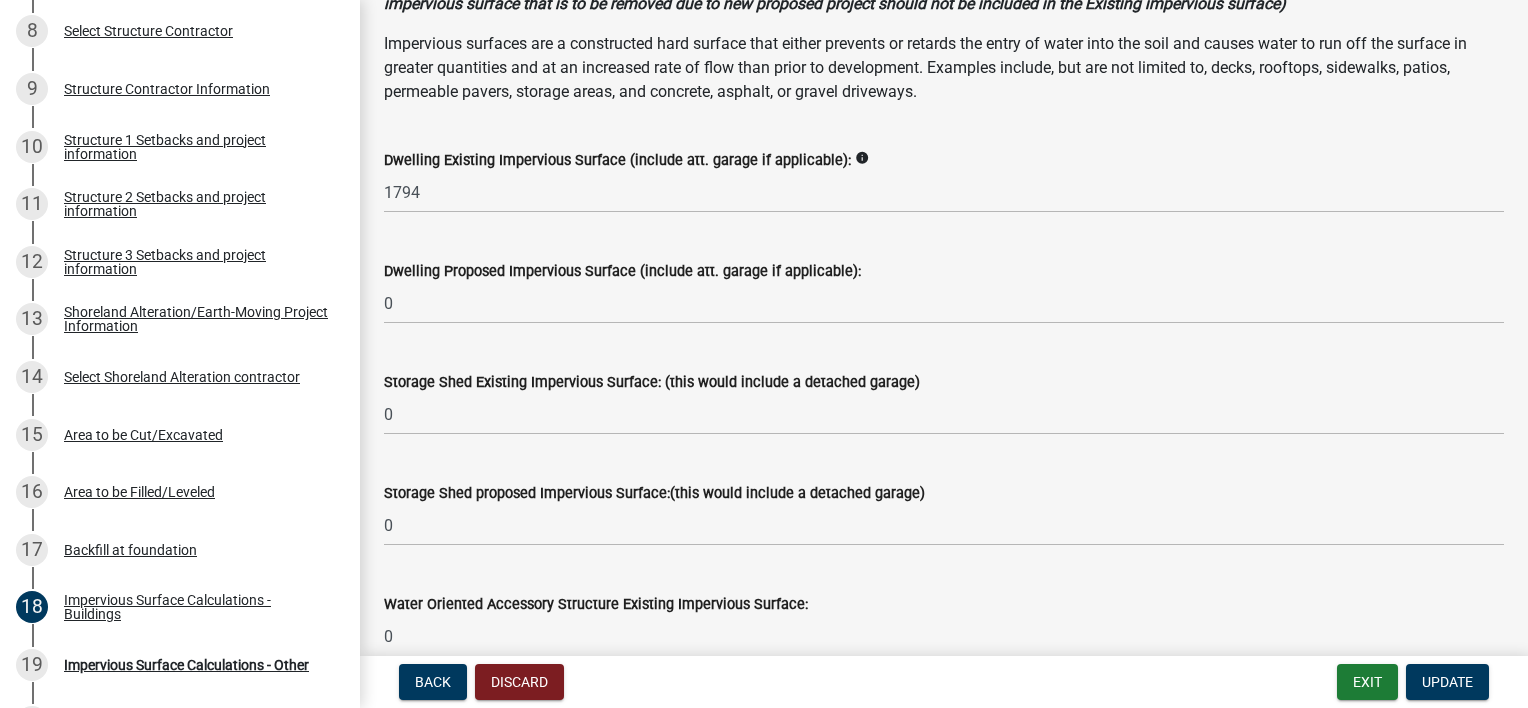 click on "info" 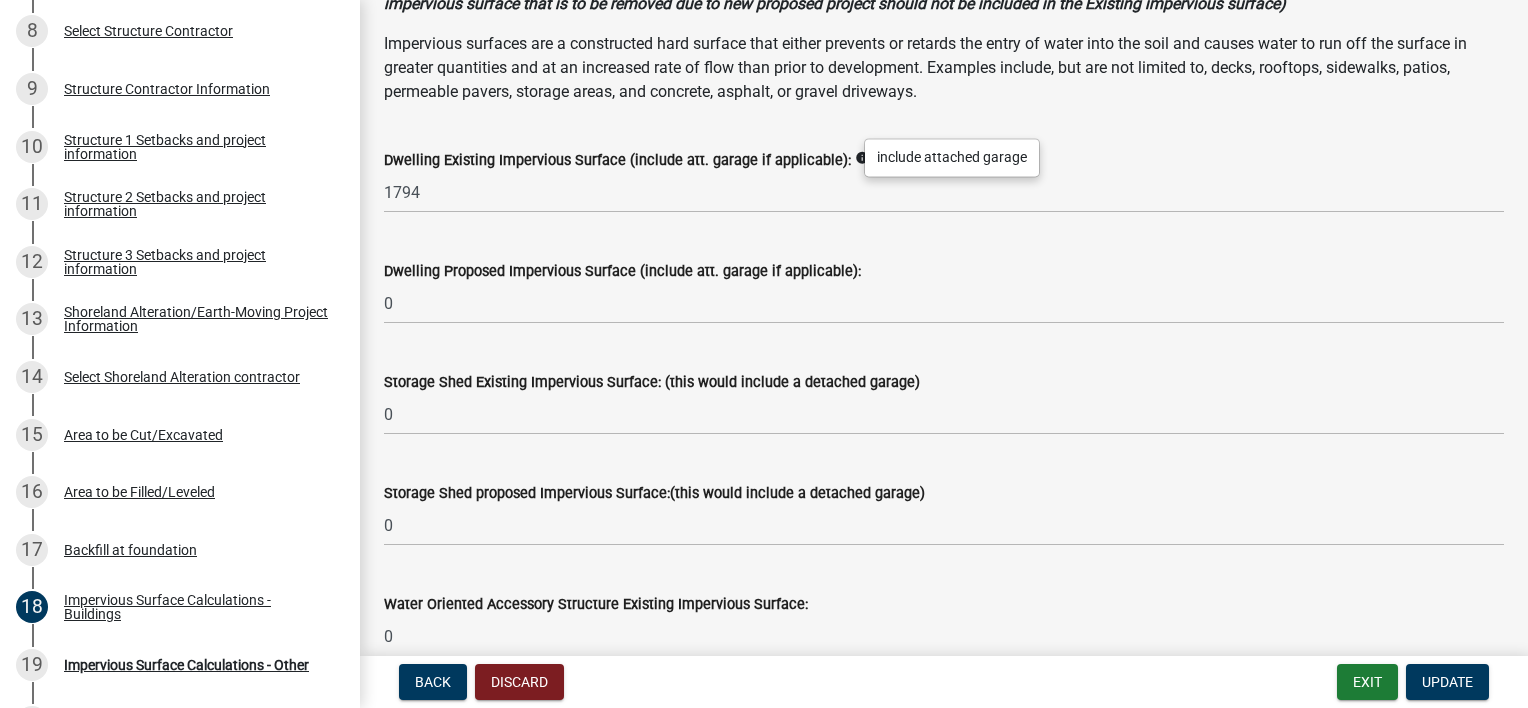 click on "Dwelling Proposed Impervious Surface (include att. garage if applicable):" 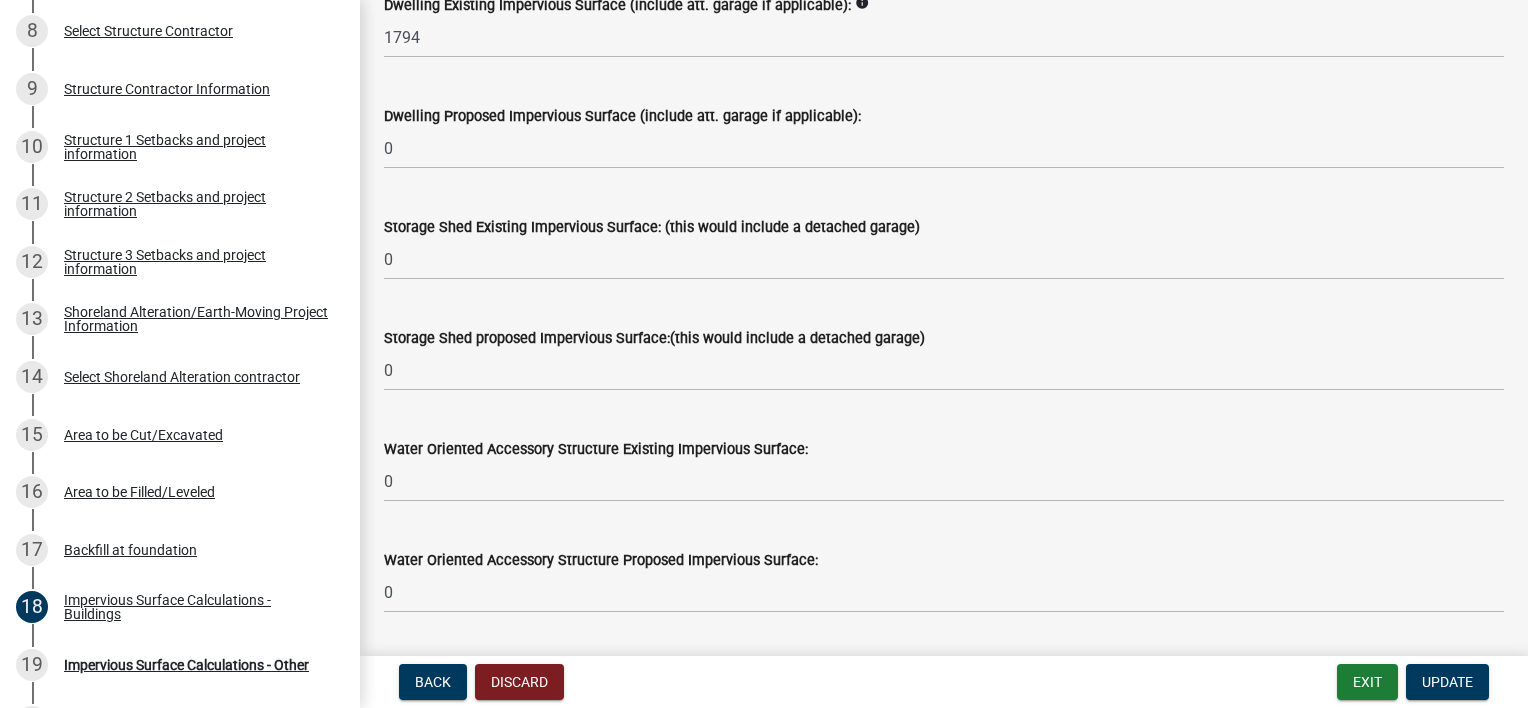 scroll, scrollTop: 381, scrollLeft: 0, axis: vertical 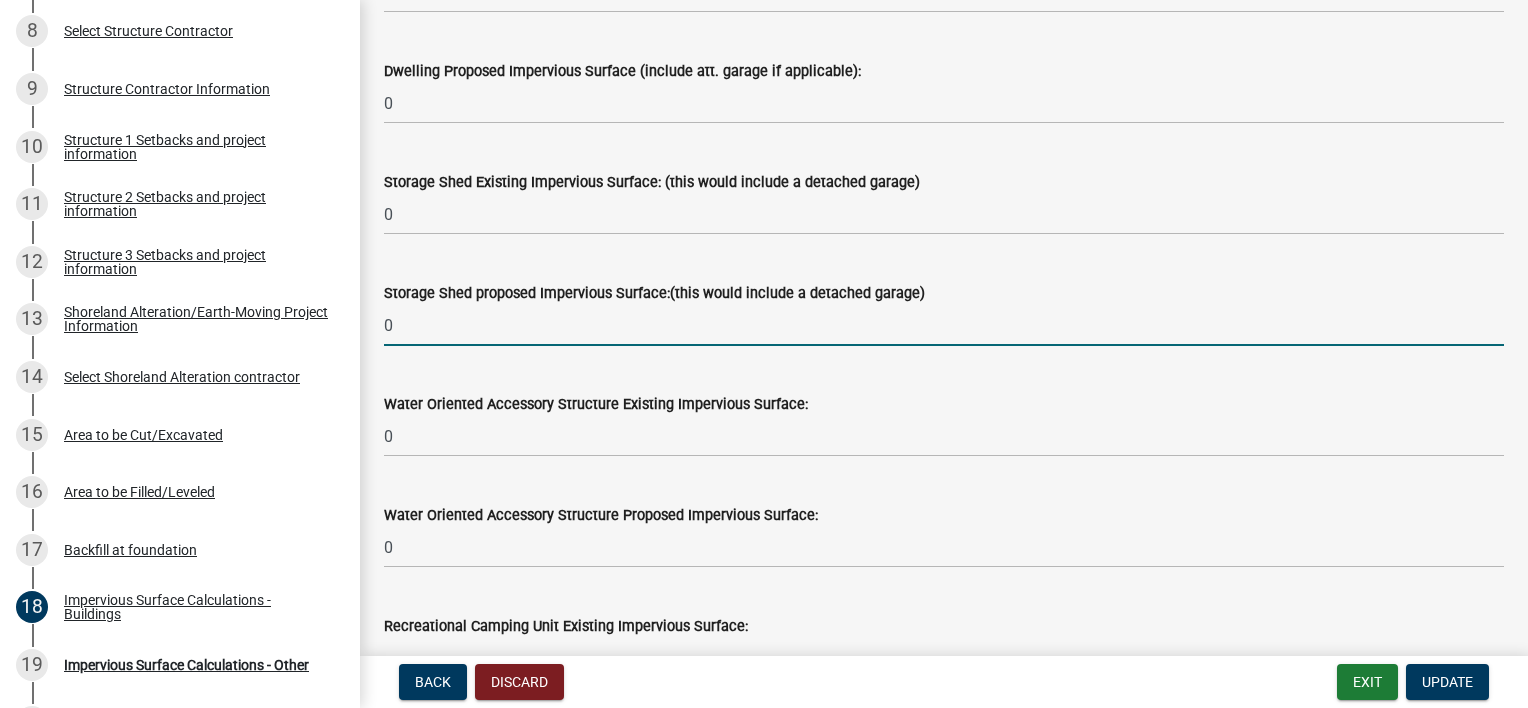 click on "0" 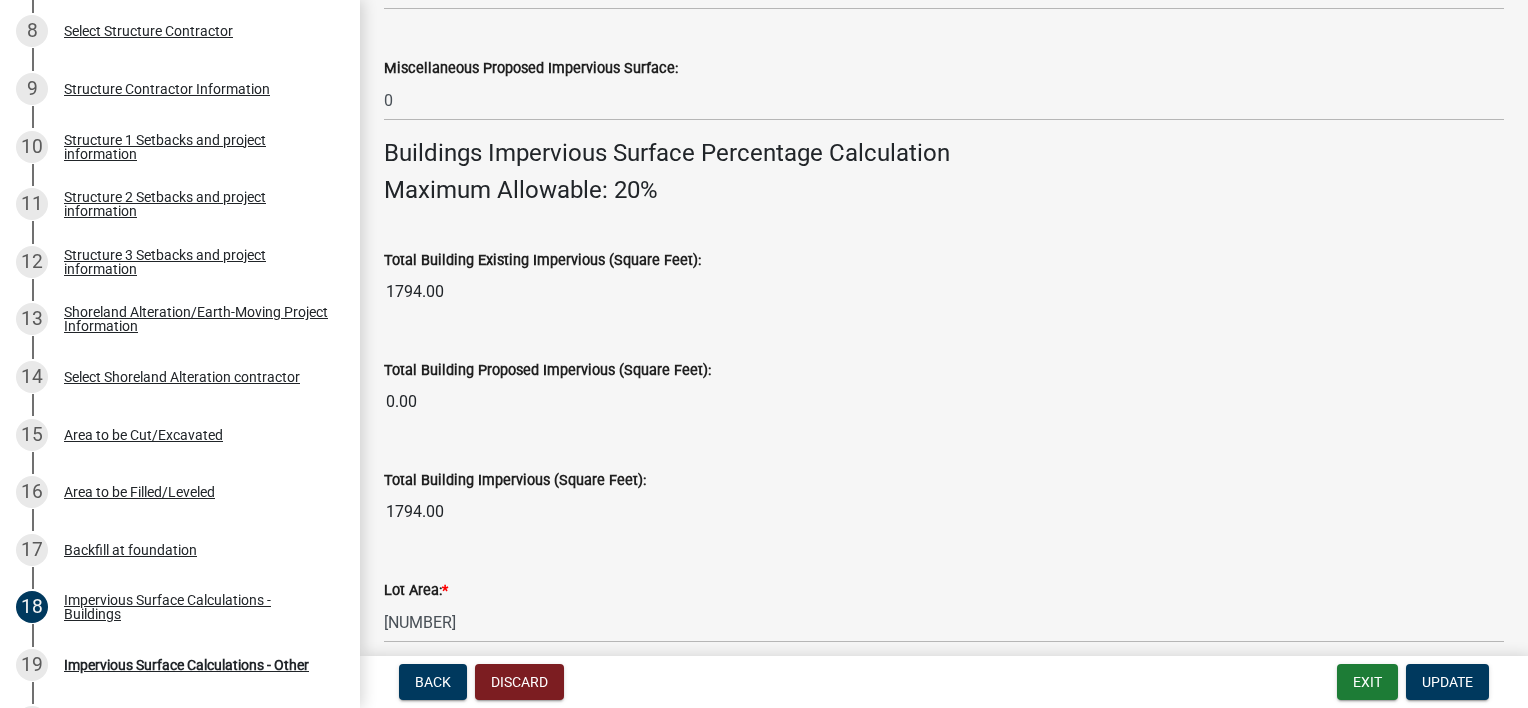 scroll, scrollTop: 1281, scrollLeft: 0, axis: vertical 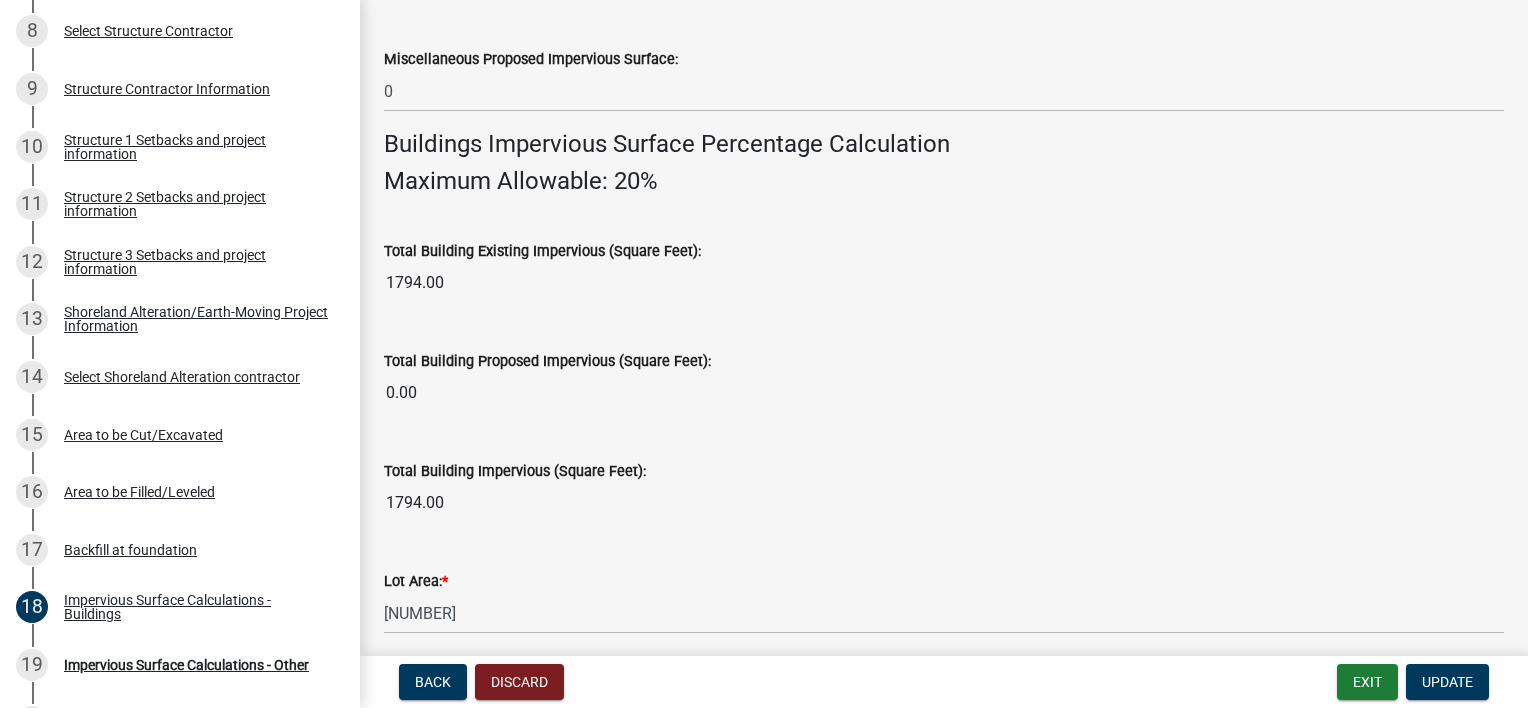 type on "644" 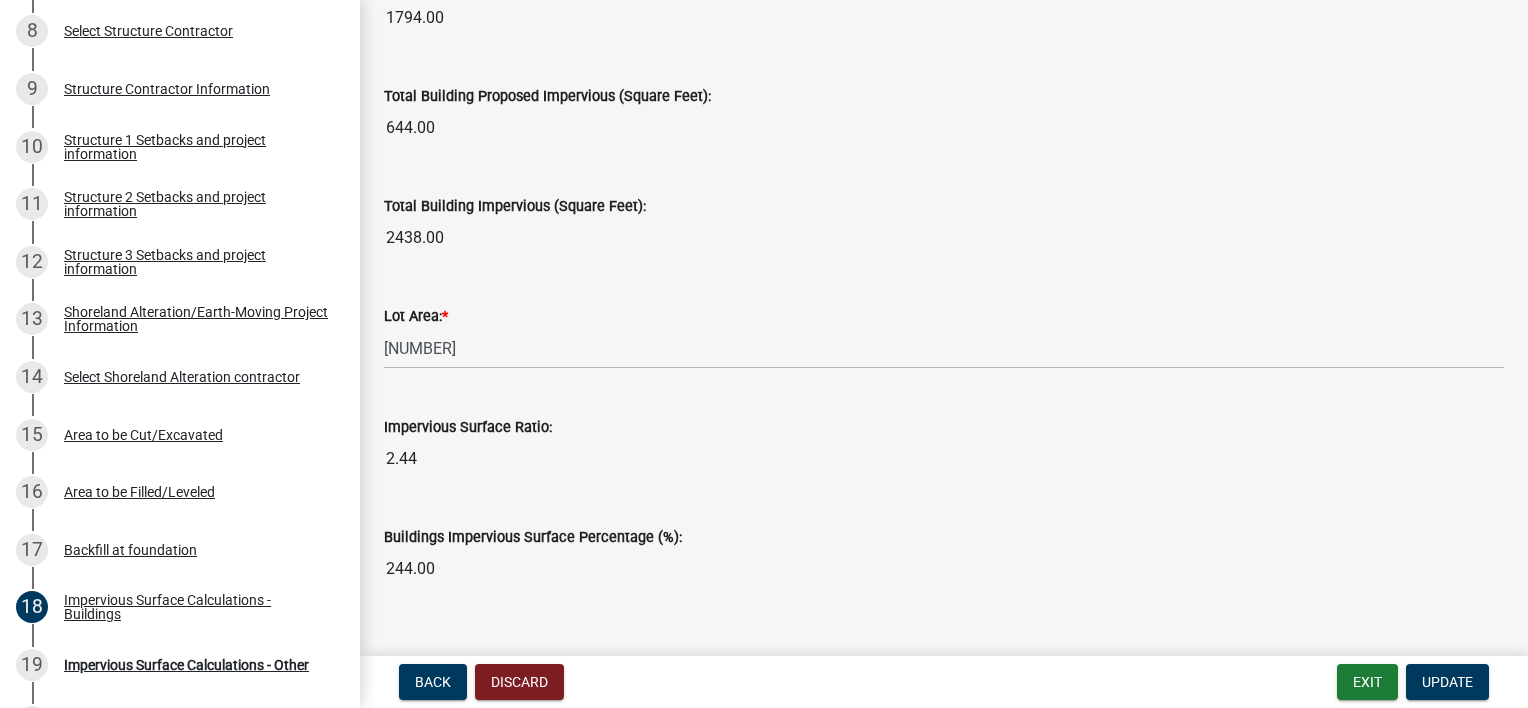 scroll, scrollTop: 1581, scrollLeft: 0, axis: vertical 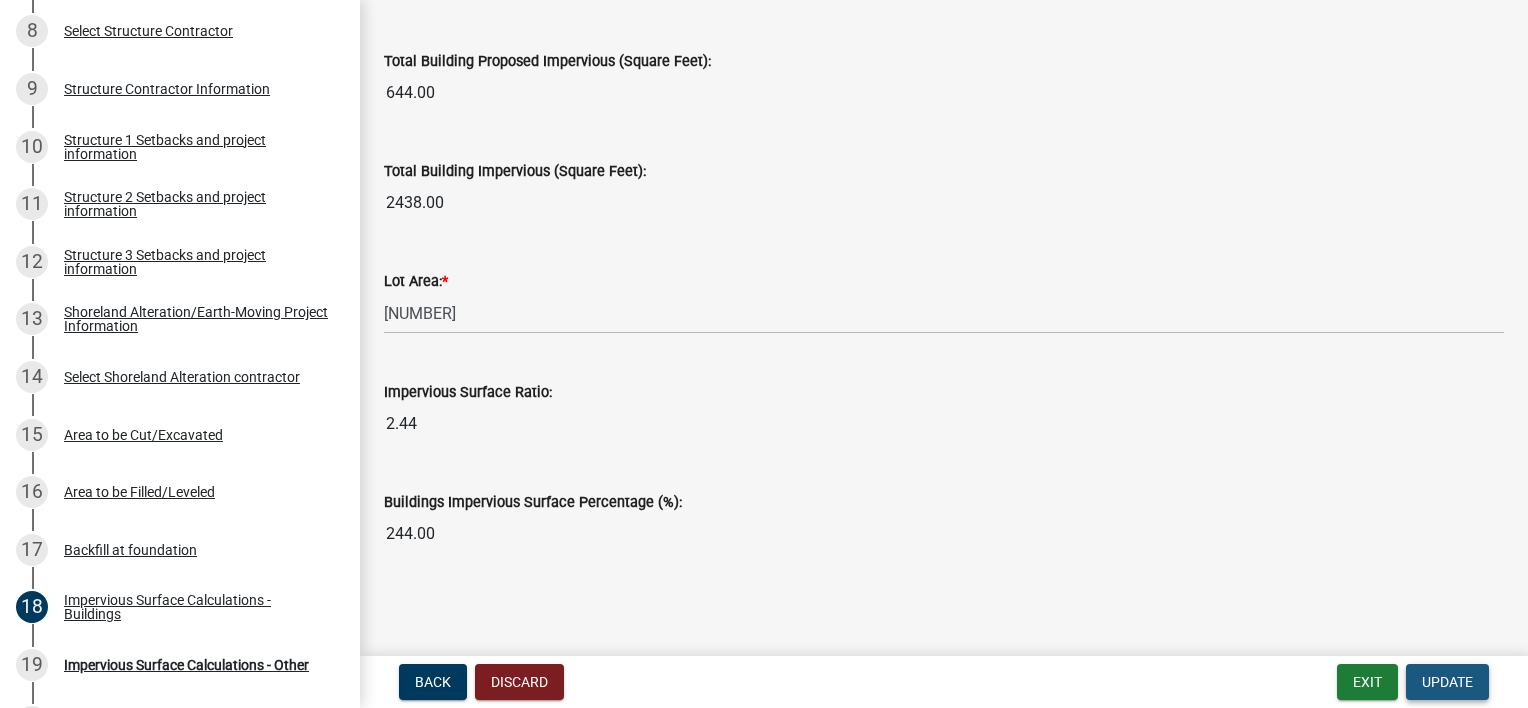click on "Update" at bounding box center (1447, 682) 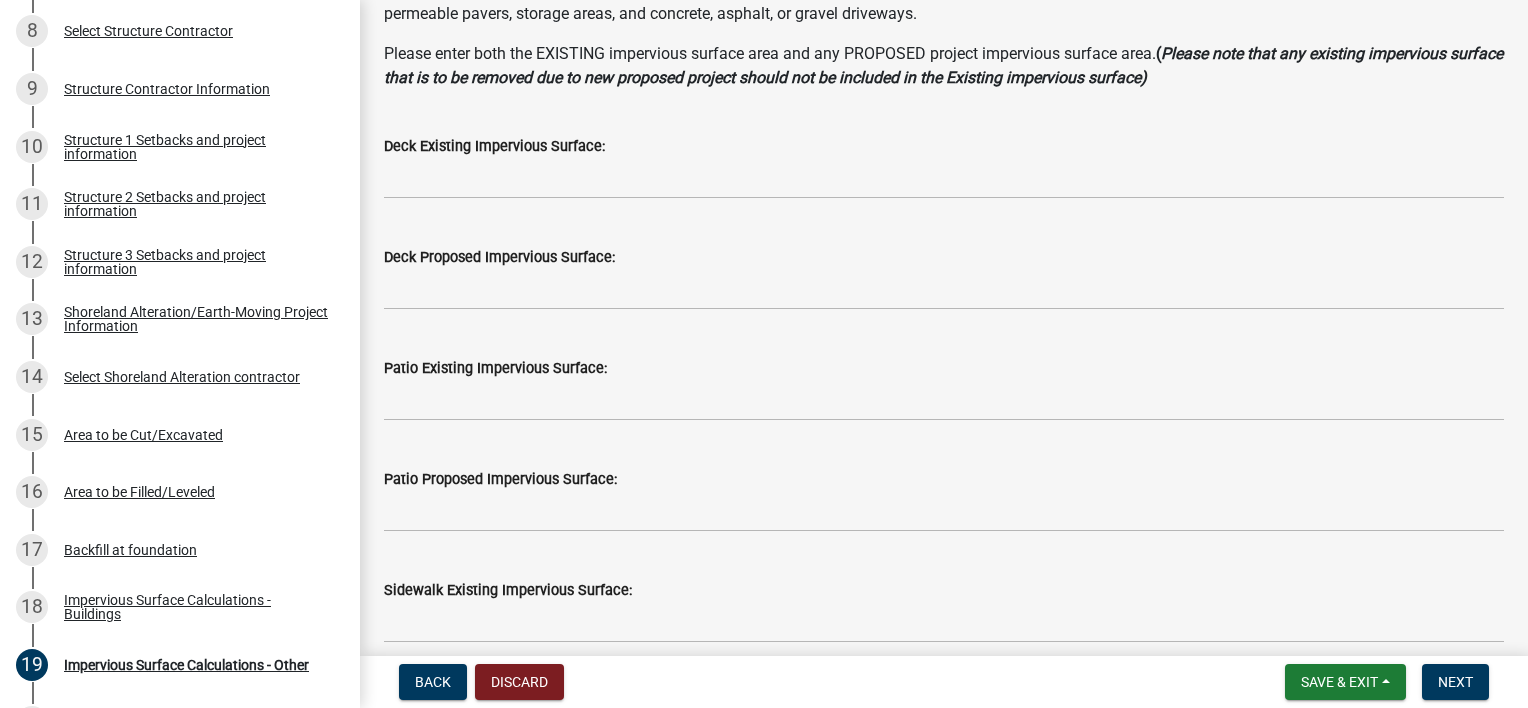 scroll, scrollTop: 200, scrollLeft: 0, axis: vertical 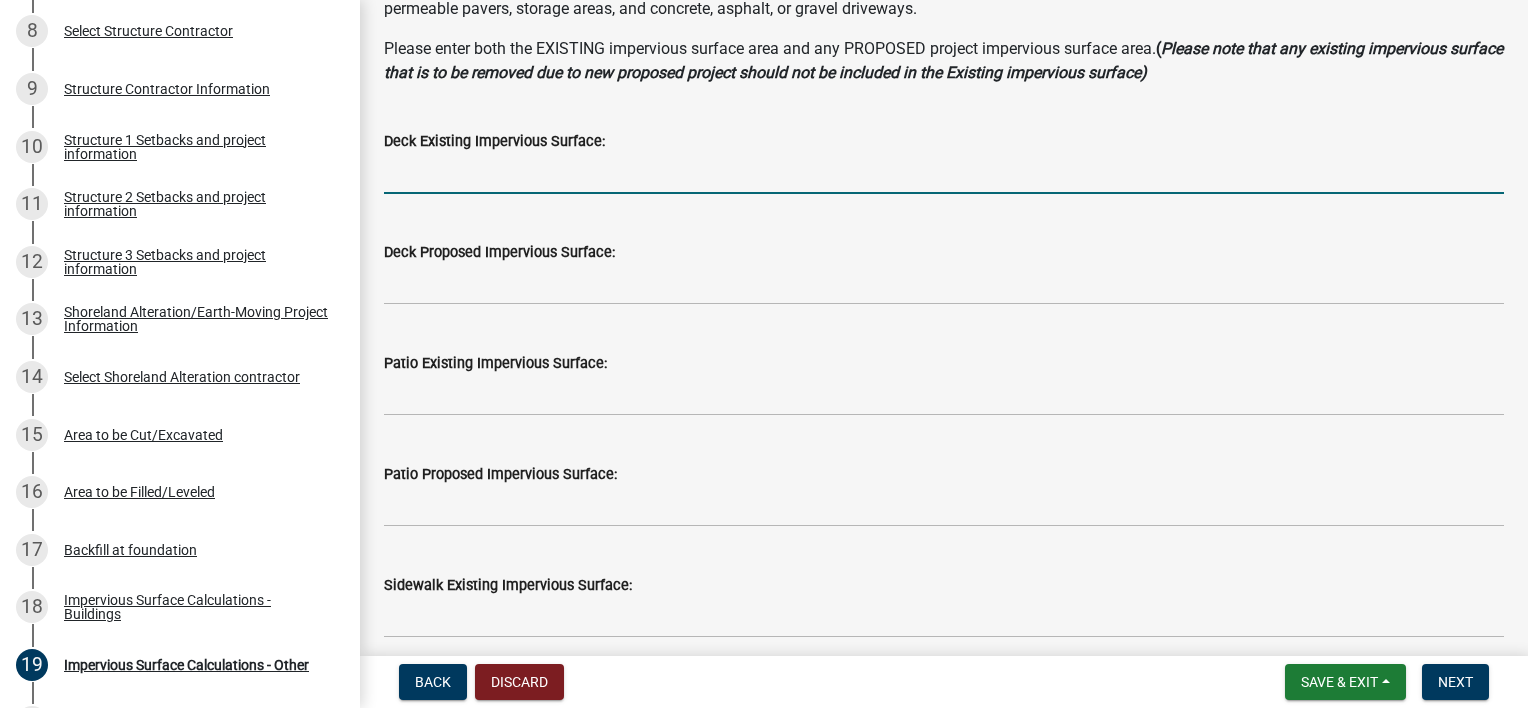 click 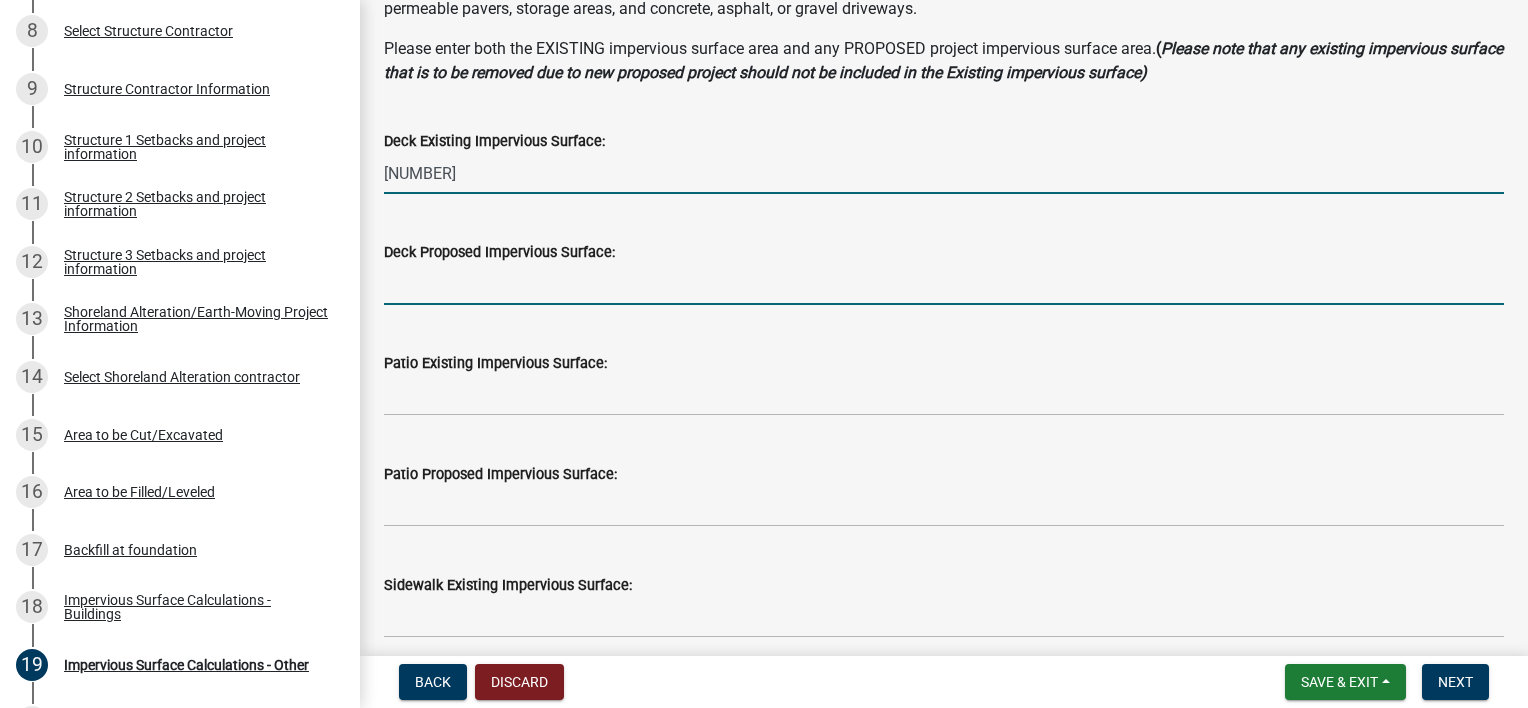 type on "0" 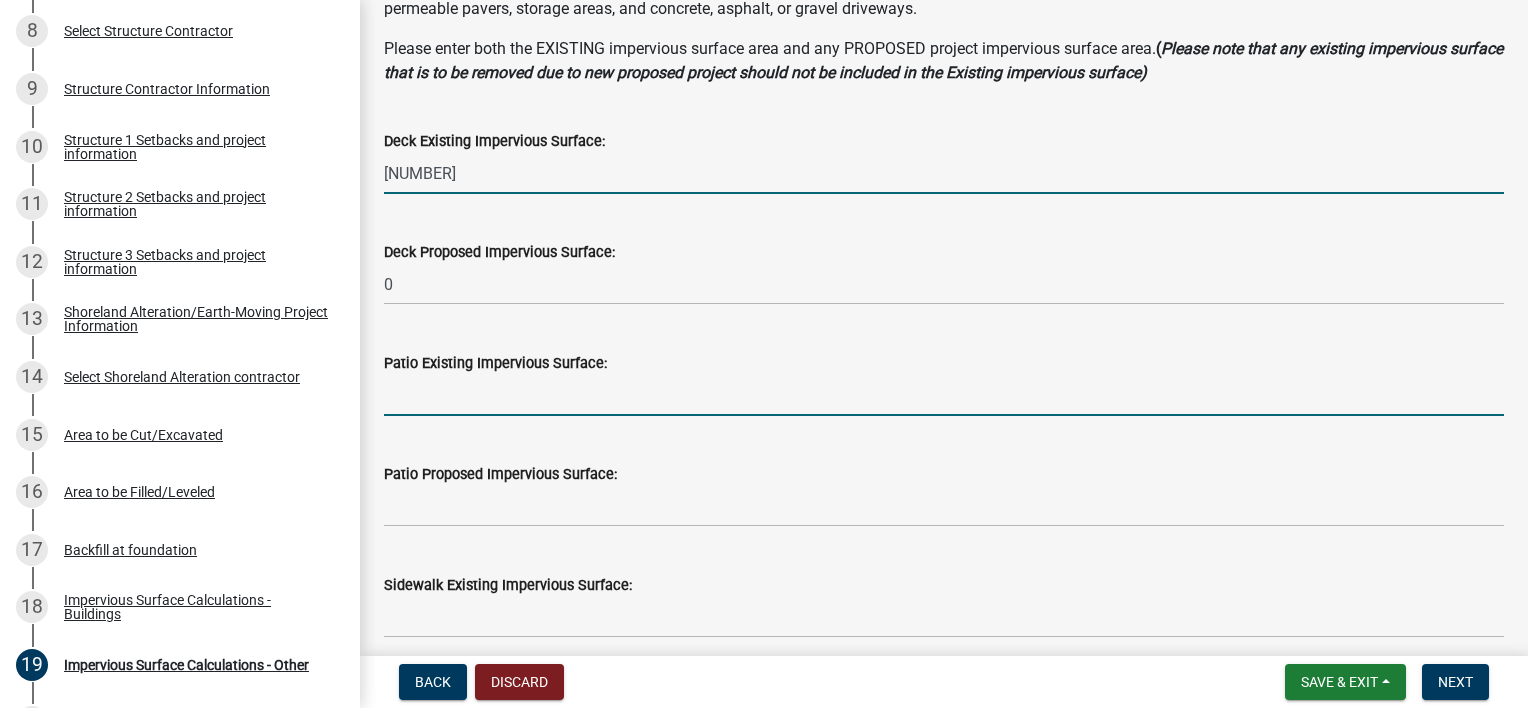 type on "[NUMBER]" 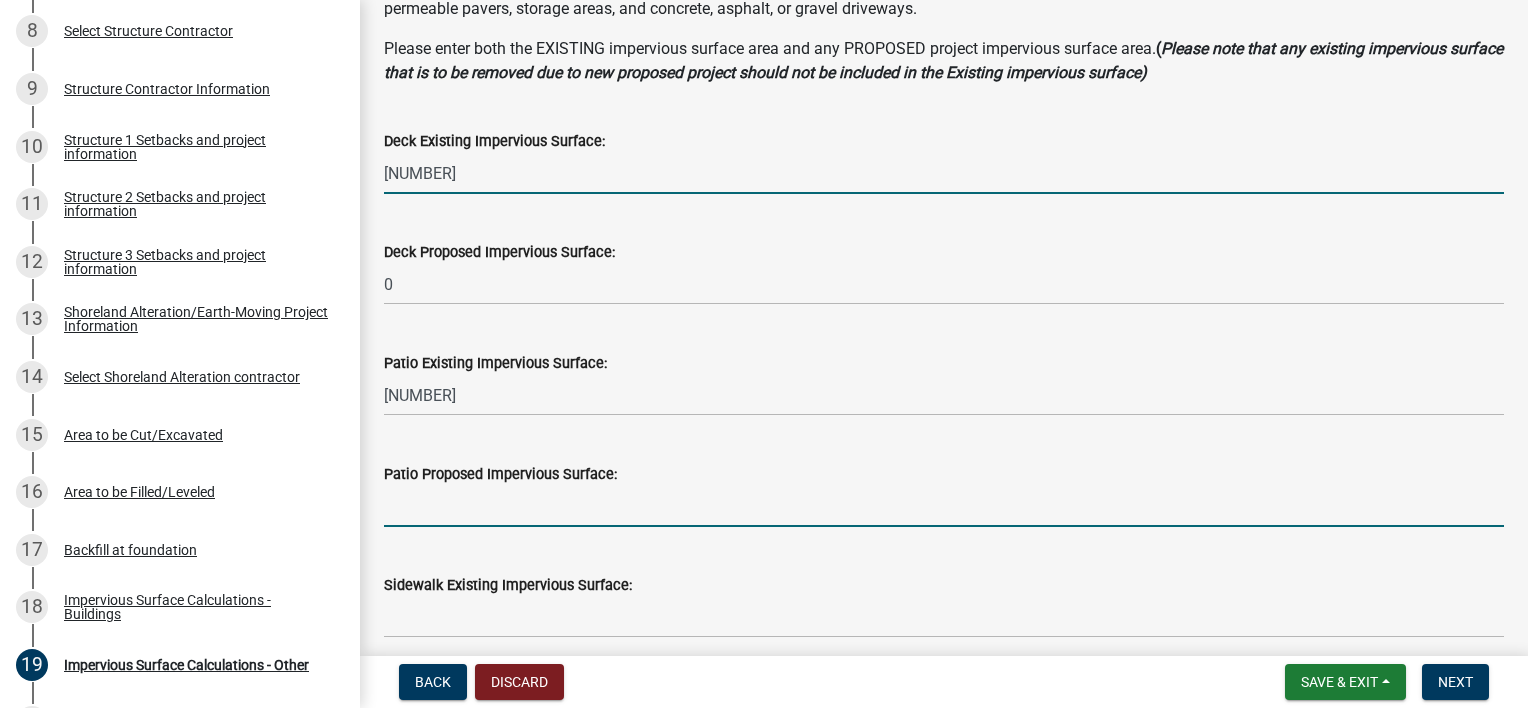 type on "0" 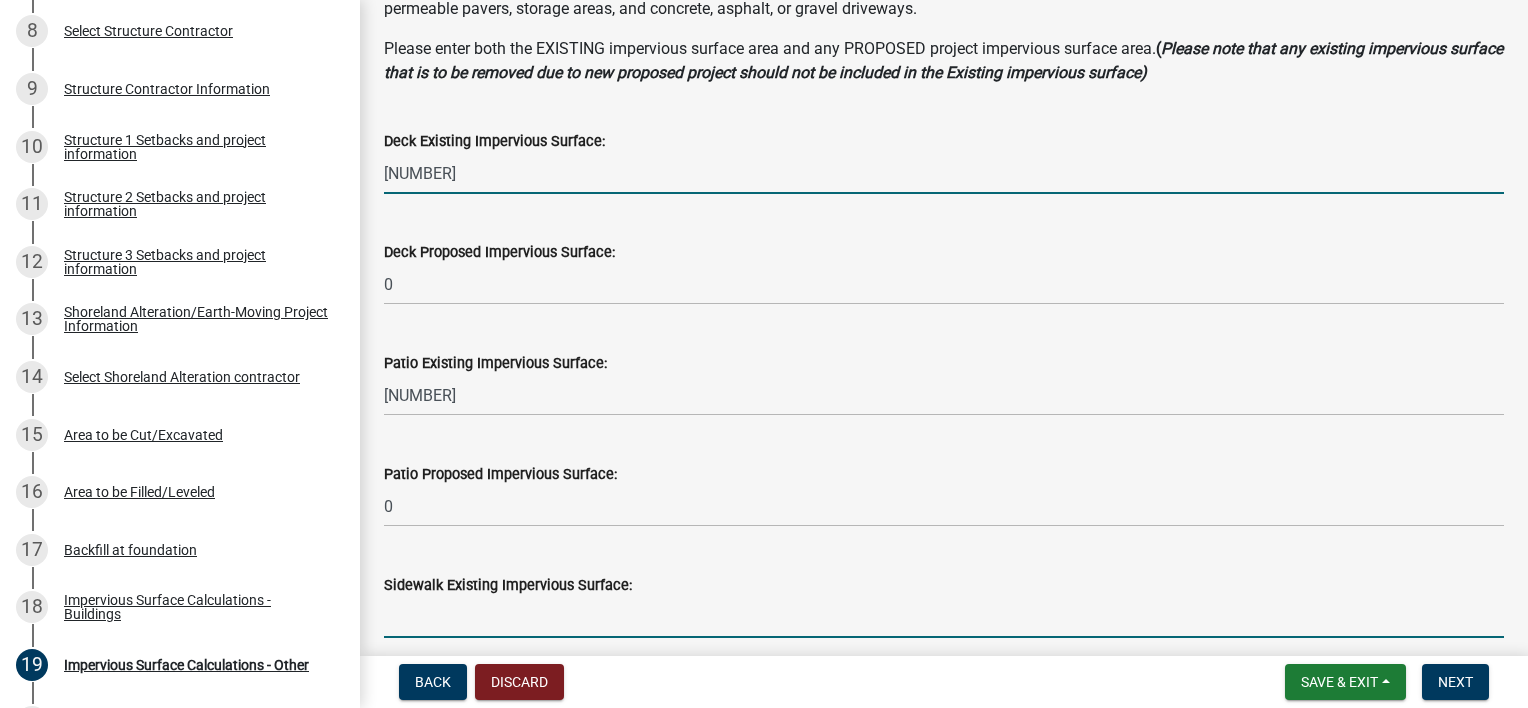 type on "0" 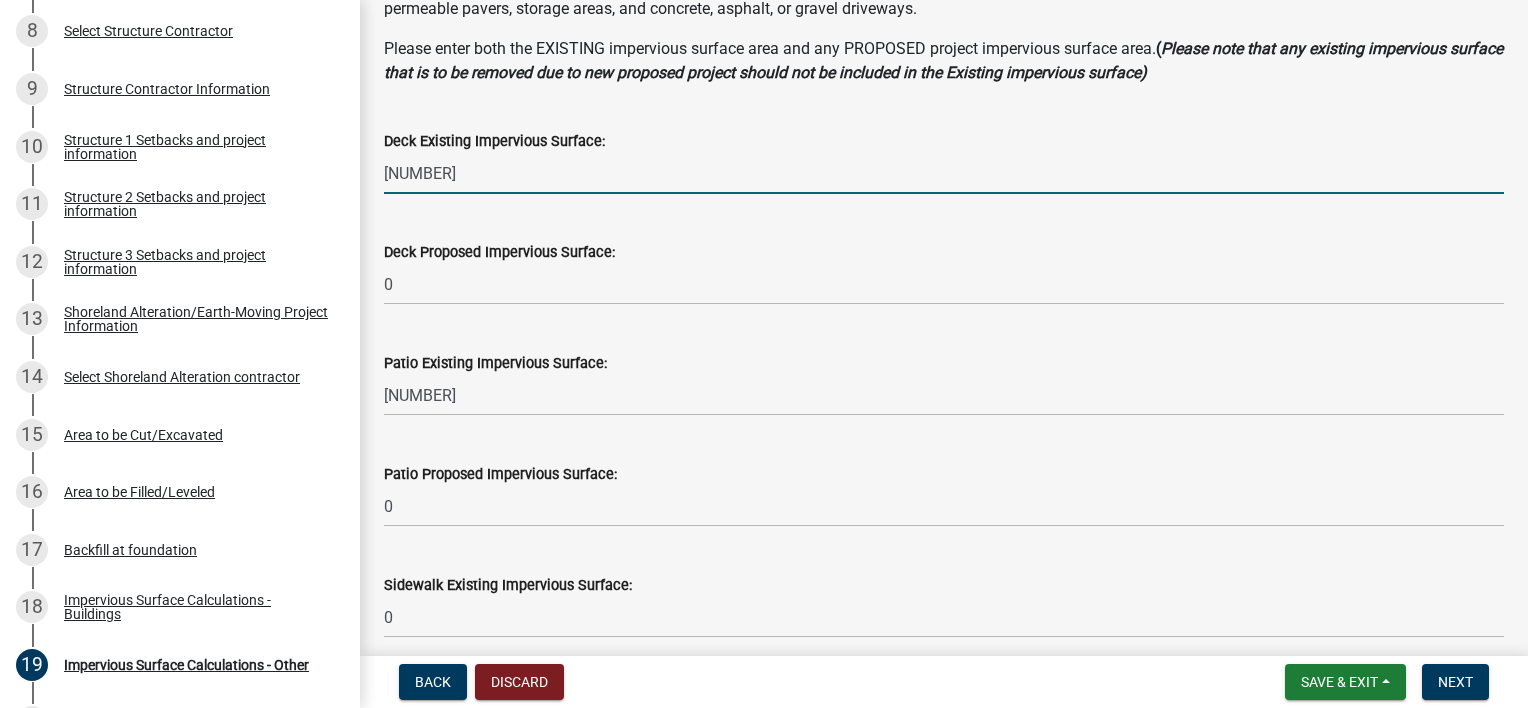 type on "0" 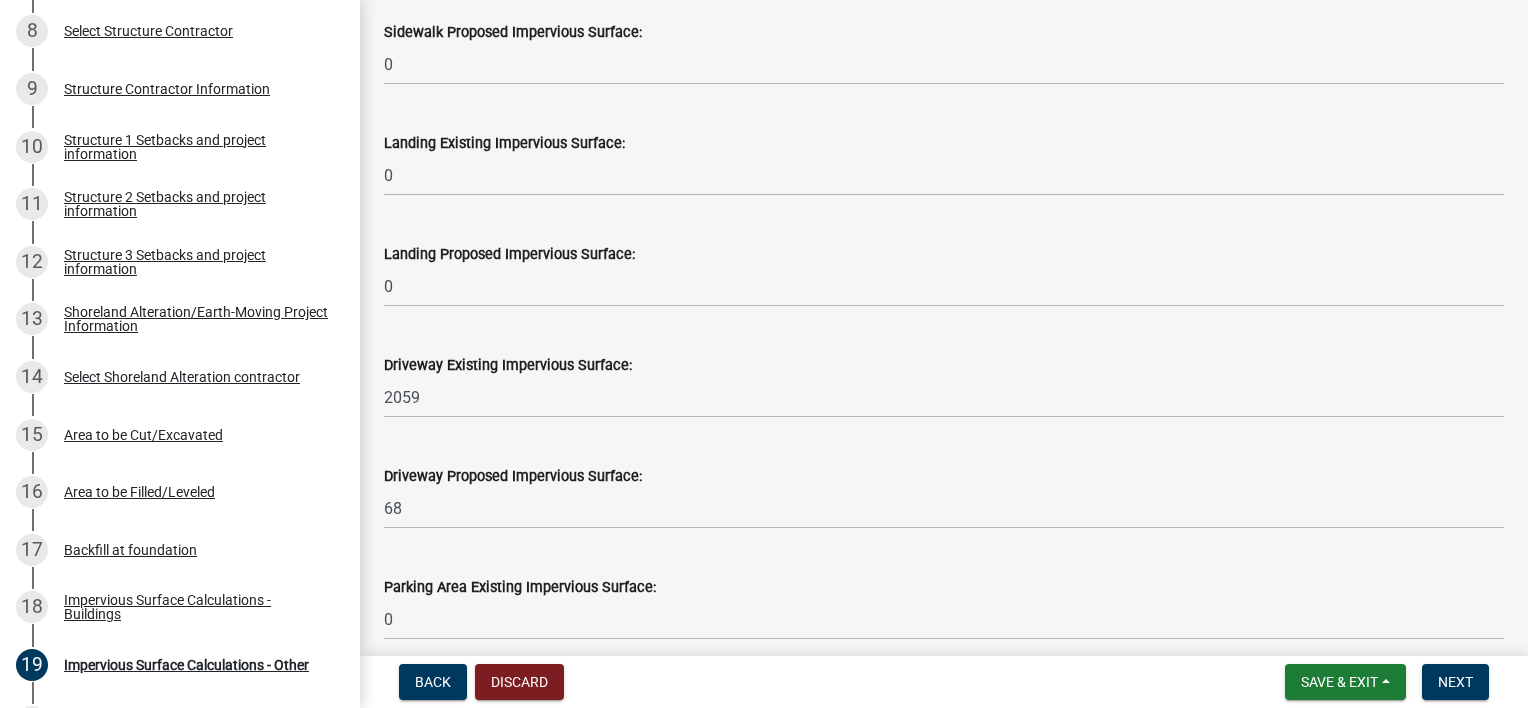 scroll, scrollTop: 900, scrollLeft: 0, axis: vertical 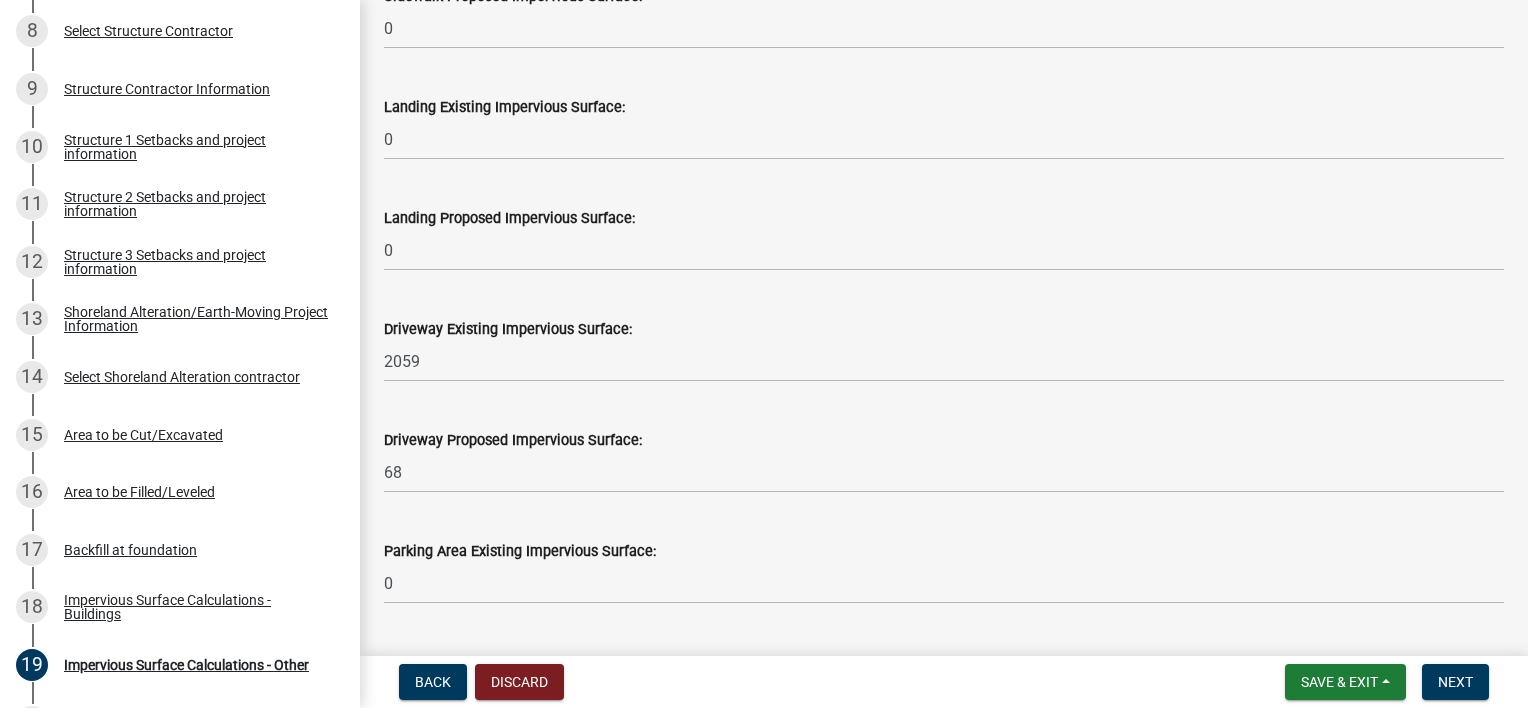 type on "[NUMBER]" 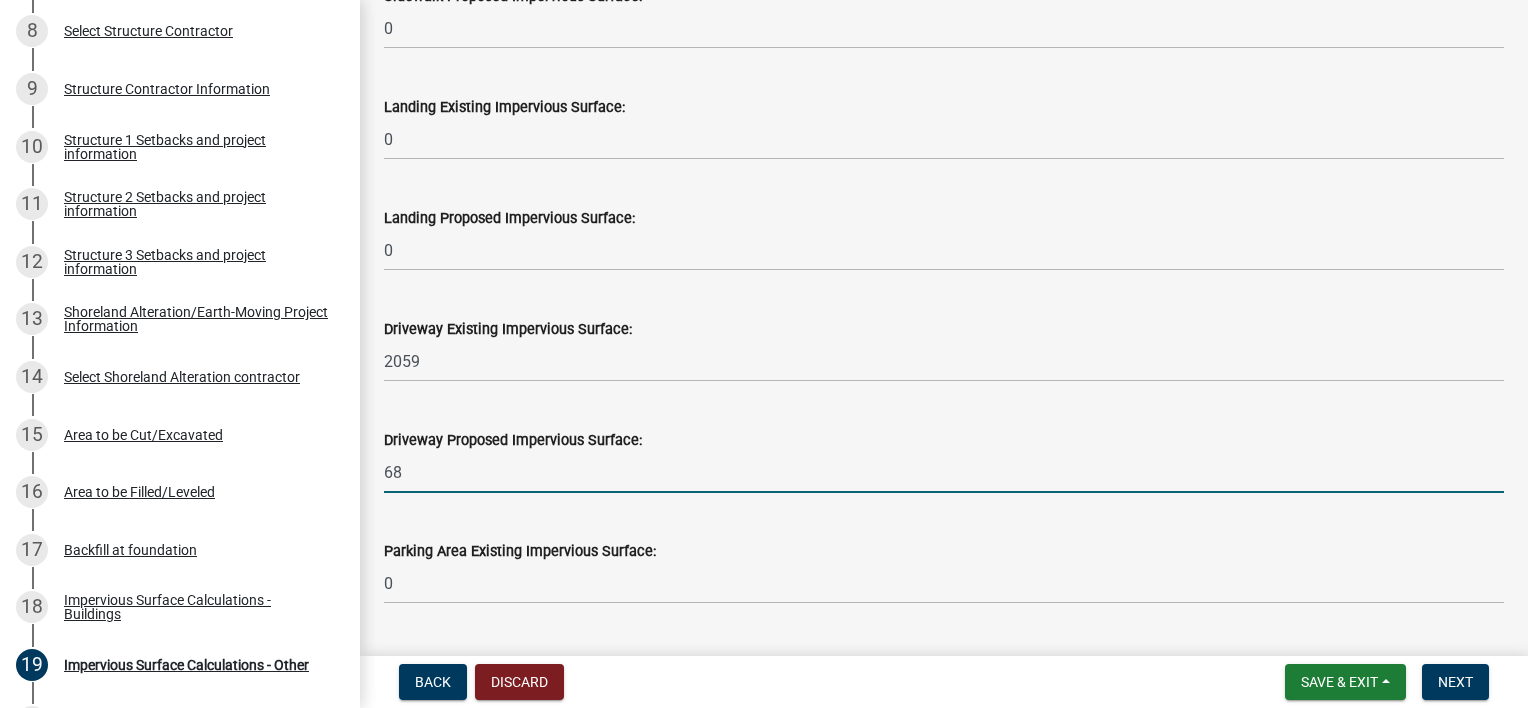 drag, startPoint x: 400, startPoint y: 476, endPoint x: 371, endPoint y: 478, distance: 29.068884 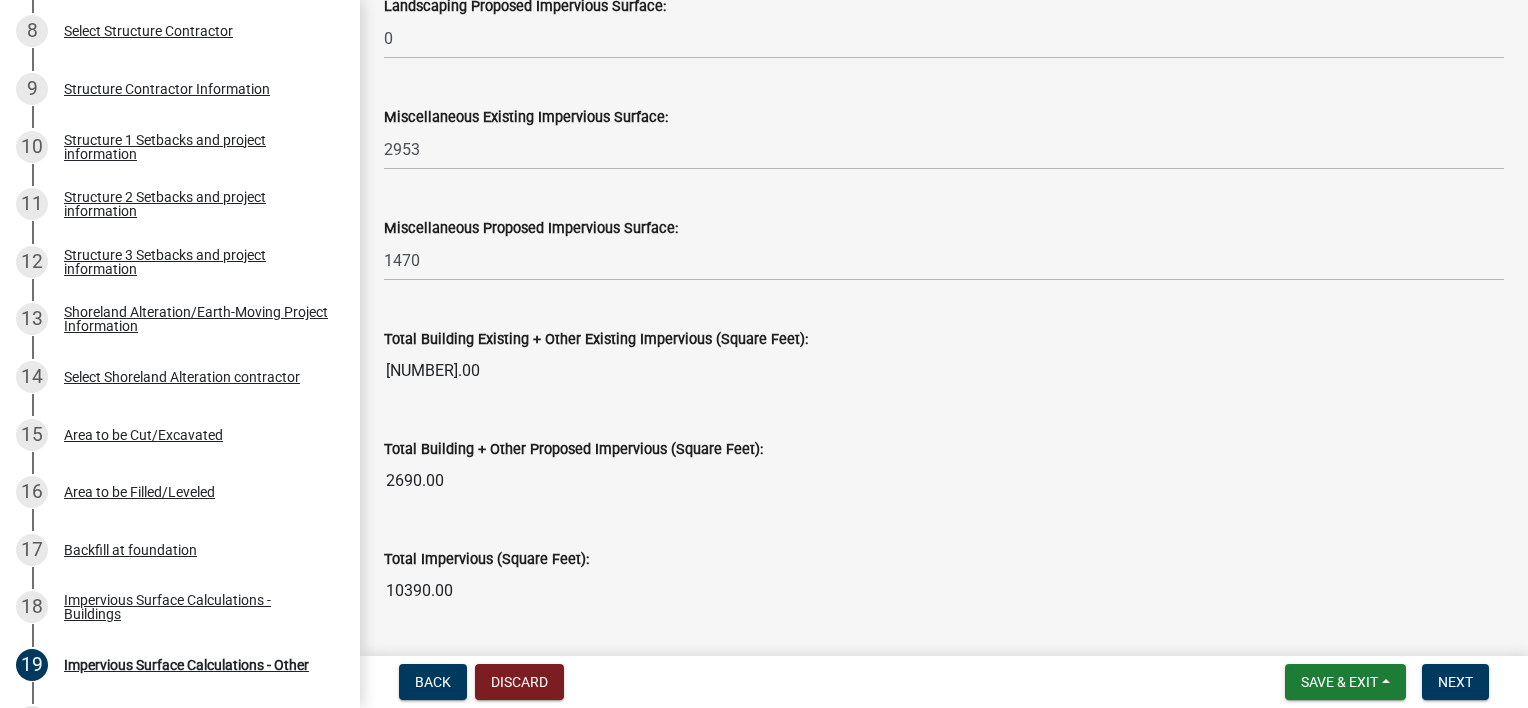 scroll, scrollTop: 2100, scrollLeft: 0, axis: vertical 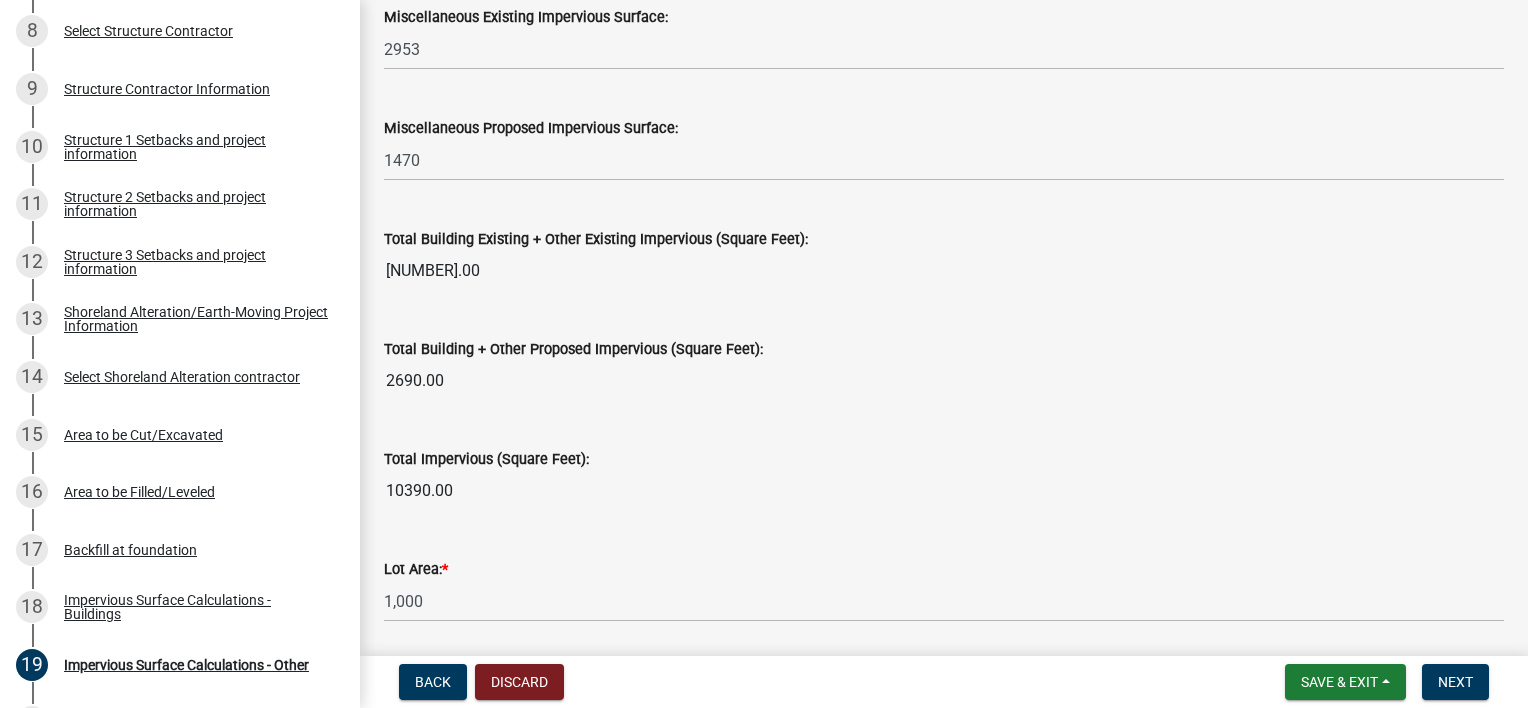 type on "0" 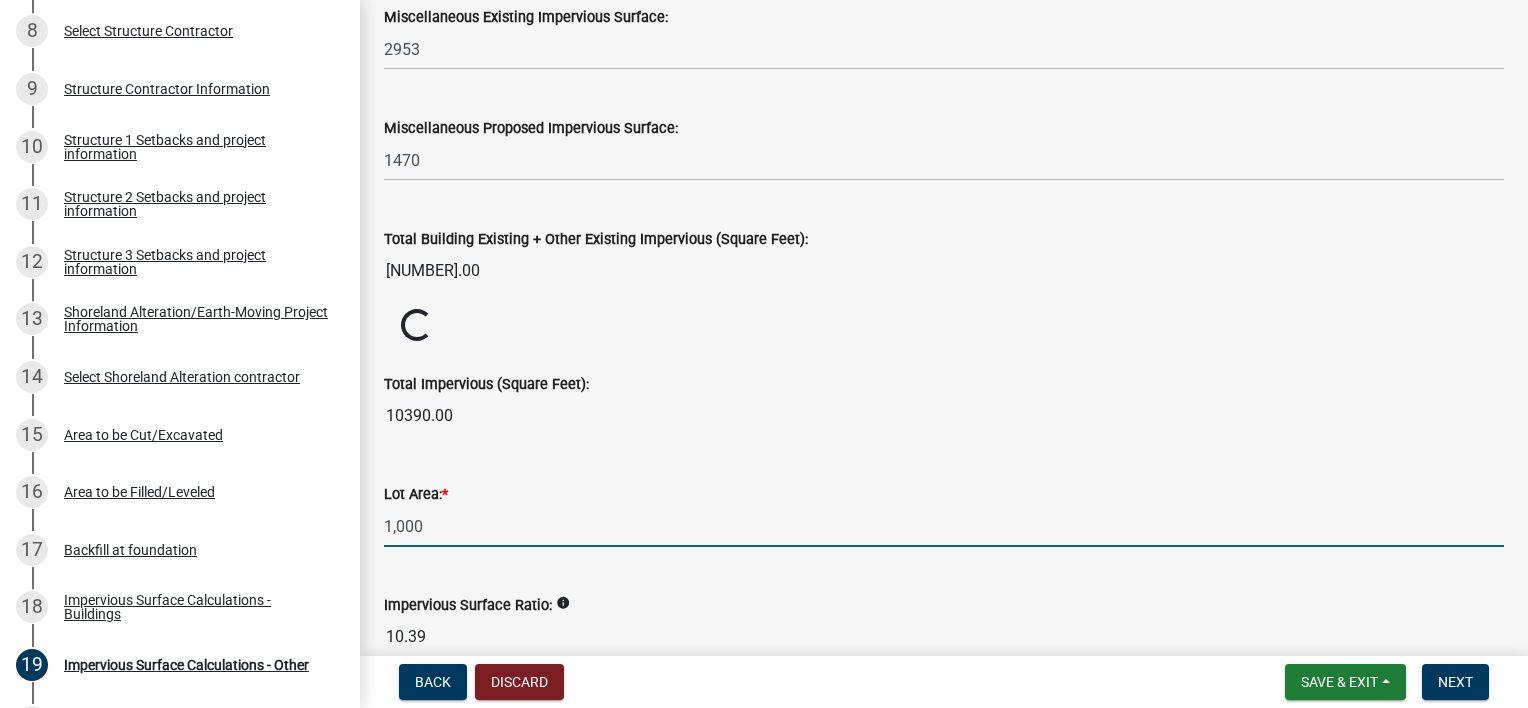 drag, startPoint x: 388, startPoint y: 604, endPoint x: 404, endPoint y: 603, distance: 16.03122 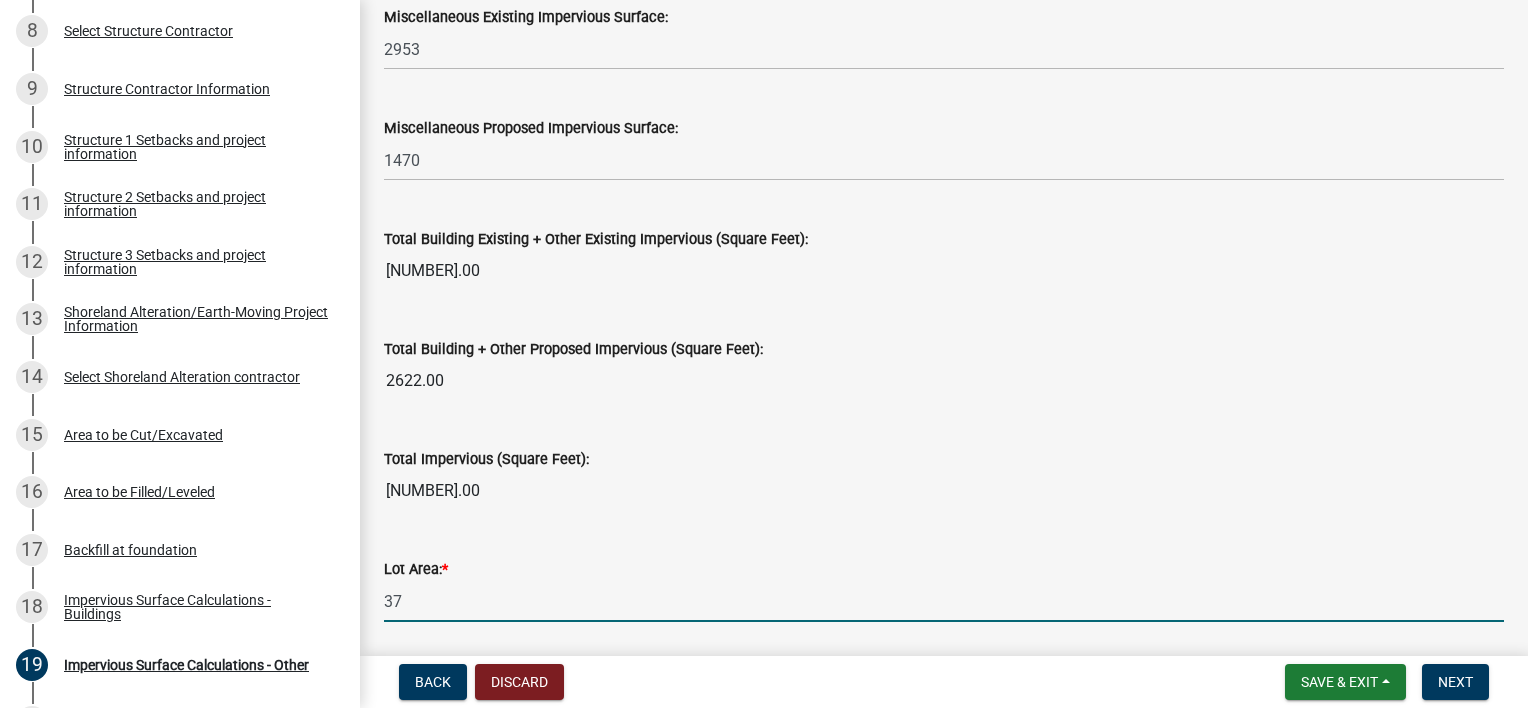 click on "37" at bounding box center (944, 601) 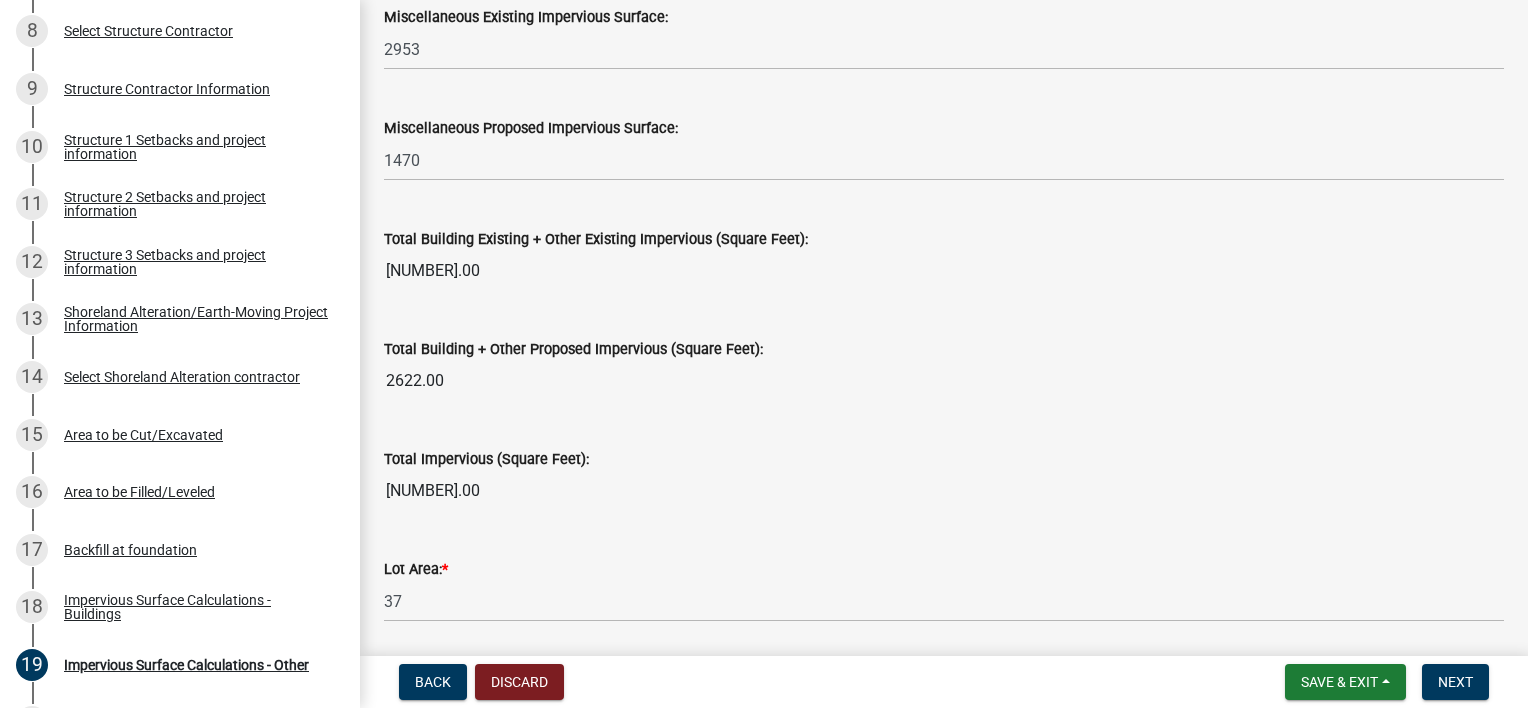 click on "2622.00" at bounding box center [944, 381] 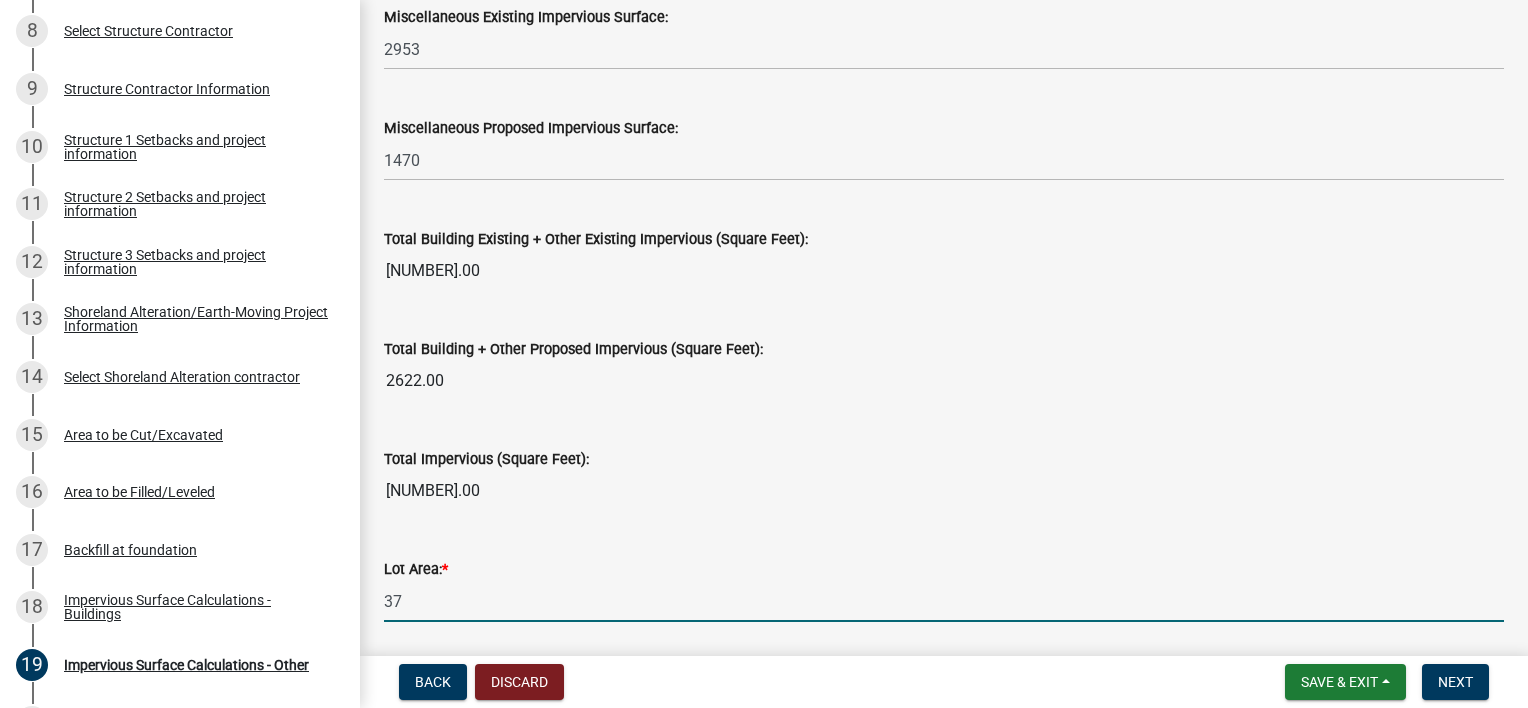click on "37" at bounding box center [944, 601] 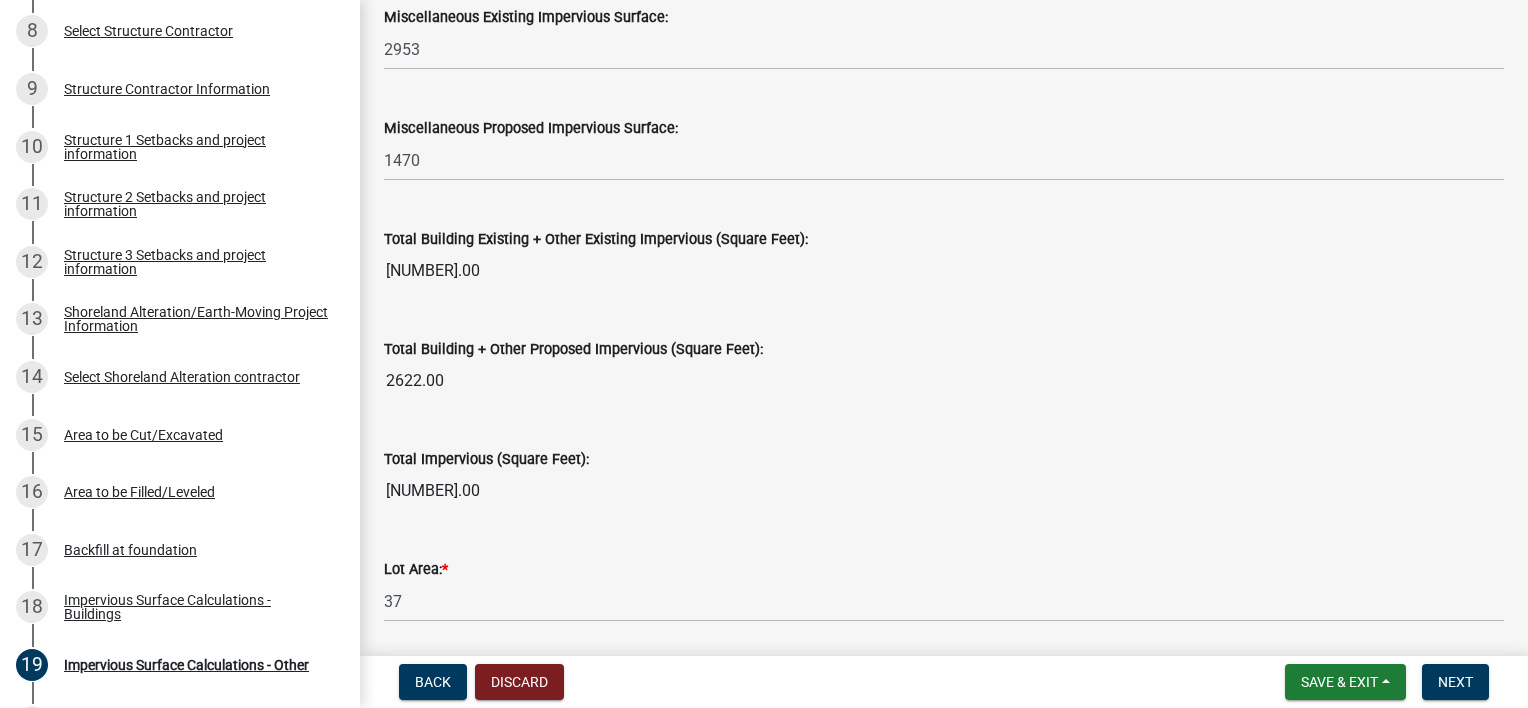 click on "Total Impervious (Square Feet):  10322.00" 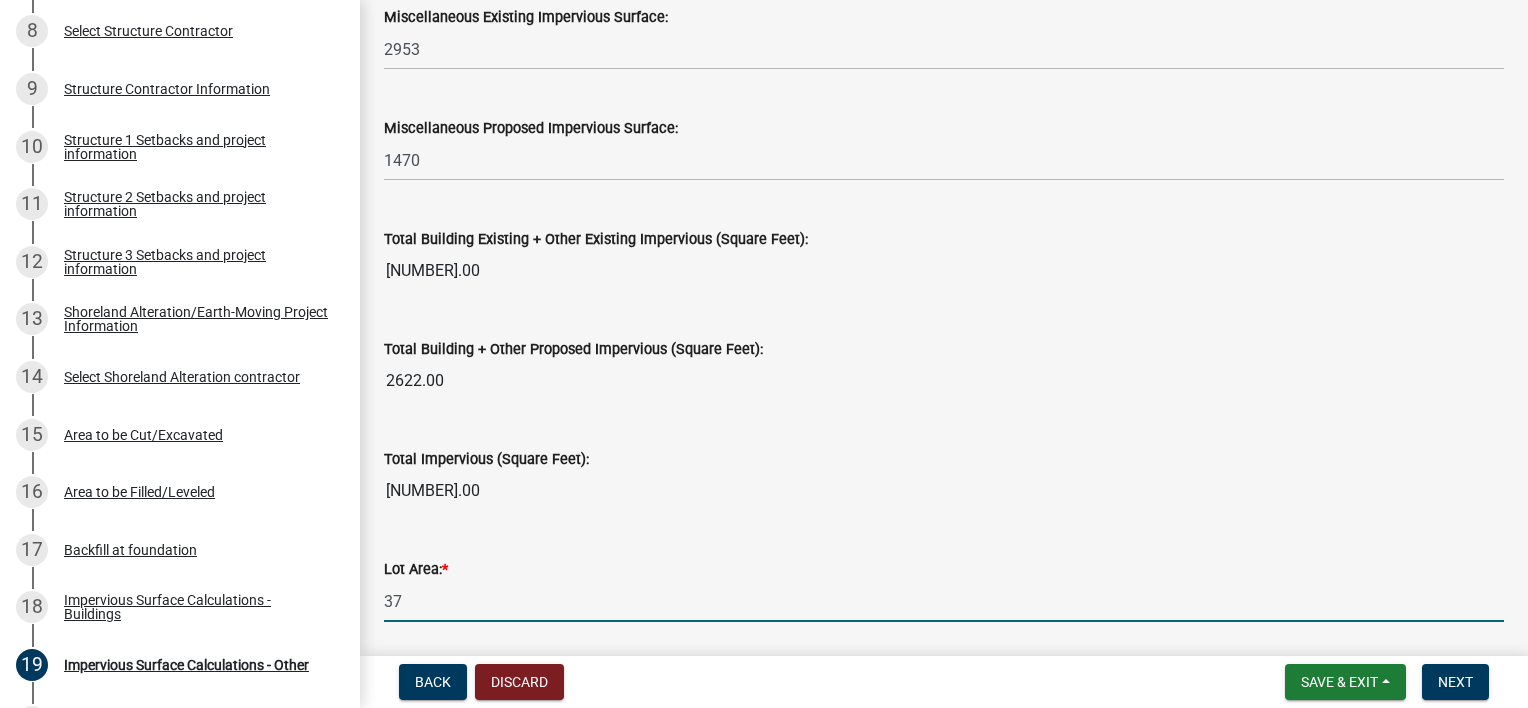 click on "37" at bounding box center [944, 601] 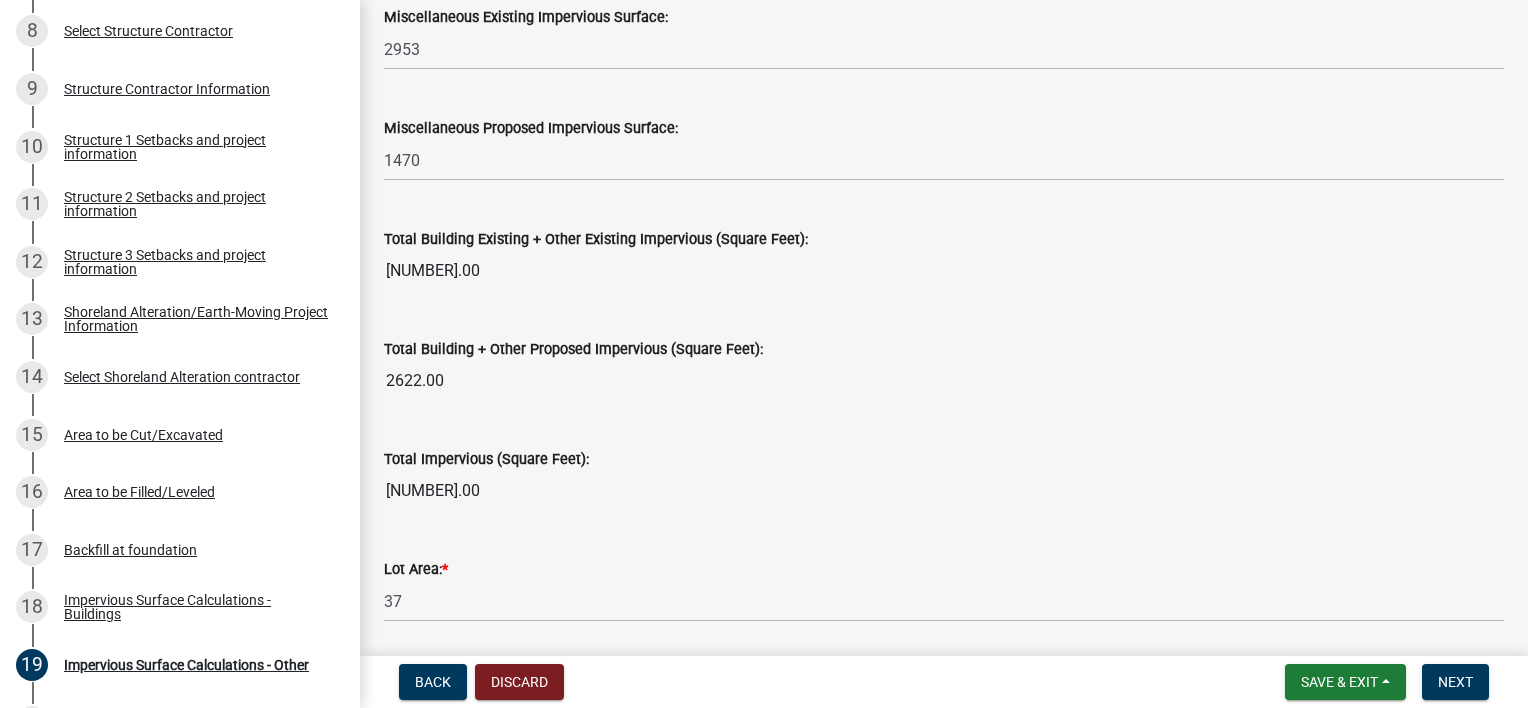 click on "Total Impervious (Square Feet):  10322.00" 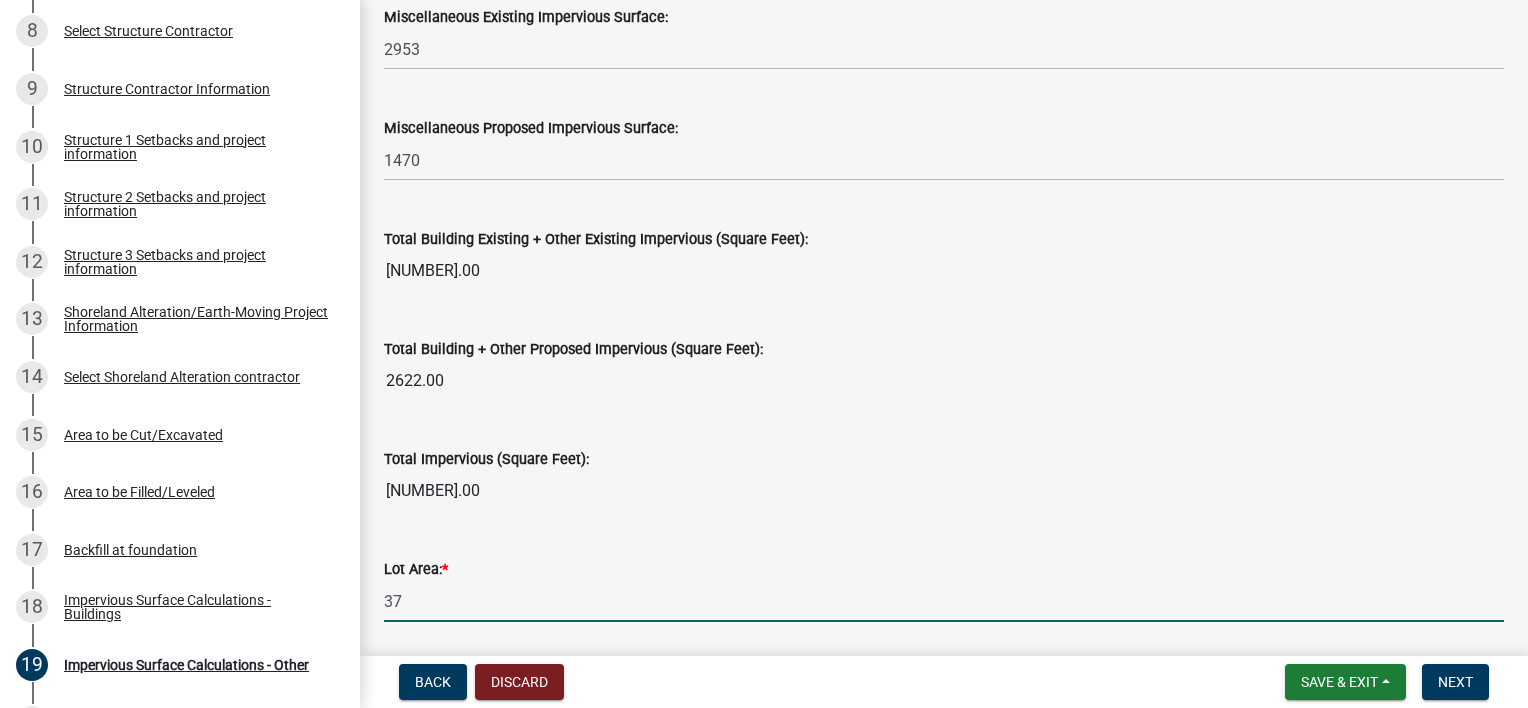 click on "37" at bounding box center (944, 601) 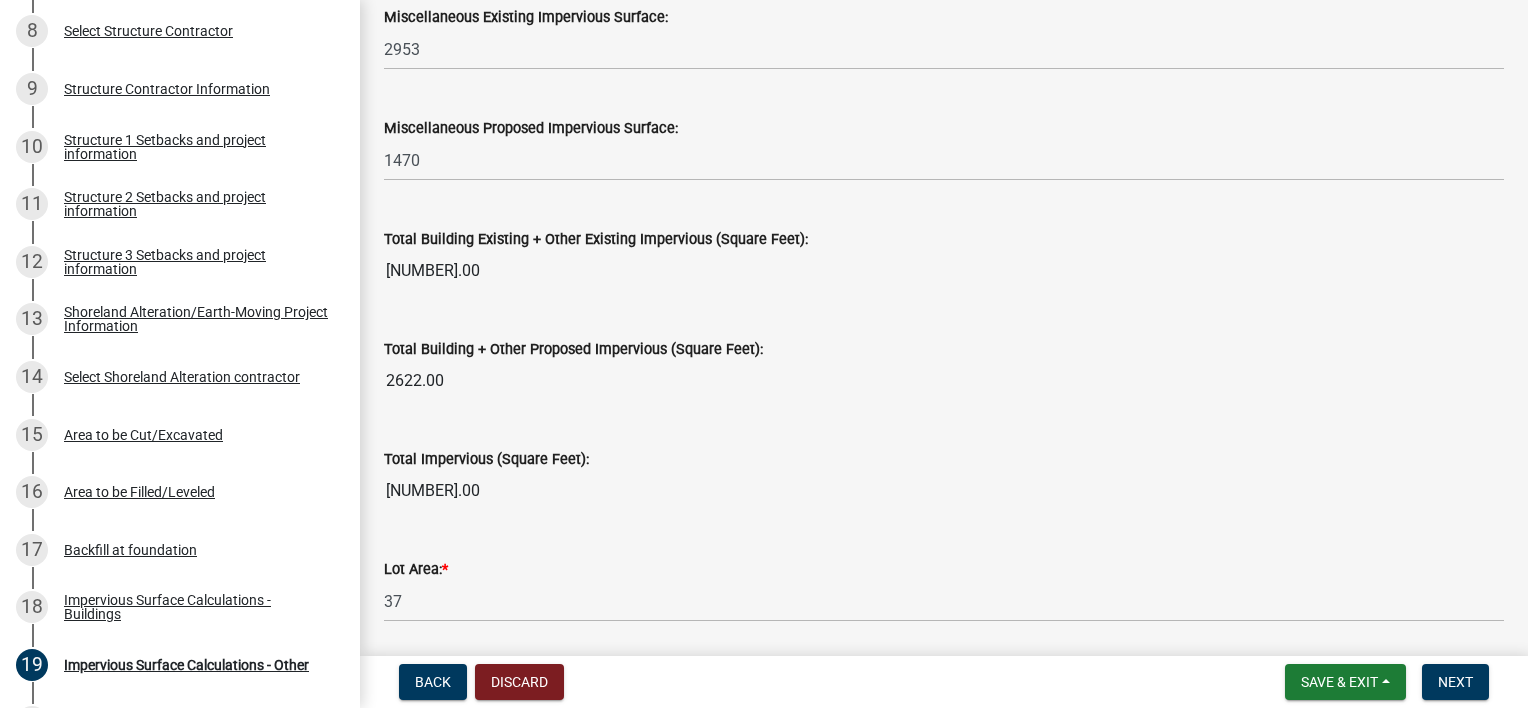 click on "Total Impervious (Square Feet):  10322.00" 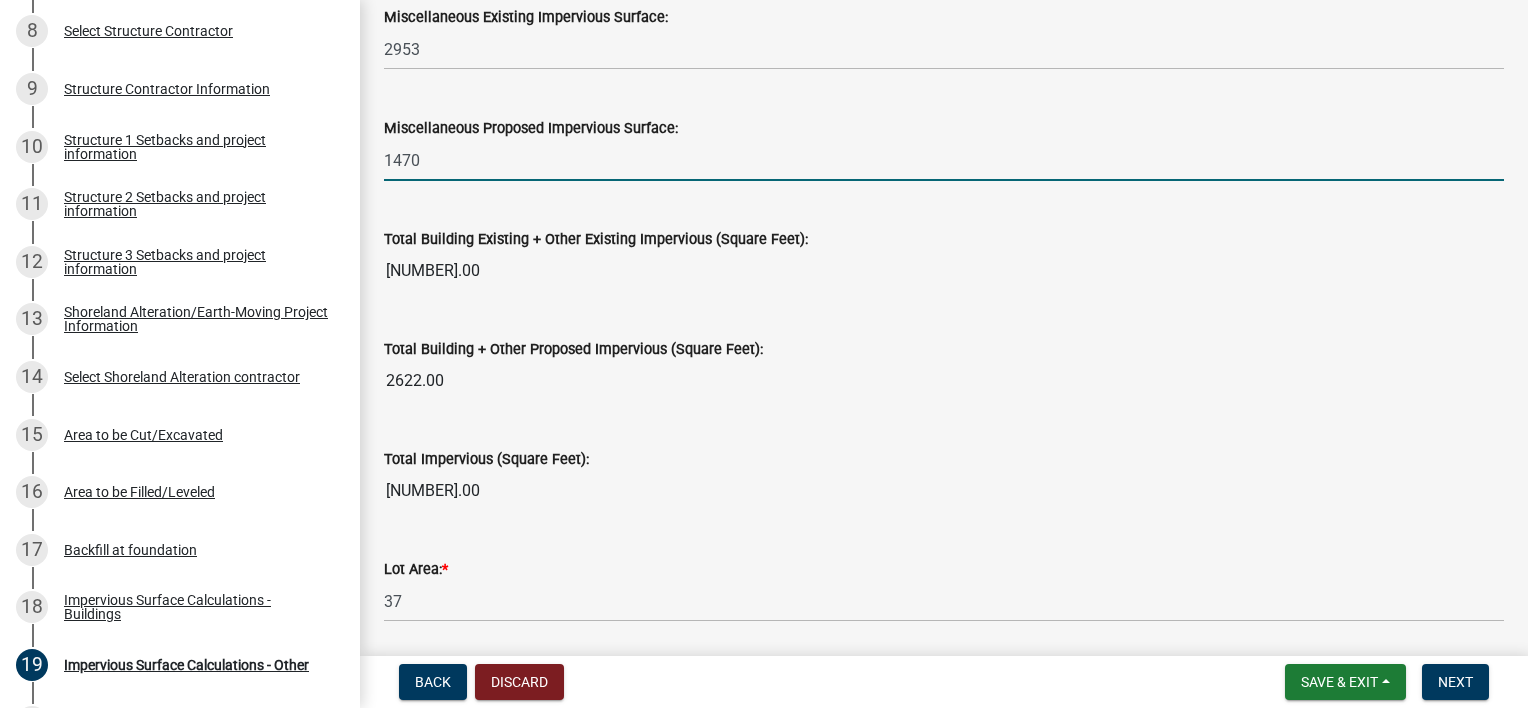 click on "1470" 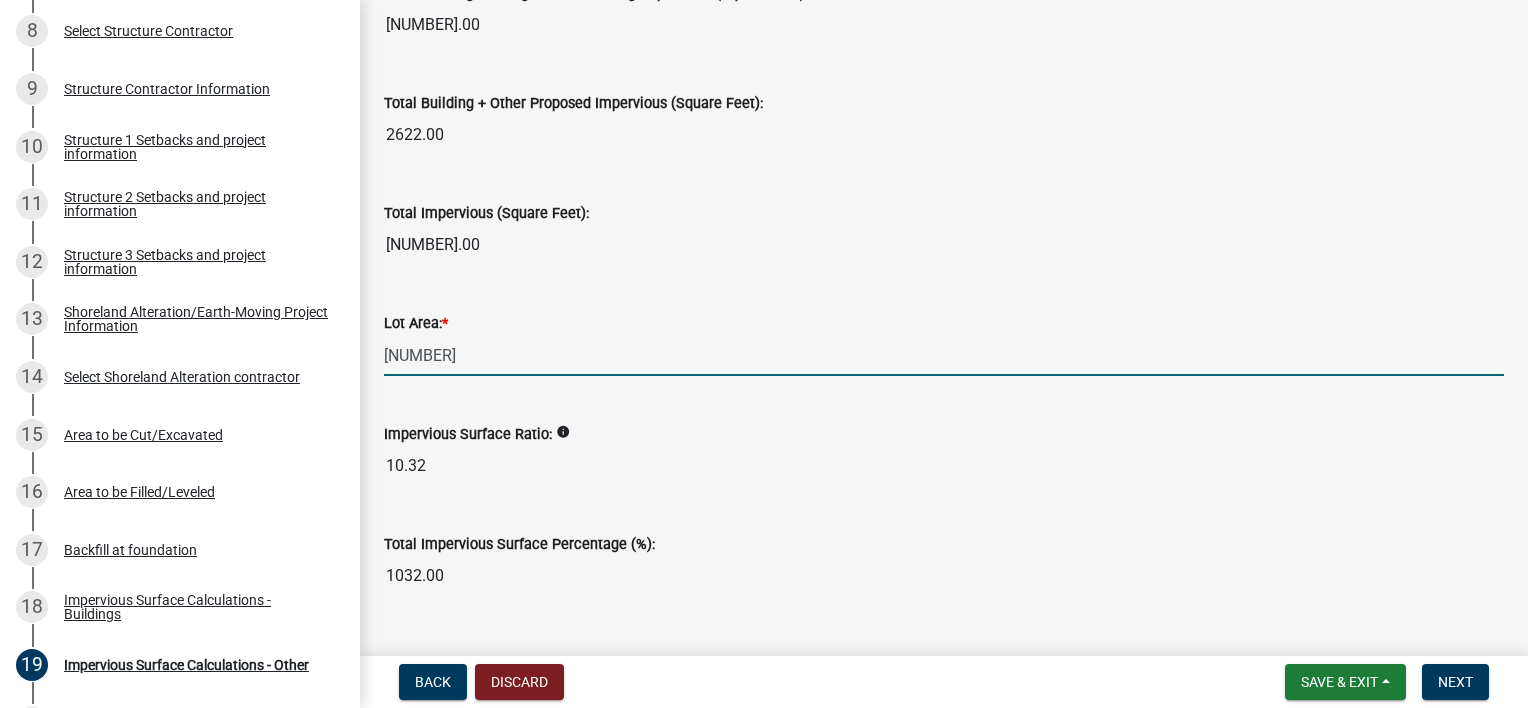 scroll, scrollTop: 2388, scrollLeft: 0, axis: vertical 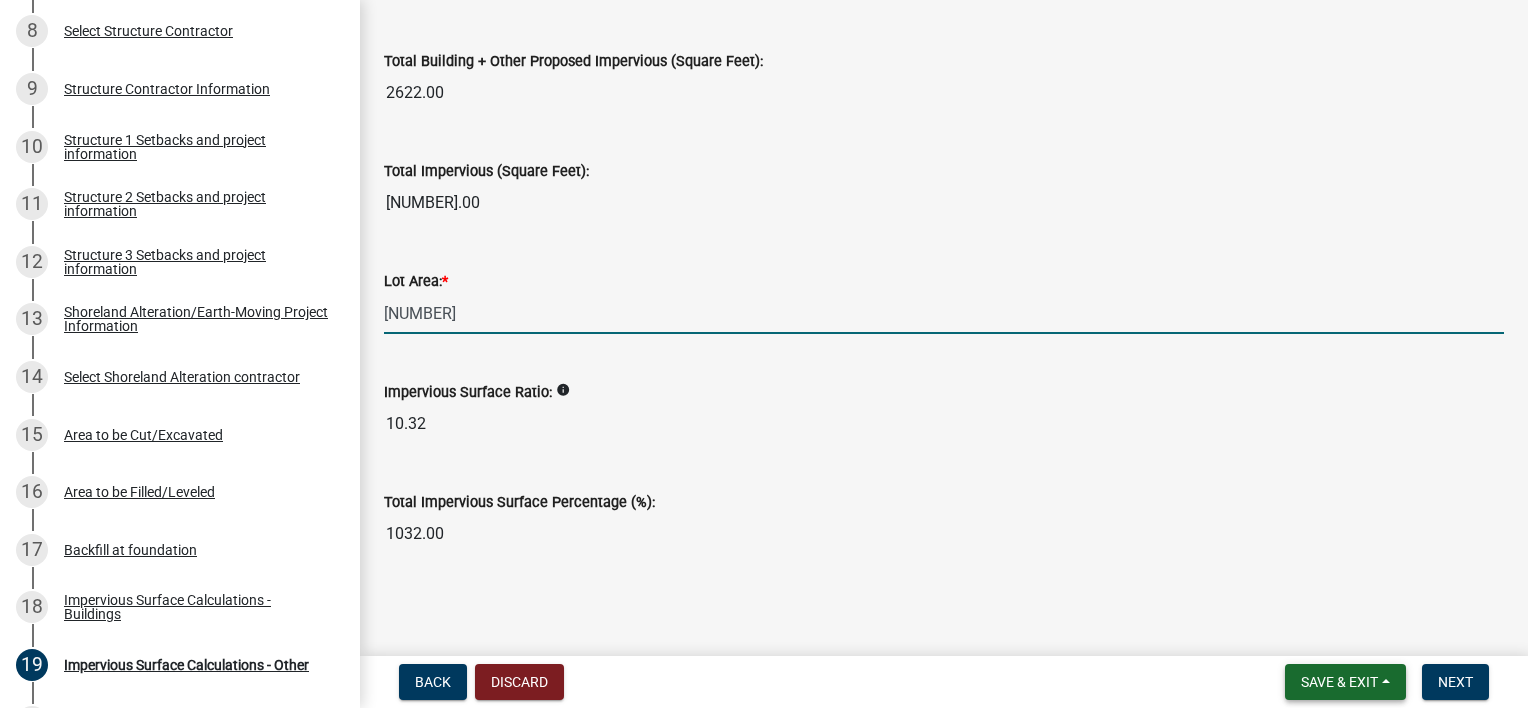type on "[NUMBER]" 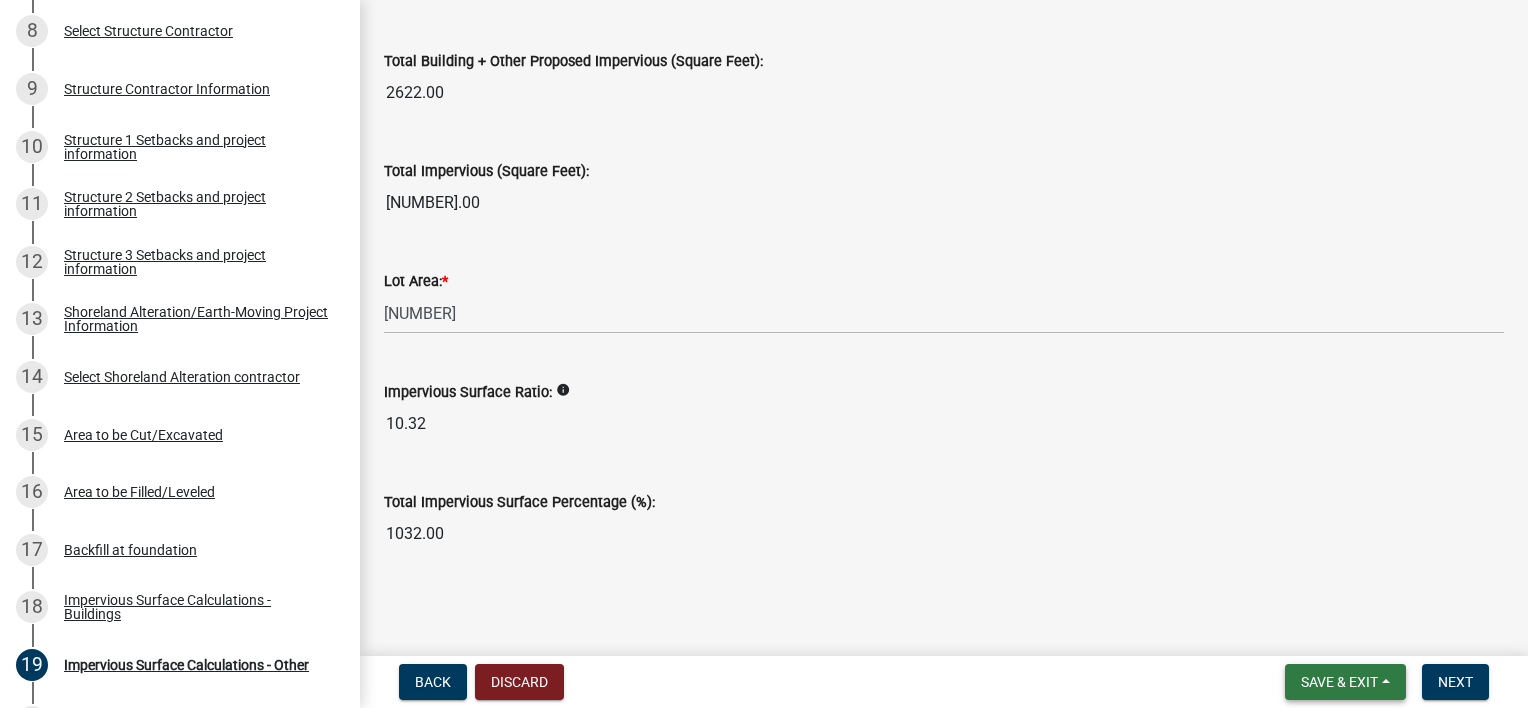click on "Save & Exit" at bounding box center [1339, 682] 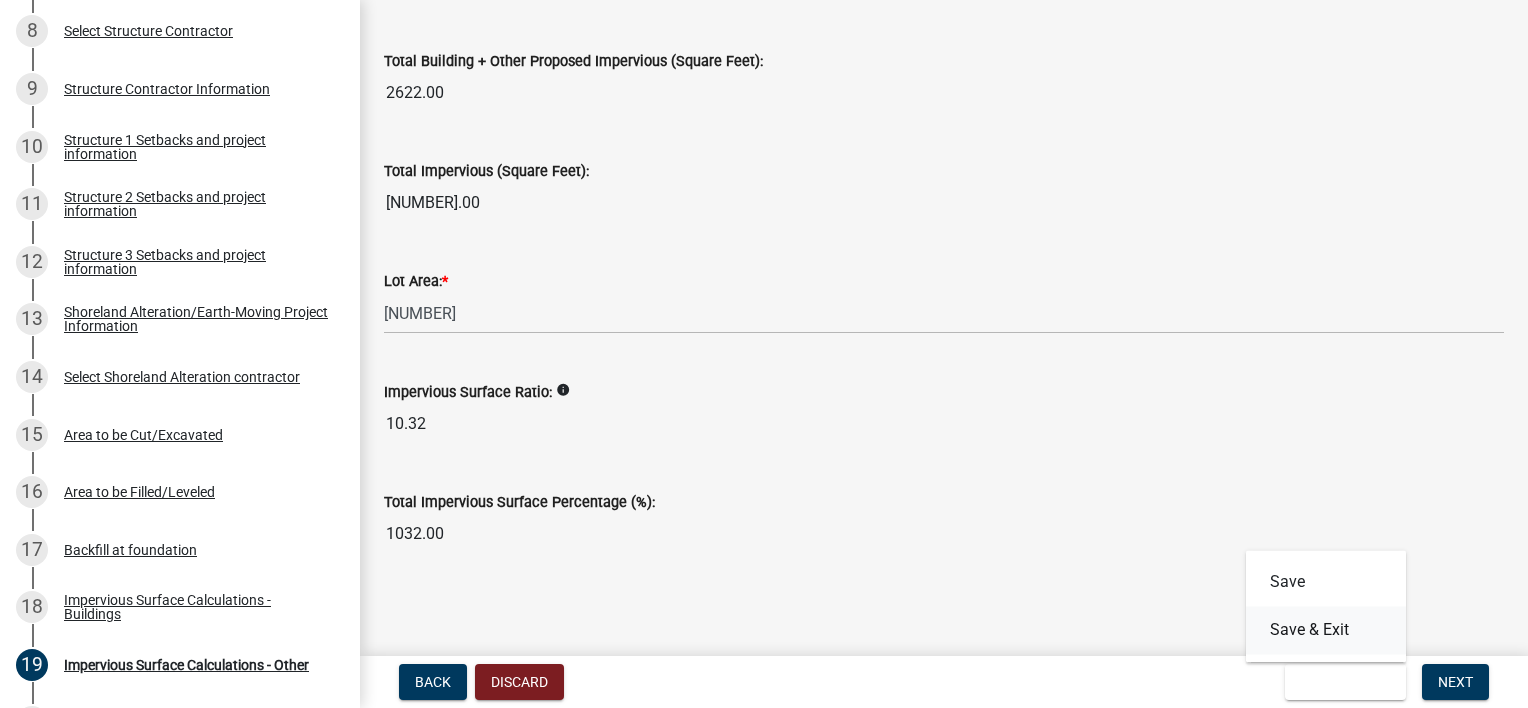 click on "Save & Exit" at bounding box center [1326, 630] 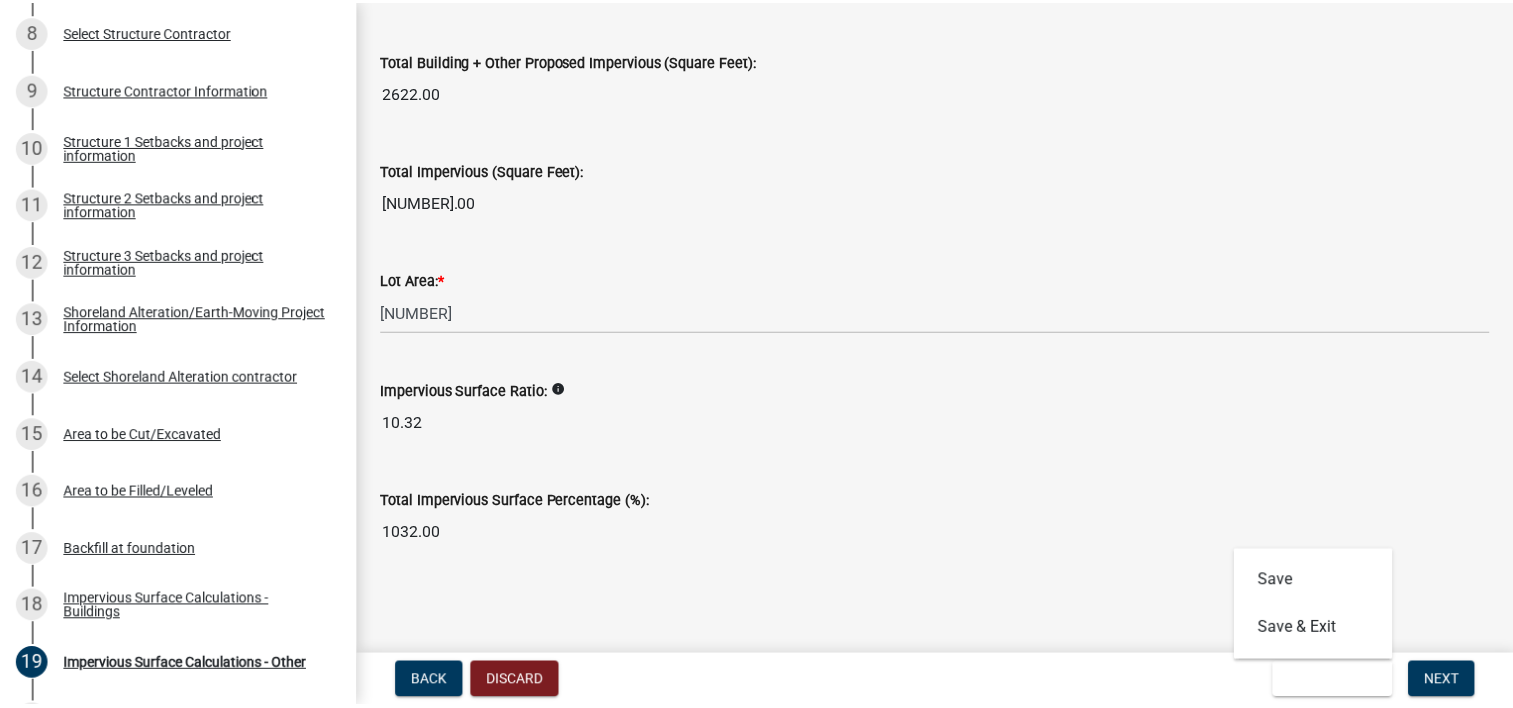 scroll, scrollTop: 0, scrollLeft: 0, axis: both 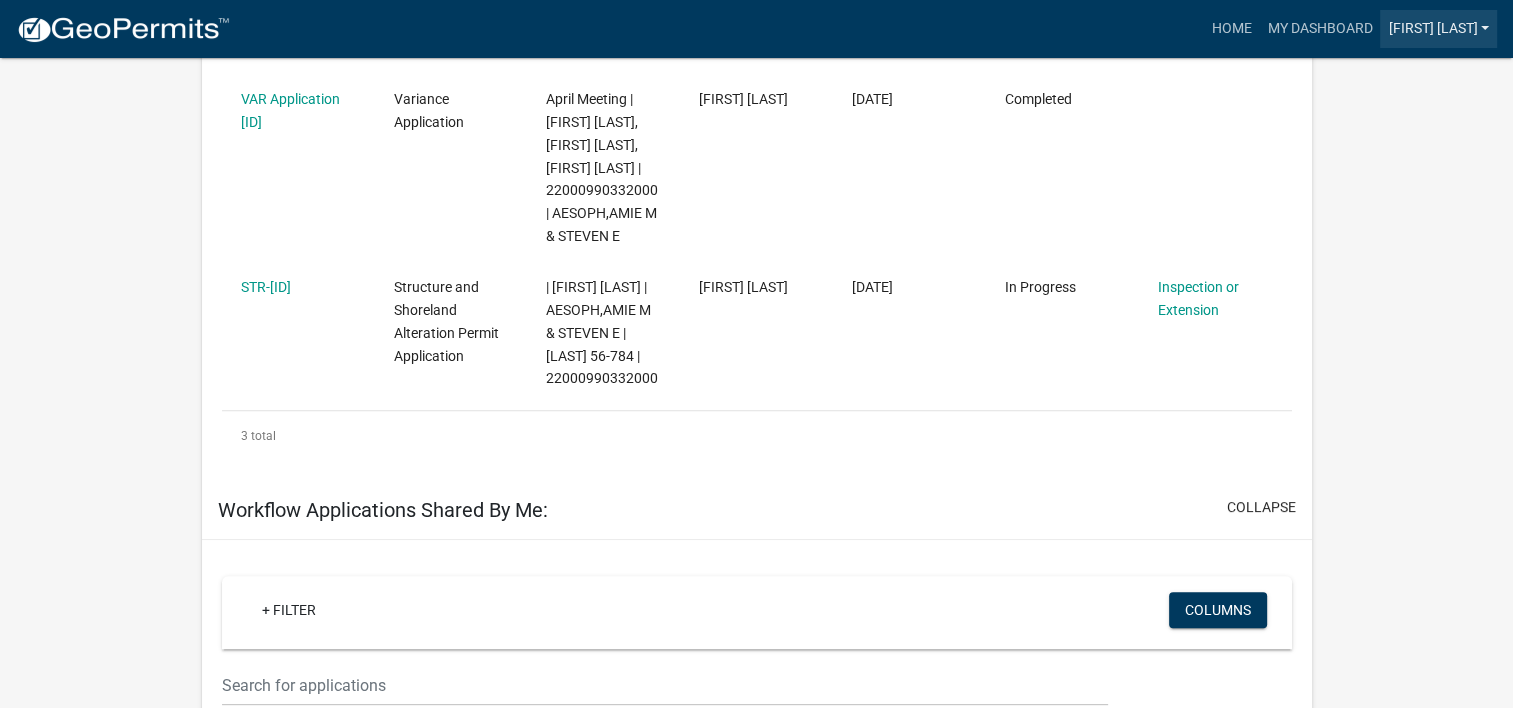 click on "[FIRST] [LAST]" at bounding box center (1438, 29) 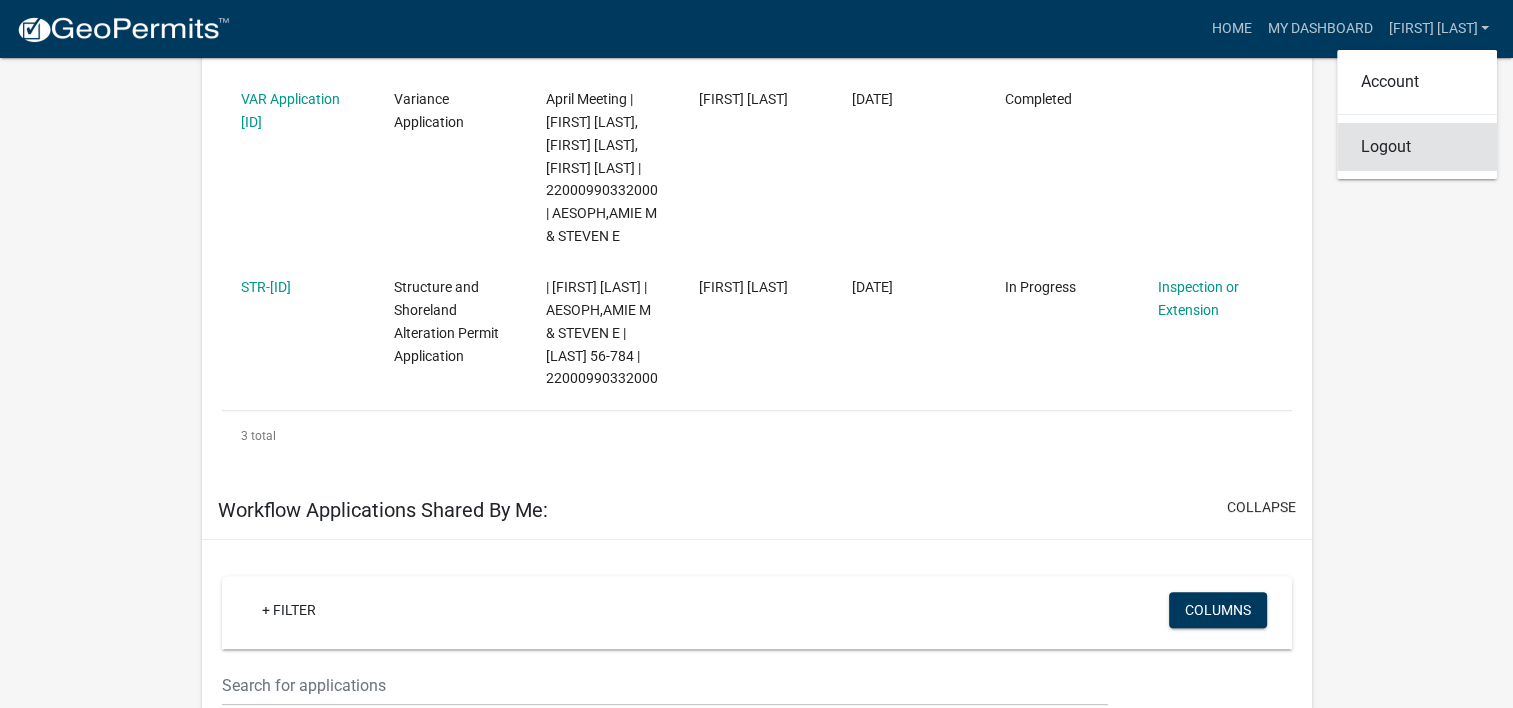 click on "Logout" at bounding box center [1417, 147] 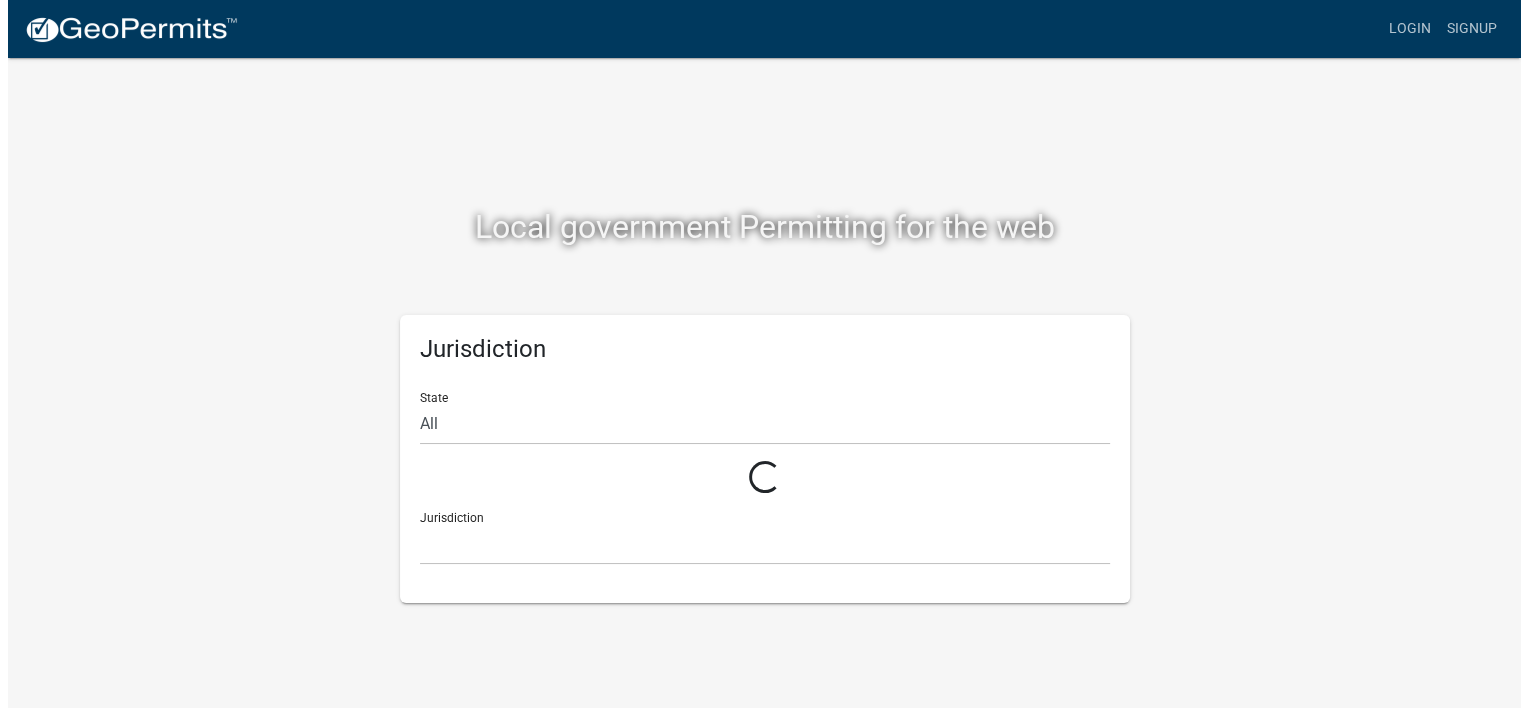 scroll, scrollTop: 0, scrollLeft: 0, axis: both 